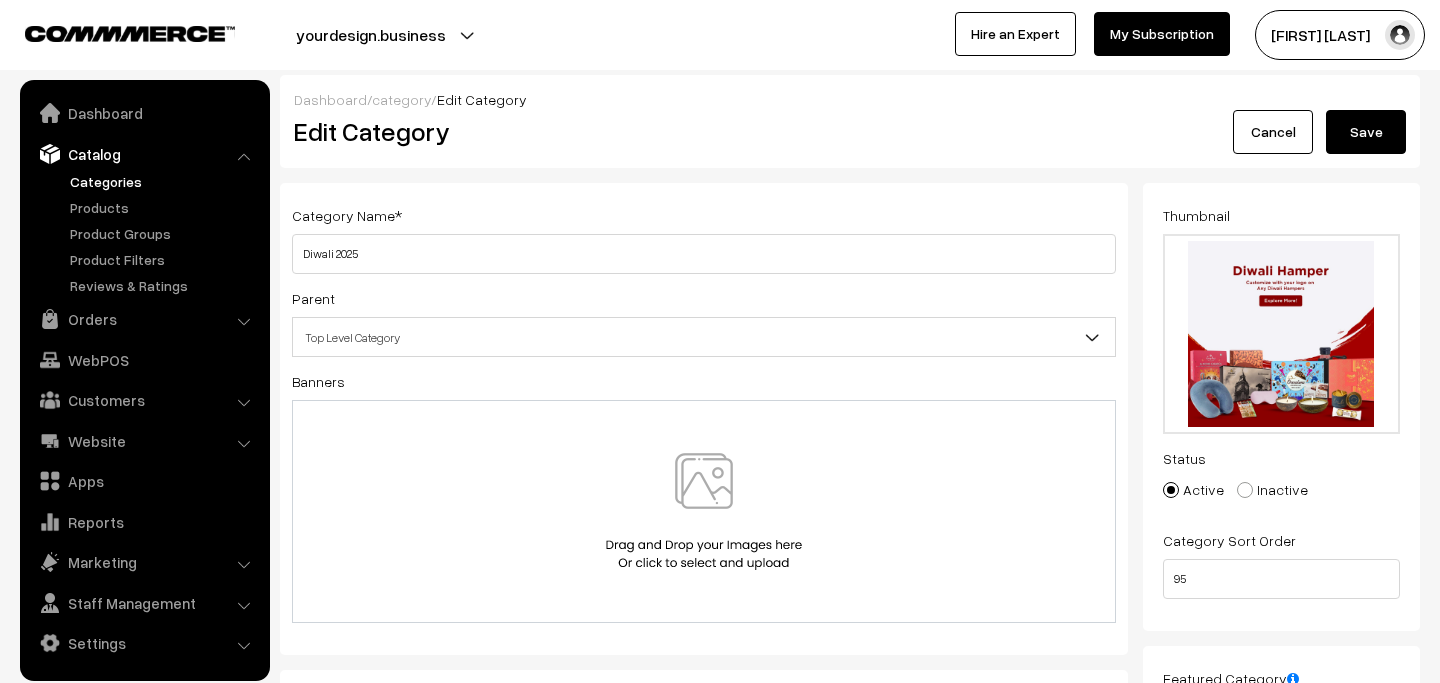 scroll, scrollTop: 0, scrollLeft: 0, axis: both 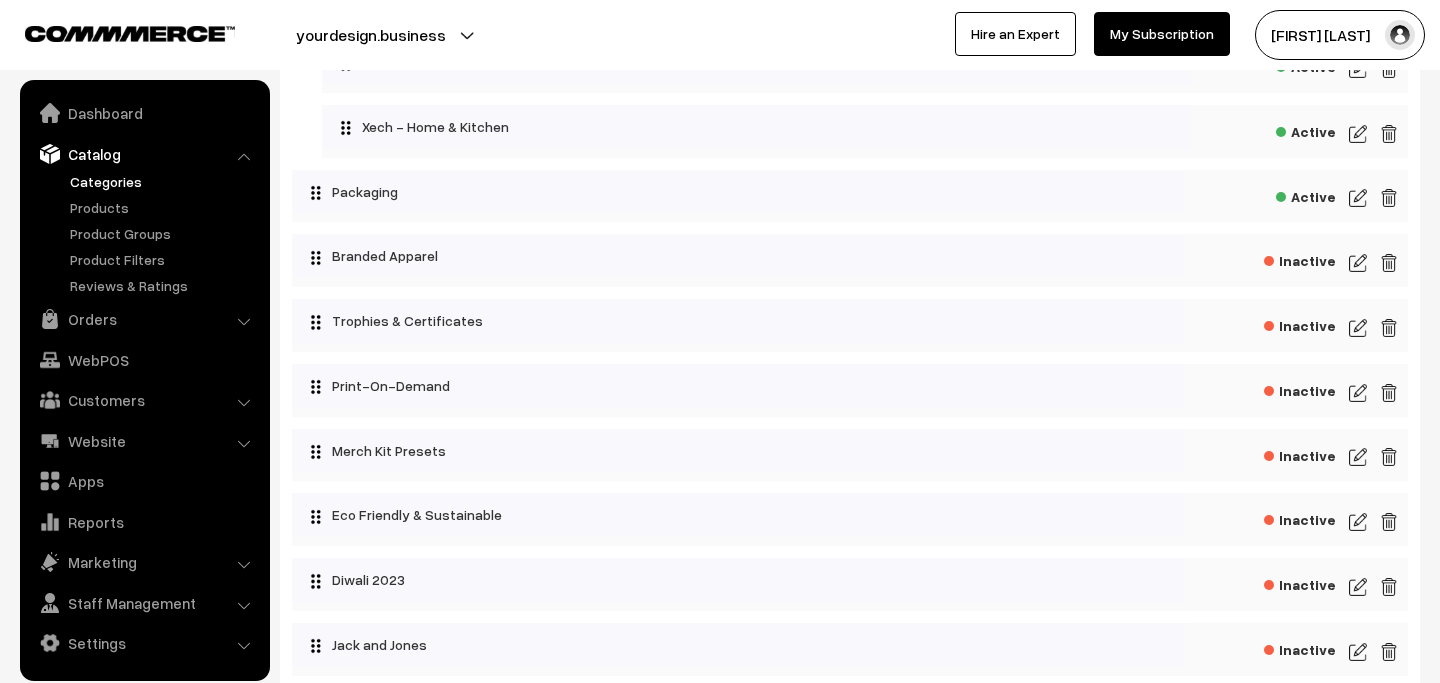 click on "Active" at bounding box center [1306, 194] 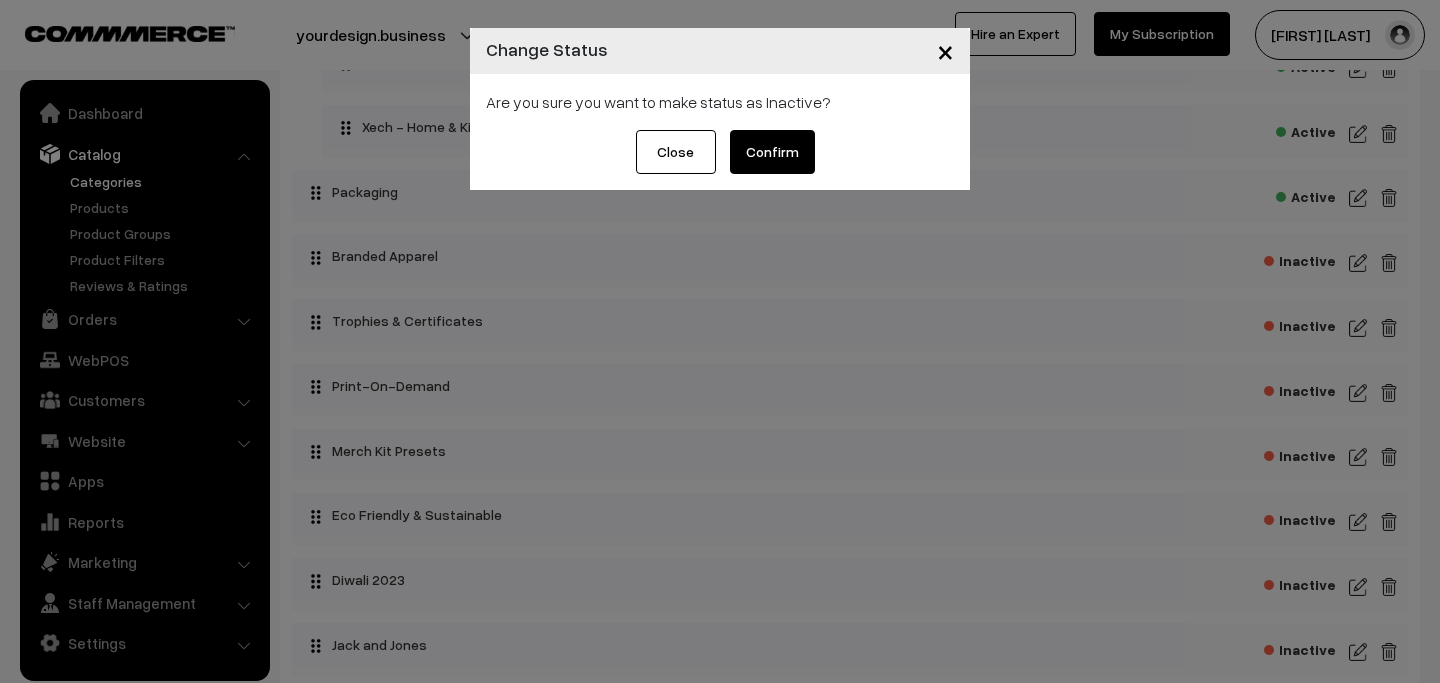 click on "Confirm" at bounding box center [772, 152] 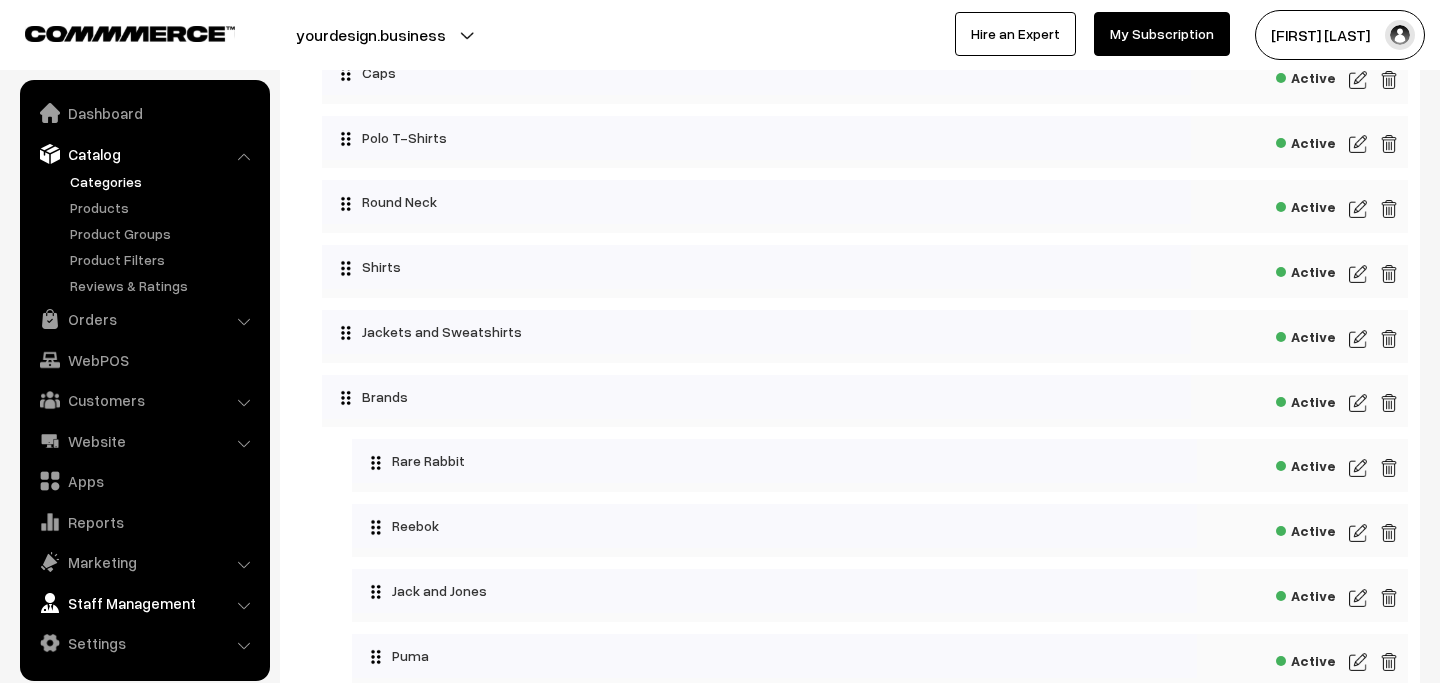 scroll, scrollTop: 332, scrollLeft: 0, axis: vertical 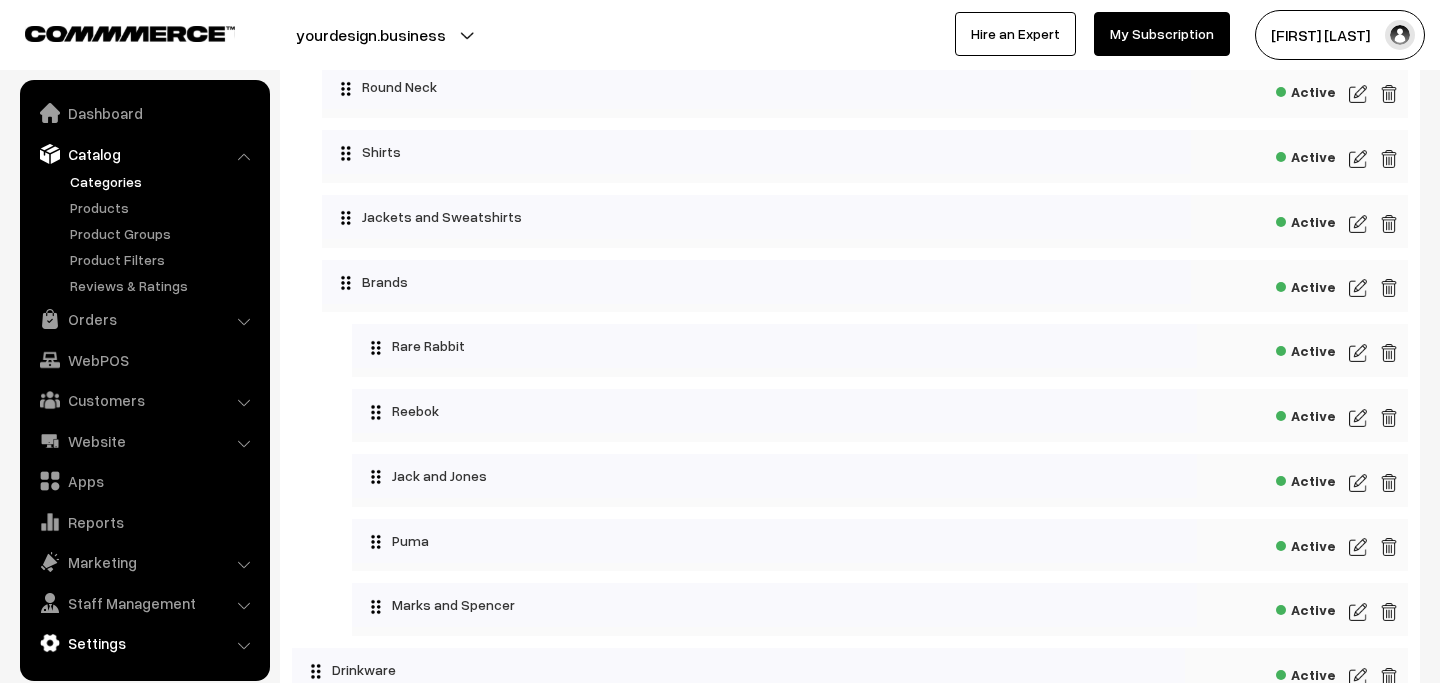 click on "Settings" at bounding box center (144, 643) 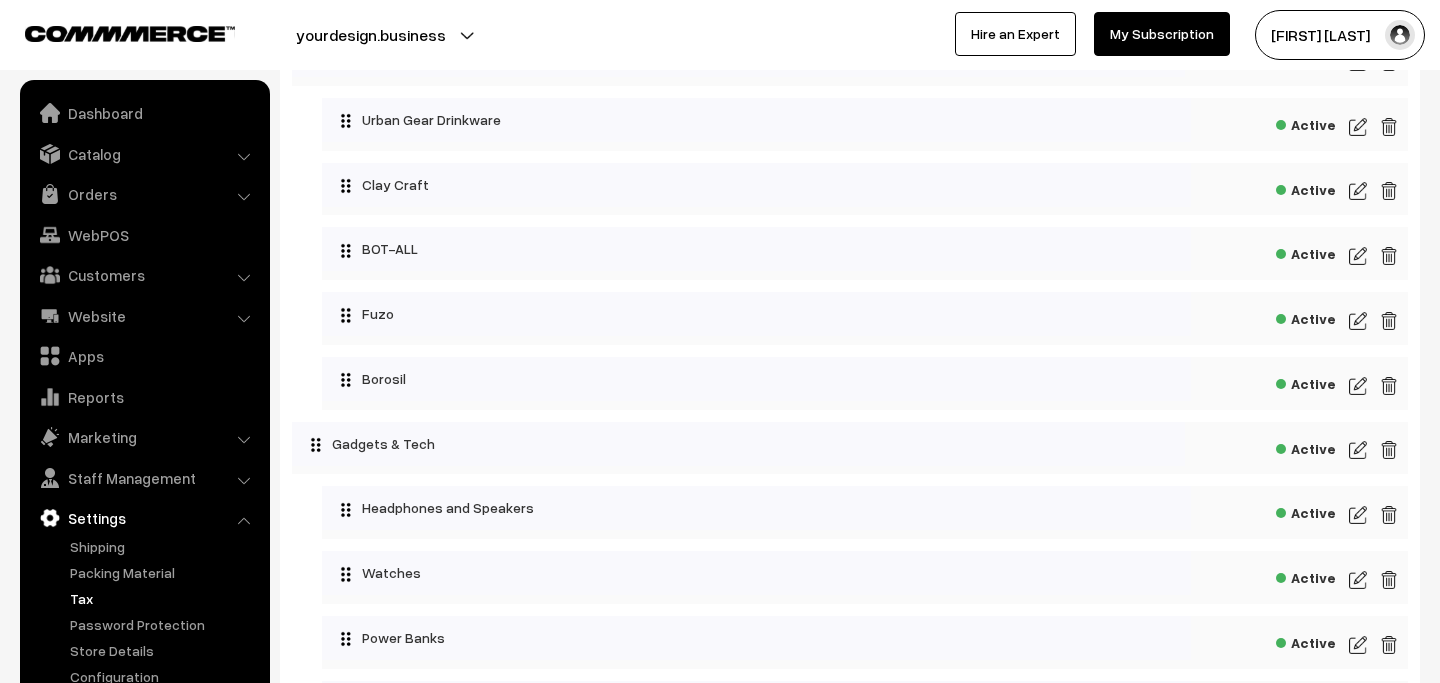scroll, scrollTop: 995, scrollLeft: 0, axis: vertical 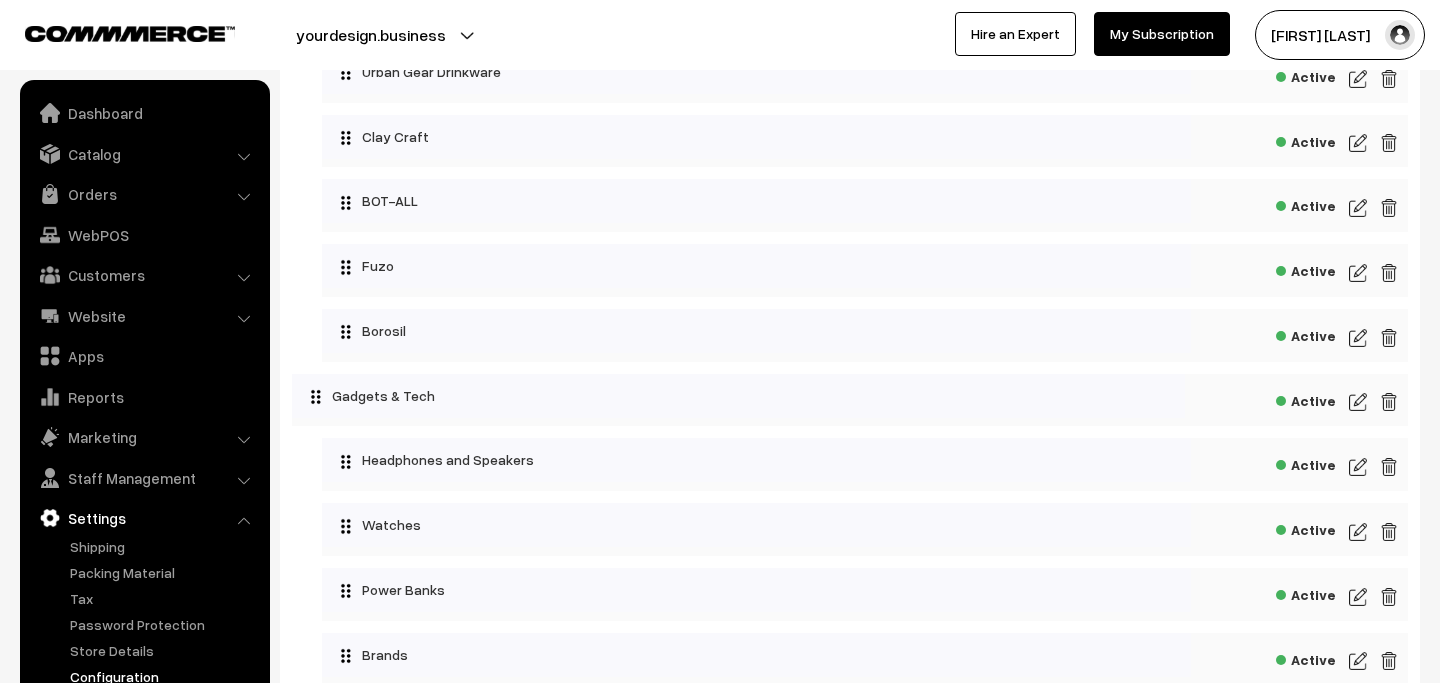 click on "Configuration" at bounding box center [164, 676] 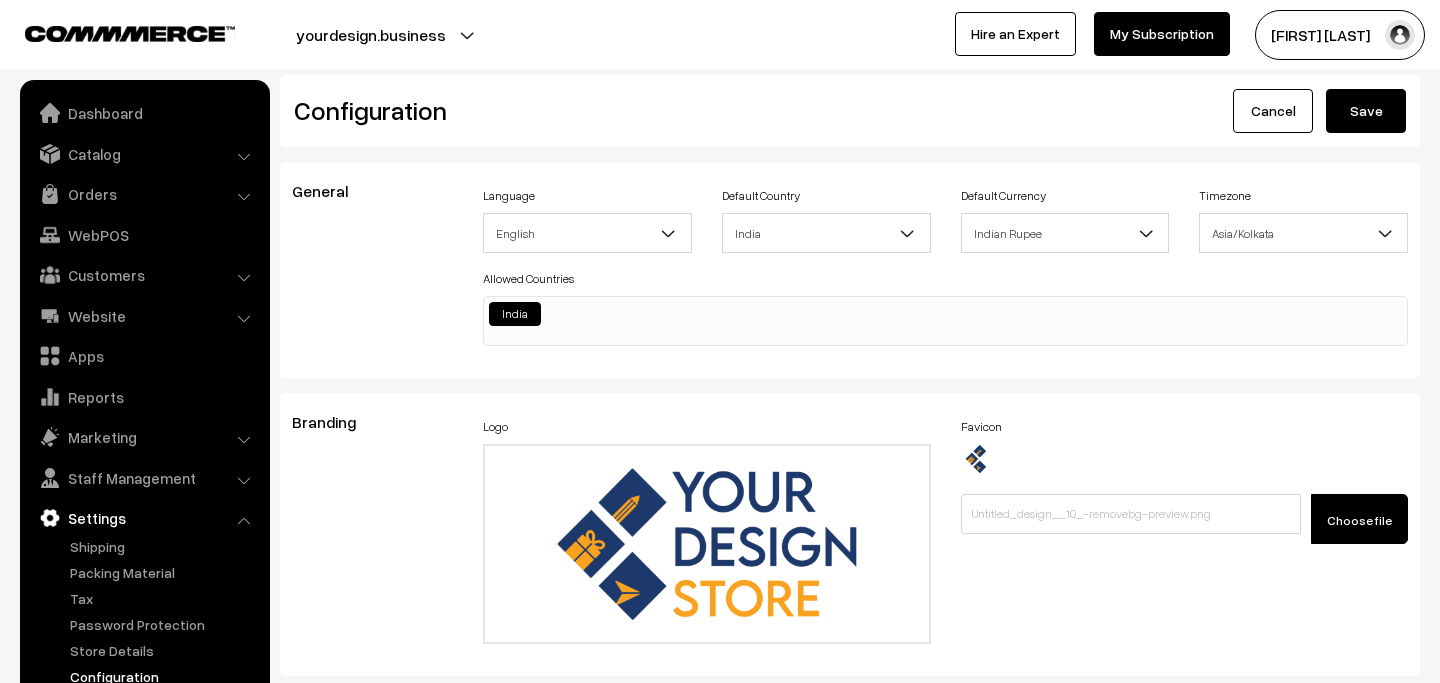 scroll, scrollTop: 0, scrollLeft: 0, axis: both 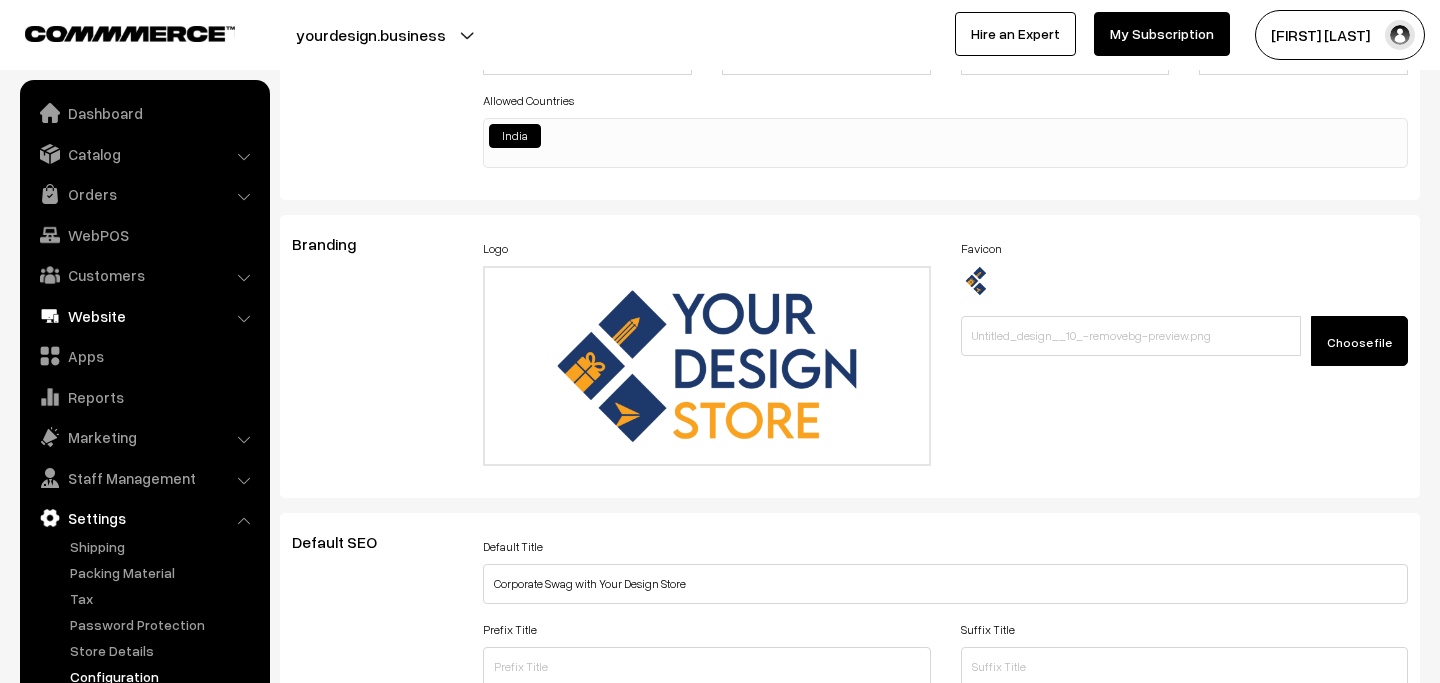 click on "Website" at bounding box center [144, 316] 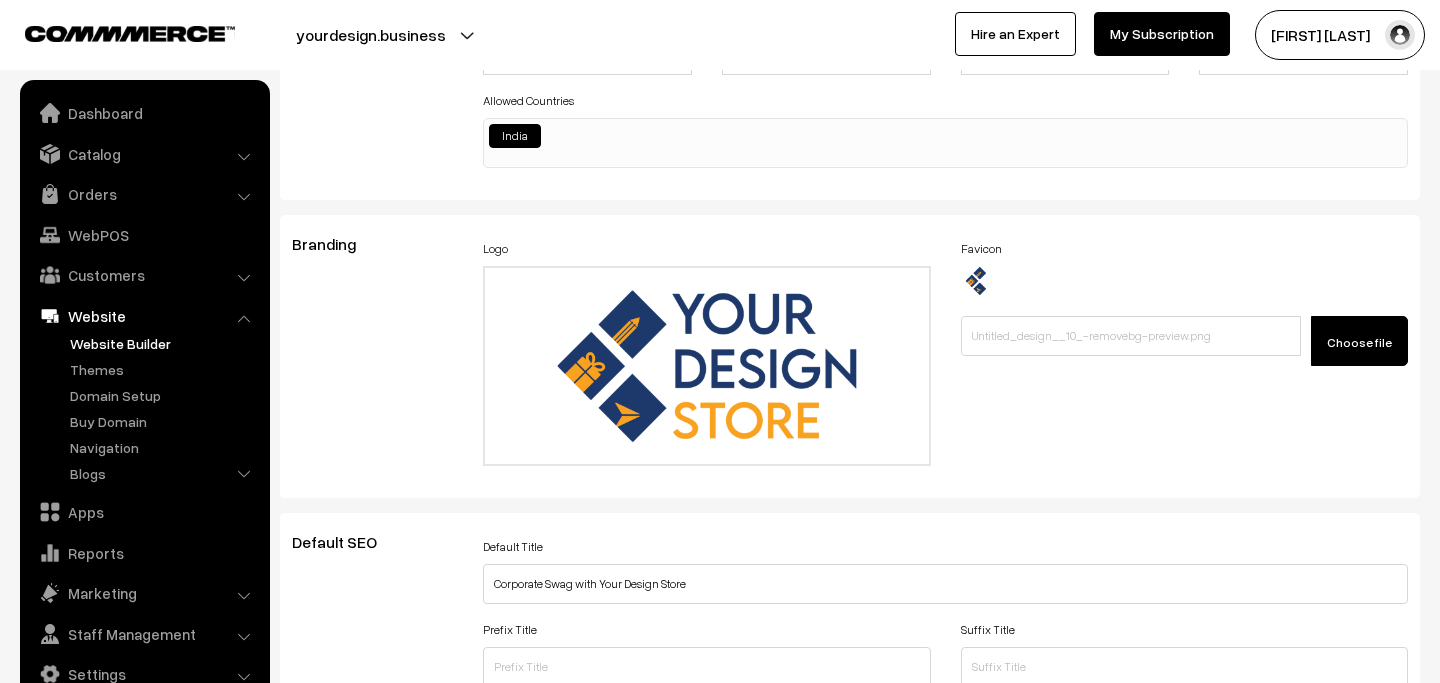 click on "Website Builder" at bounding box center [164, 343] 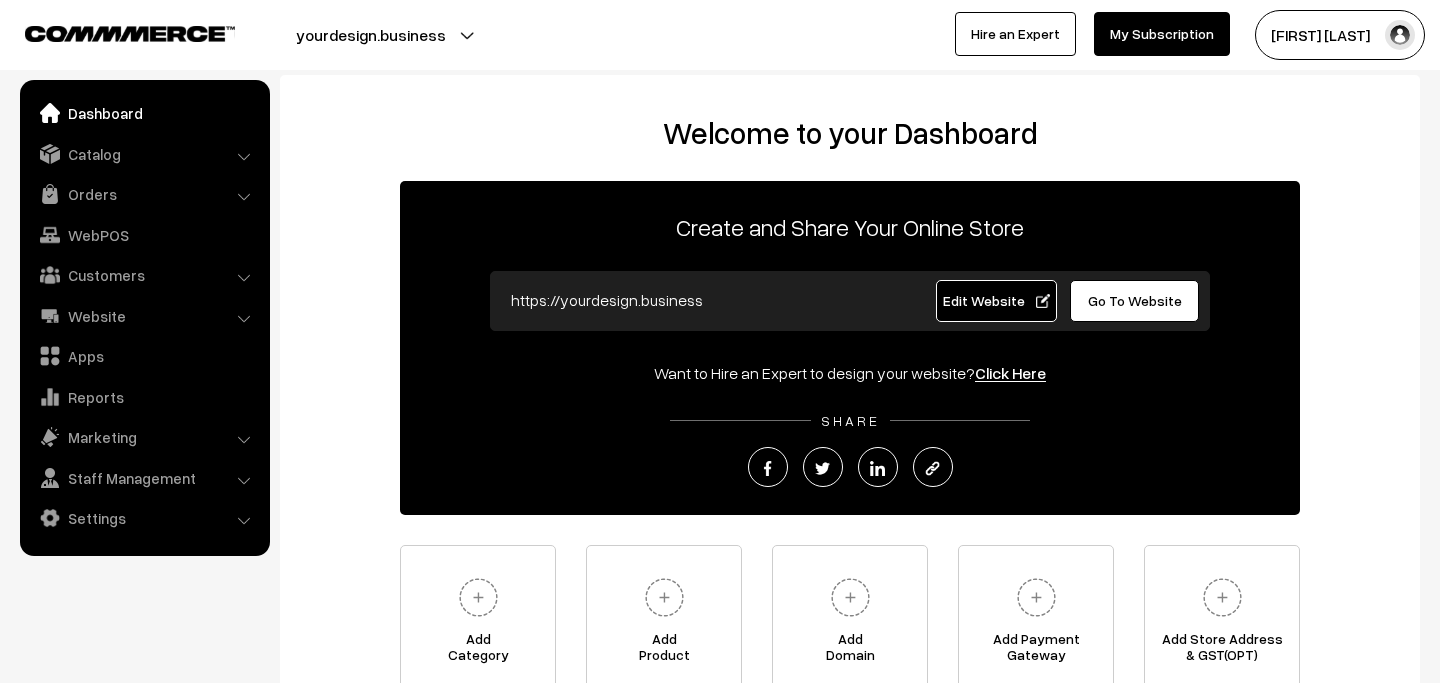 scroll, scrollTop: 0, scrollLeft: 0, axis: both 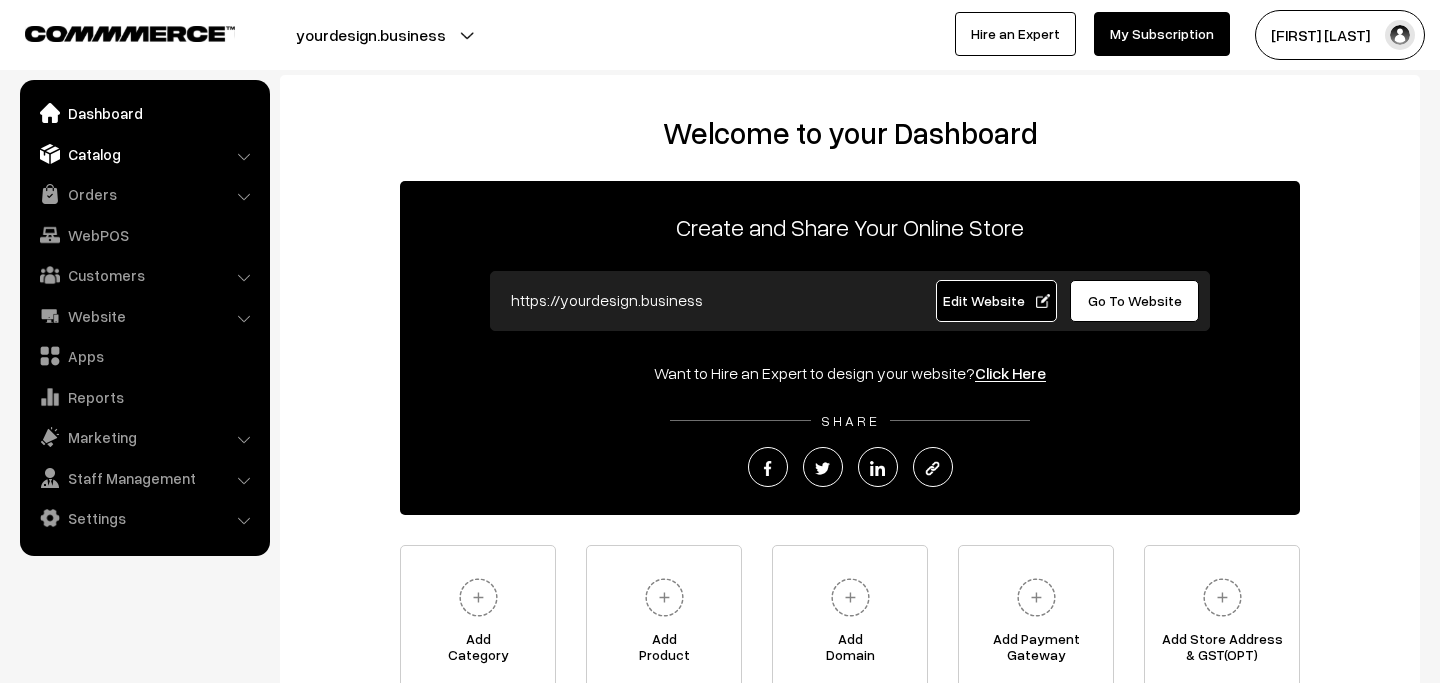click on "Catalog" at bounding box center [144, 154] 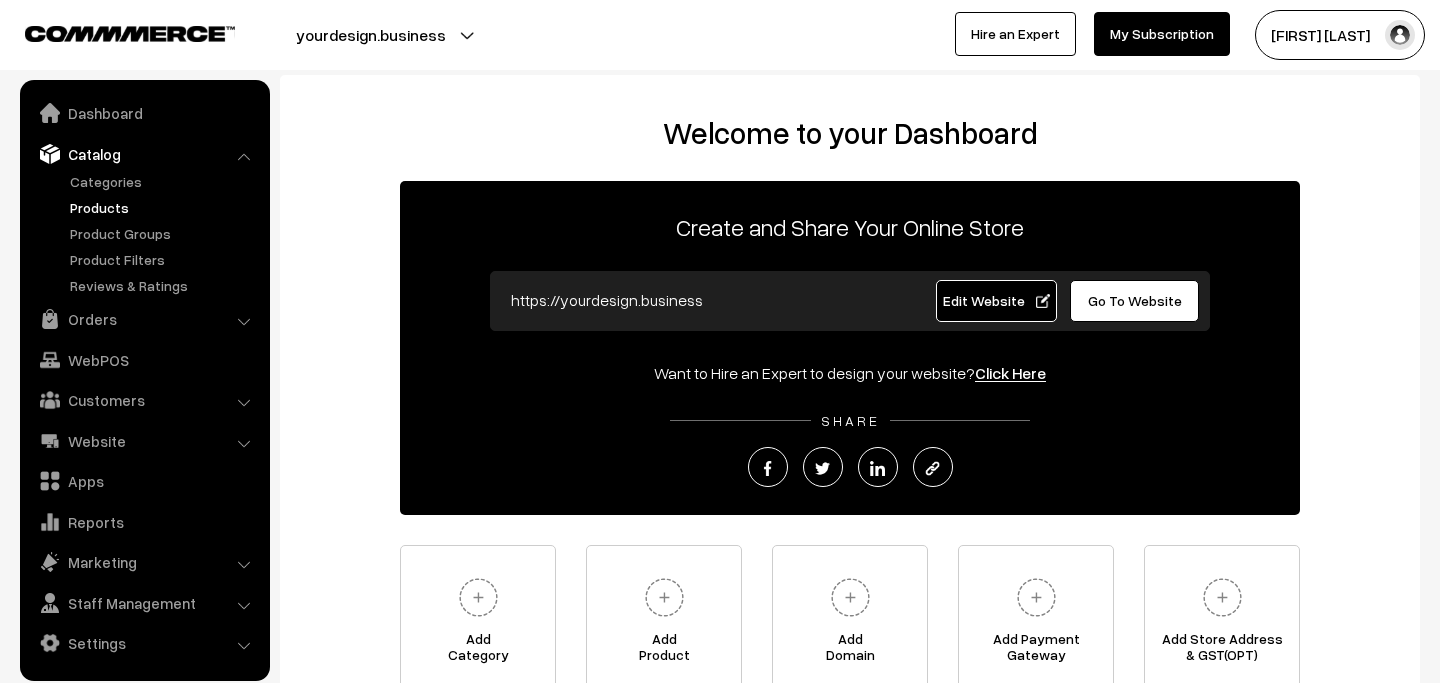 click on "Products" at bounding box center [164, 207] 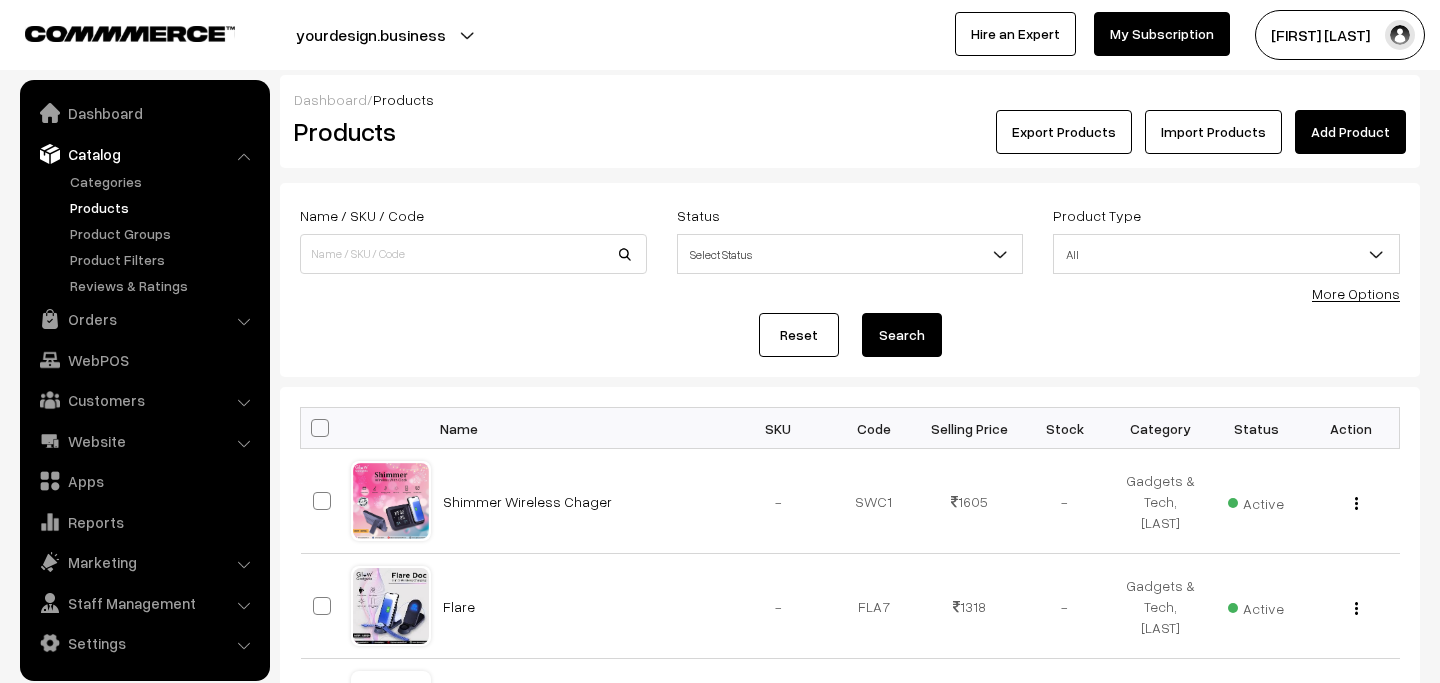 scroll, scrollTop: 0, scrollLeft: 0, axis: both 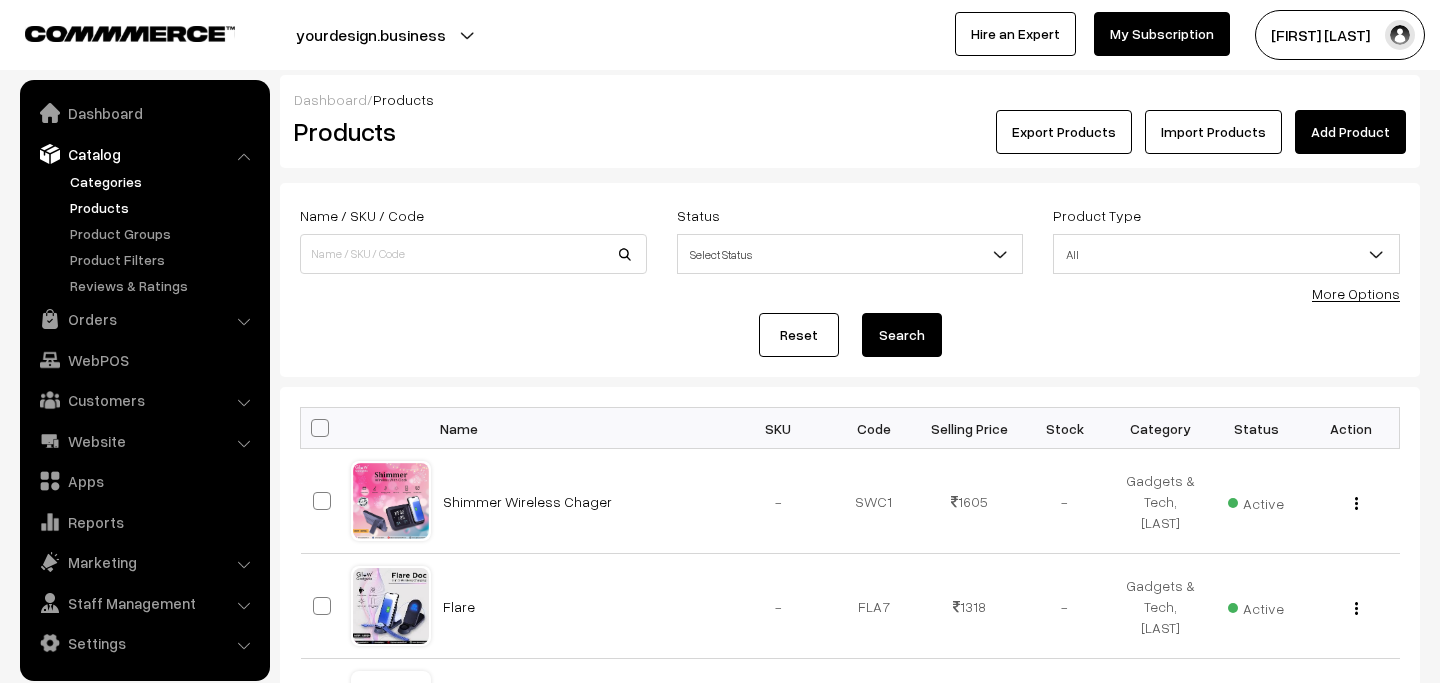 click on "Categories" at bounding box center [164, 181] 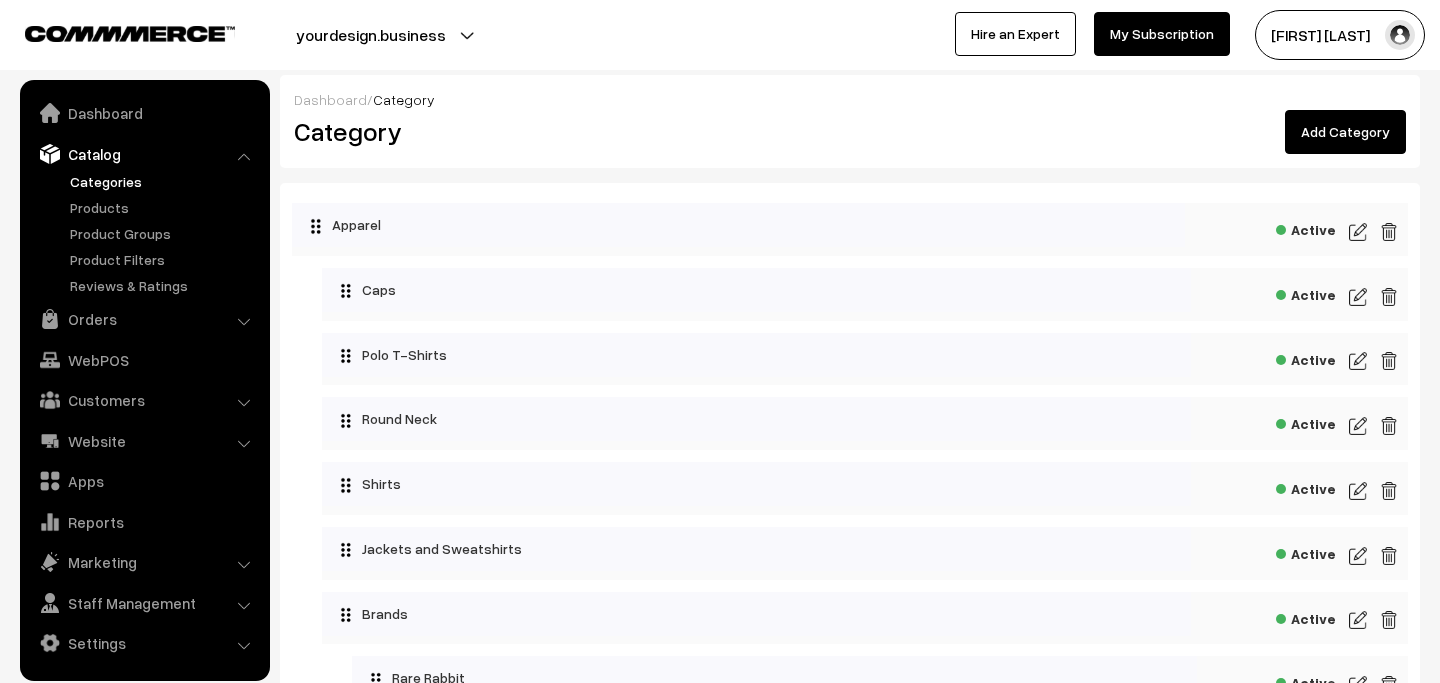 scroll, scrollTop: 0, scrollLeft: 0, axis: both 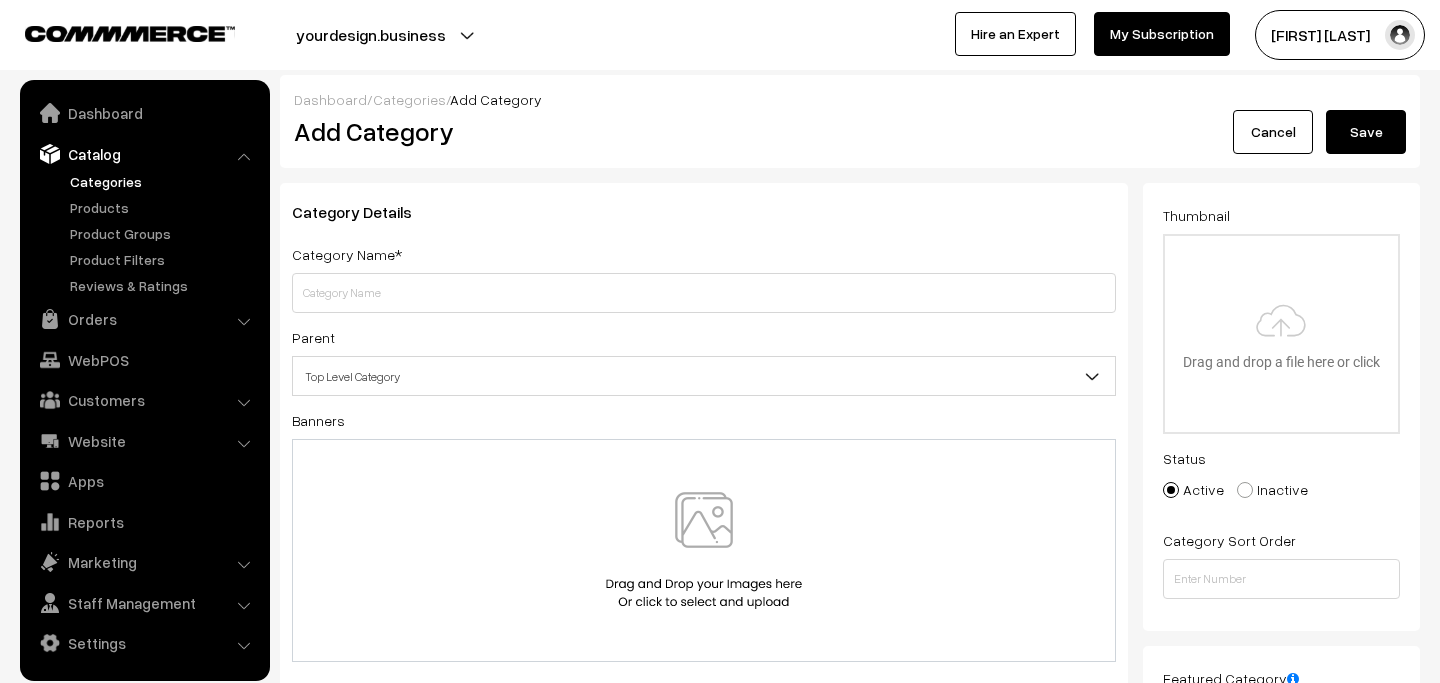 click at bounding box center (704, 293) 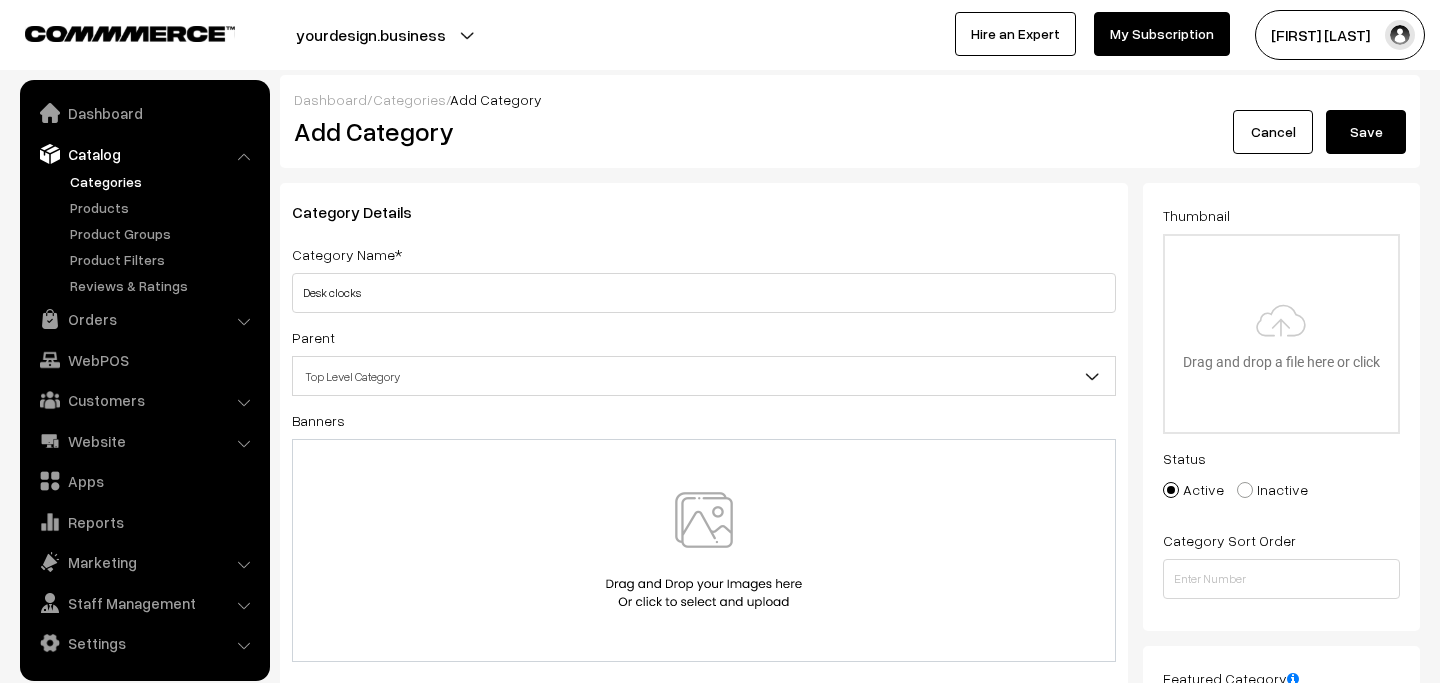 type on "Desk clocks" 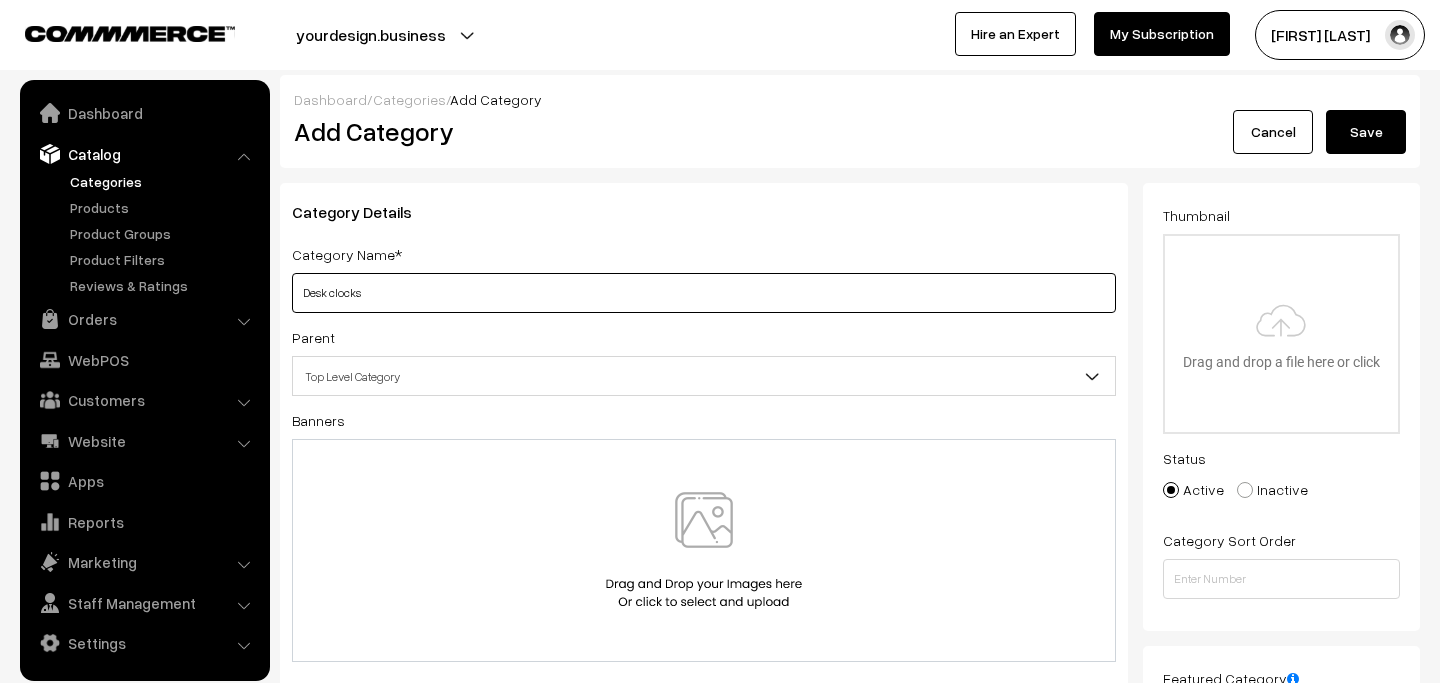 click on "Desk clocks" at bounding box center (704, 293) 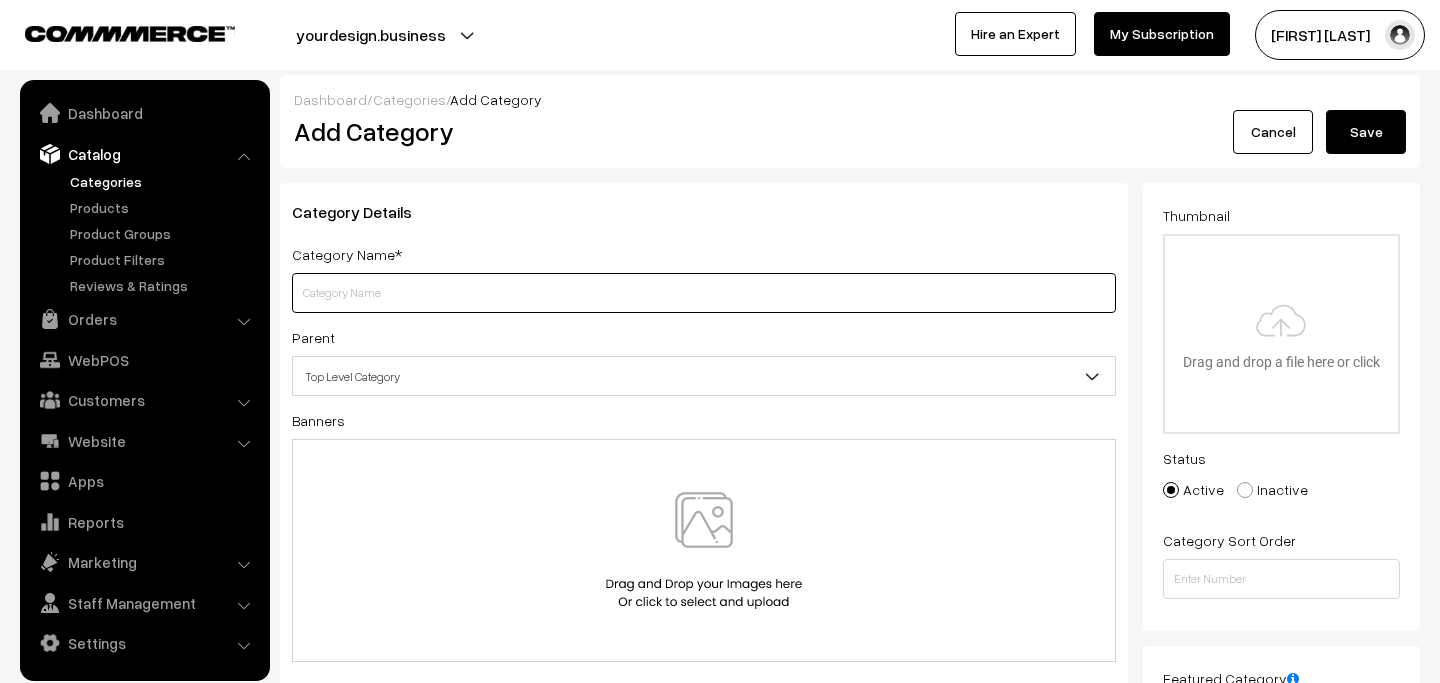 paste on "Multifunction Desk Clocks" 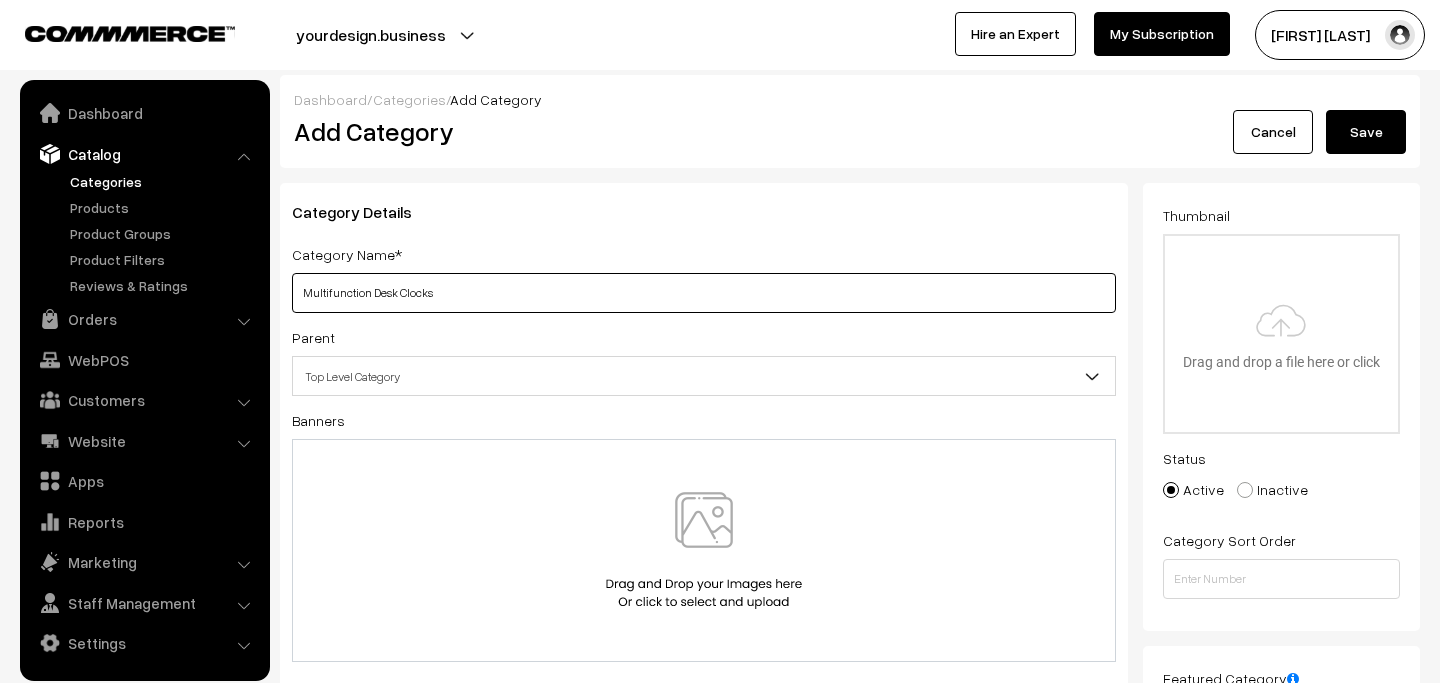 type on "Multifunction Desk Clocks" 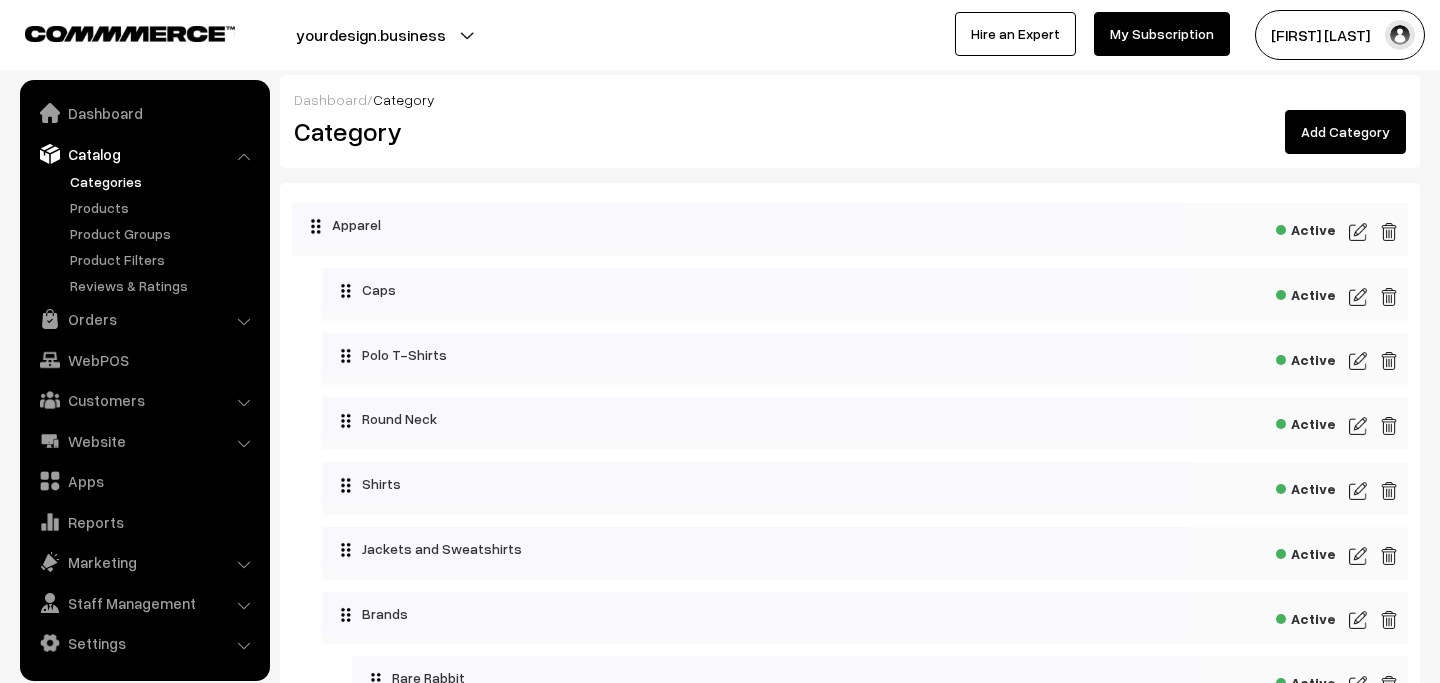 scroll, scrollTop: 0, scrollLeft: 0, axis: both 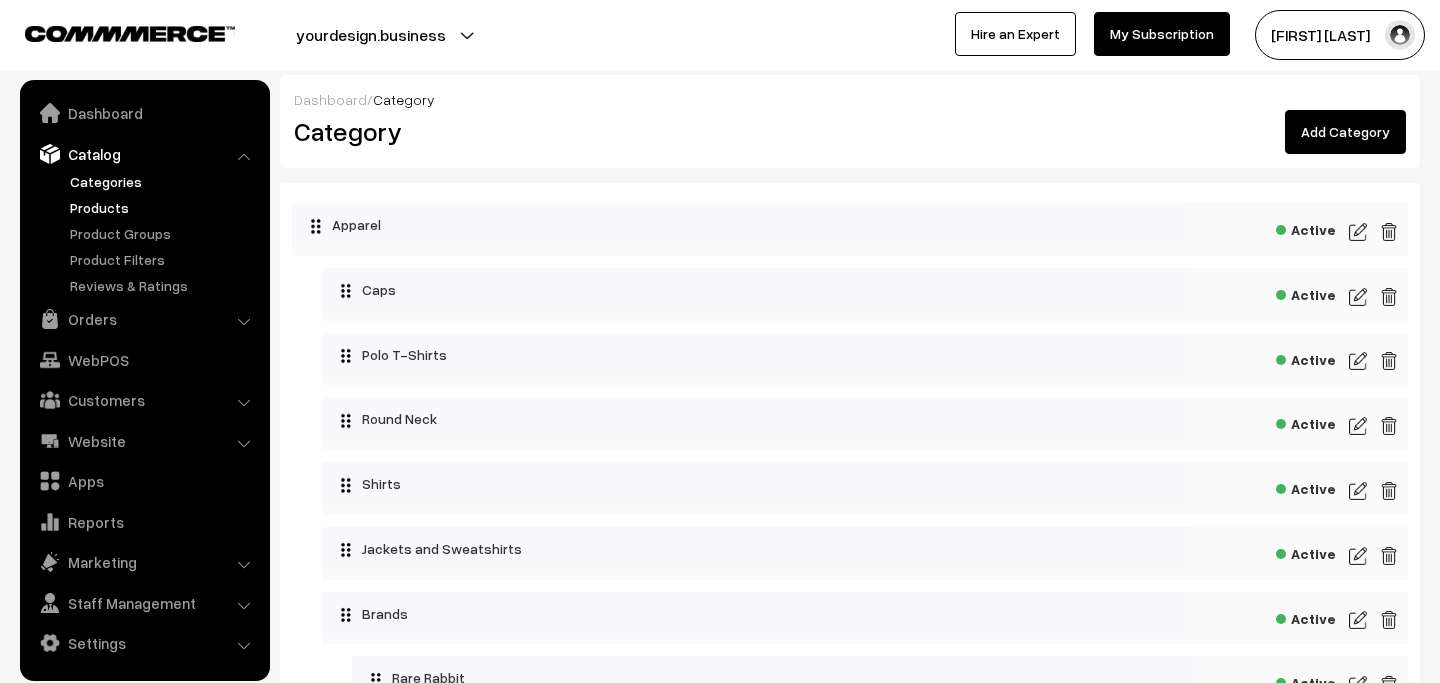 click on "Products" at bounding box center (164, 207) 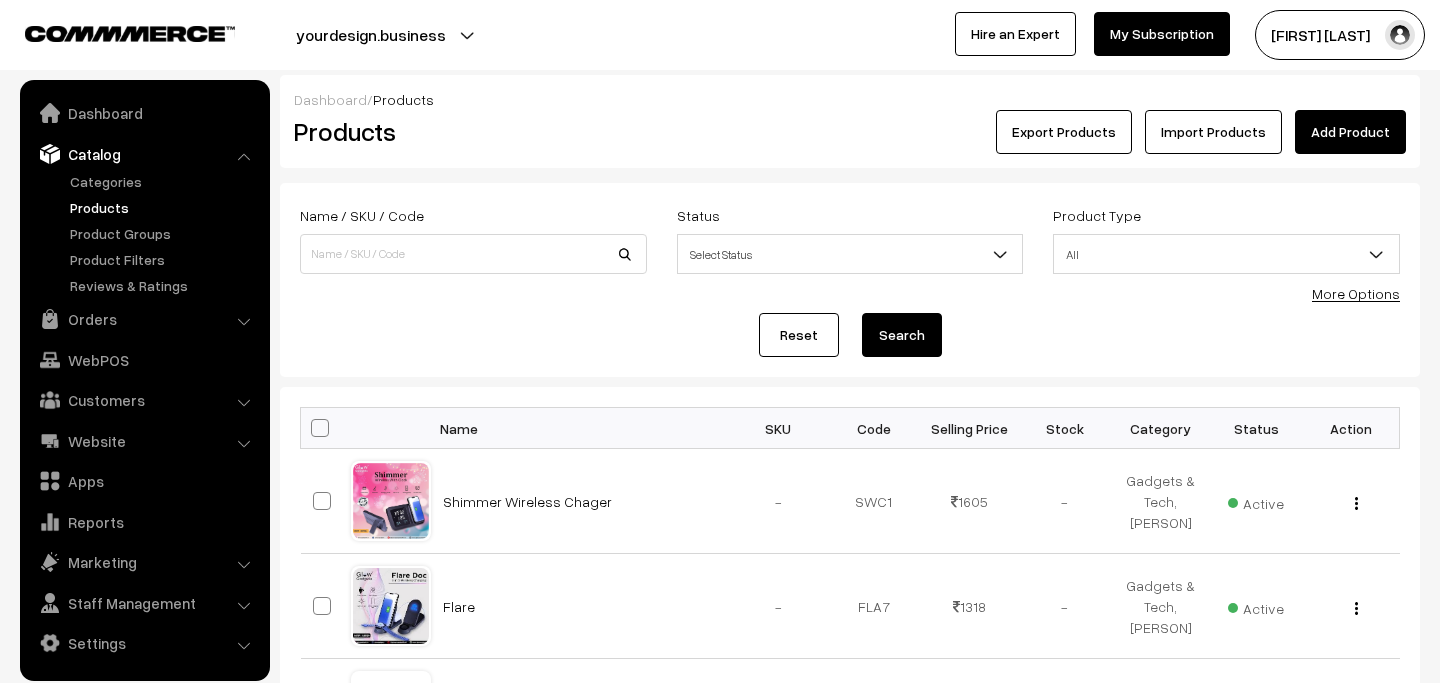 scroll, scrollTop: 0, scrollLeft: 0, axis: both 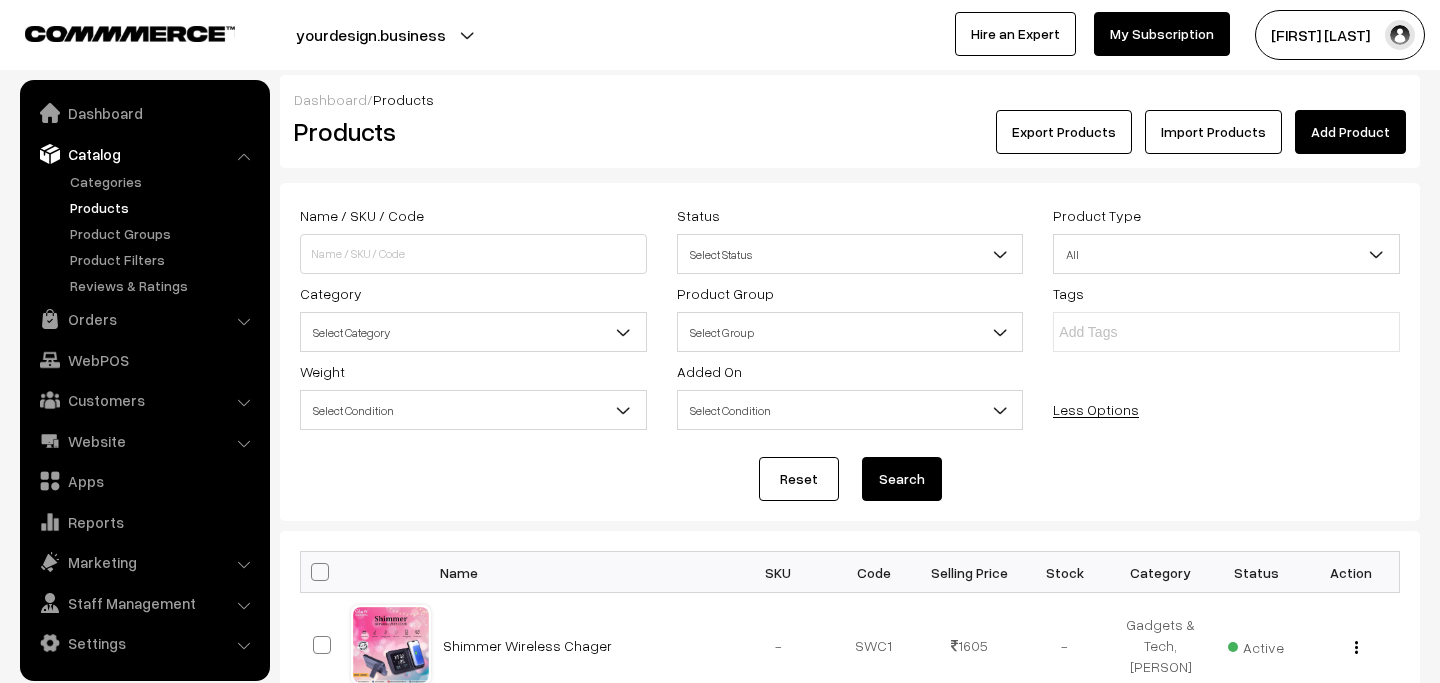 click on "Select Category" at bounding box center (473, 332) 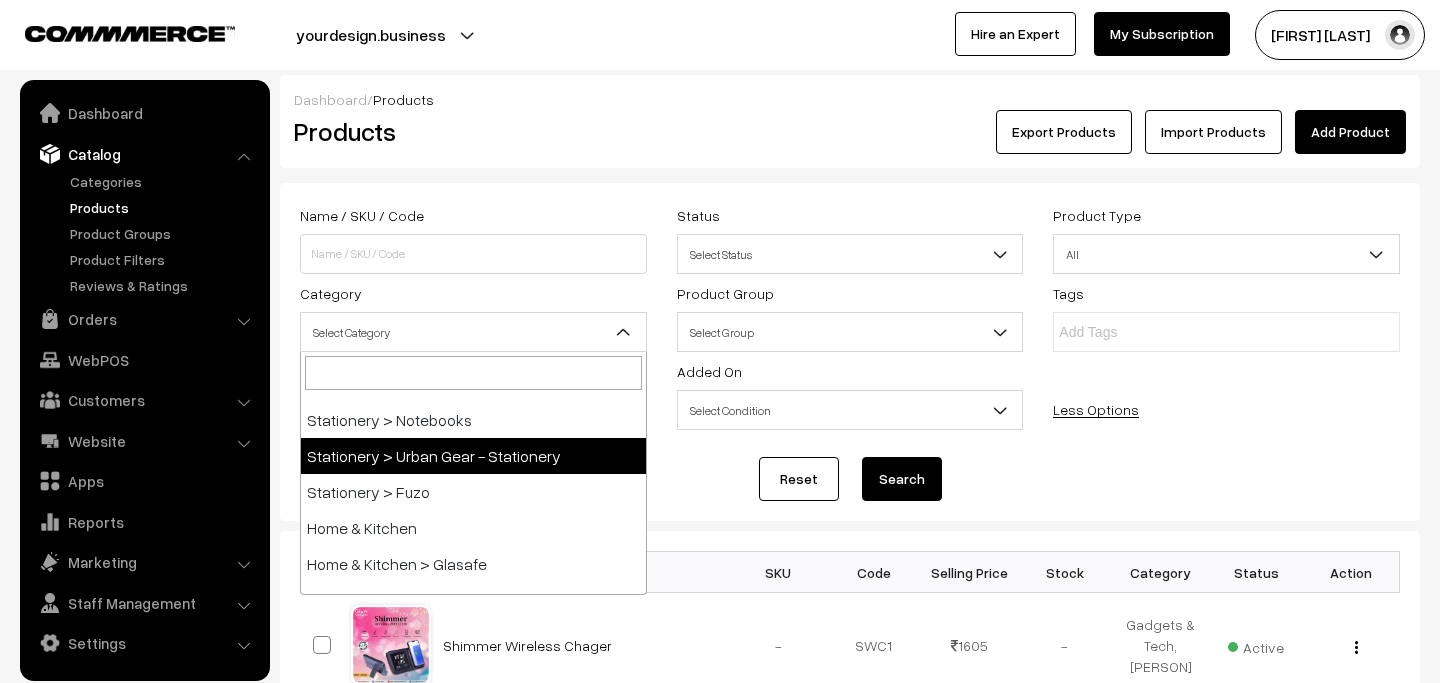 scroll, scrollTop: 2783, scrollLeft: 0, axis: vertical 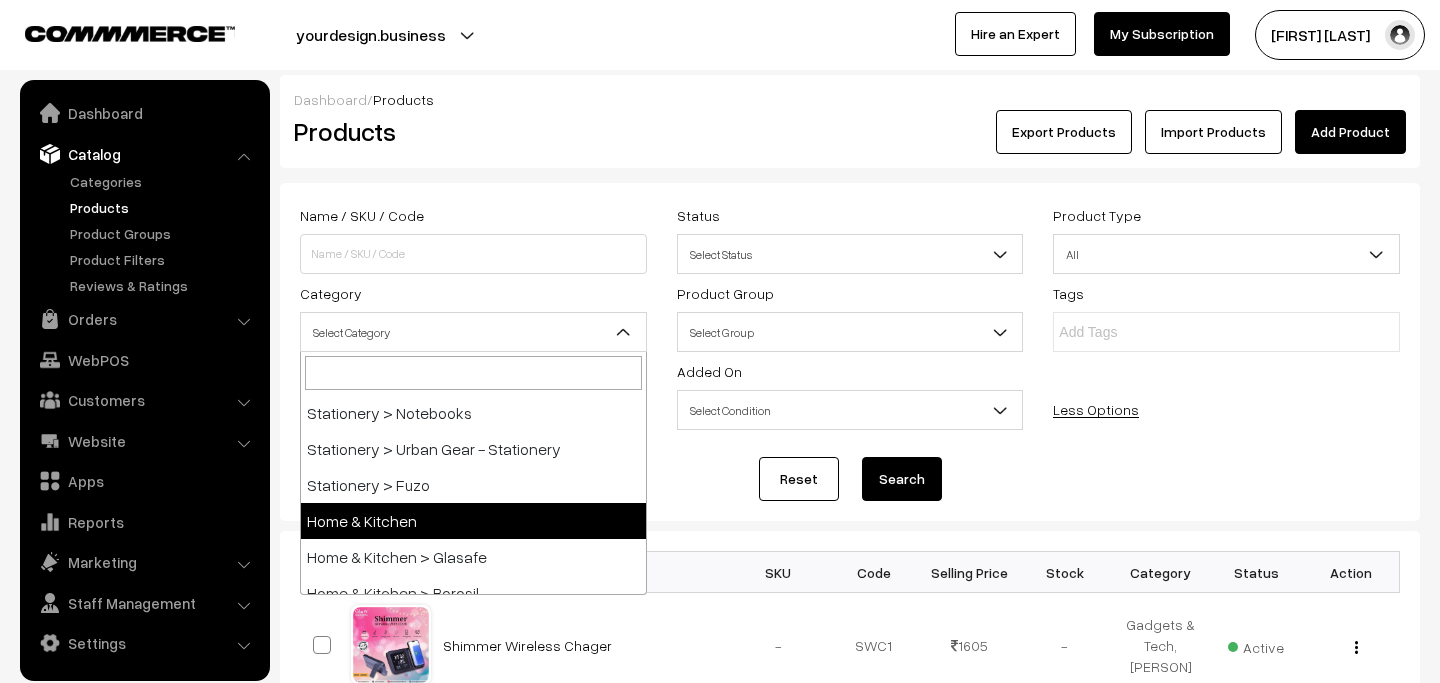 select on "10" 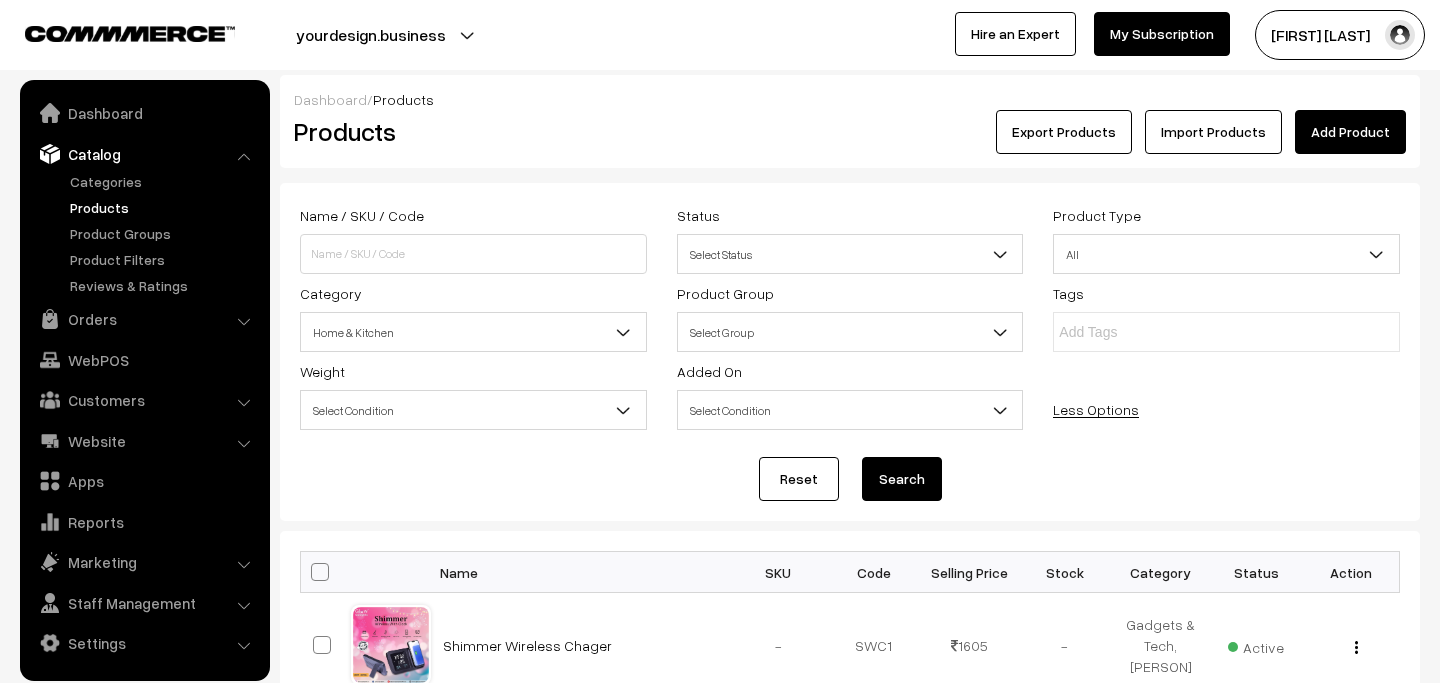 click on "Search" at bounding box center (902, 479) 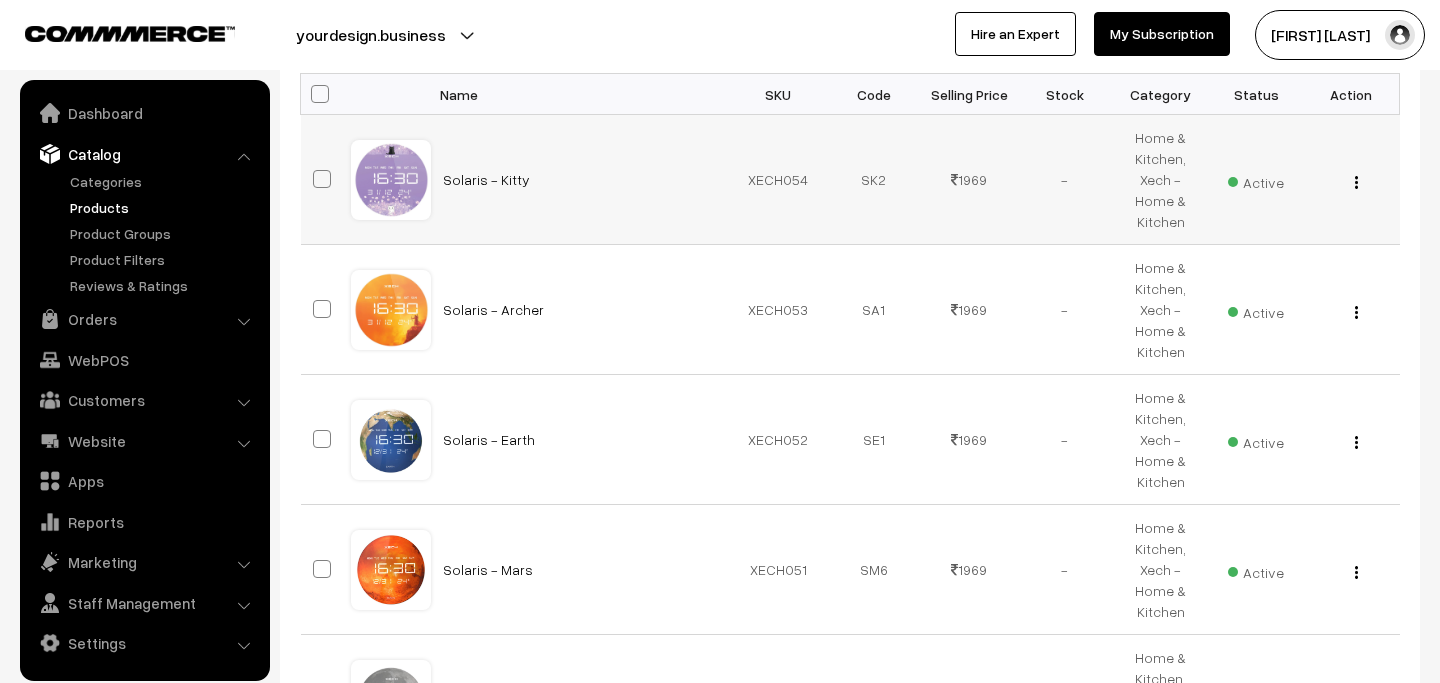 scroll, scrollTop: 471, scrollLeft: 0, axis: vertical 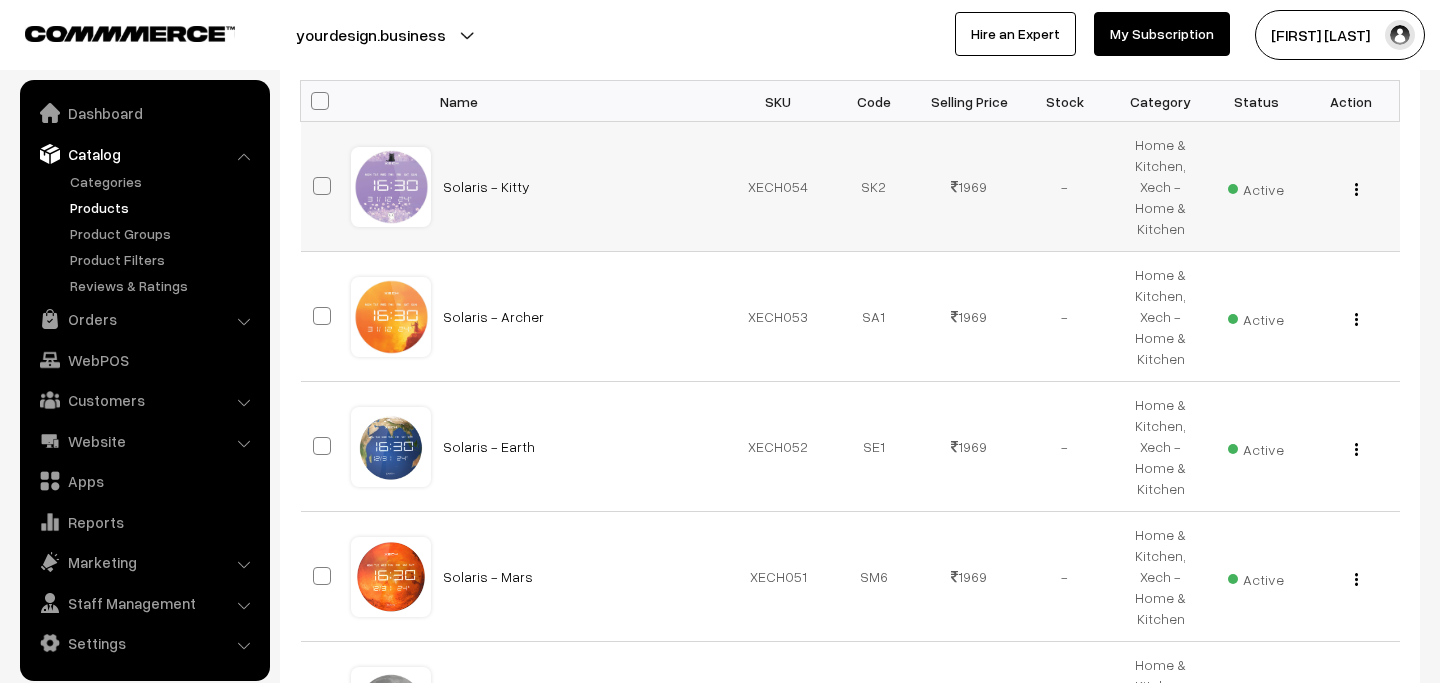 click at bounding box center [322, 186] 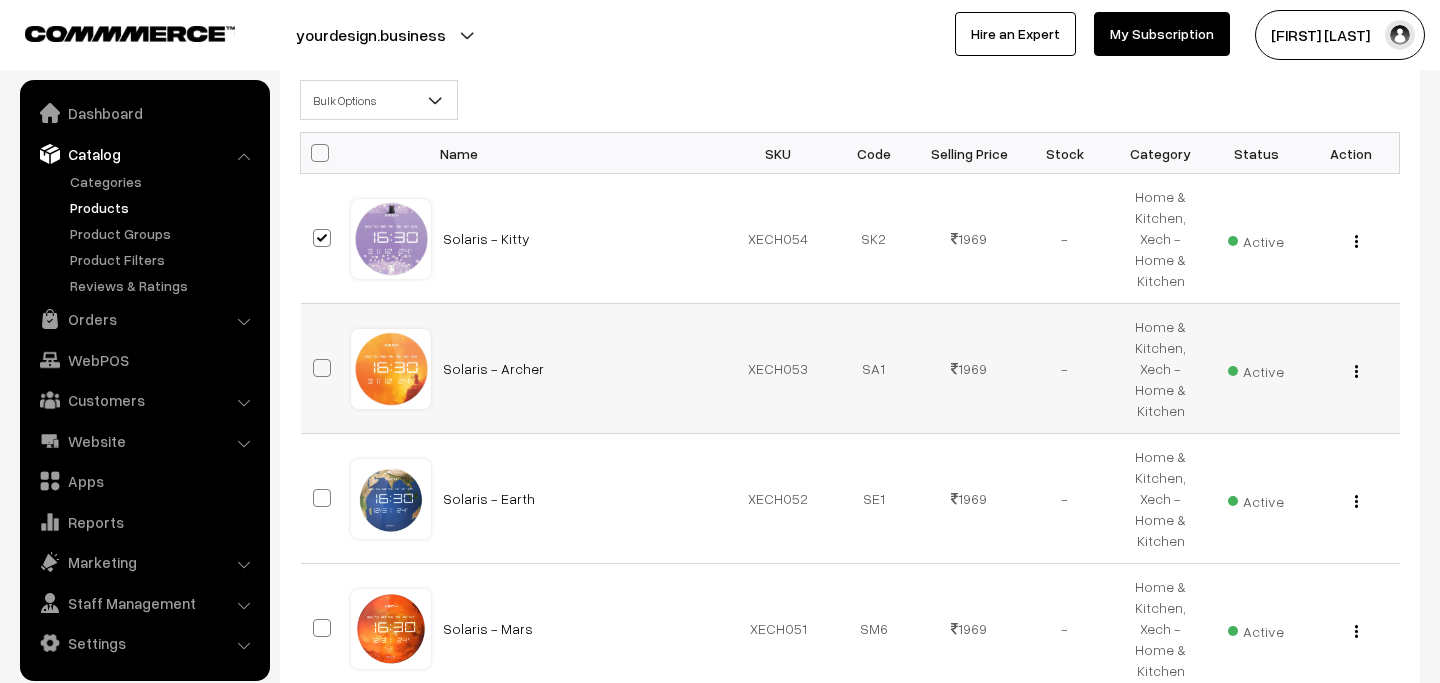 click at bounding box center (325, 368) 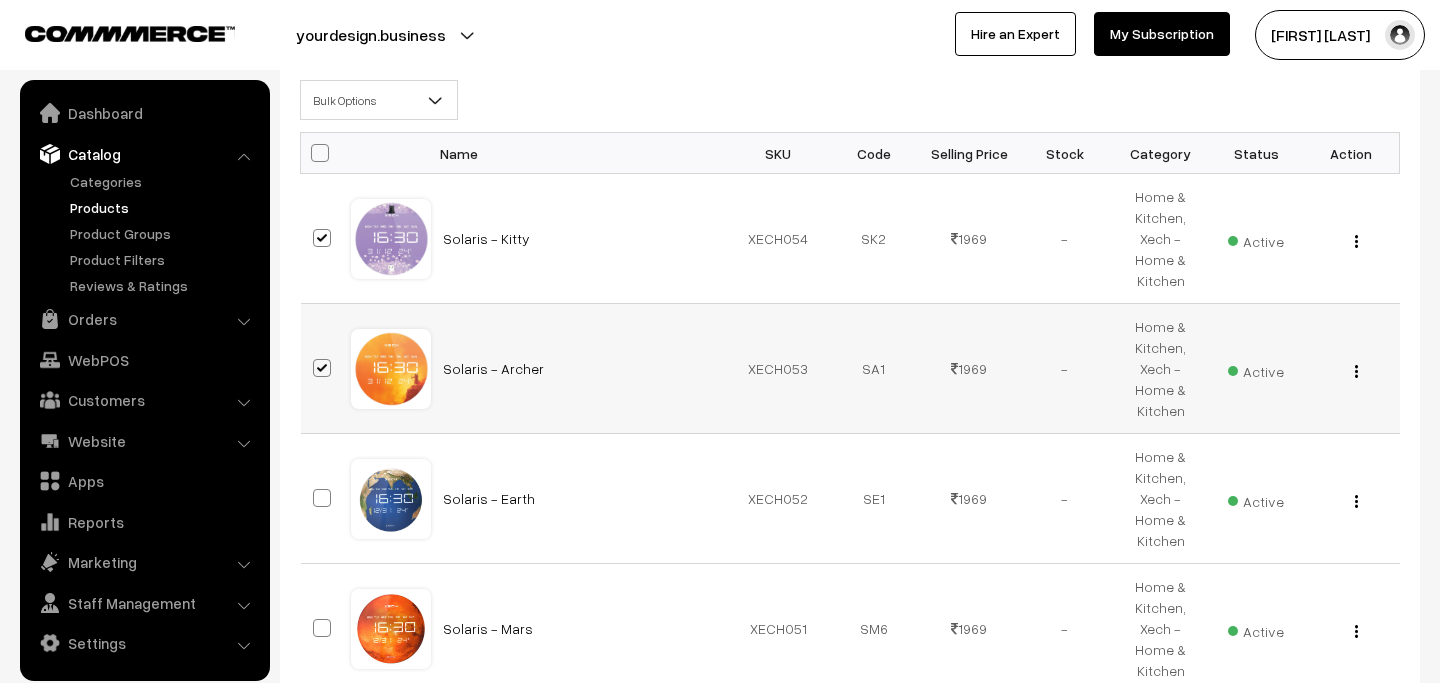 click at bounding box center (325, 368) 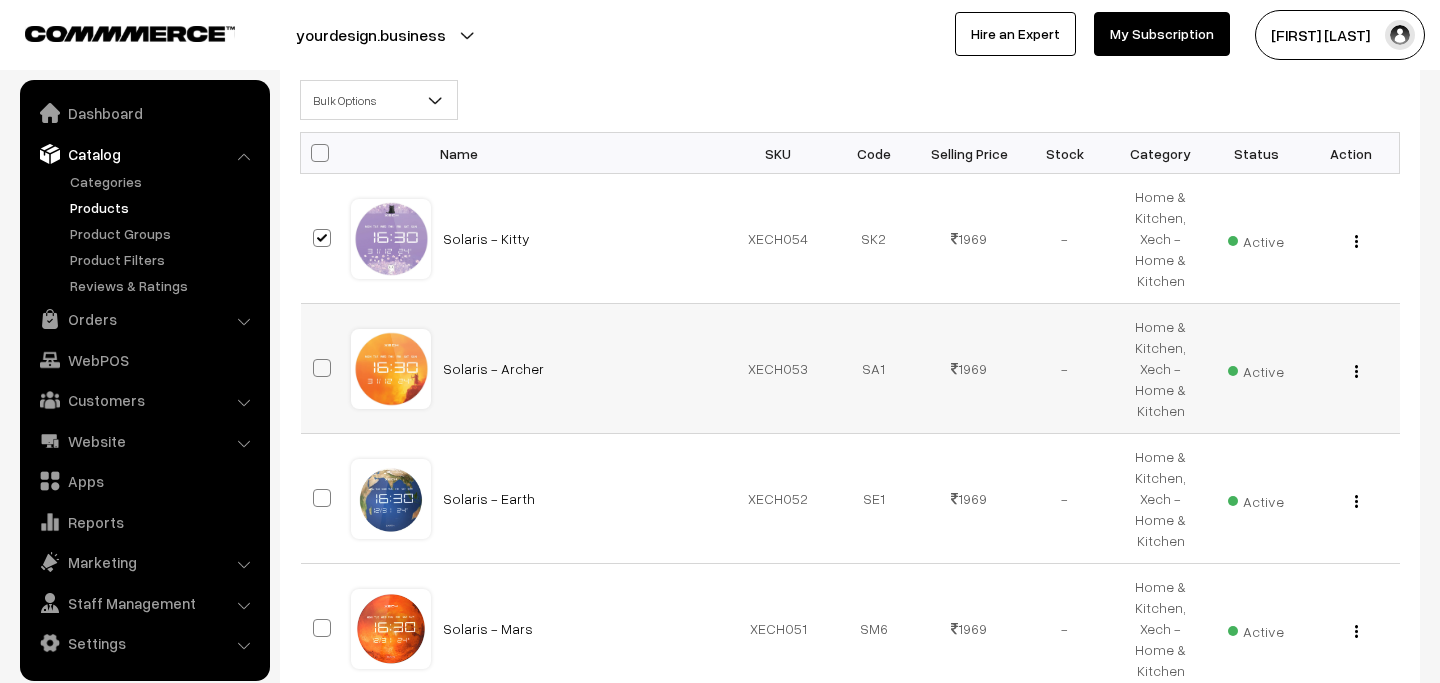click at bounding box center (322, 368) 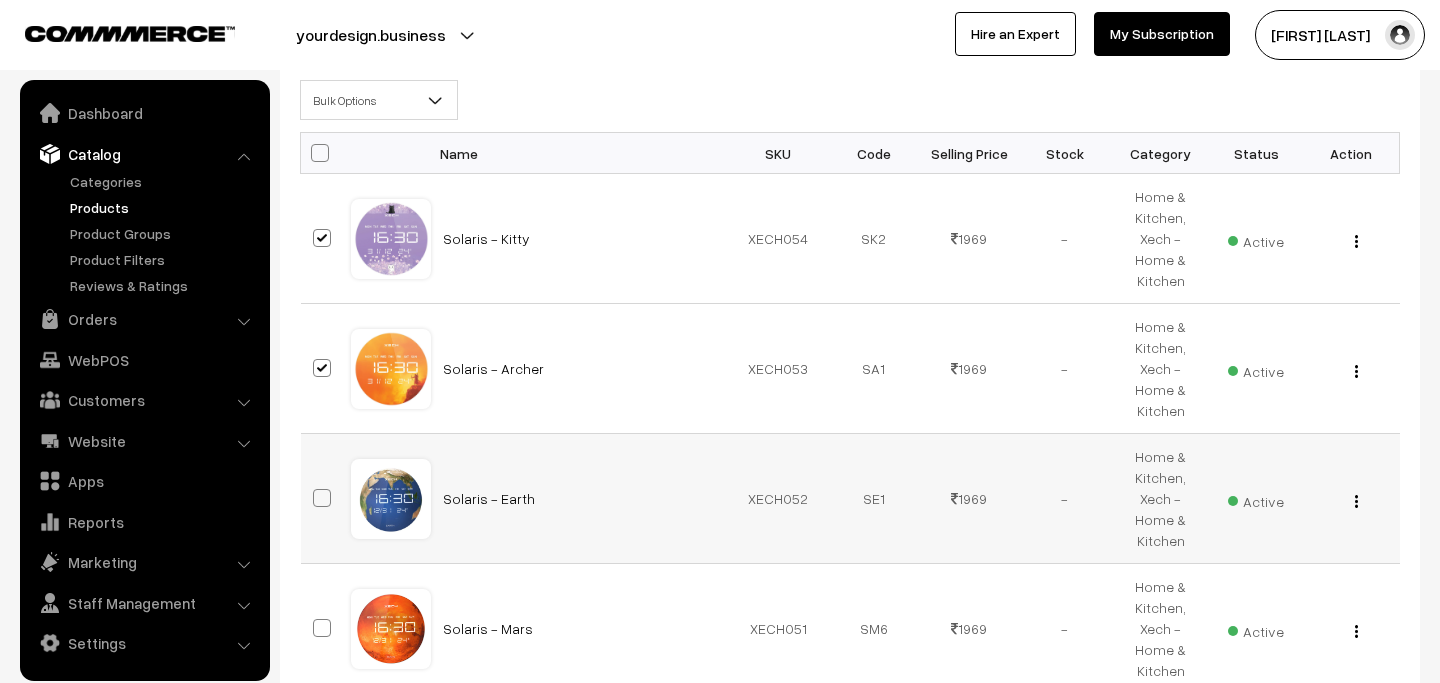 click at bounding box center [322, 498] 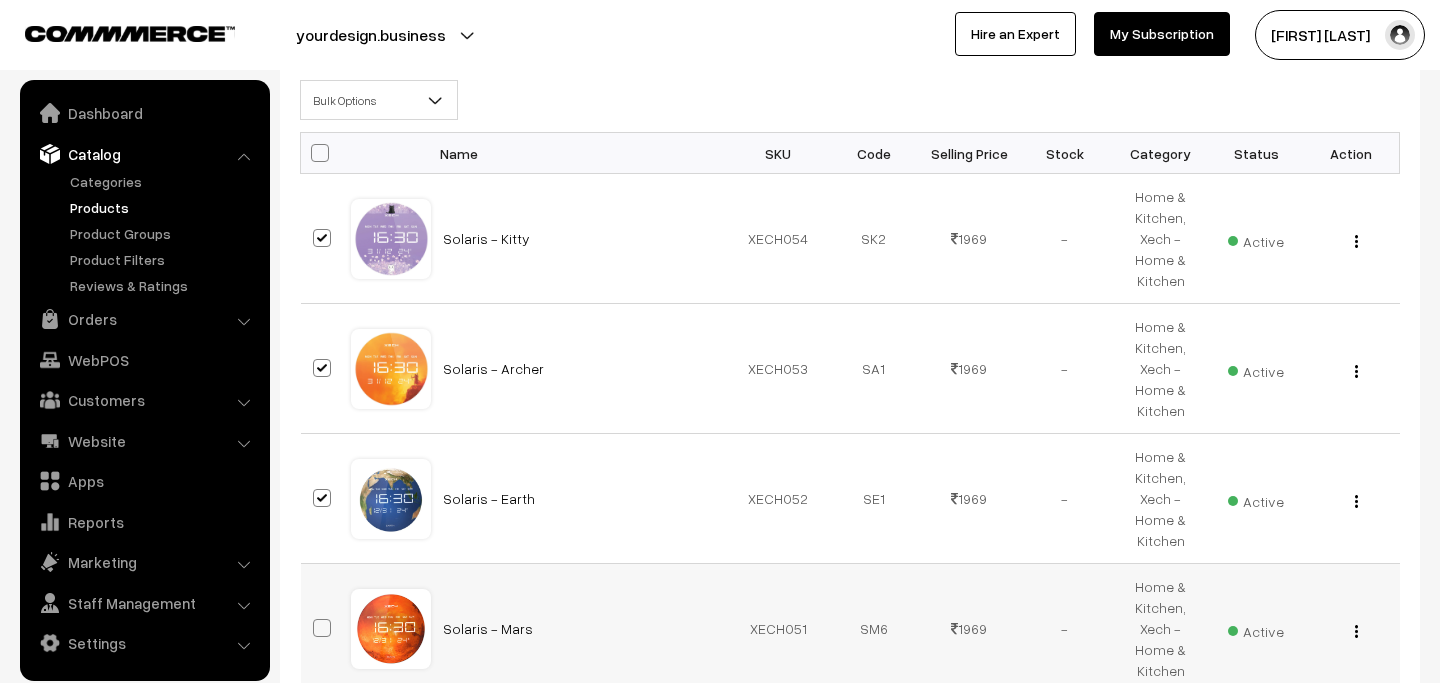 click at bounding box center [322, 628] 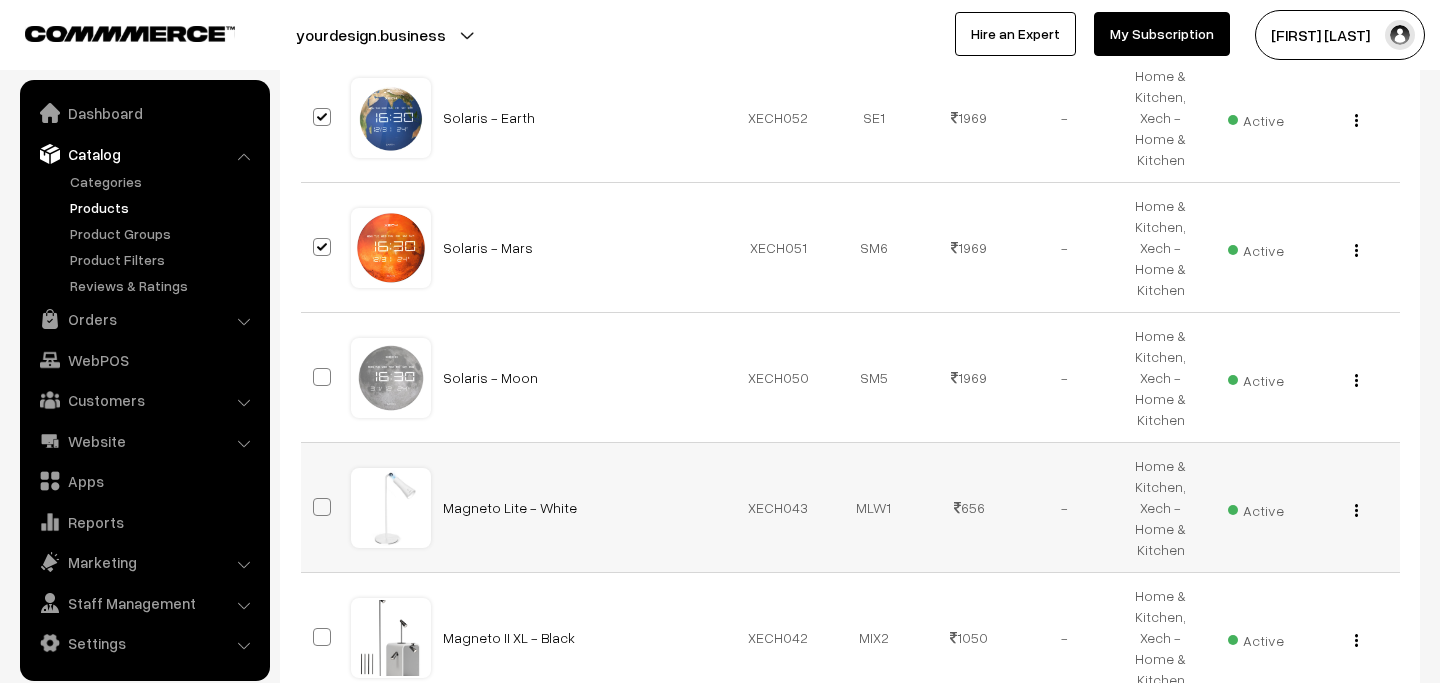 scroll, scrollTop: 860, scrollLeft: 0, axis: vertical 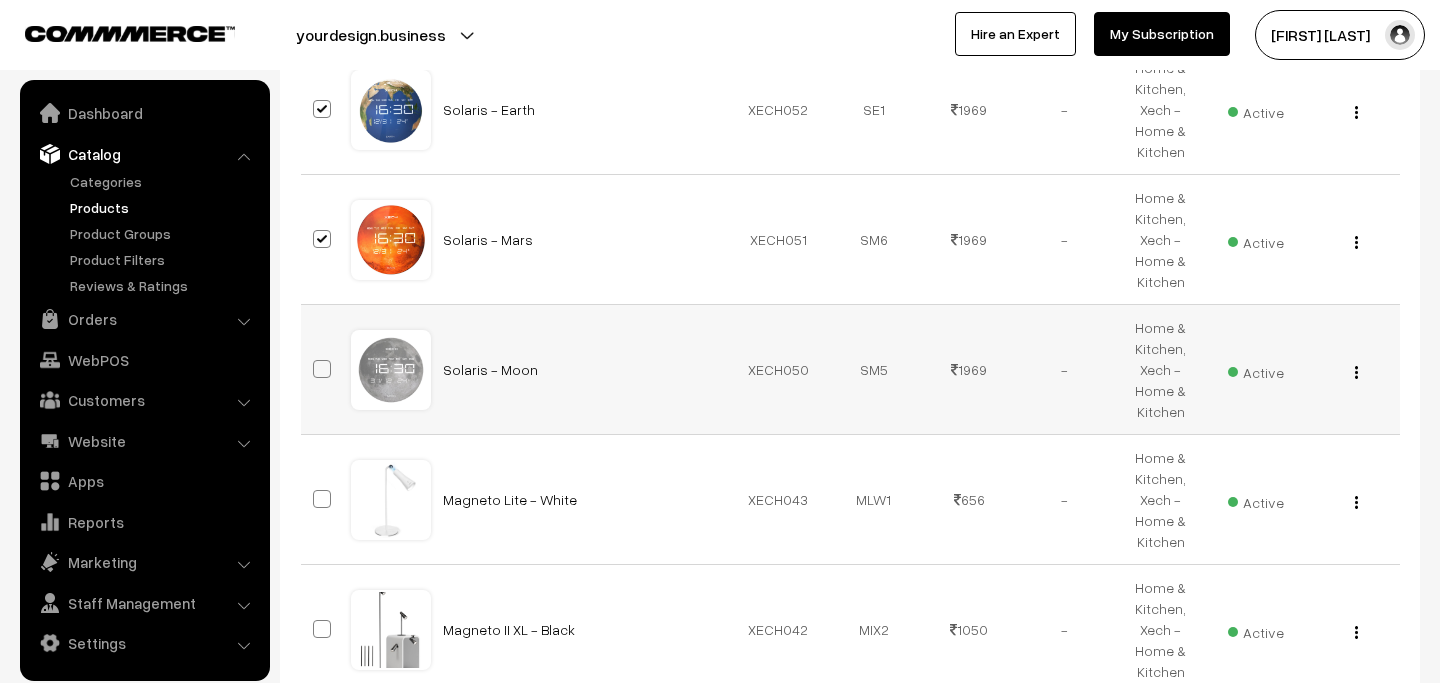 click at bounding box center [322, 369] 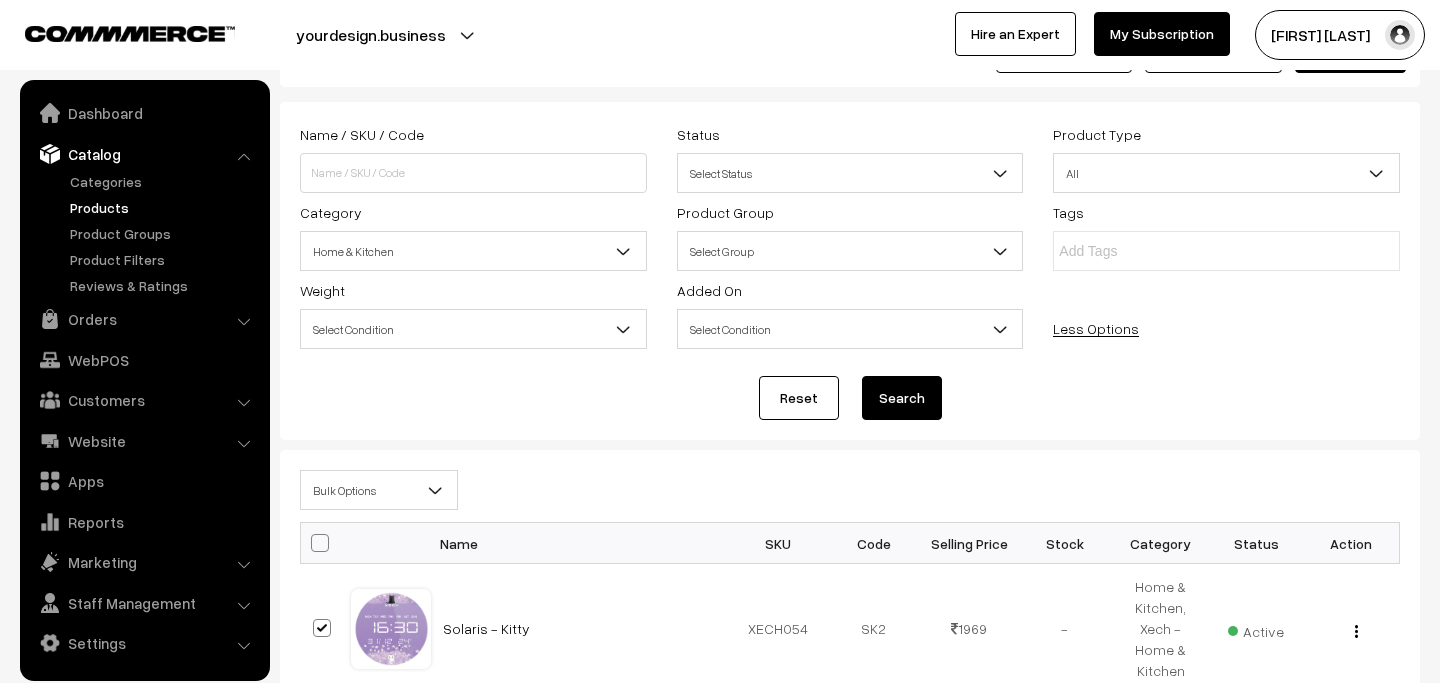 scroll, scrollTop: 0, scrollLeft: 0, axis: both 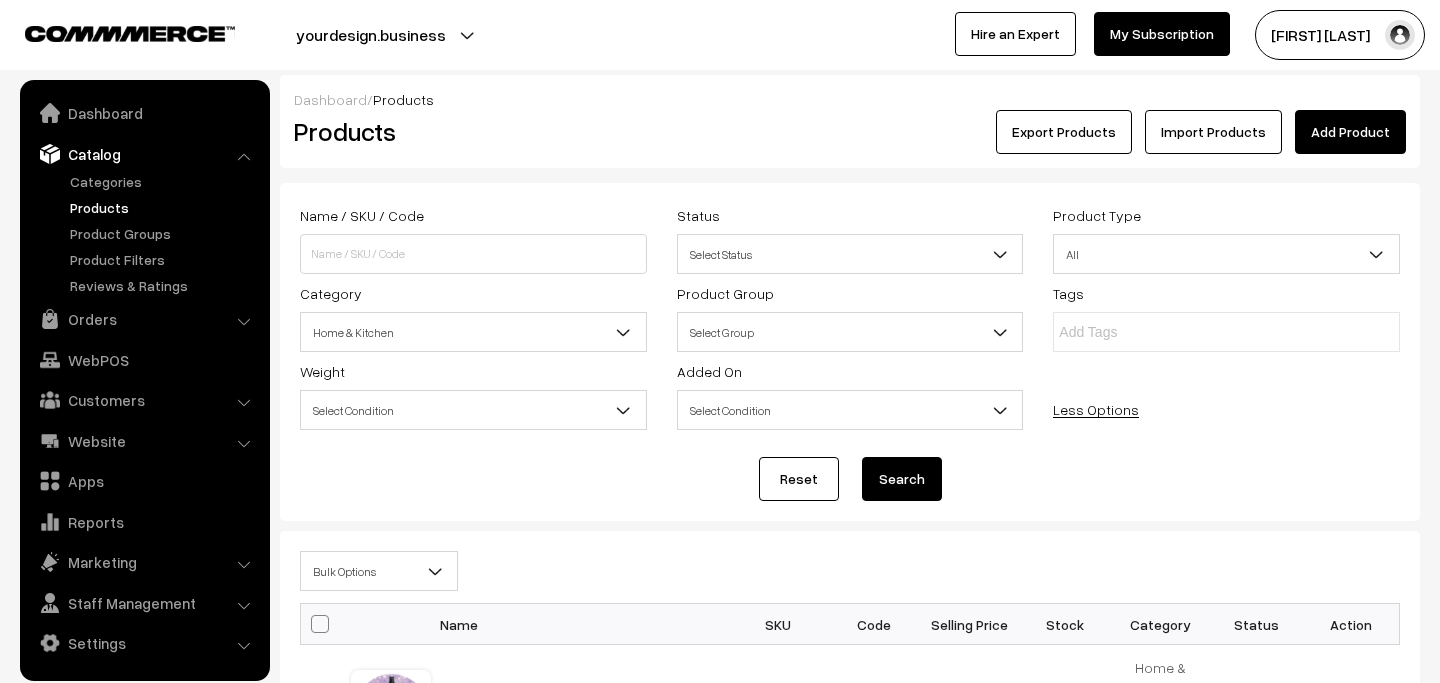 click on "Bulk Options" at bounding box center [379, 571] 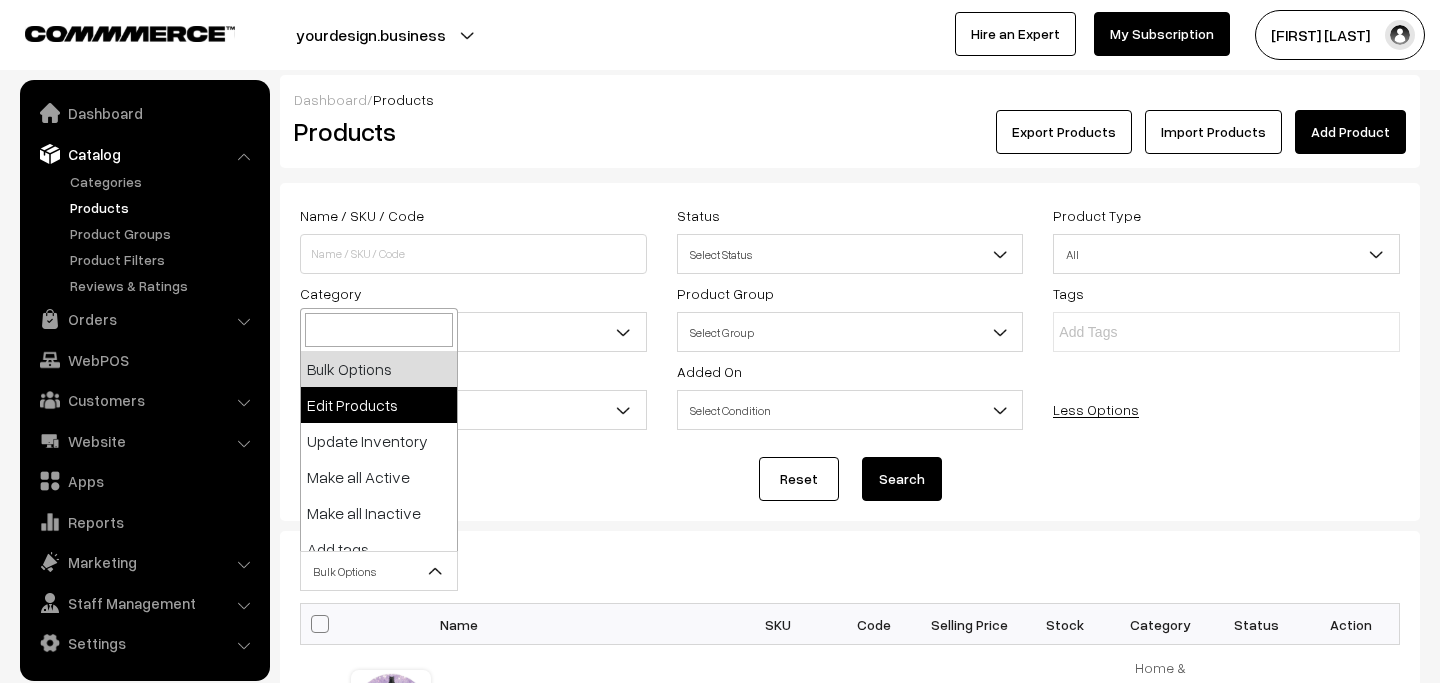 select on "editProduct" 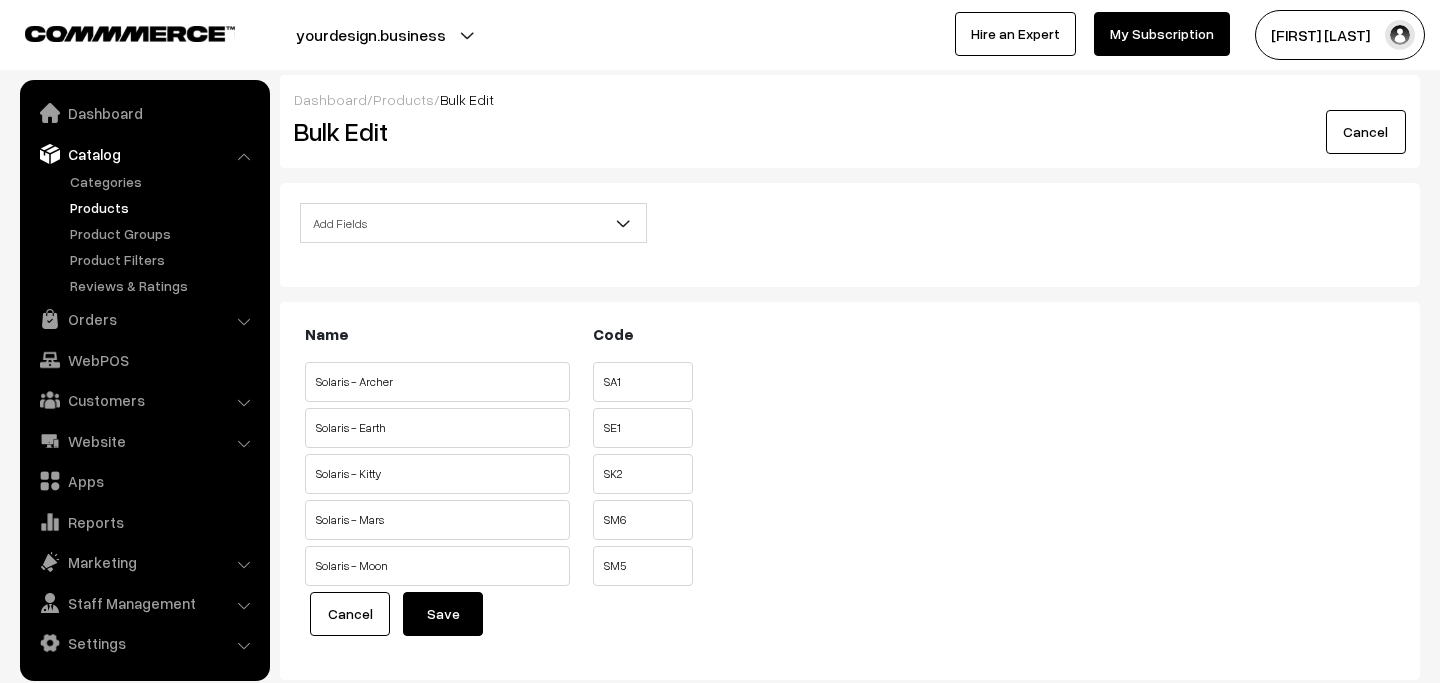 scroll, scrollTop: 0, scrollLeft: 0, axis: both 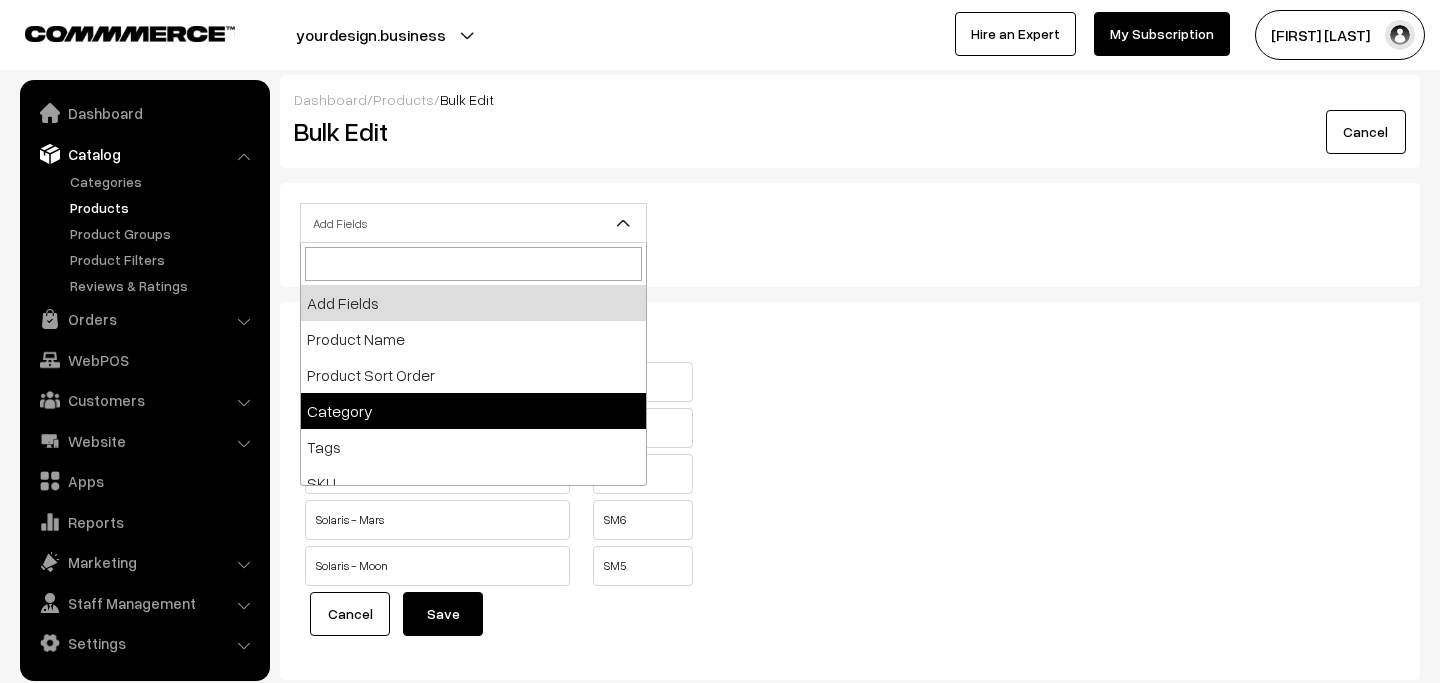select on "category" 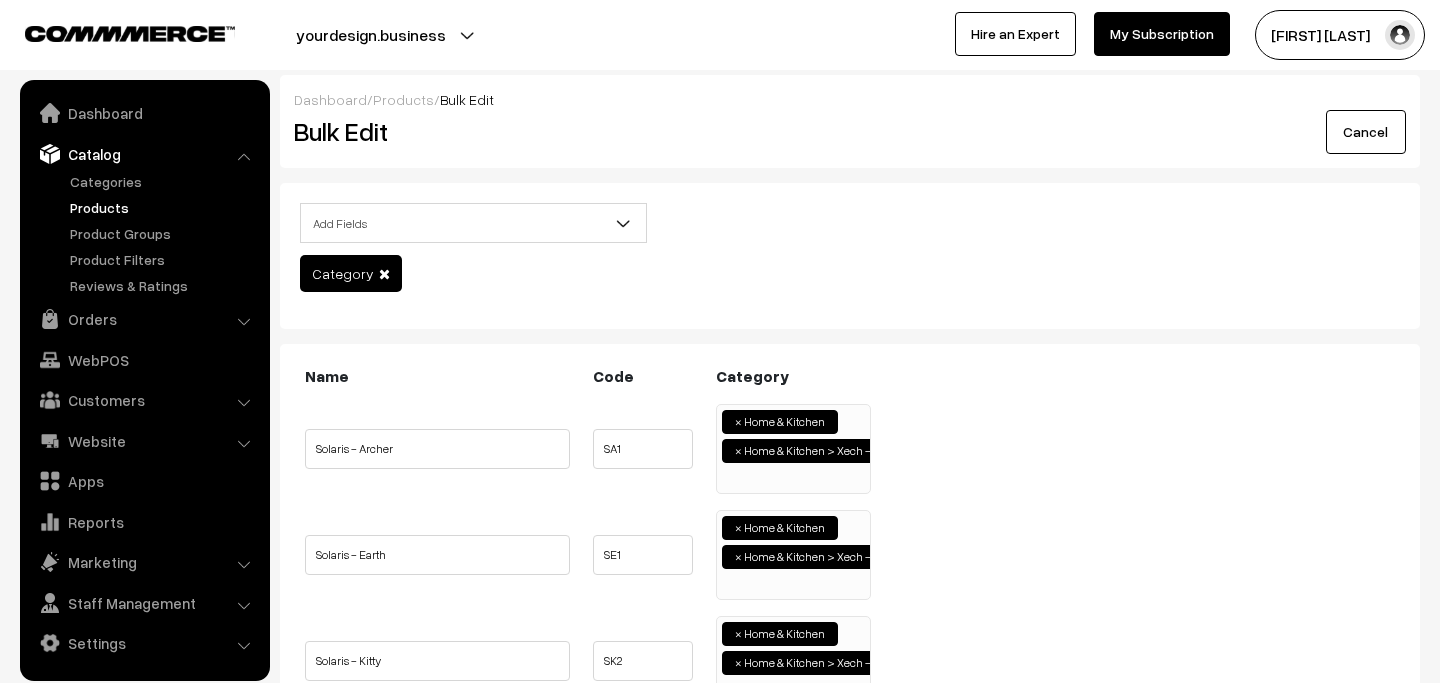 scroll, scrollTop: 0, scrollLeft: 0, axis: both 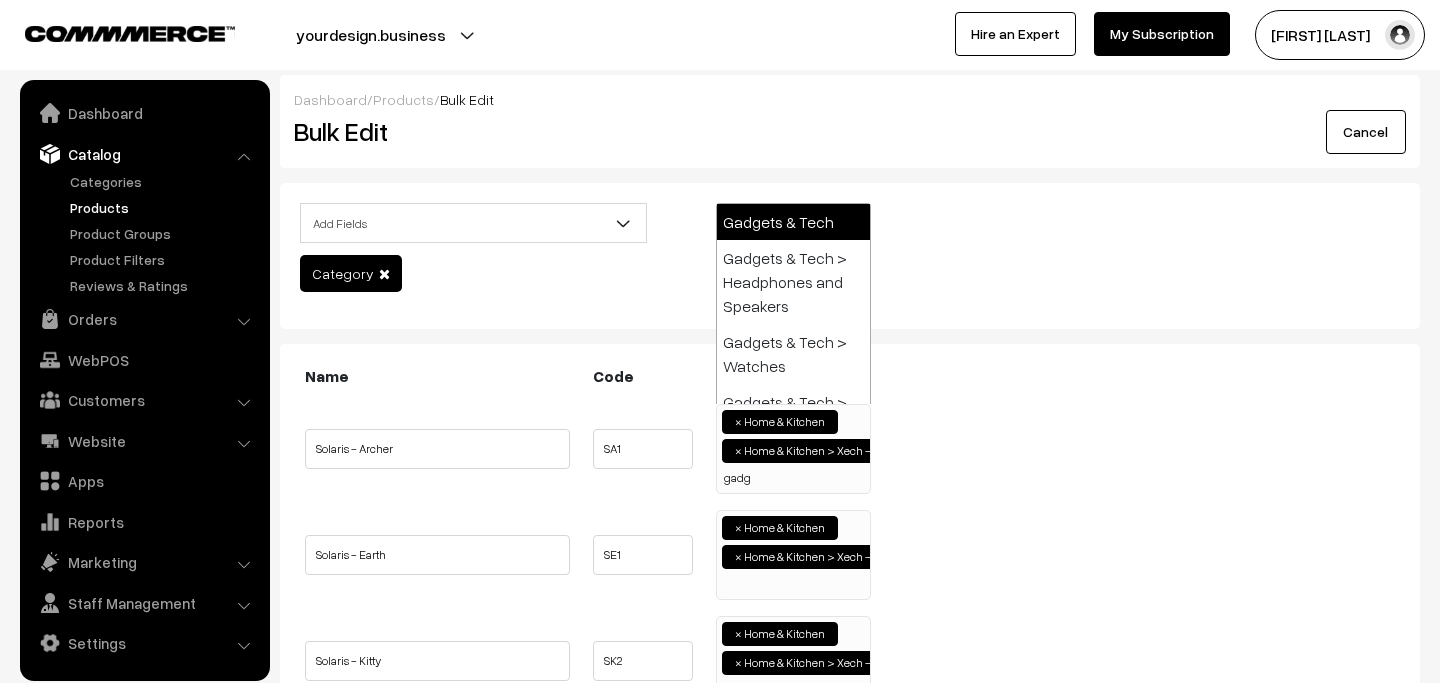 type on "gadg" 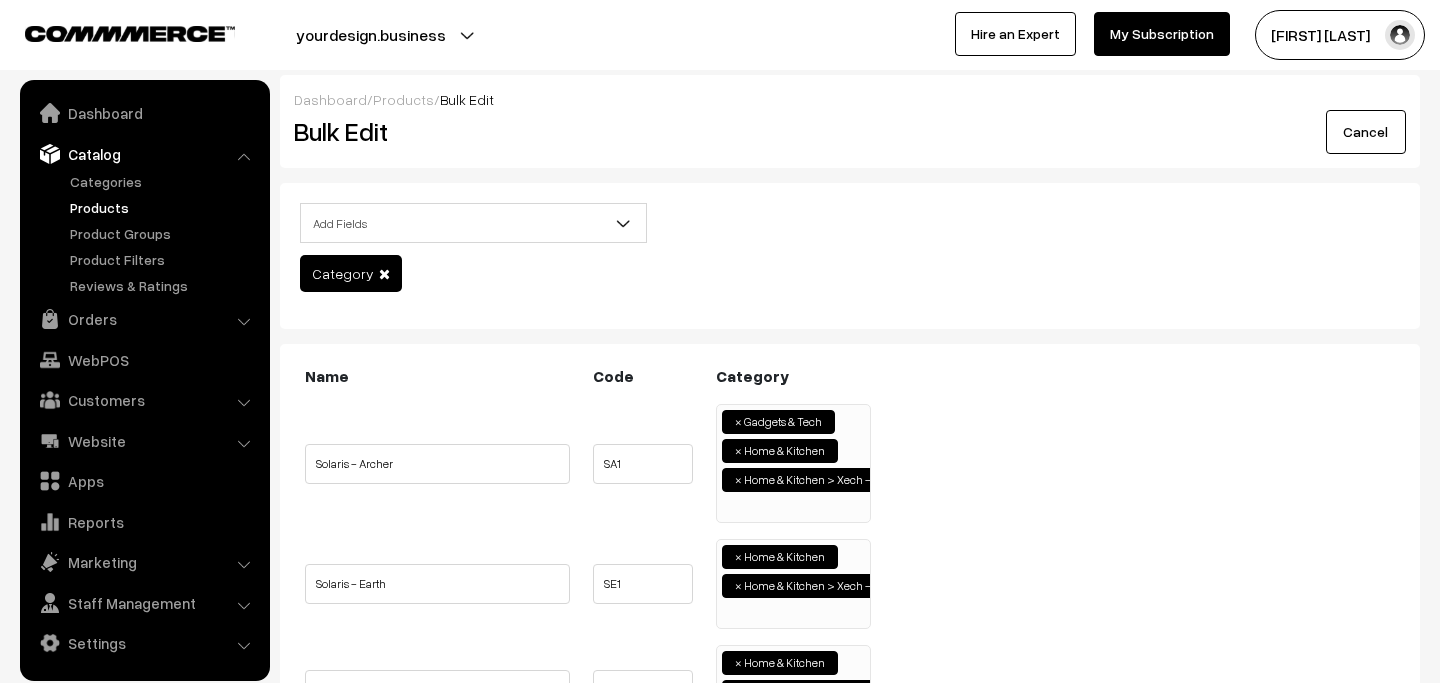 scroll, scrollTop: 1207, scrollLeft: 0, axis: vertical 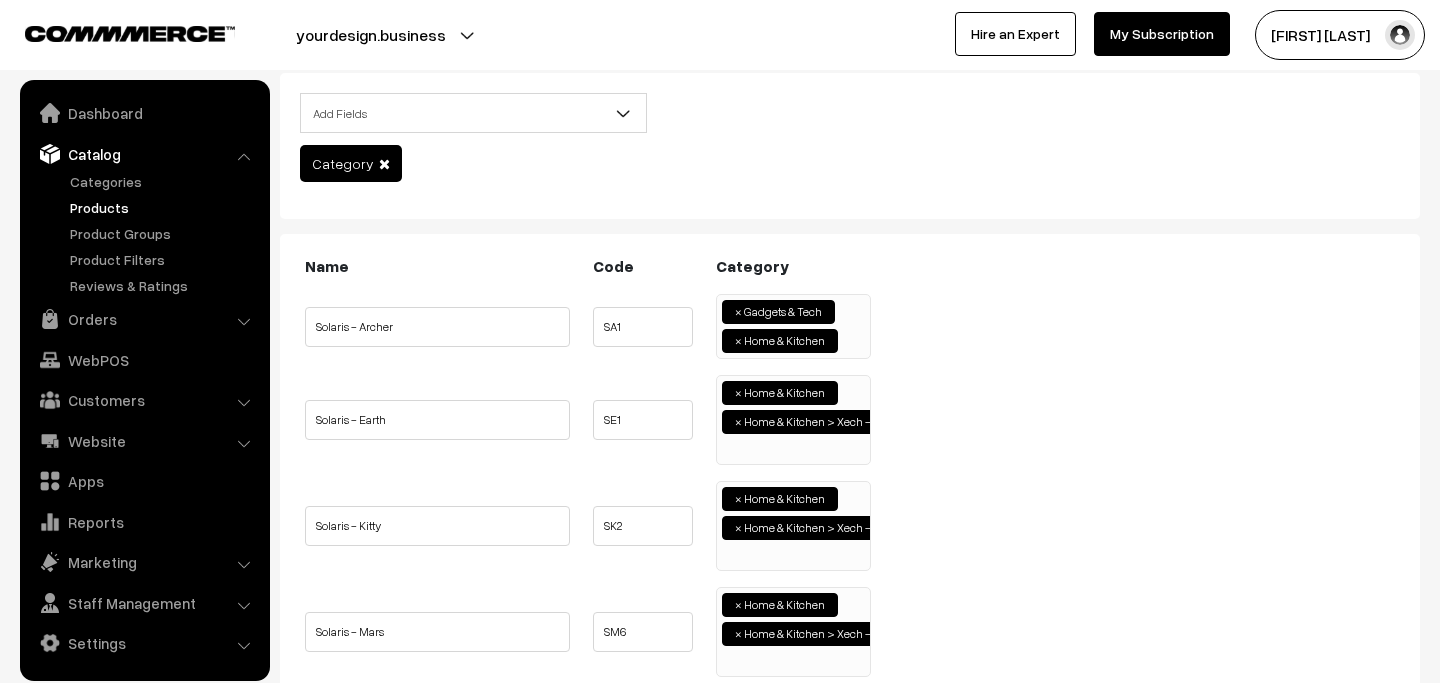 click on "× Gadgets & Tech × Home & Kitchen" at bounding box center [793, 324] 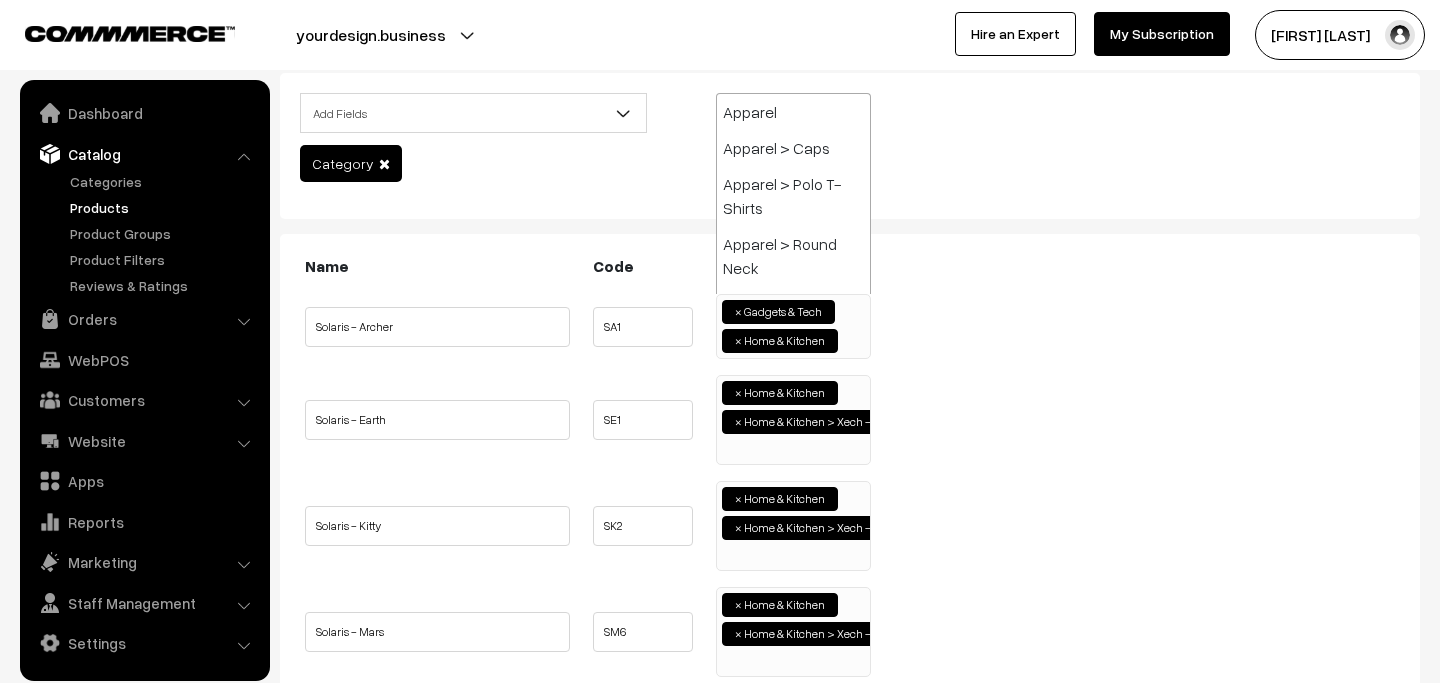 scroll, scrollTop: 816, scrollLeft: 0, axis: vertical 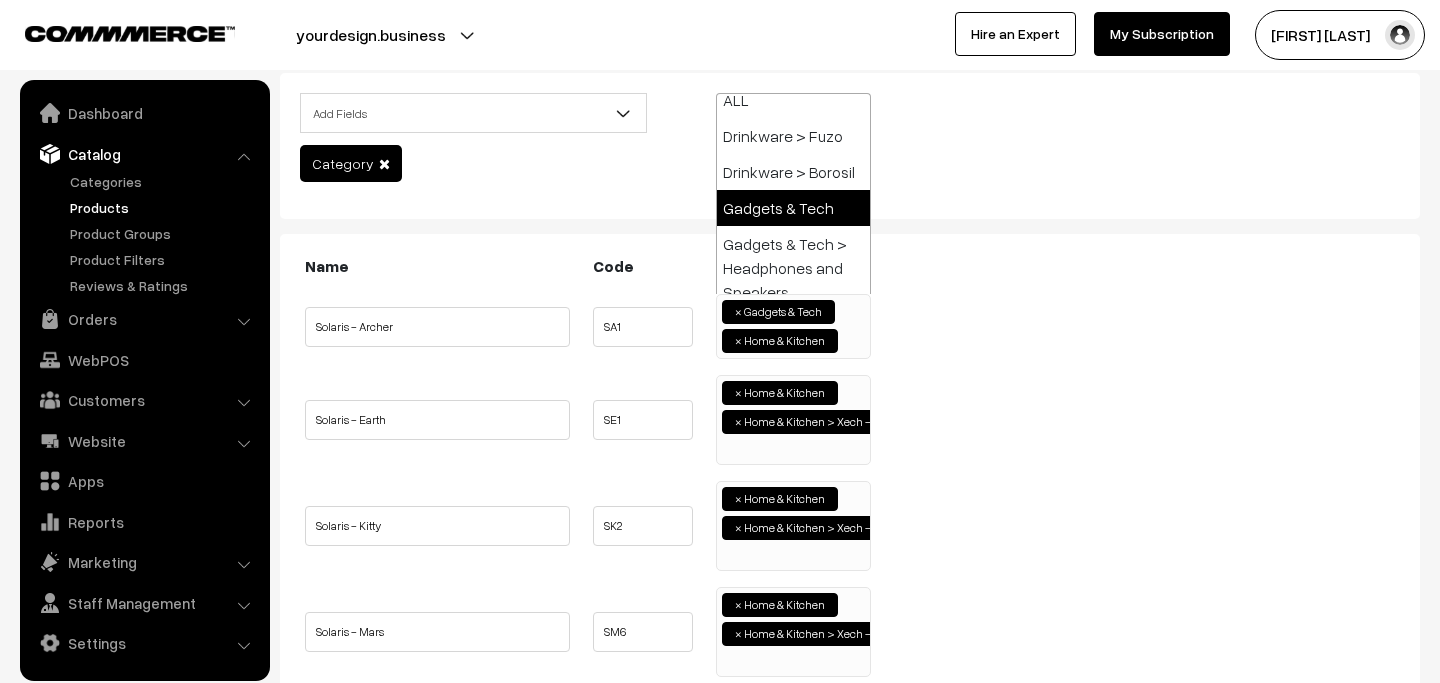 click on "× Home & Kitchen × Home & Kitchen > Xech - Home & Kitchen" at bounding box center (793, 417) 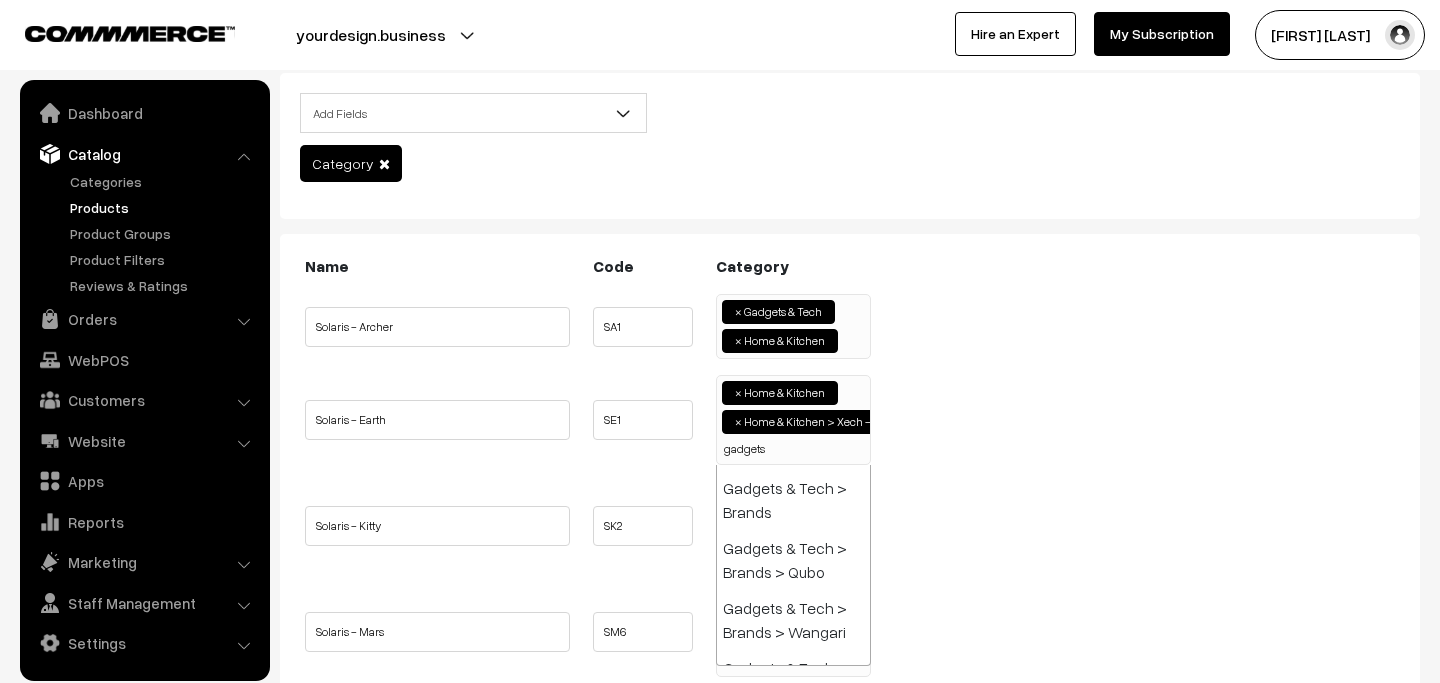 scroll, scrollTop: 0, scrollLeft: 0, axis: both 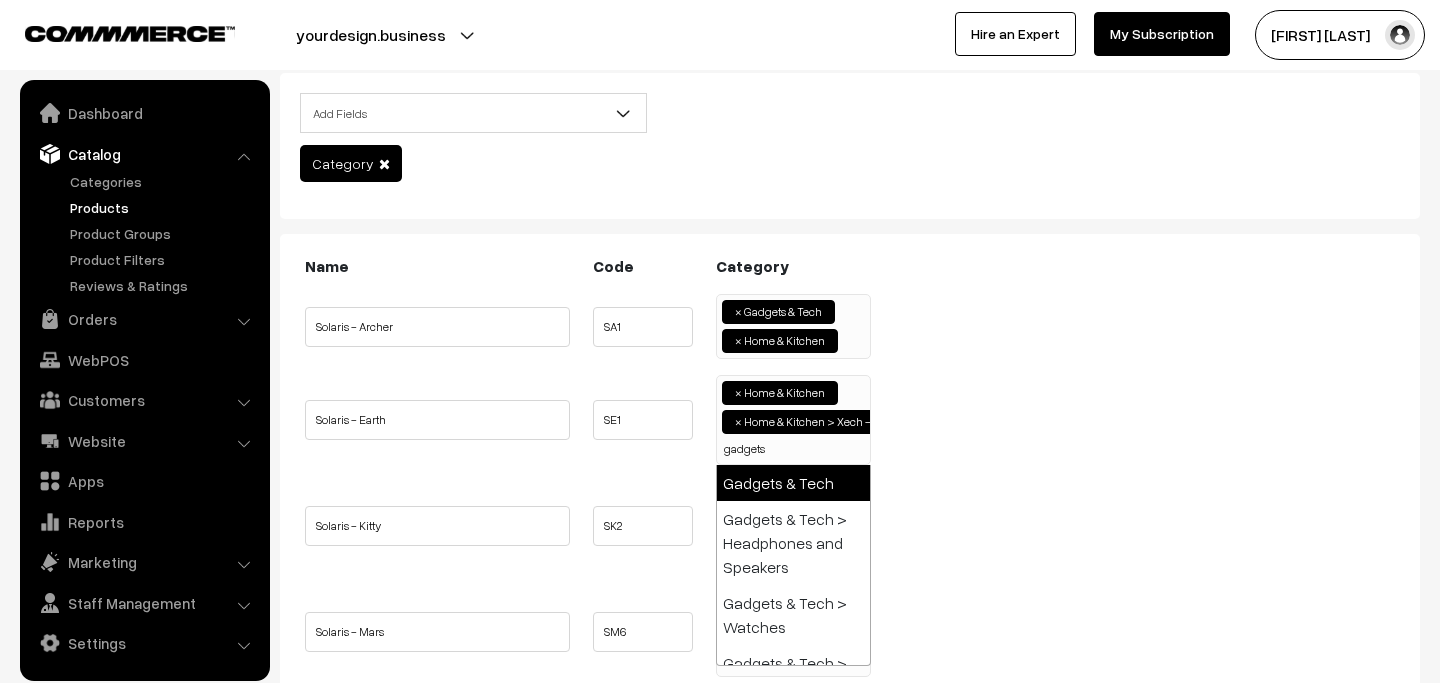 type on "gadgets" 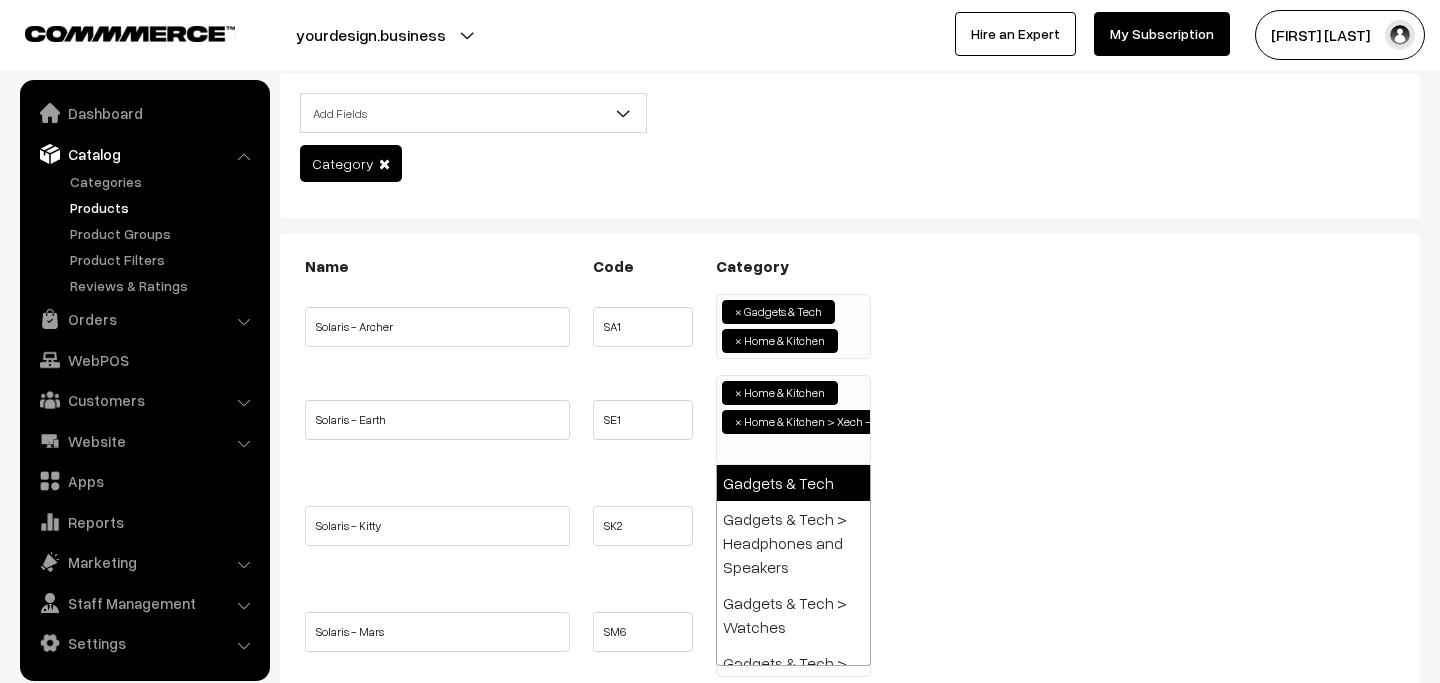 scroll, scrollTop: 1207, scrollLeft: 0, axis: vertical 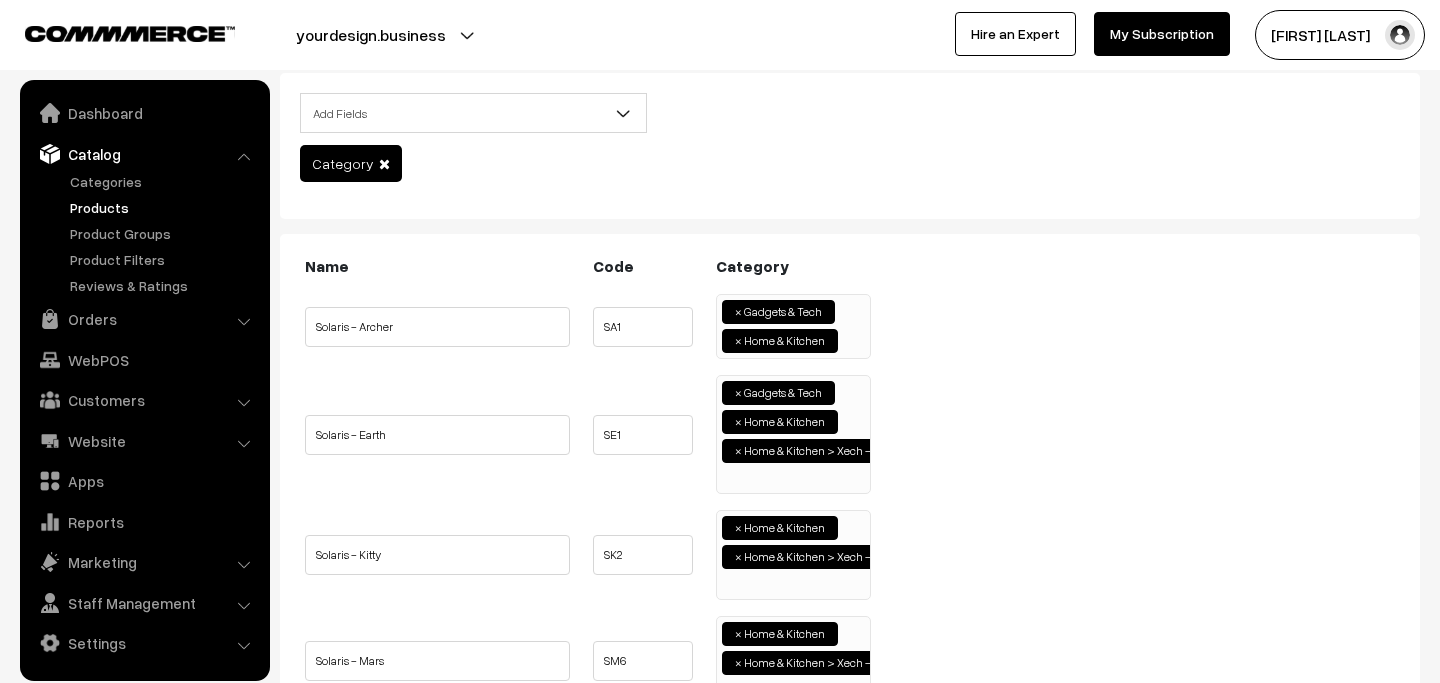 click on "× Home & Kitchen × Home & Kitchen > Xech - Home & Kitchen" at bounding box center (793, 552) 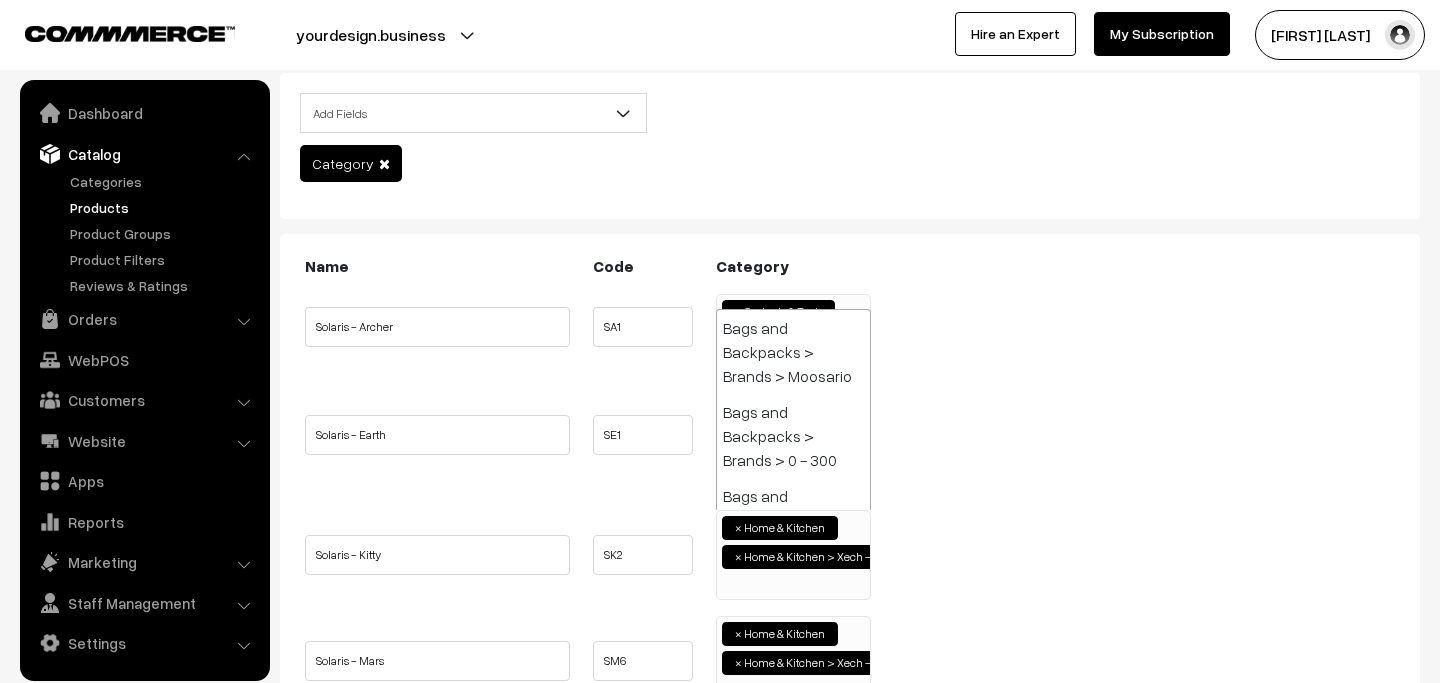 paste on "gadgets" 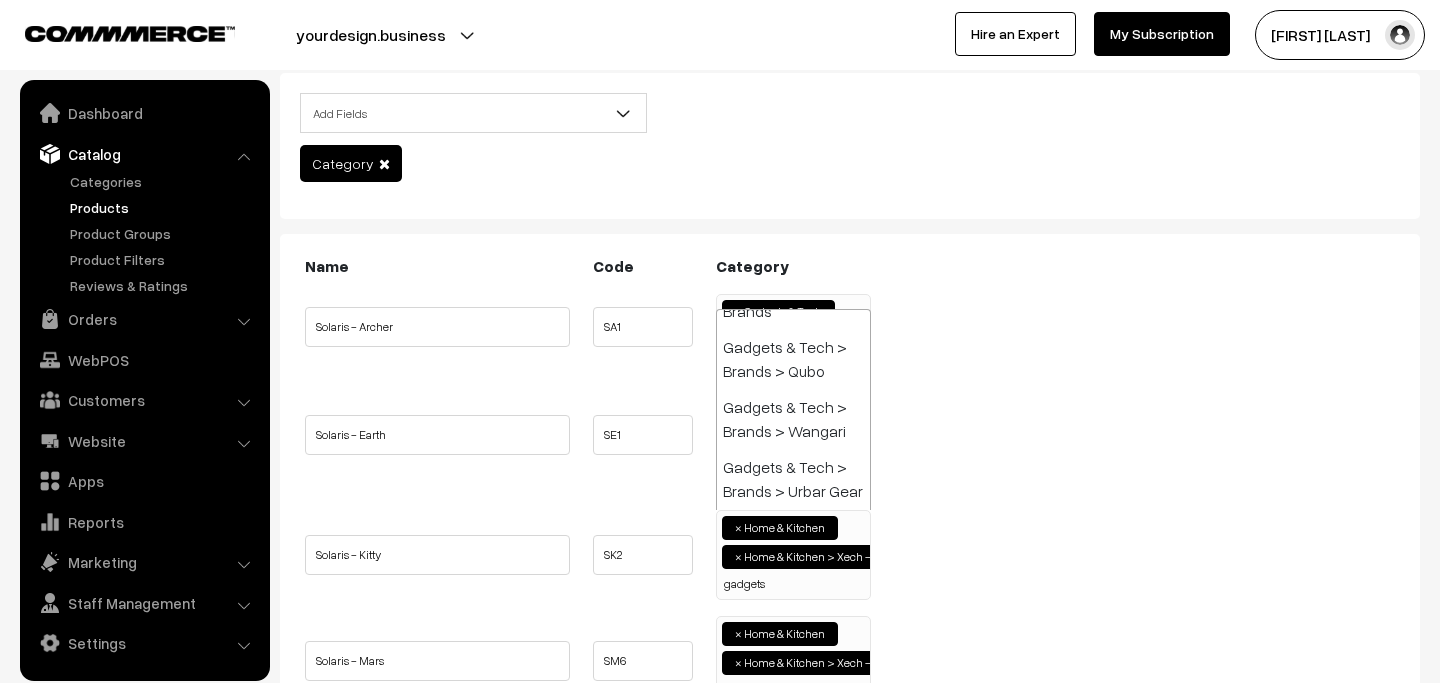 scroll, scrollTop: 0, scrollLeft: 0, axis: both 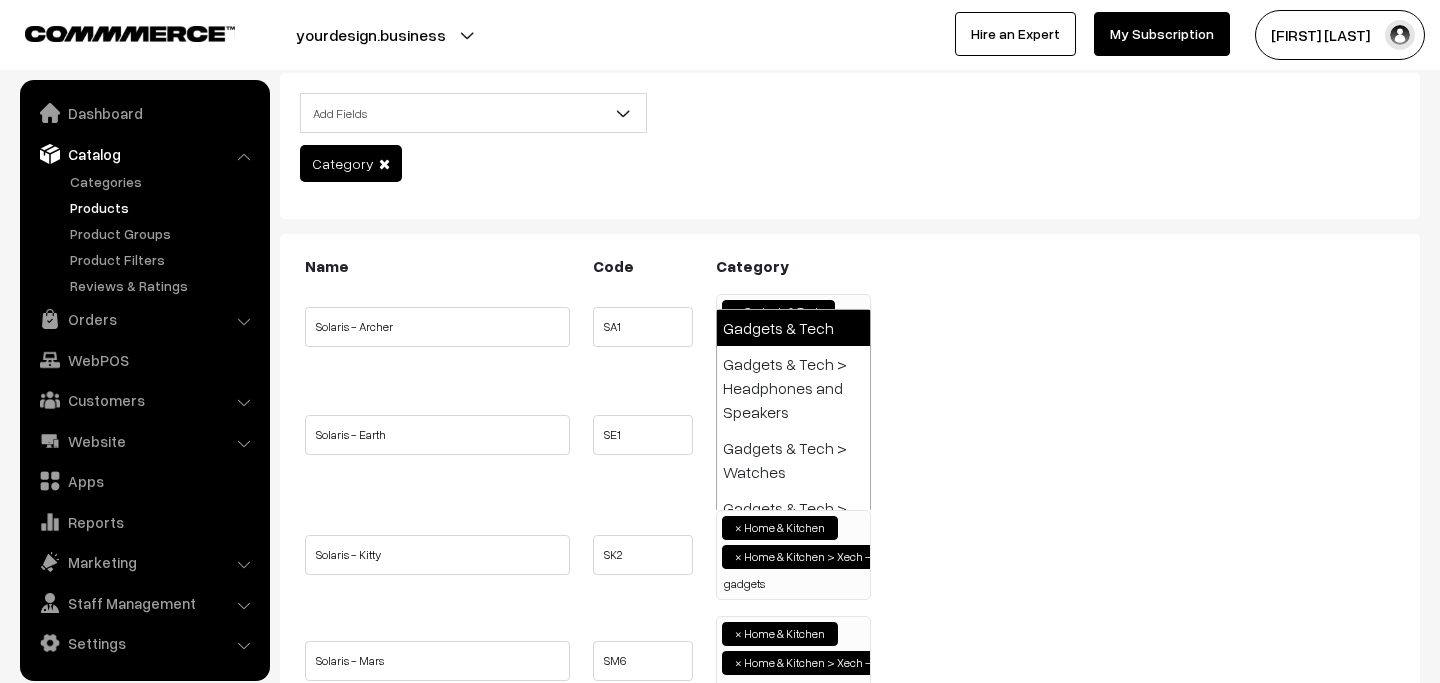 type on "gadgets" 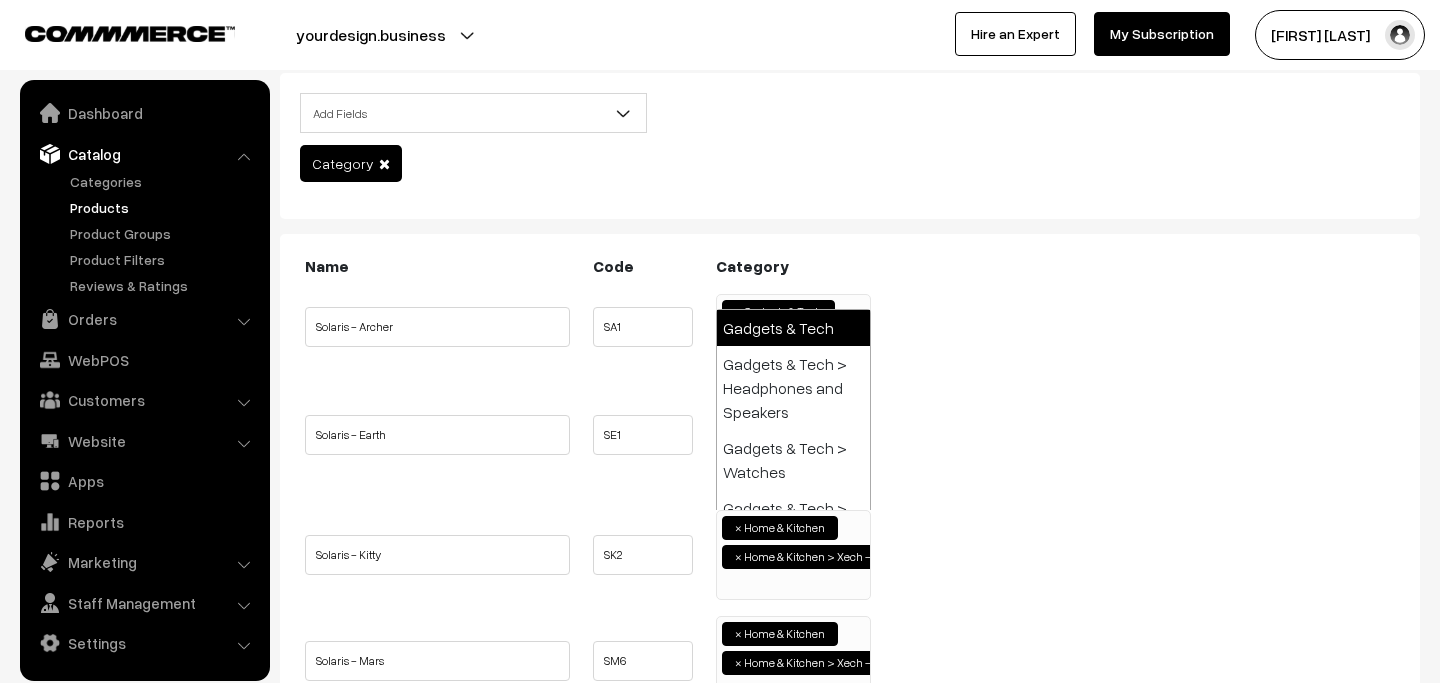 scroll, scrollTop: 1207, scrollLeft: 0, axis: vertical 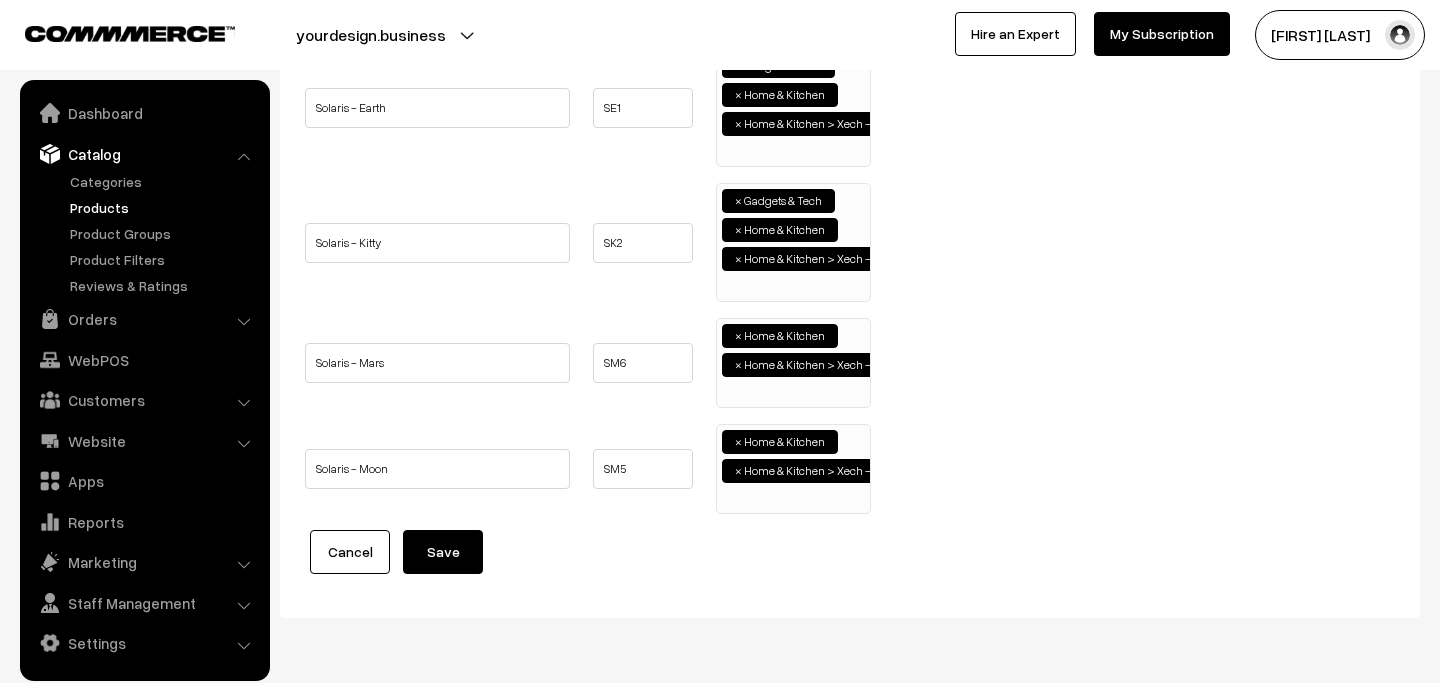 click on "× Home & Kitchen × Home & Kitchen > Xech - Home & Kitchen" at bounding box center (793, 360) 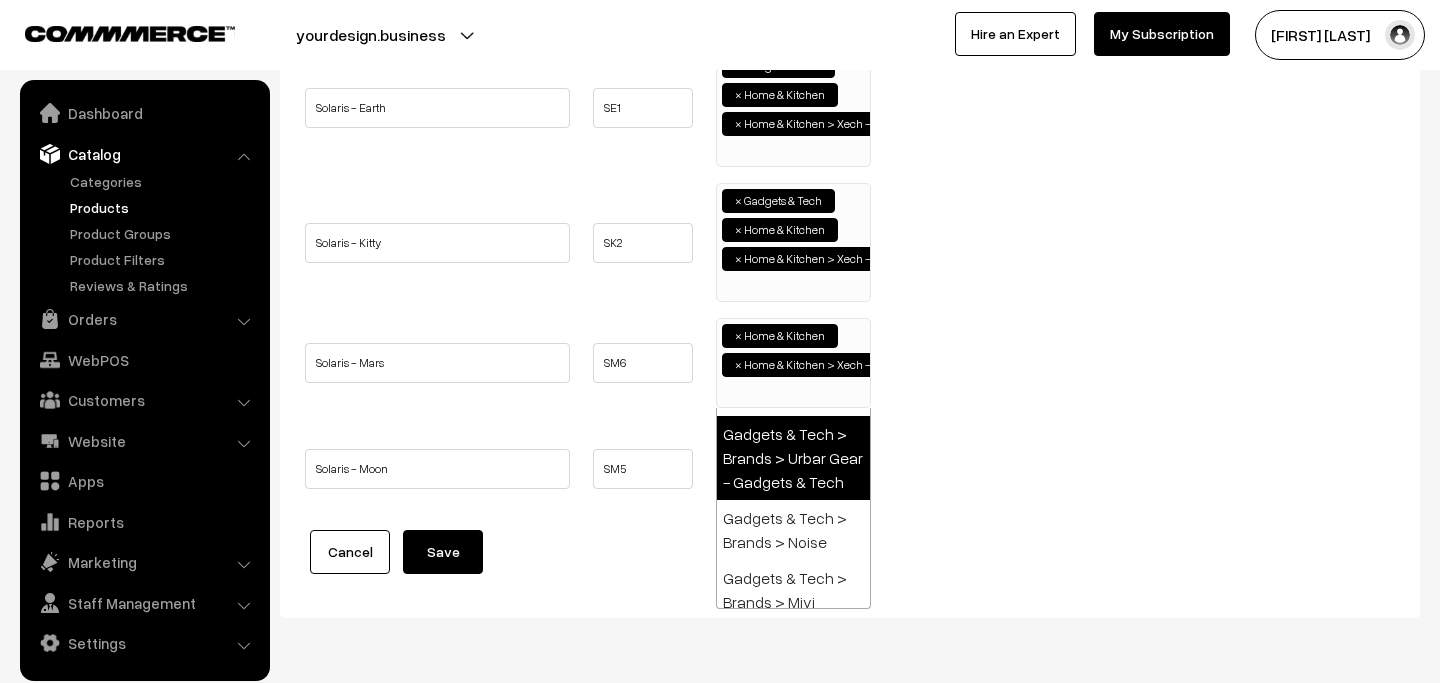paste on "gadgets" 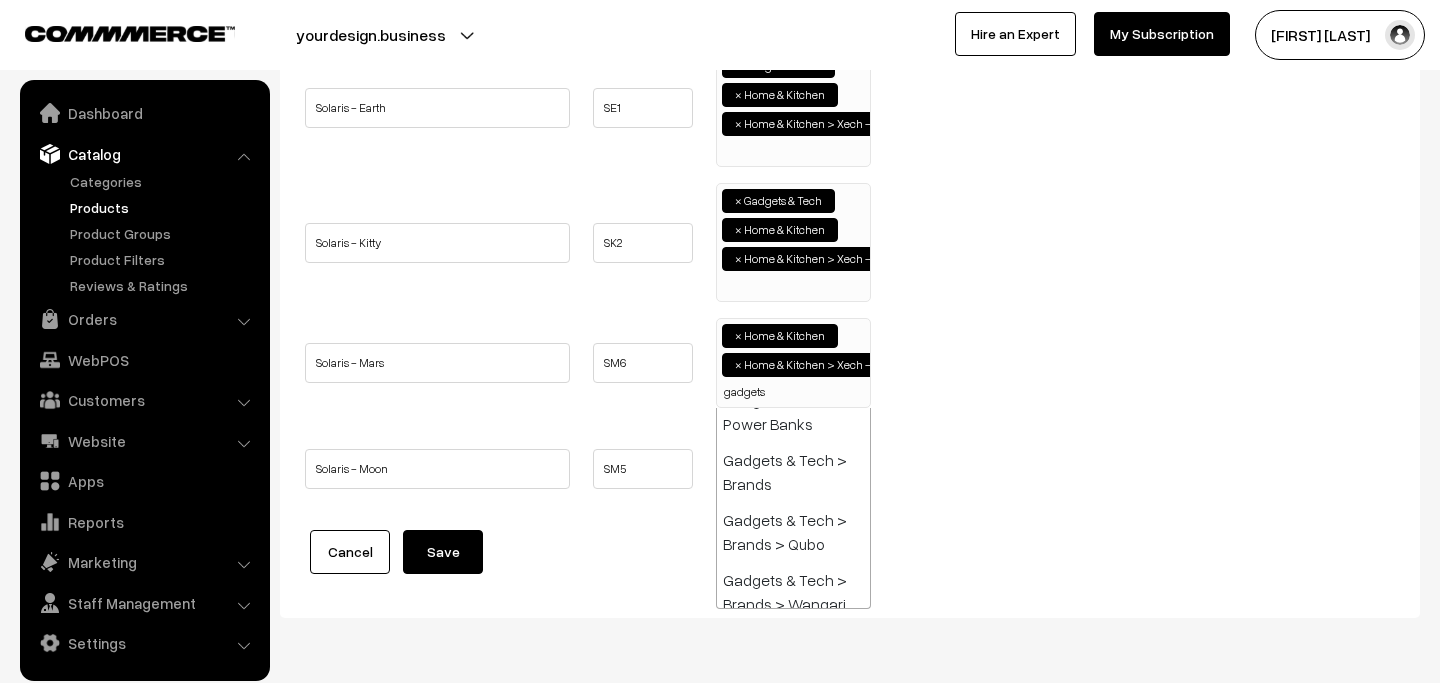 scroll, scrollTop: 0, scrollLeft: 0, axis: both 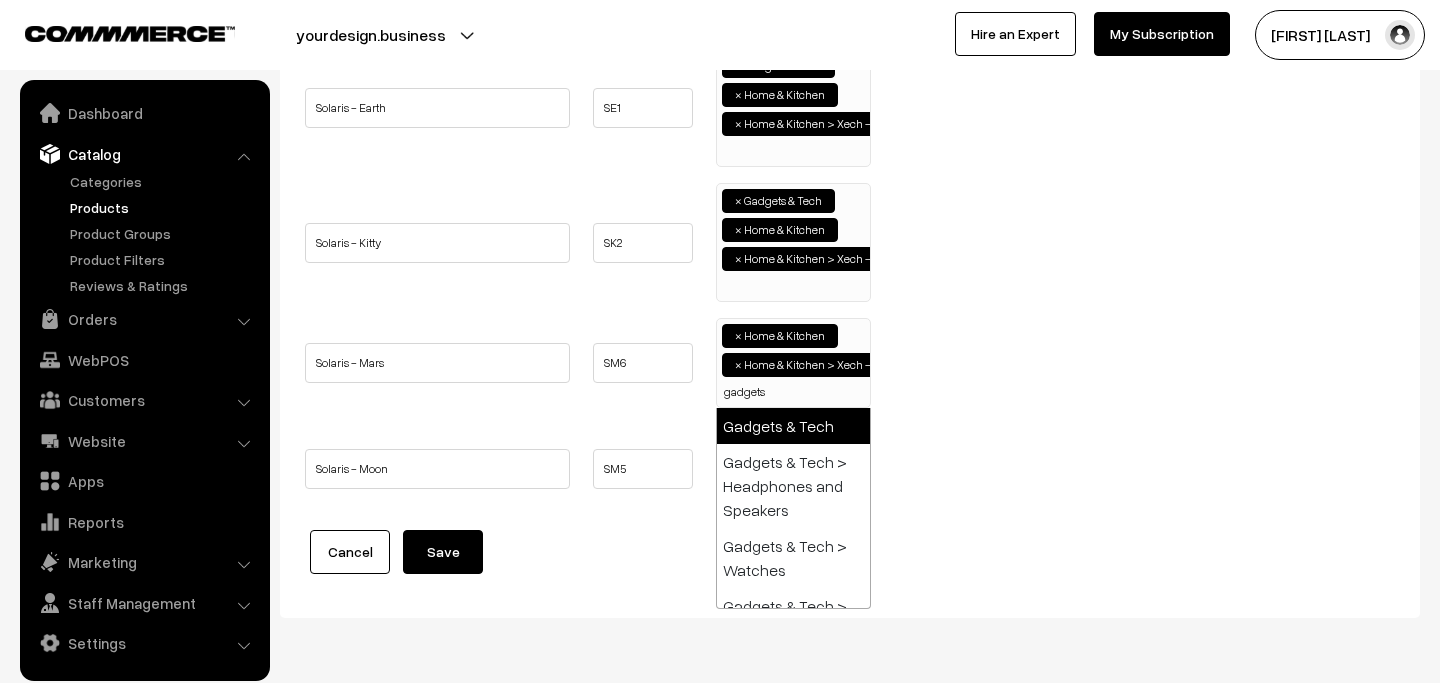 type on "gadgets" 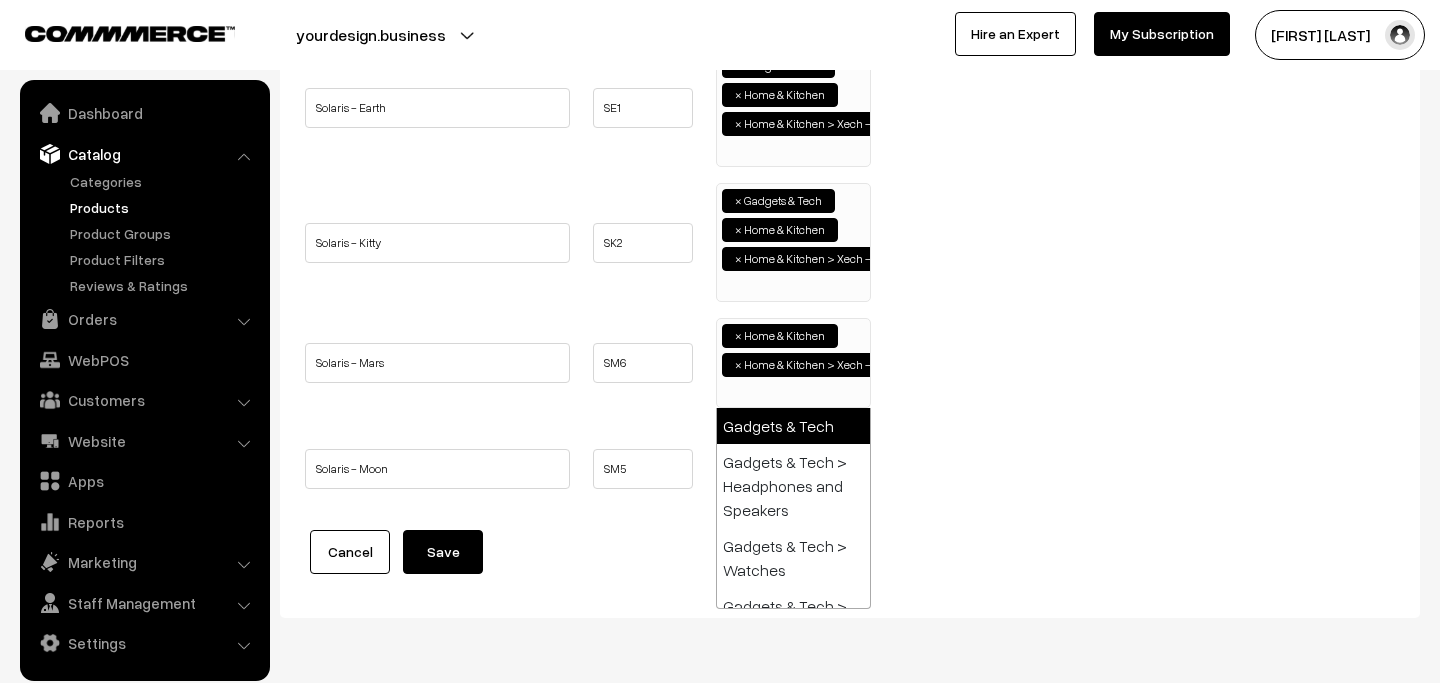 scroll, scrollTop: 1207, scrollLeft: 0, axis: vertical 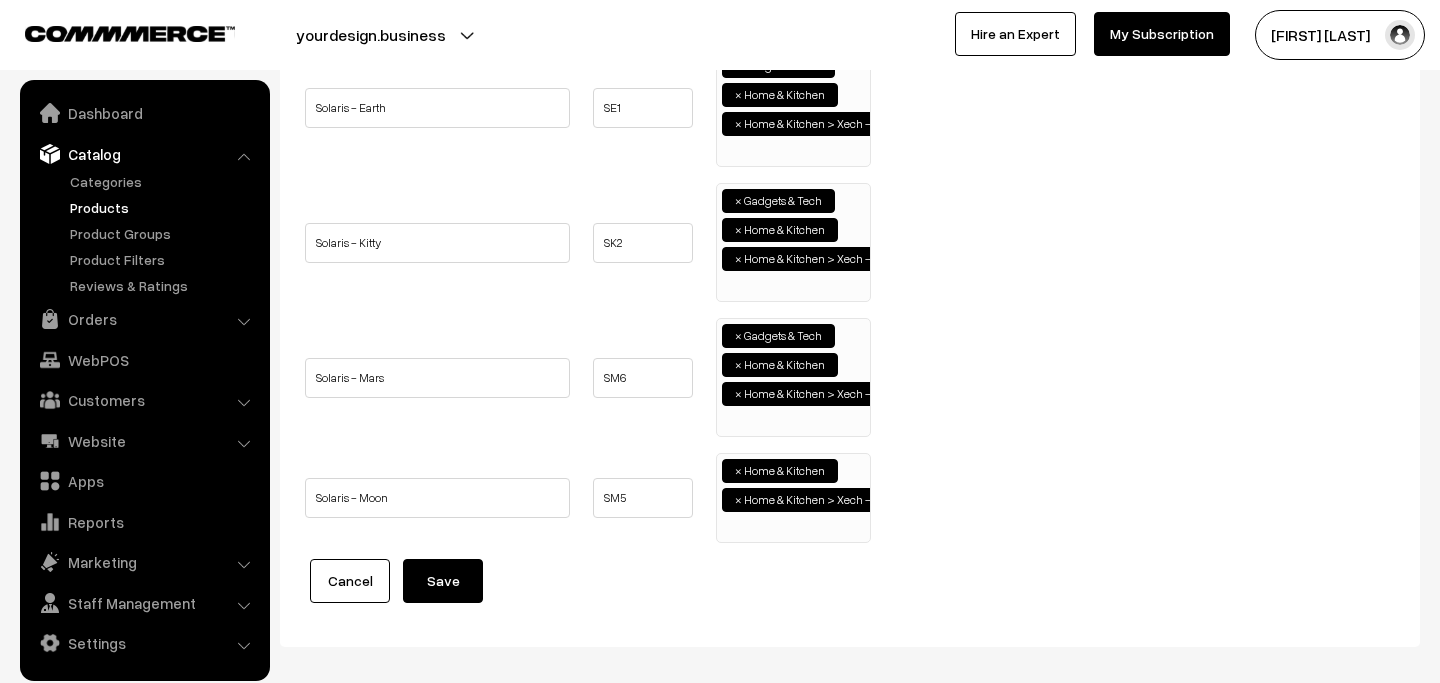 click on "× Home & Kitchen × Home & Kitchen > Xech - Home & Kitchen" at bounding box center (793, 495) 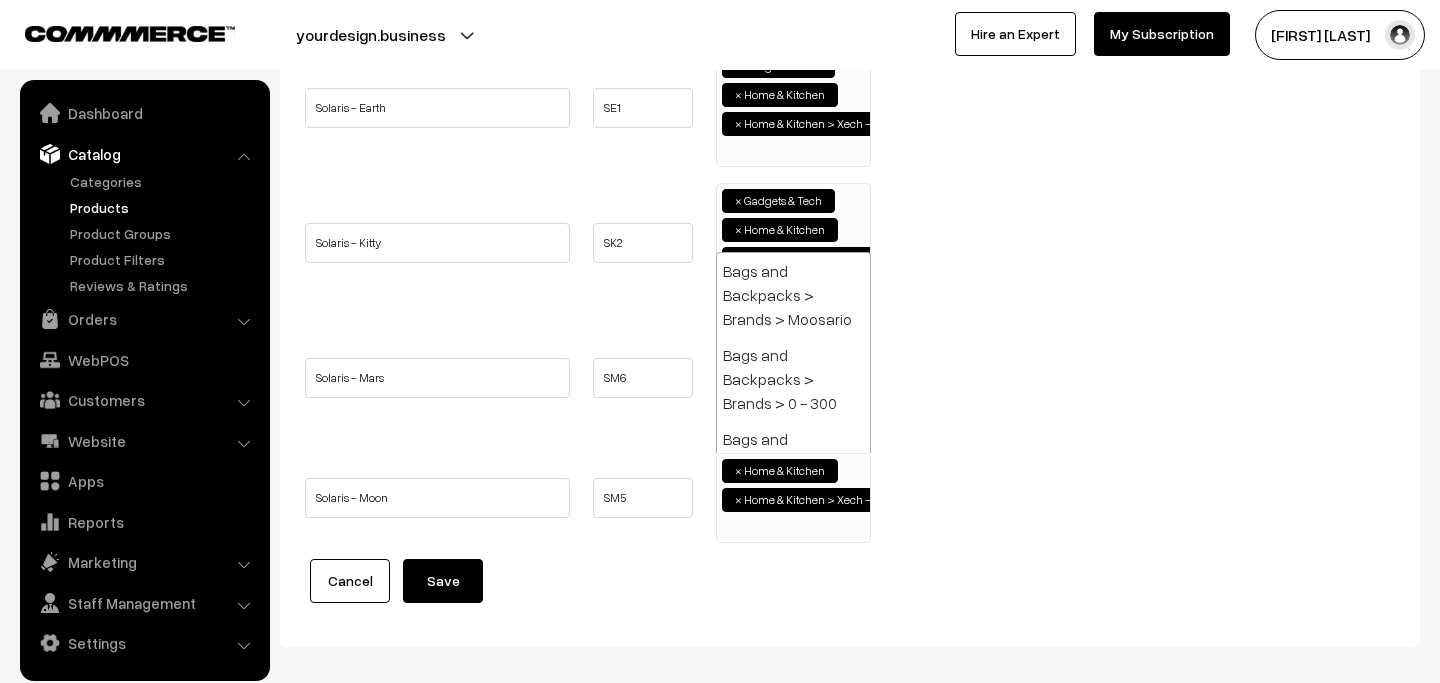 paste on "gadgets" 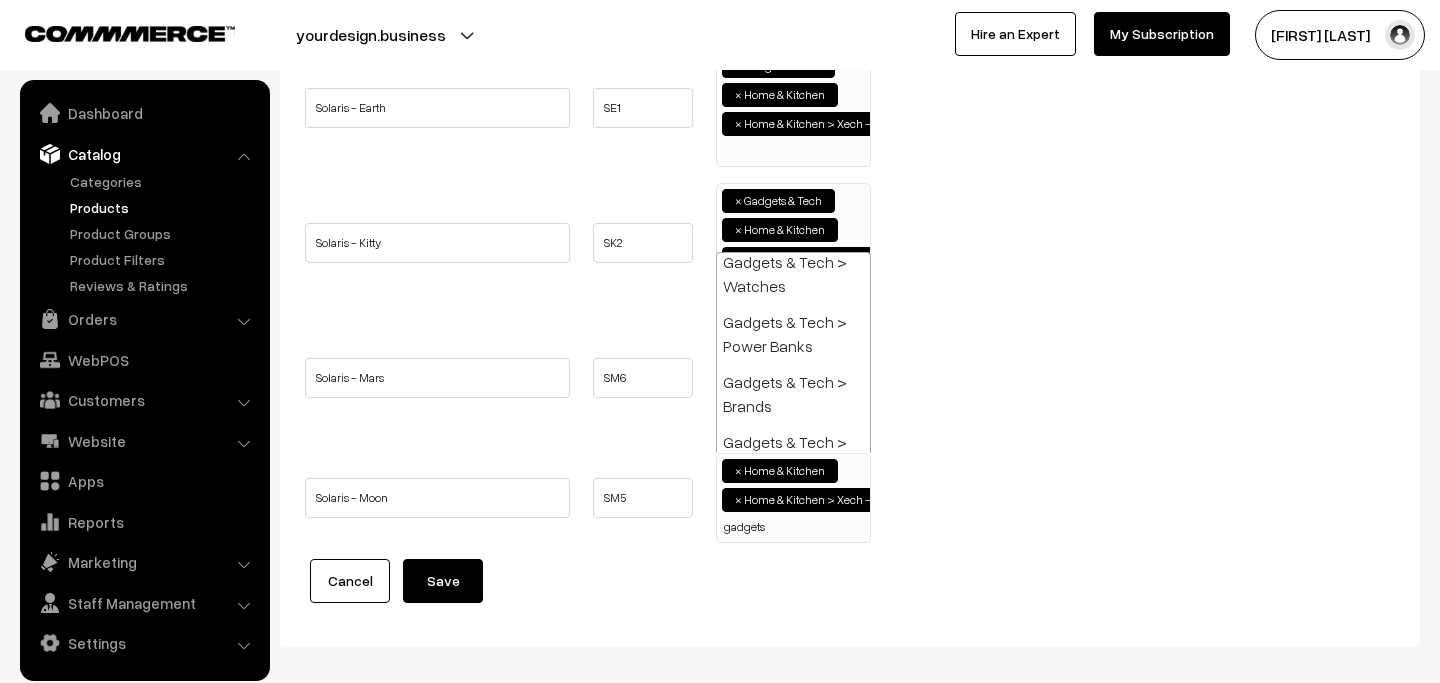scroll, scrollTop: 0, scrollLeft: 0, axis: both 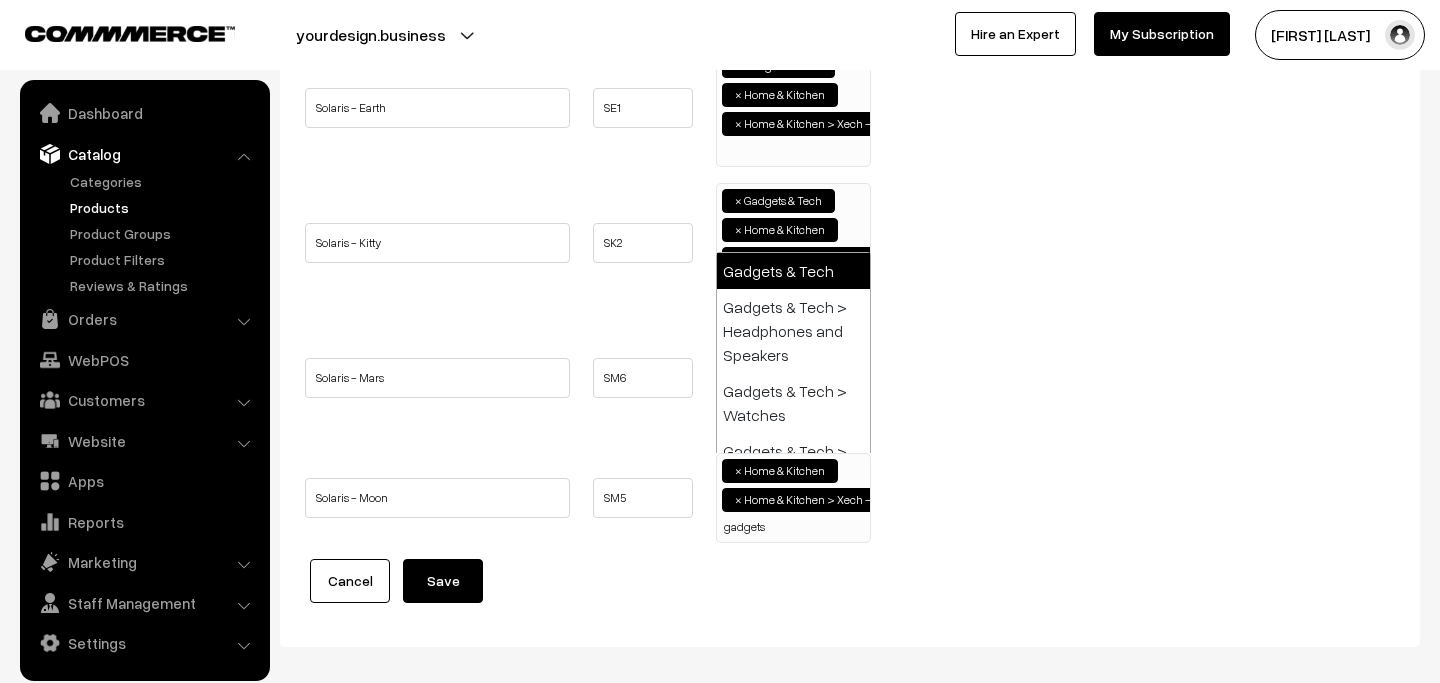 type on "gadgets" 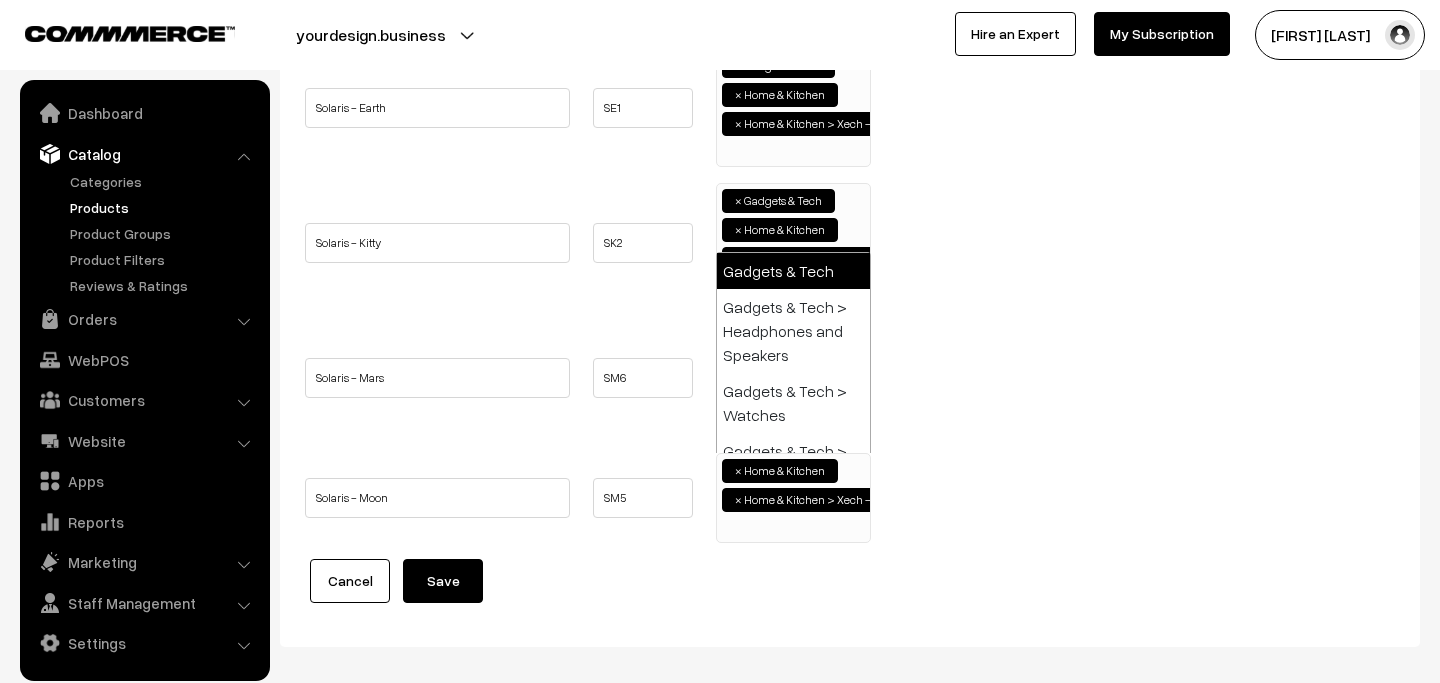 scroll 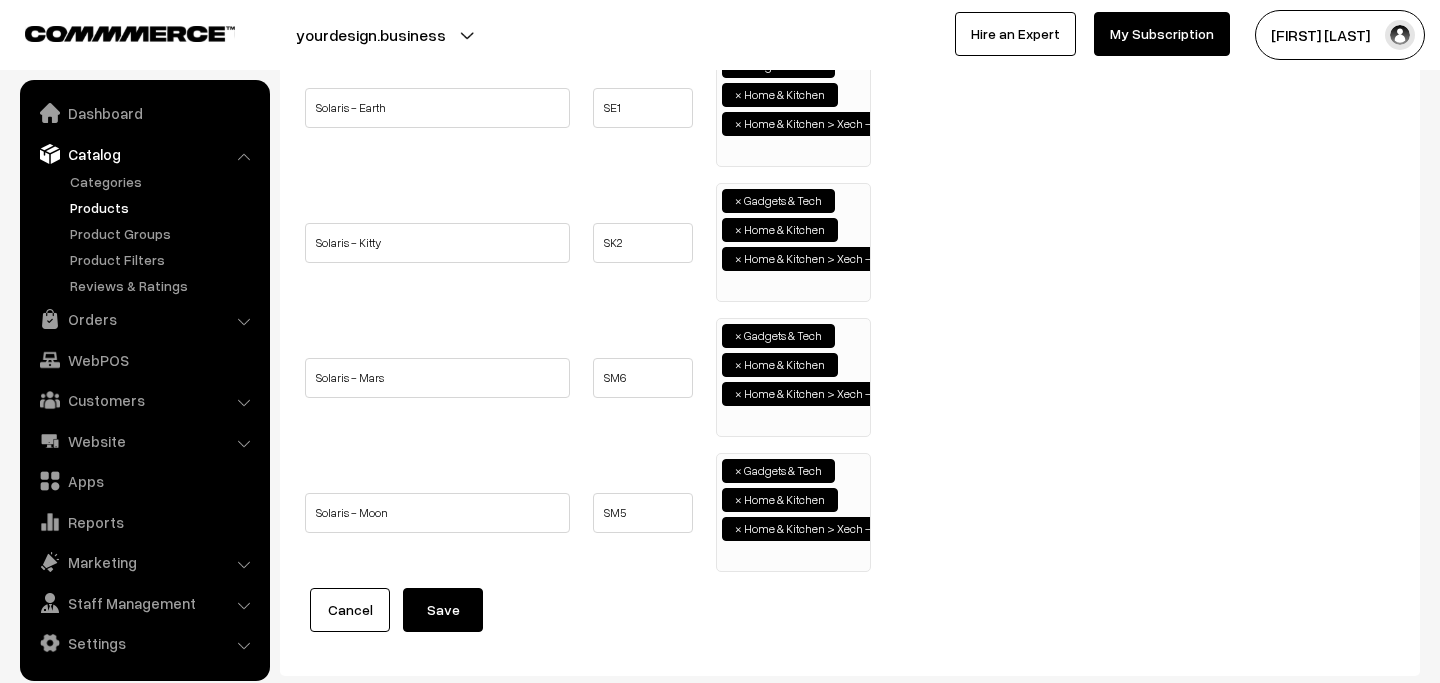 click on "×" at bounding box center (738, 500) 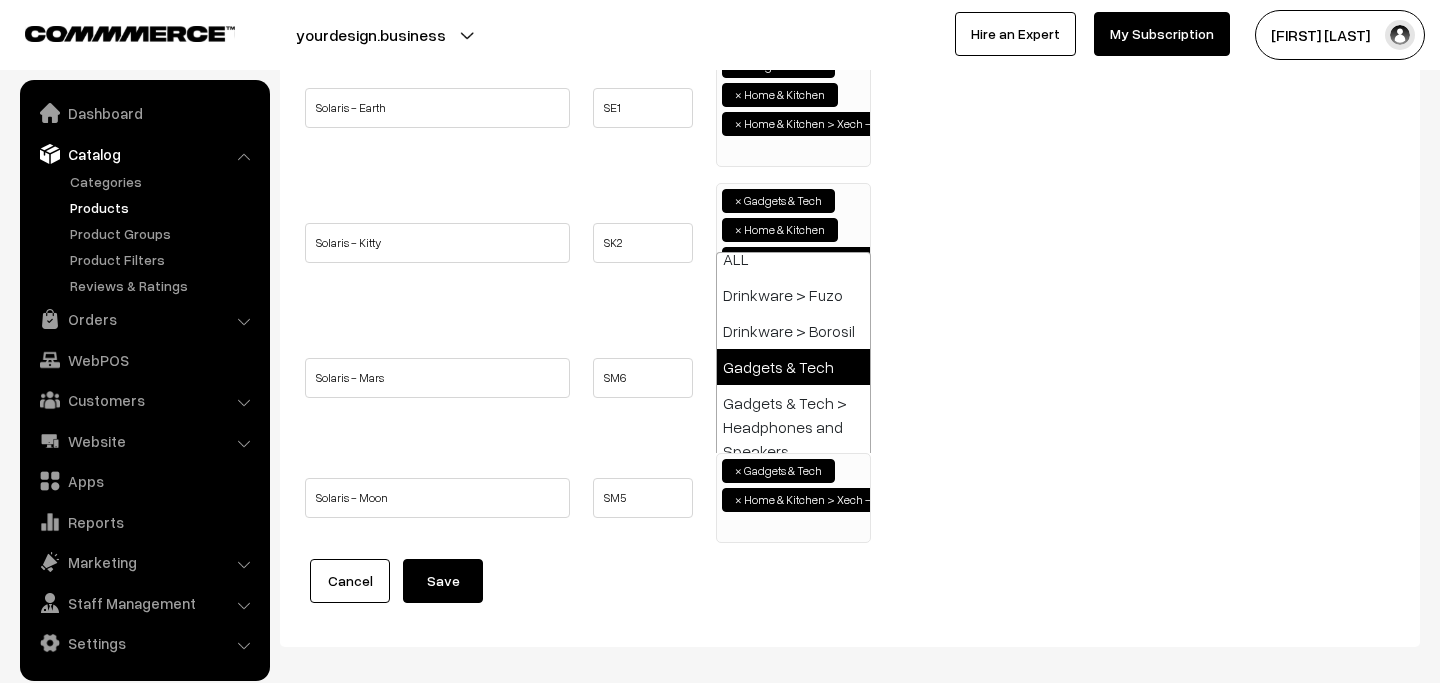 click on "×" at bounding box center (738, 500) 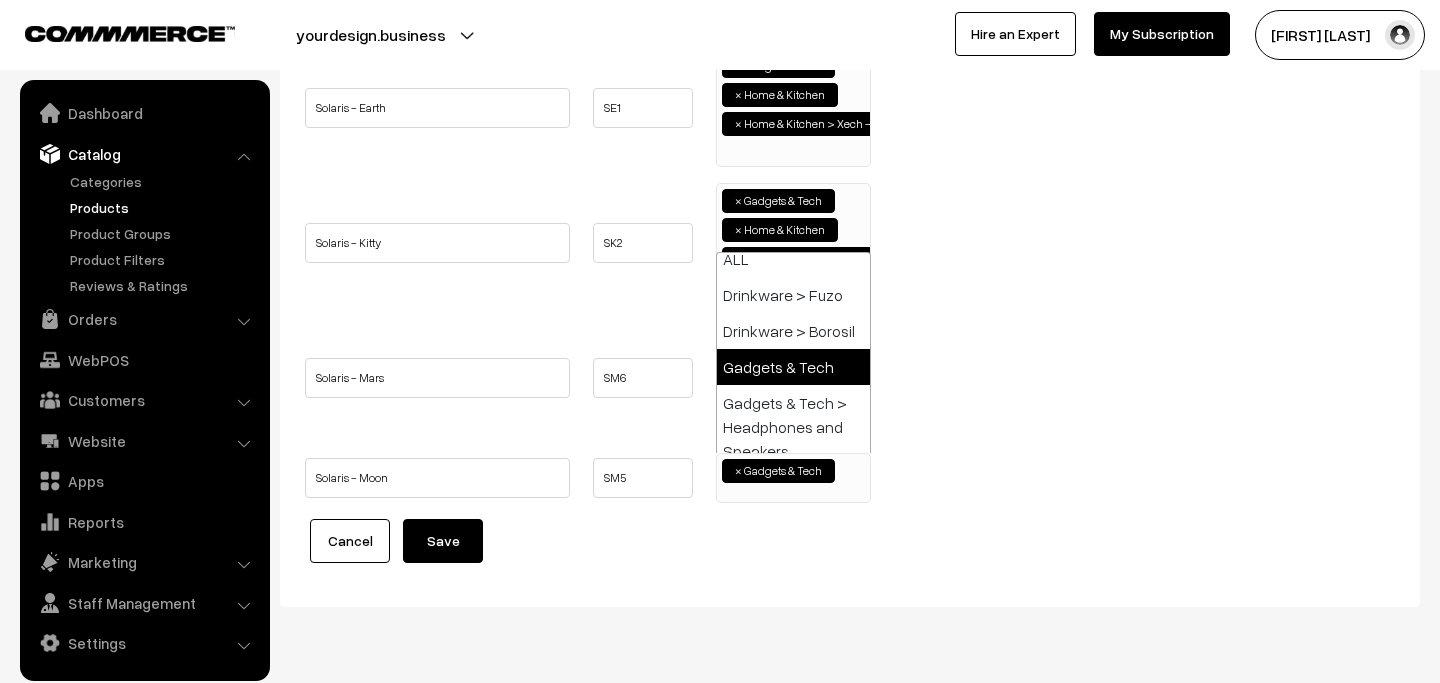 click on "Solaris - Mars
SM6" at bounding box center [850, 377] 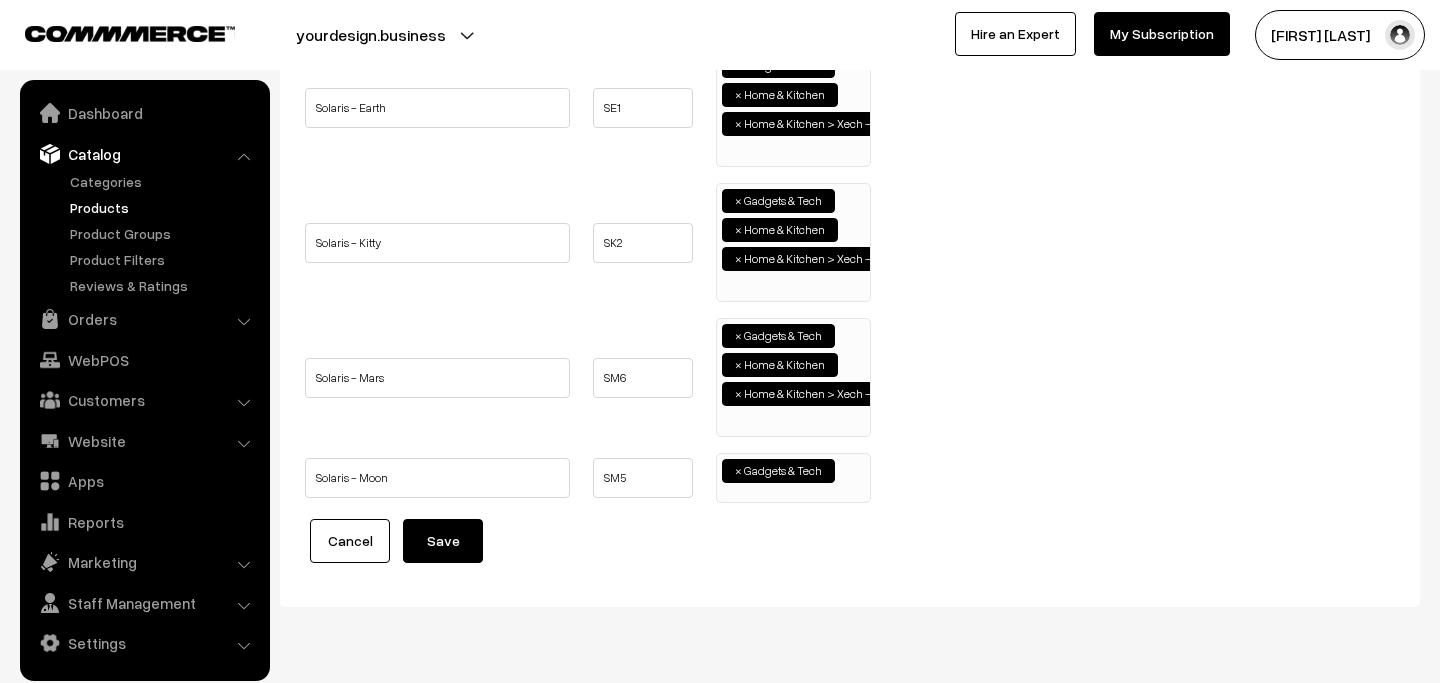 click on "×" at bounding box center [738, 394] 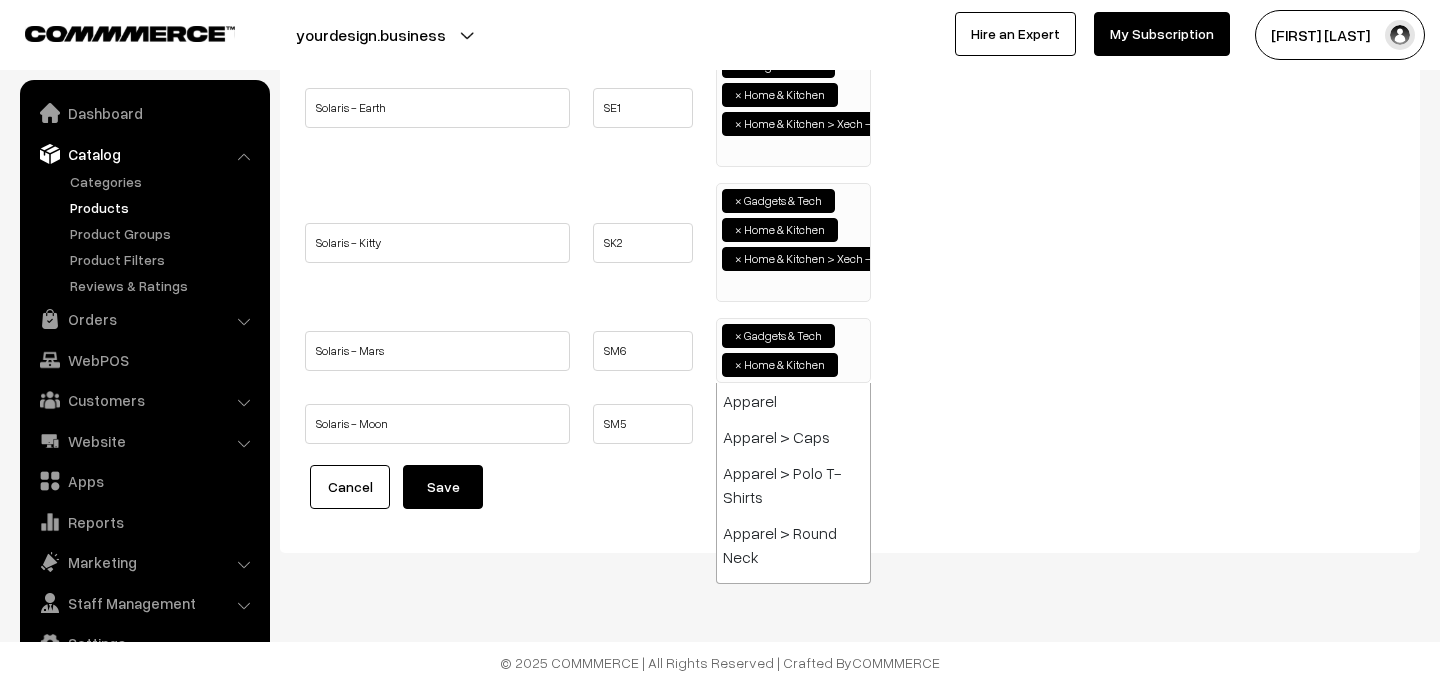 scroll, scrollTop: 816, scrollLeft: 0, axis: vertical 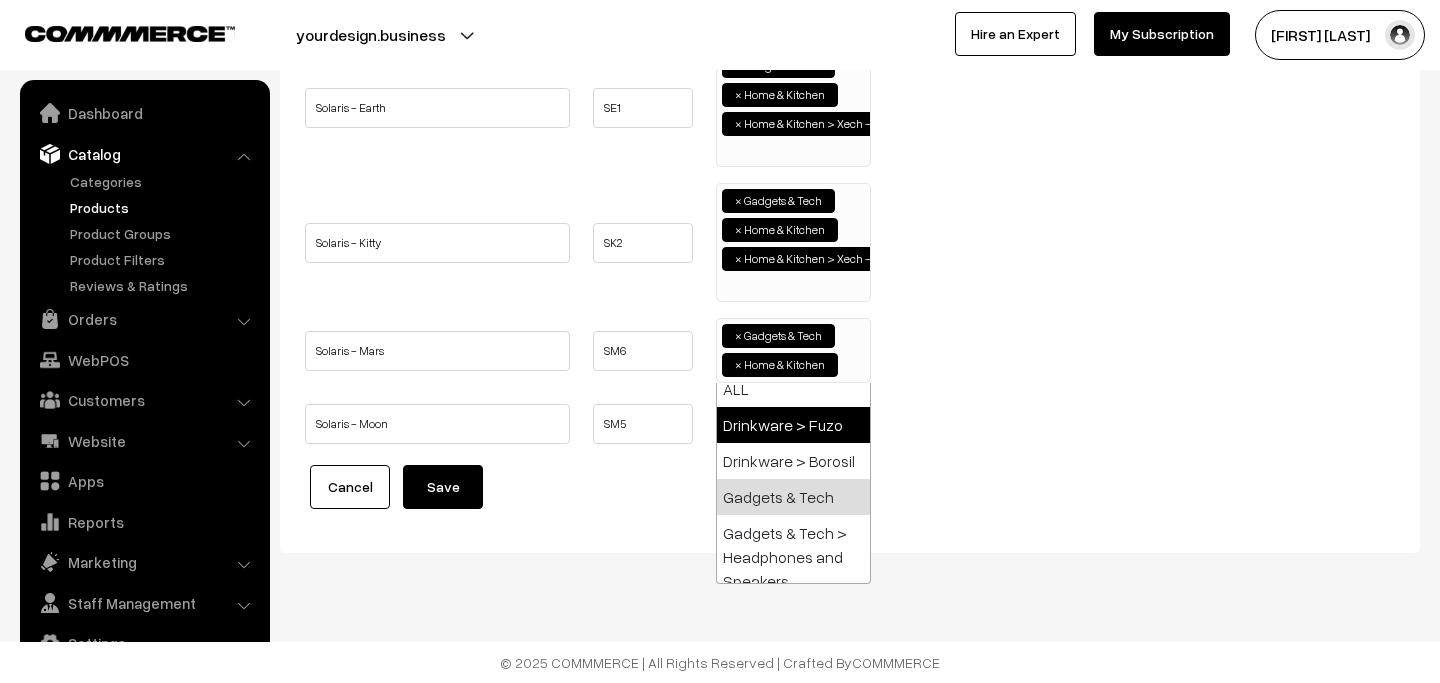 click on "×" at bounding box center (738, 365) 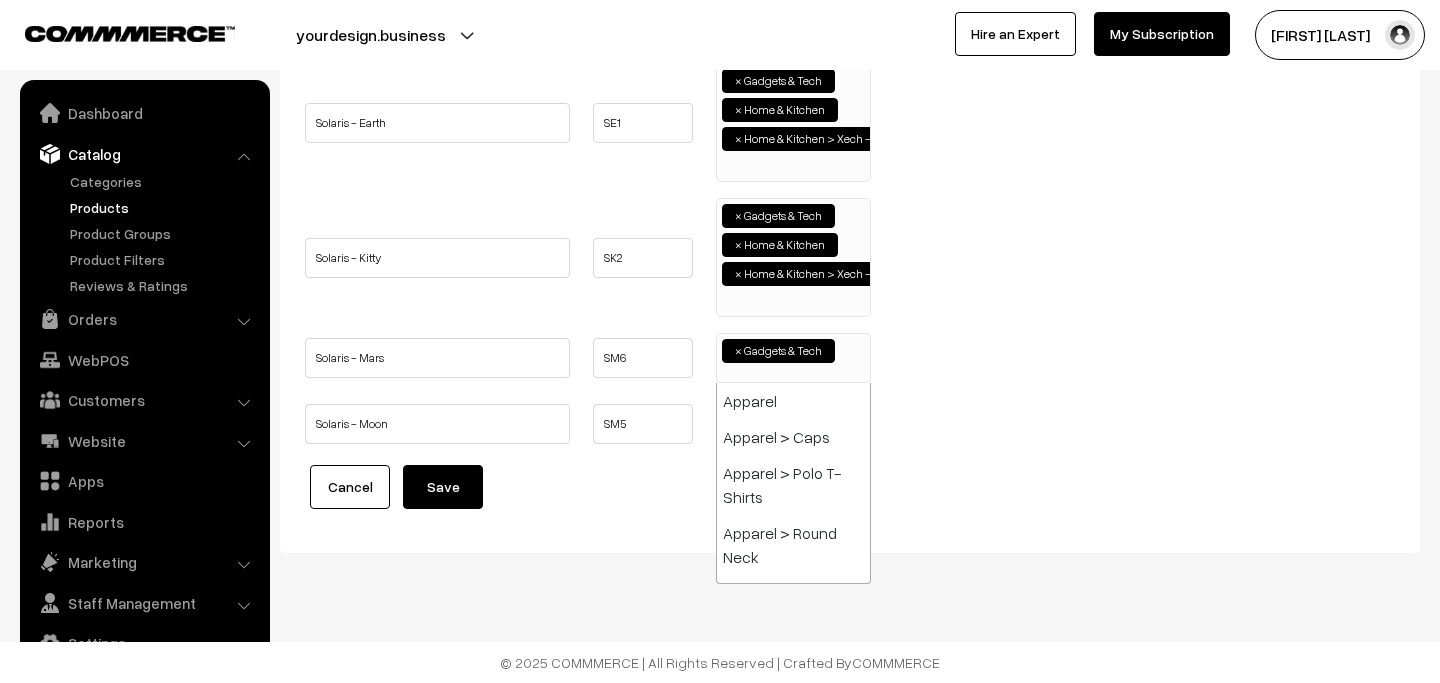 scroll, scrollTop: 816, scrollLeft: 0, axis: vertical 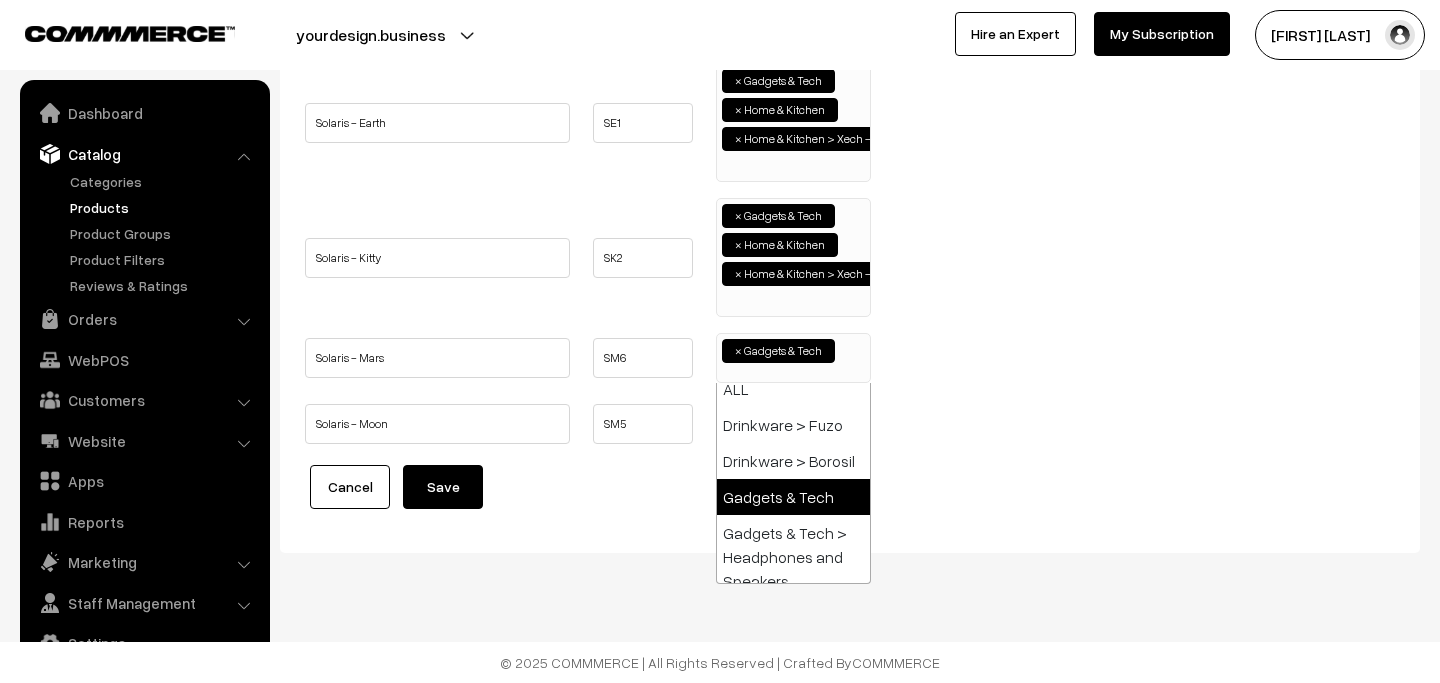click on "Name
Code
Category
Solaris - Archer ×" at bounding box center [850, 195] 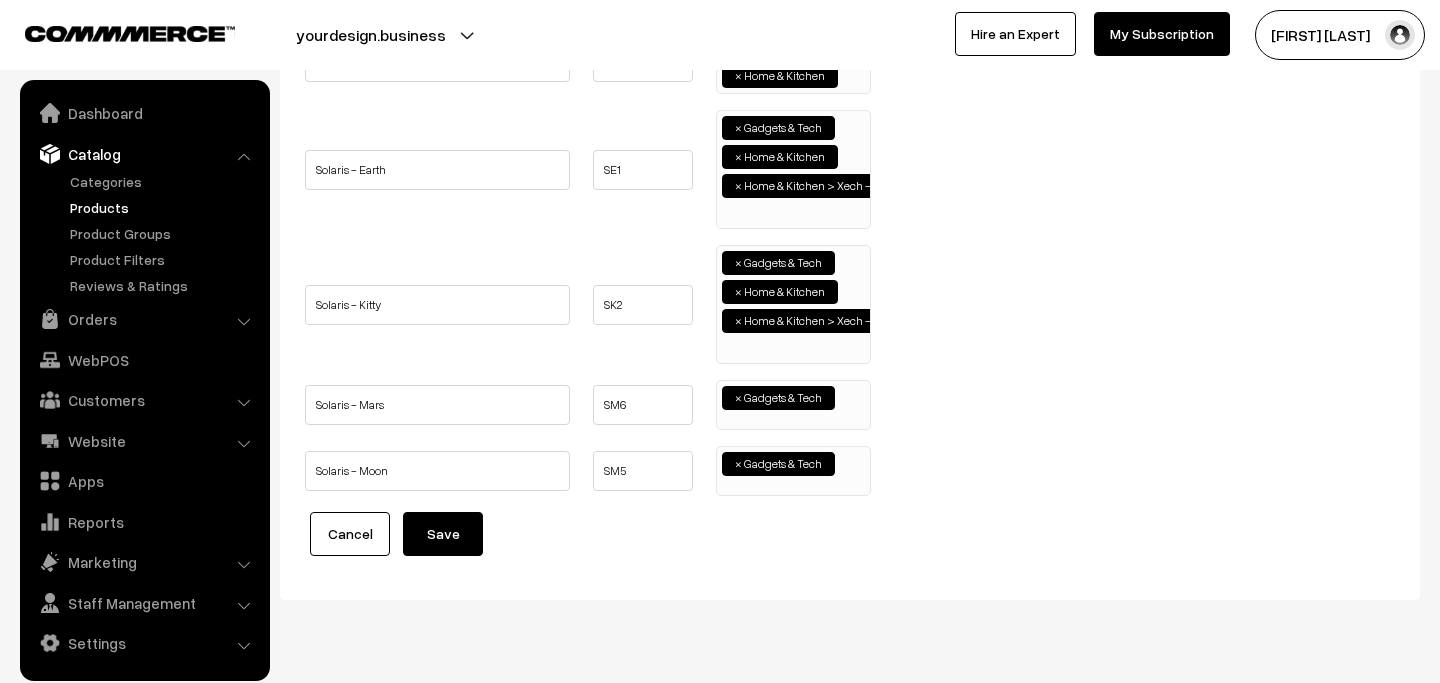 scroll, scrollTop: 345, scrollLeft: 0, axis: vertical 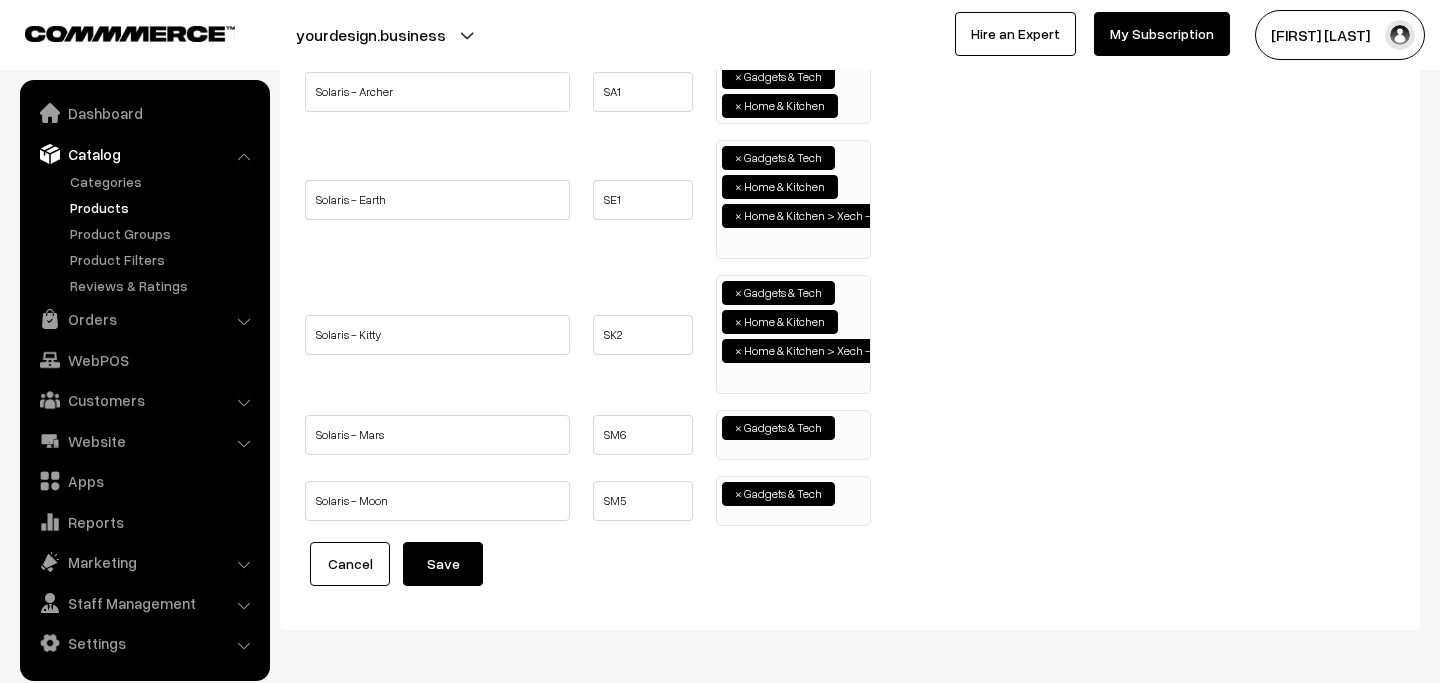 click on "×" at bounding box center [738, 351] 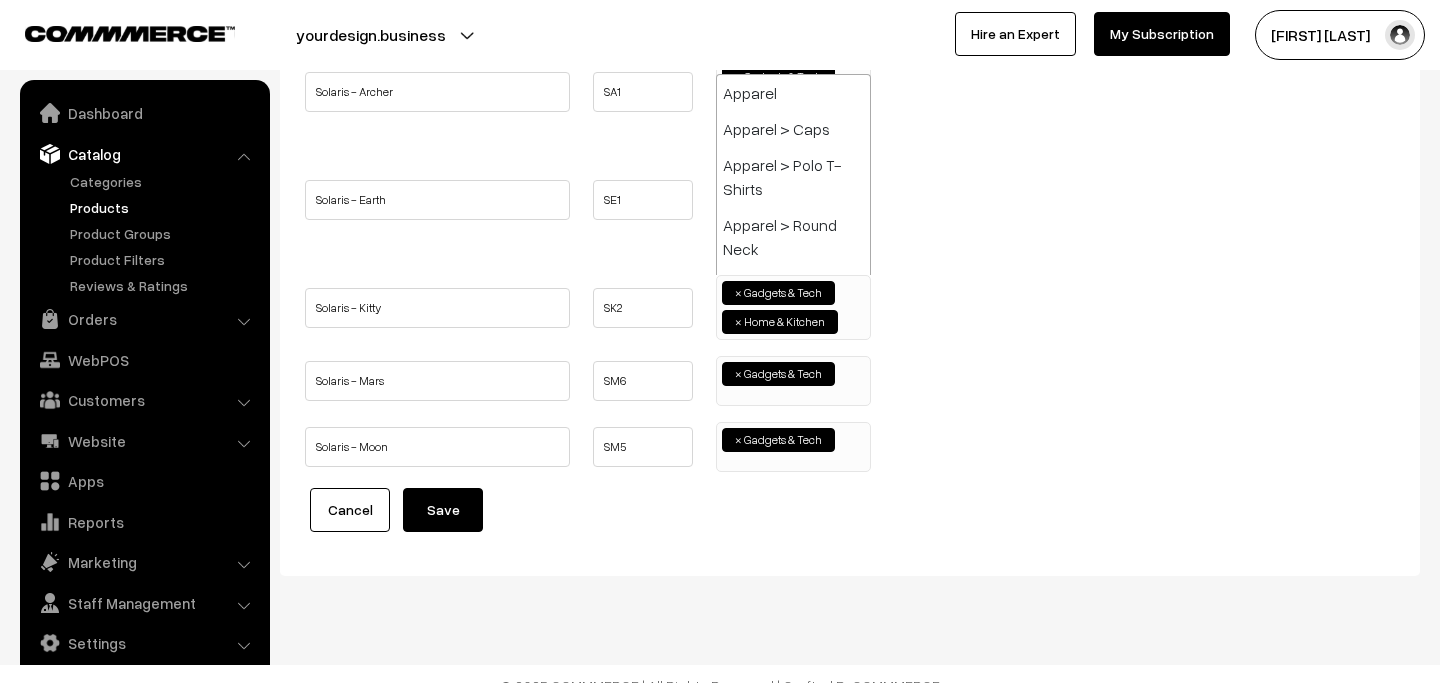 scroll, scrollTop: 816, scrollLeft: 0, axis: vertical 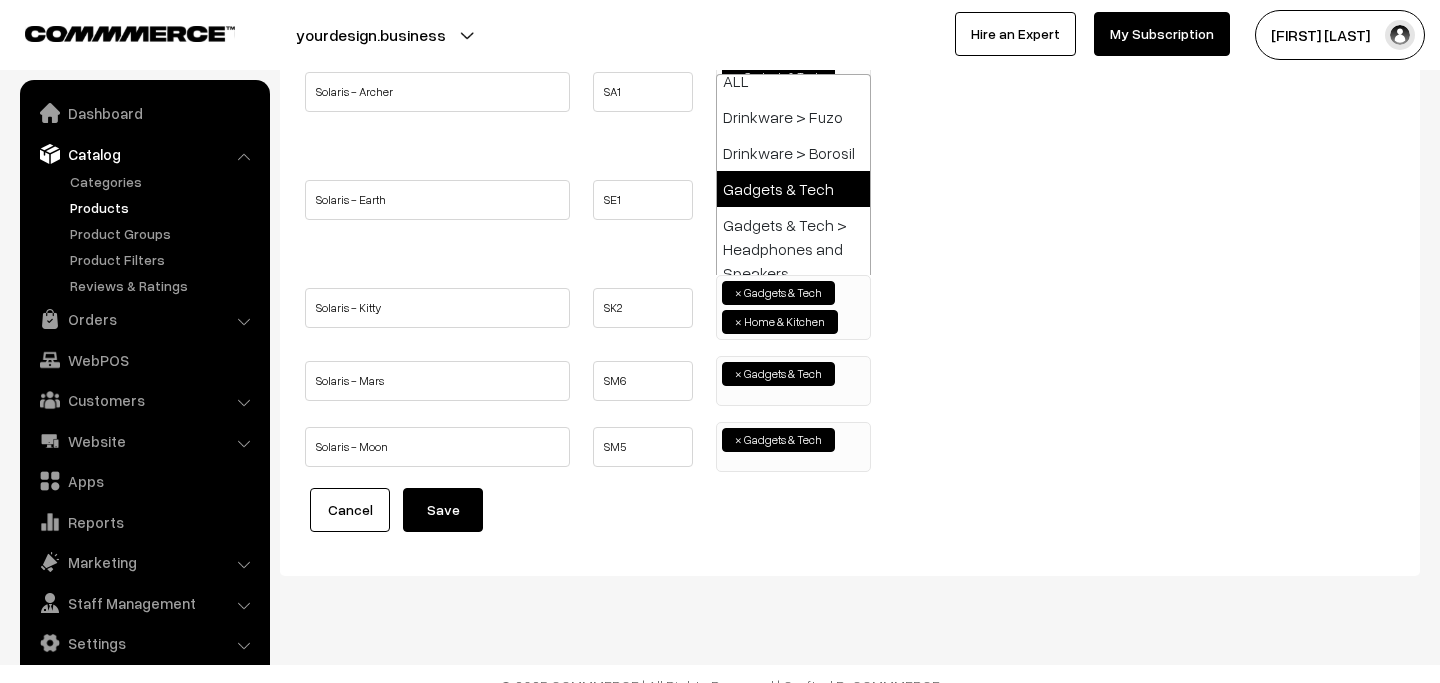 click on "×" at bounding box center (738, 322) 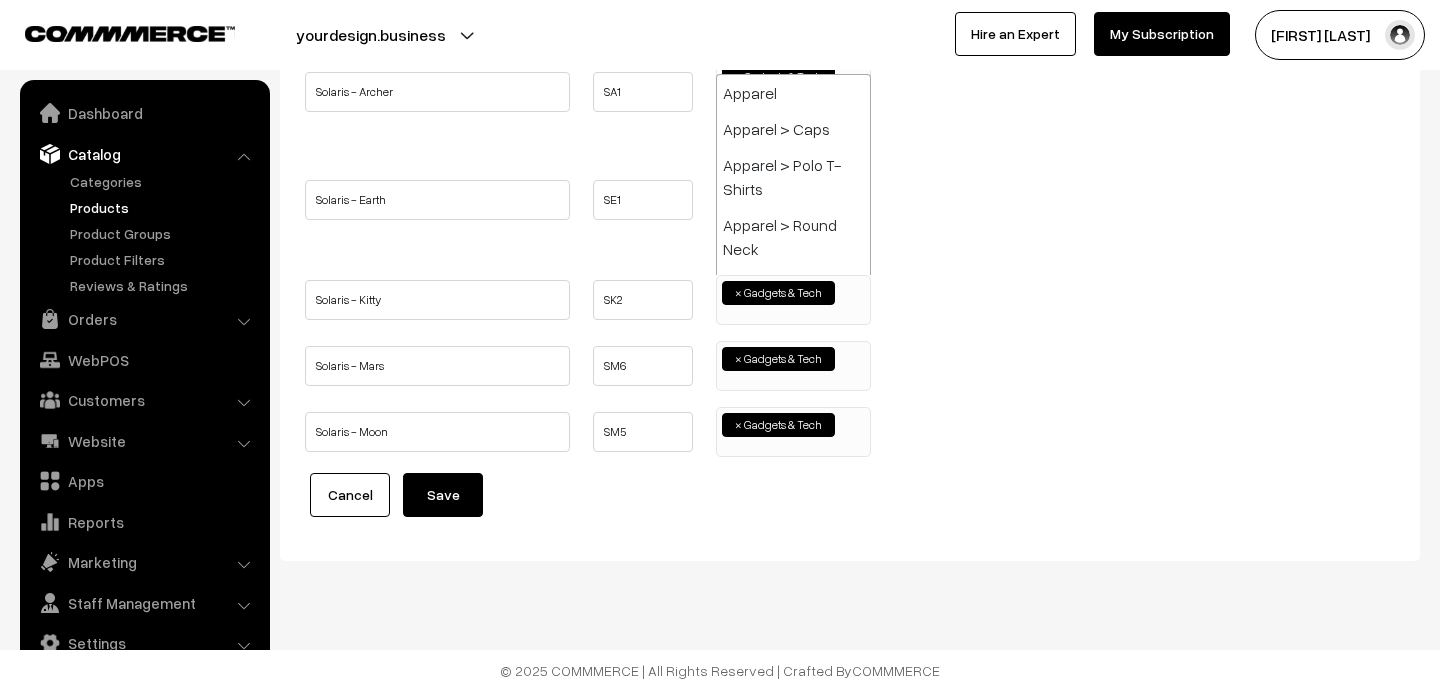 scroll, scrollTop: 816, scrollLeft: 0, axis: vertical 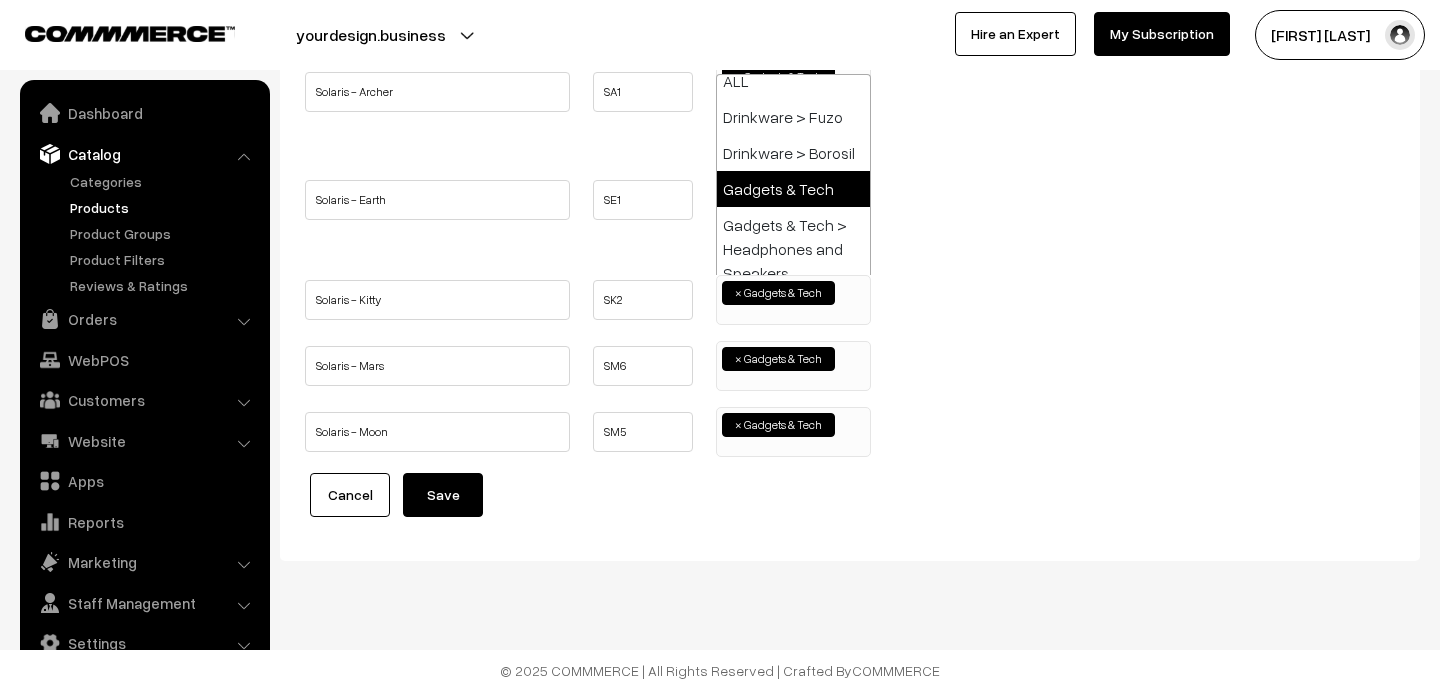 click on "Solaris - Mars
SM6" at bounding box center (850, 366) 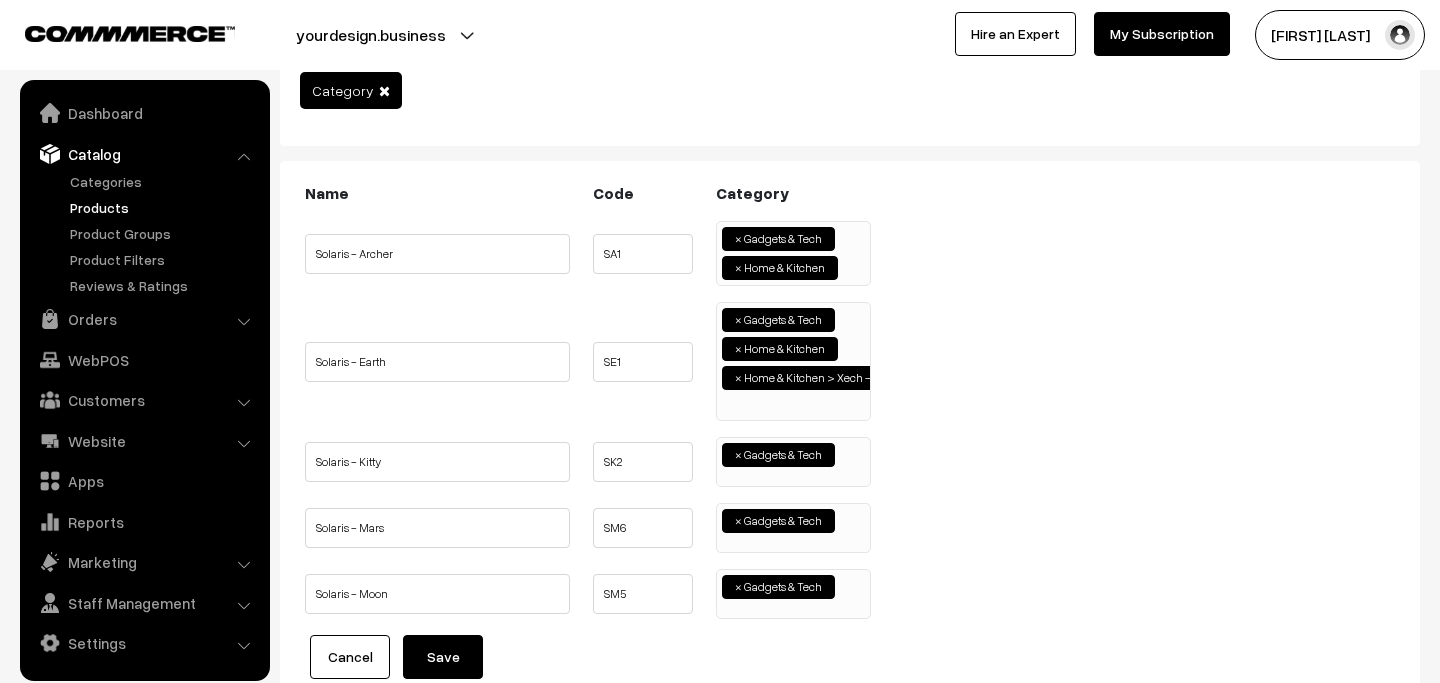 scroll, scrollTop: 175, scrollLeft: 0, axis: vertical 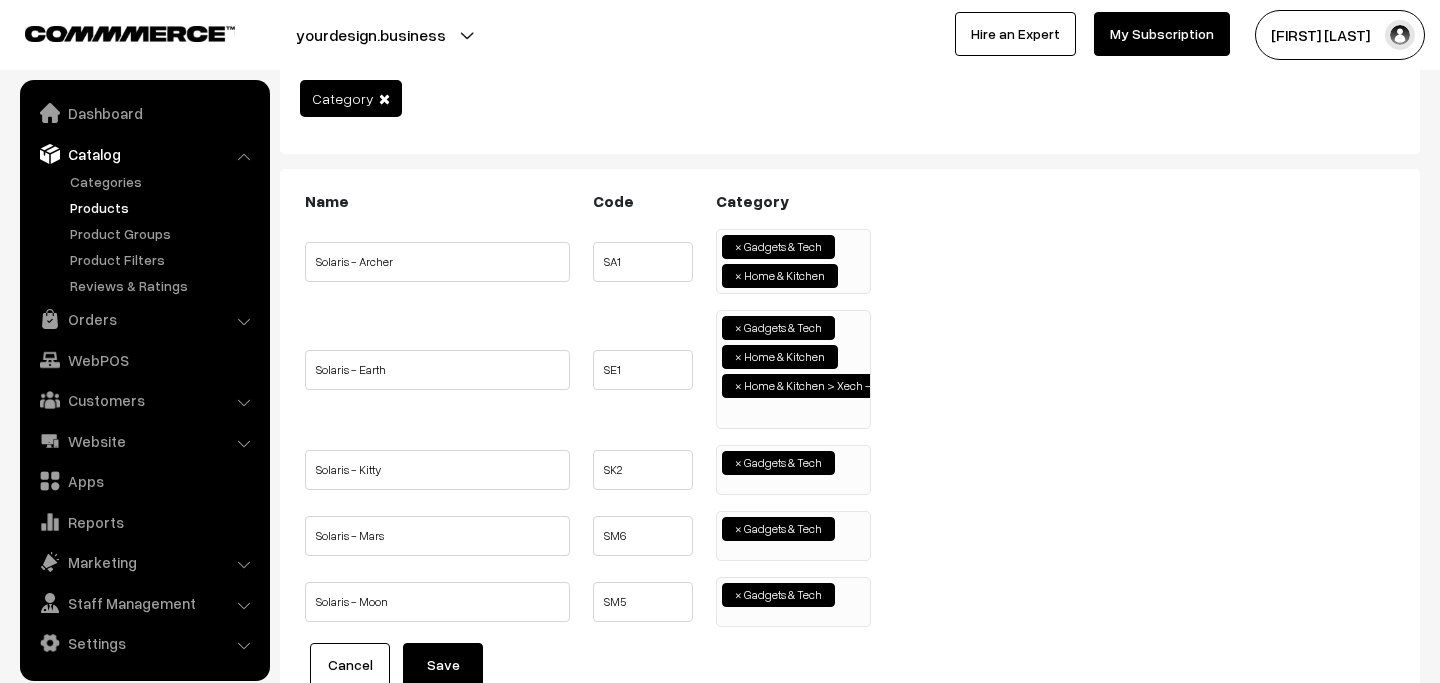 click on "×" at bounding box center [738, 357] 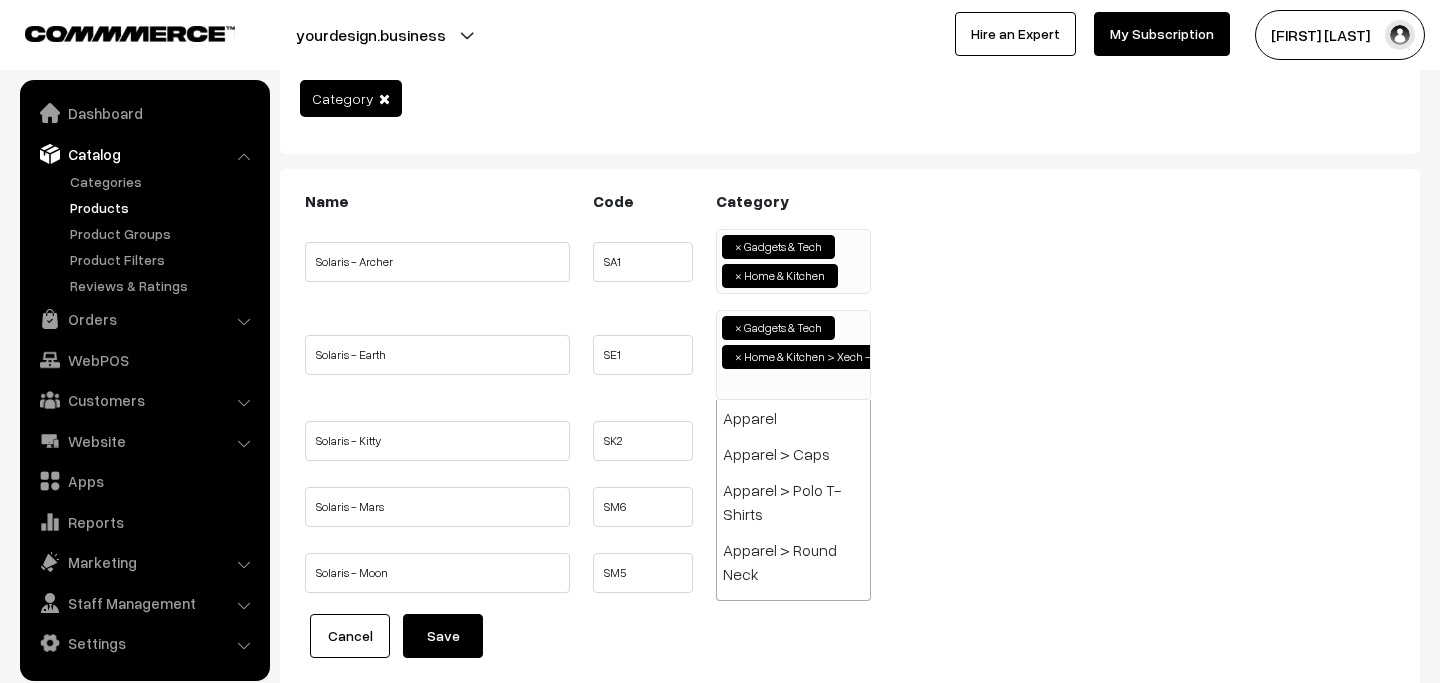 scroll, scrollTop: 816, scrollLeft: 0, axis: vertical 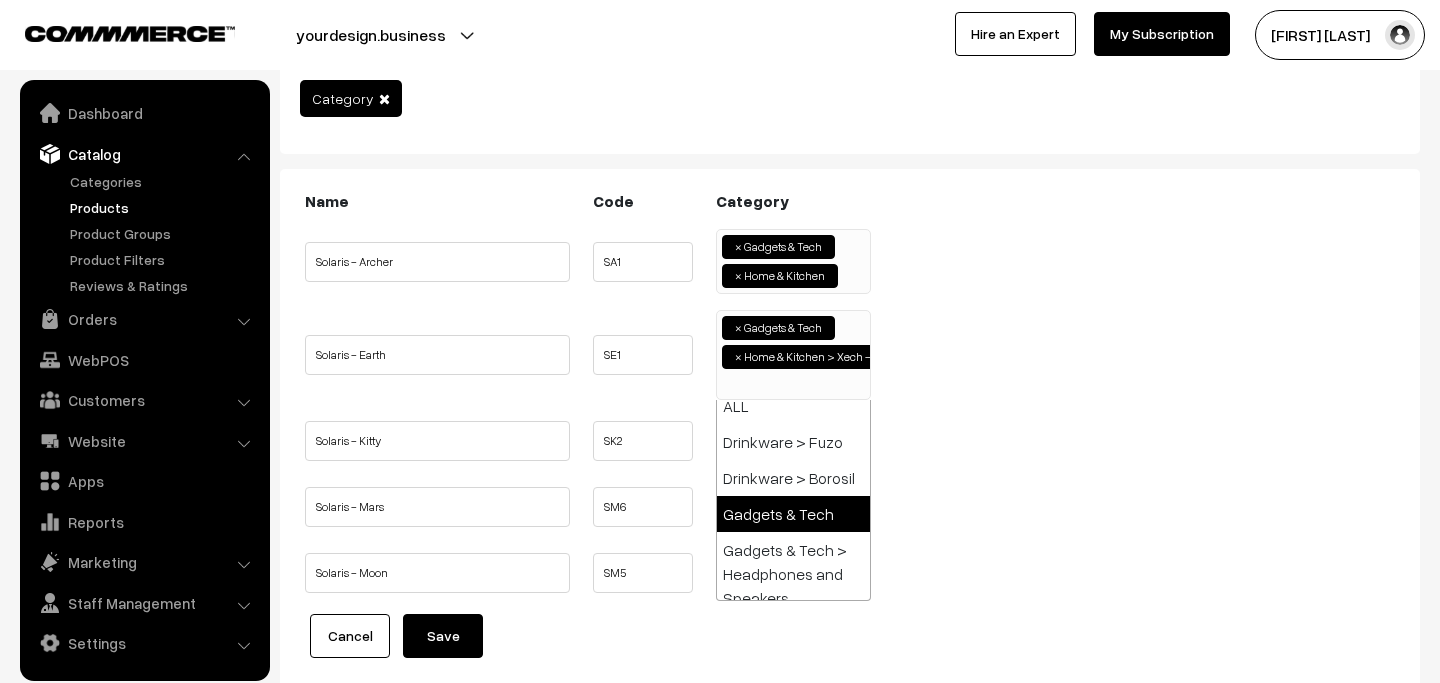 click on "×" at bounding box center [738, 357] 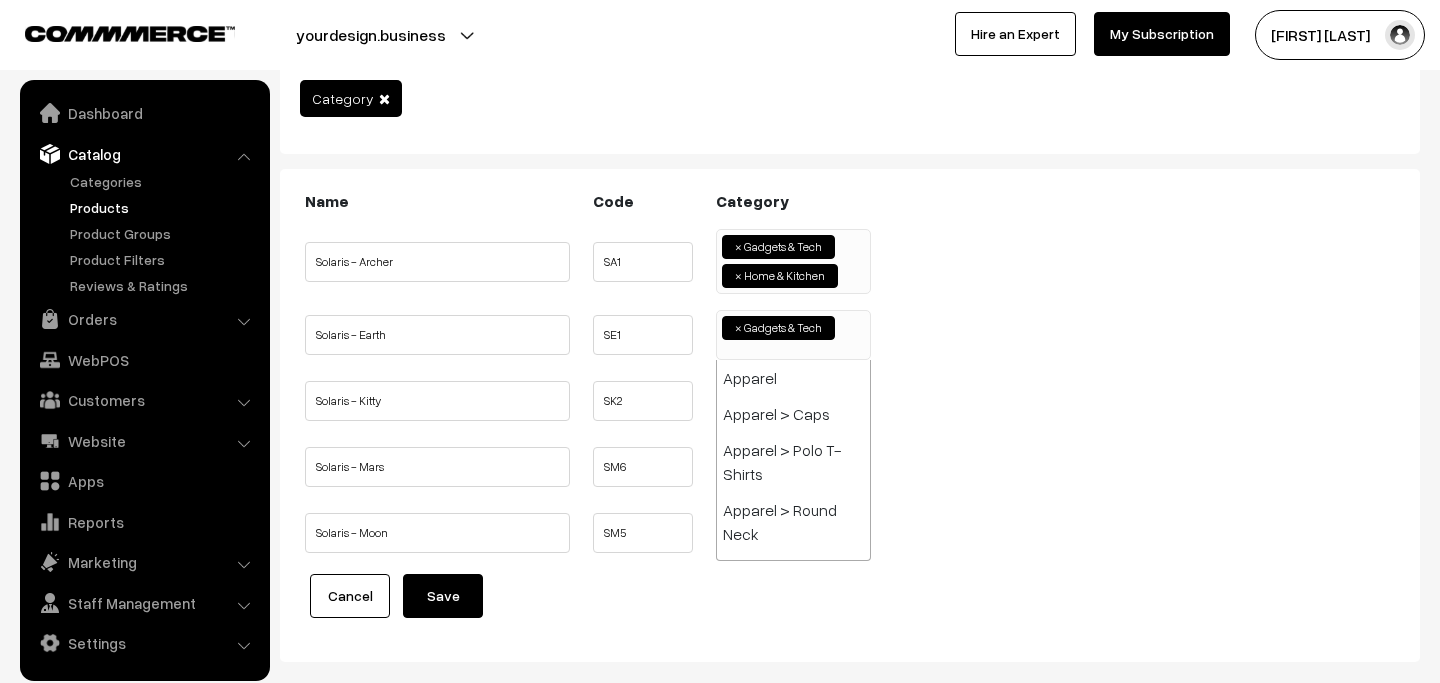 scroll, scrollTop: 816, scrollLeft: 0, axis: vertical 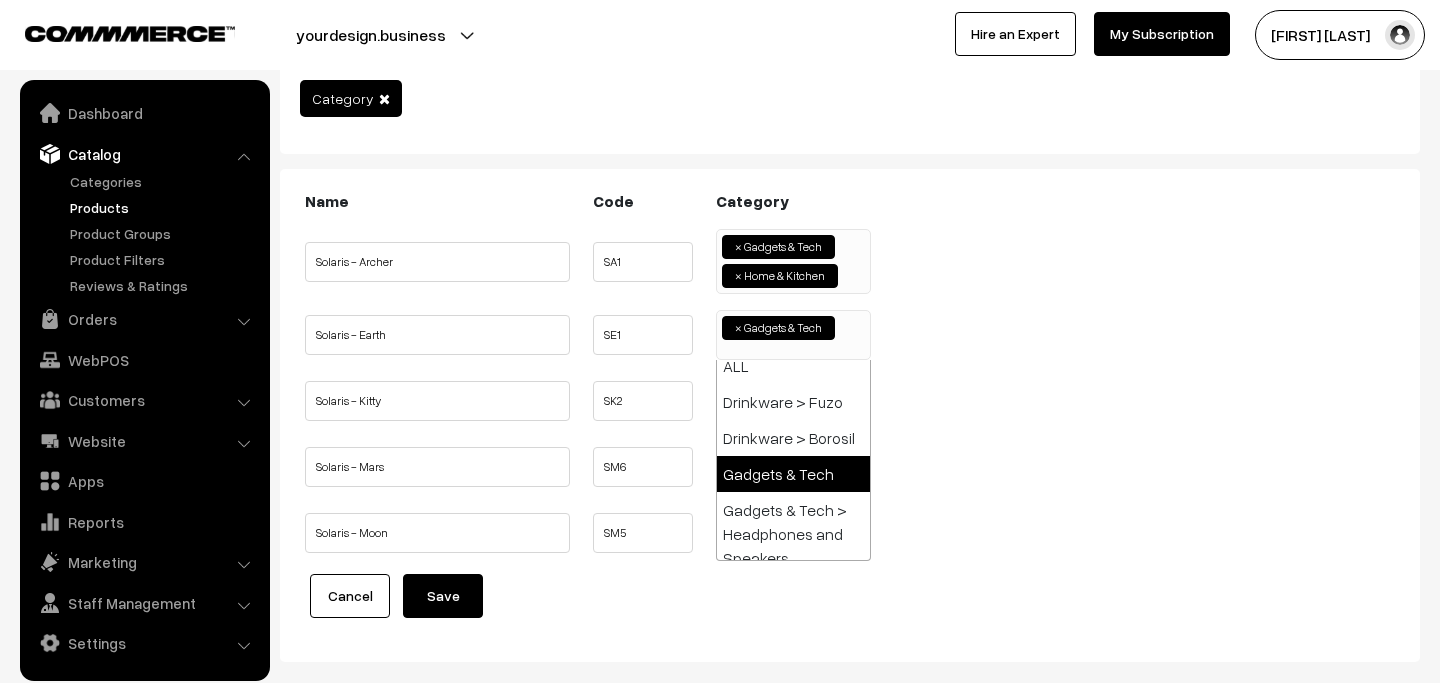 click on "Solaris - Kitty
SK2" at bounding box center [850, 401] 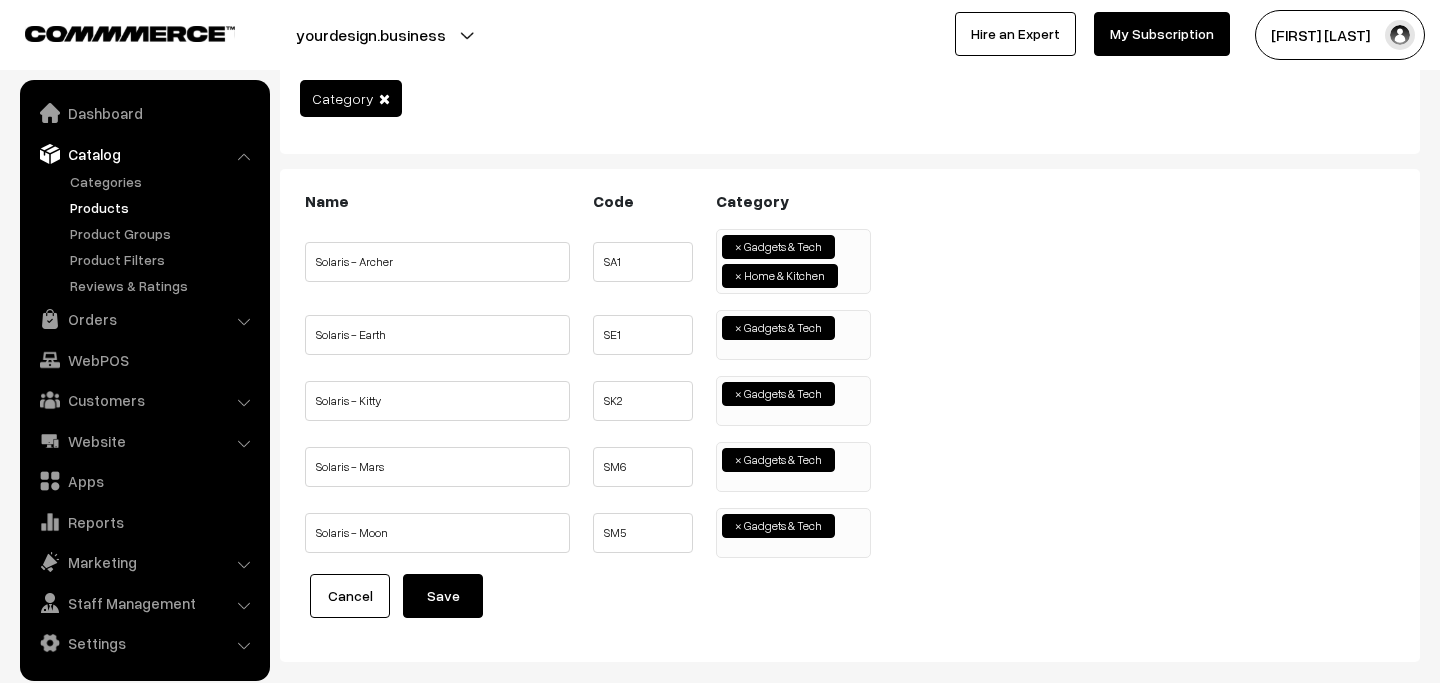 click on "×" at bounding box center (738, 276) 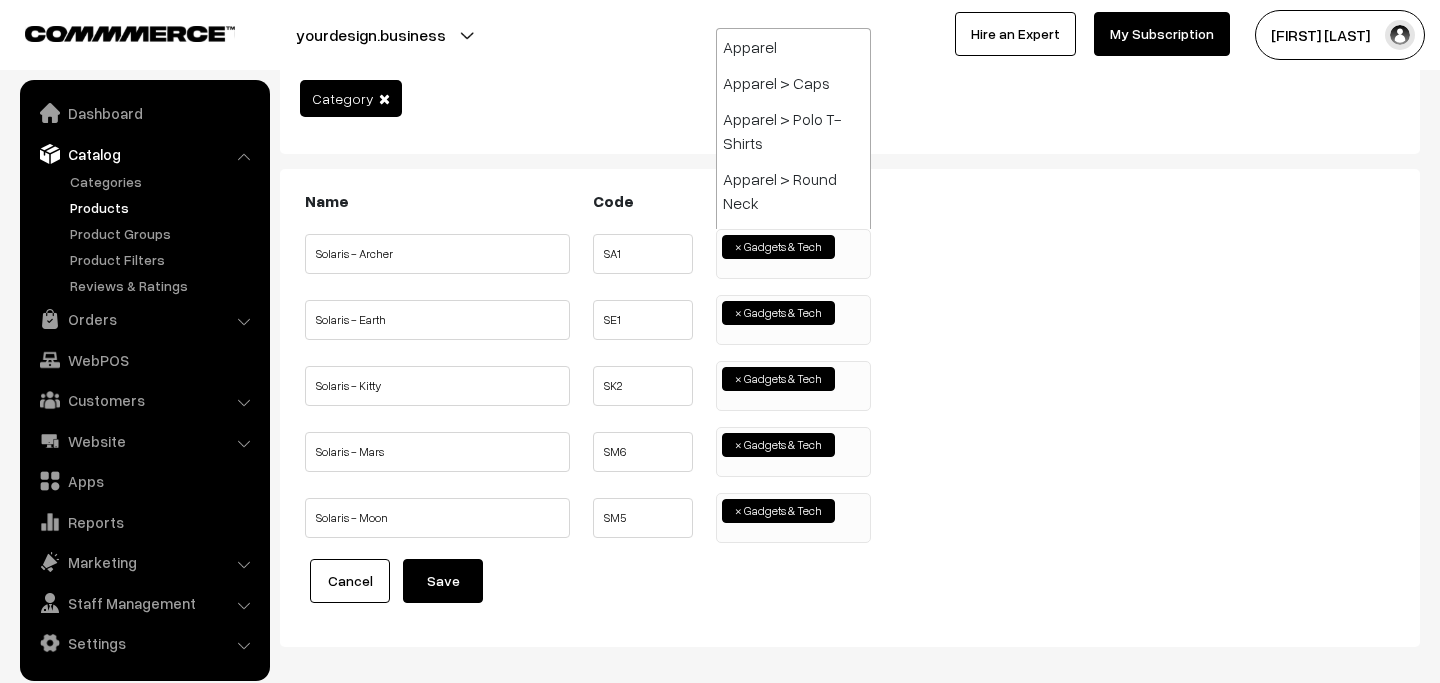 scroll, scrollTop: 816, scrollLeft: 0, axis: vertical 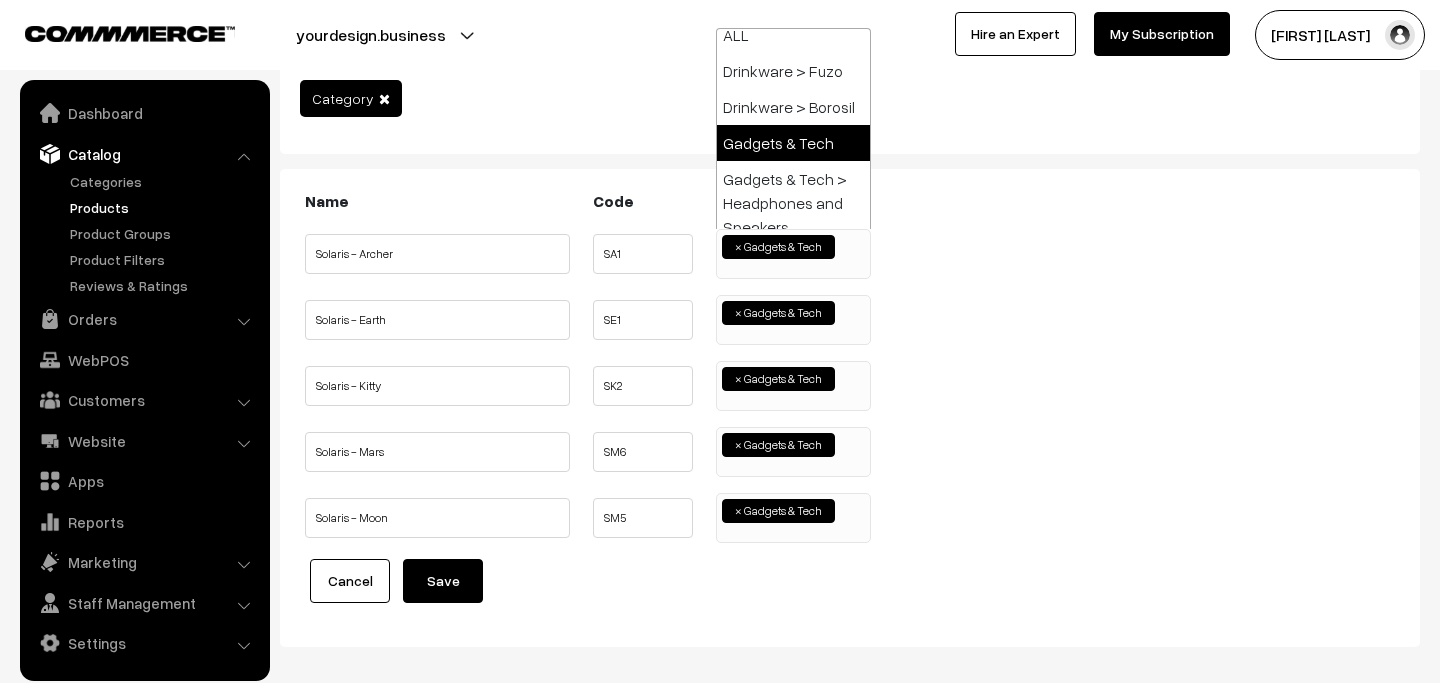 click on "Name
Code
Category
Solaris - Archer ×" at bounding box center [850, 366] 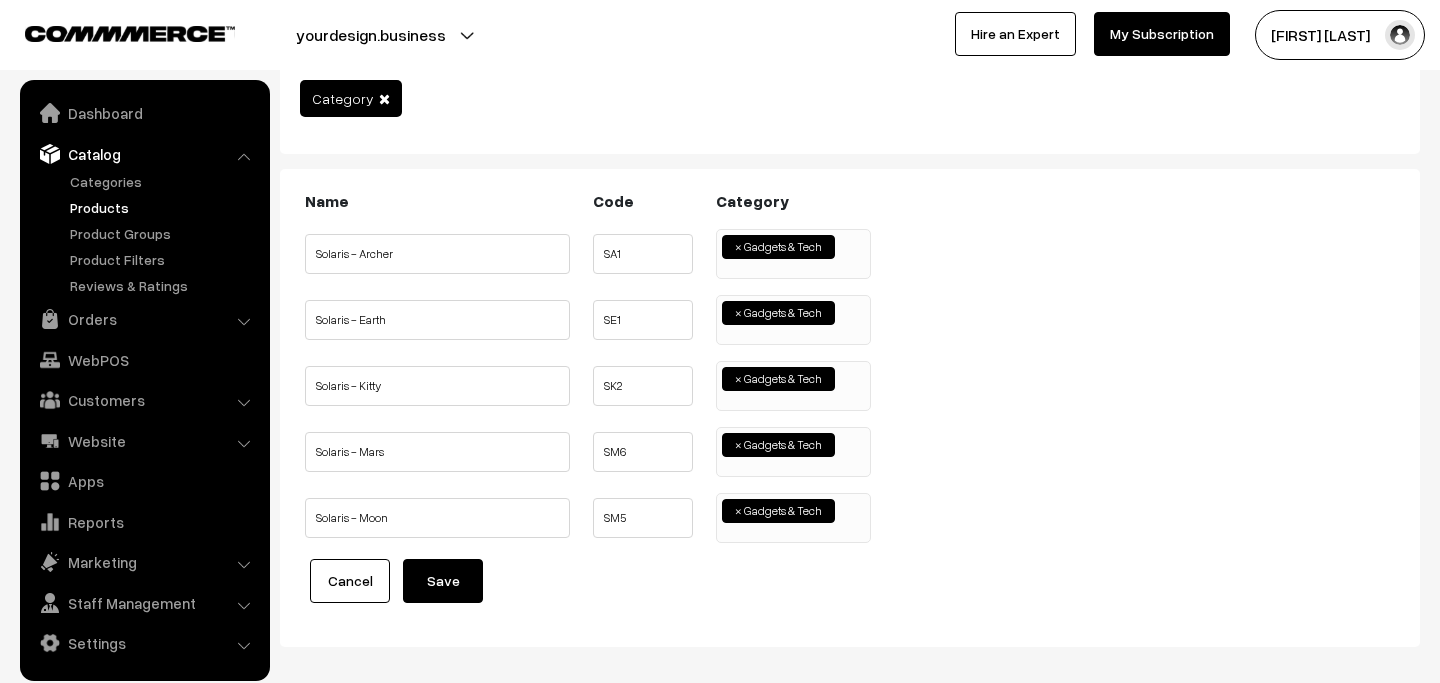 click on "× Gadgets & Tech" at bounding box center [793, 254] 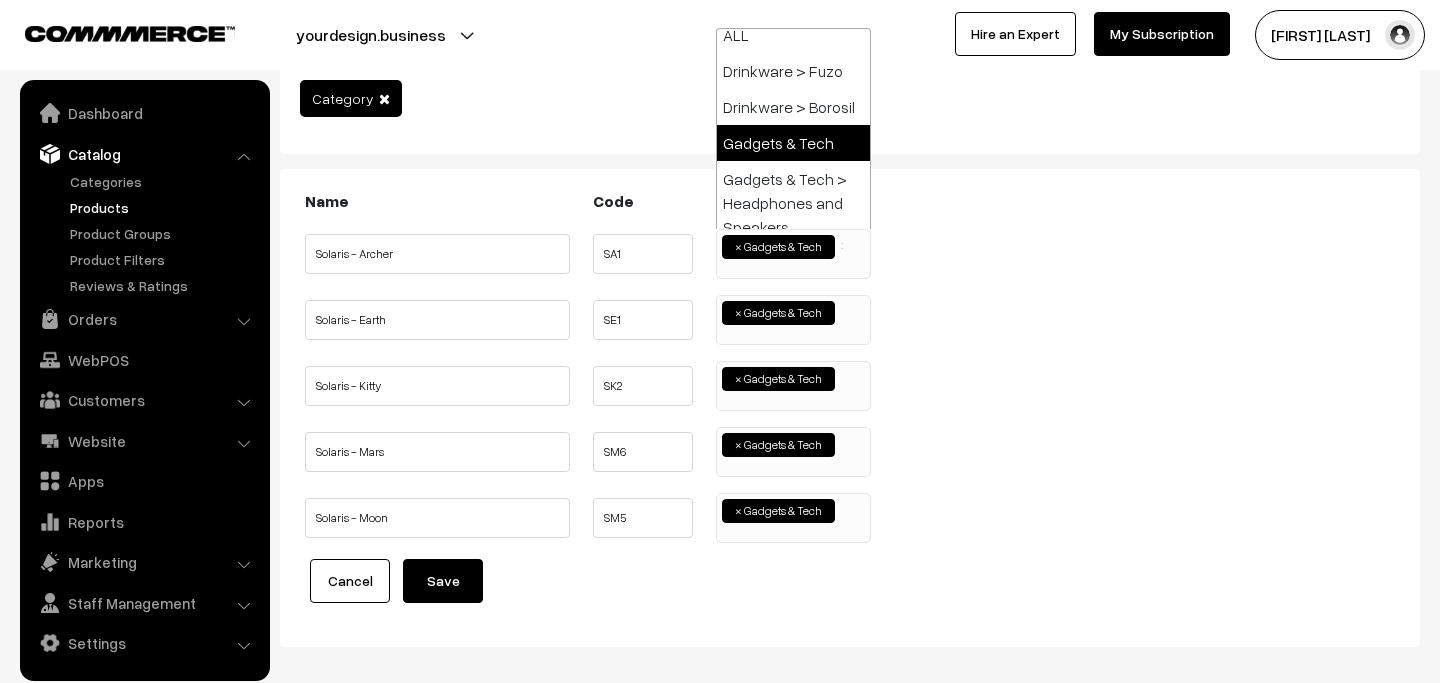 scroll, scrollTop: 28, scrollLeft: 0, axis: vertical 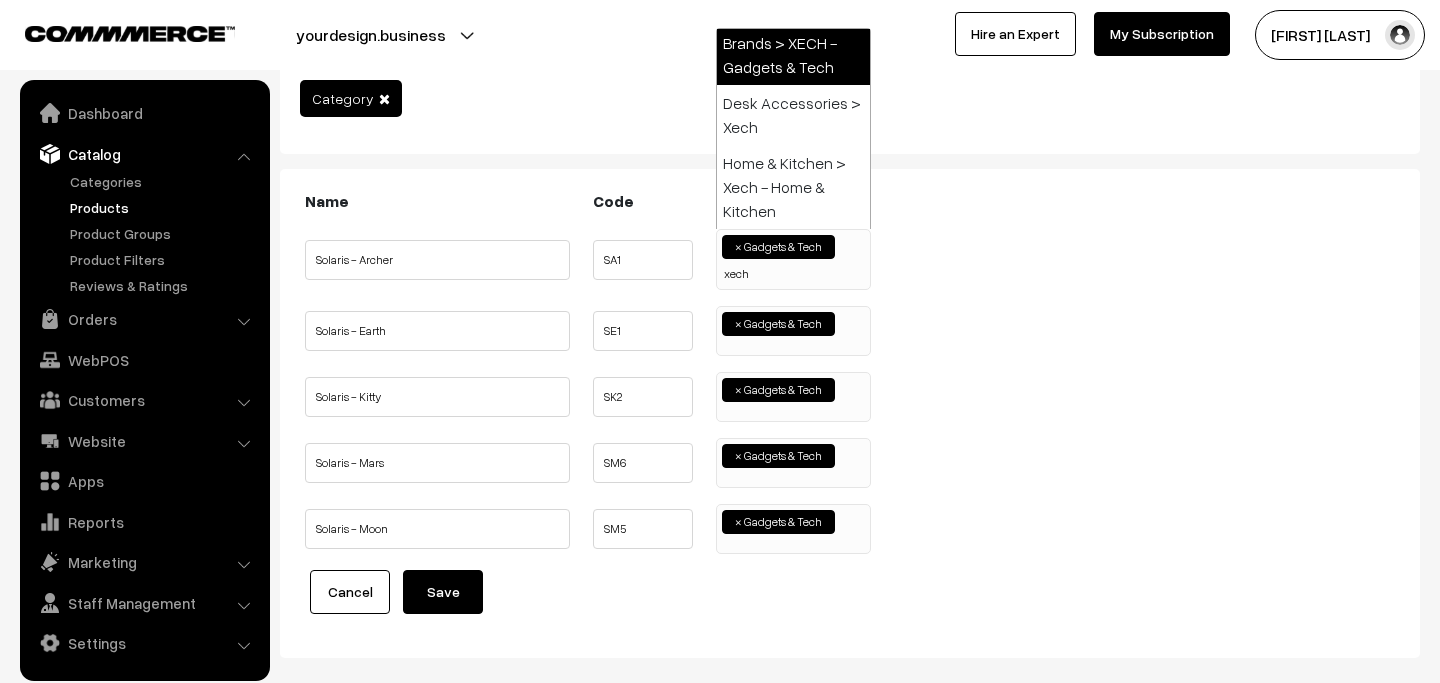 type on "xech" 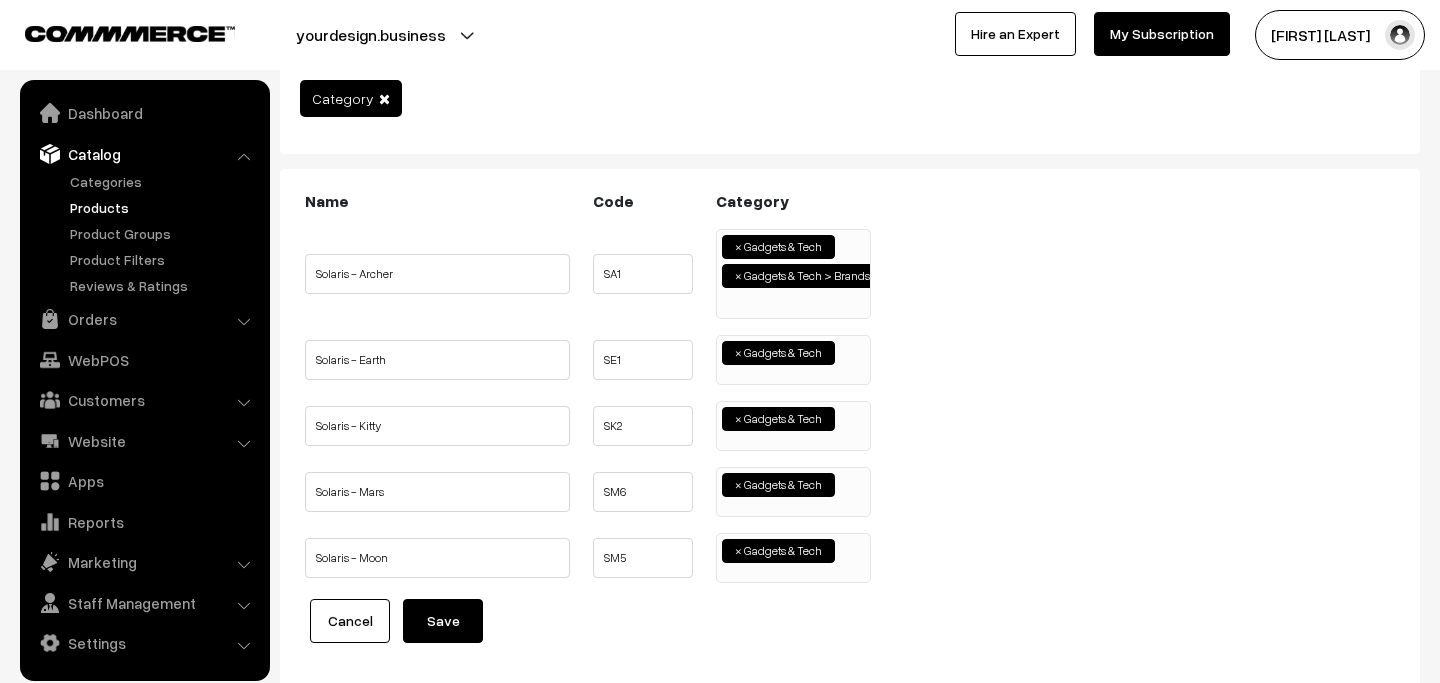 click on "× Gadgets & Tech" at bounding box center [793, 360] 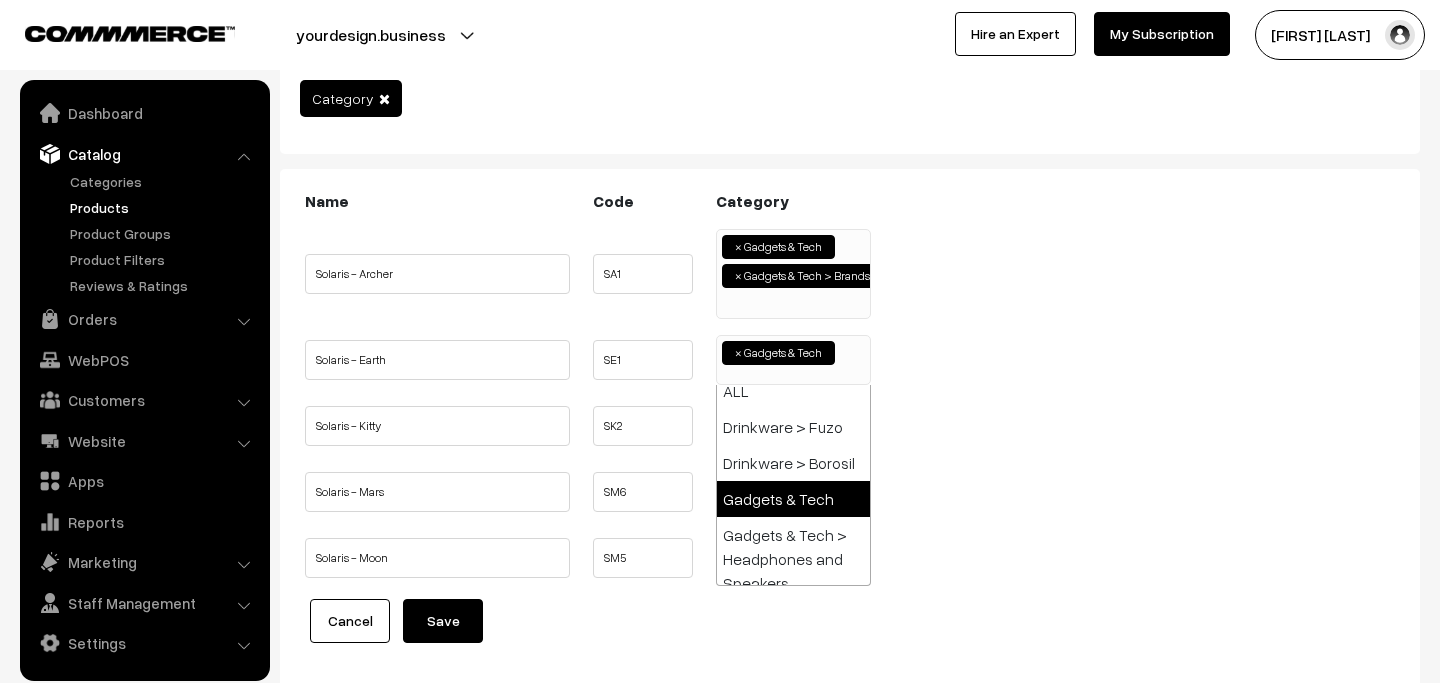 type on "e" 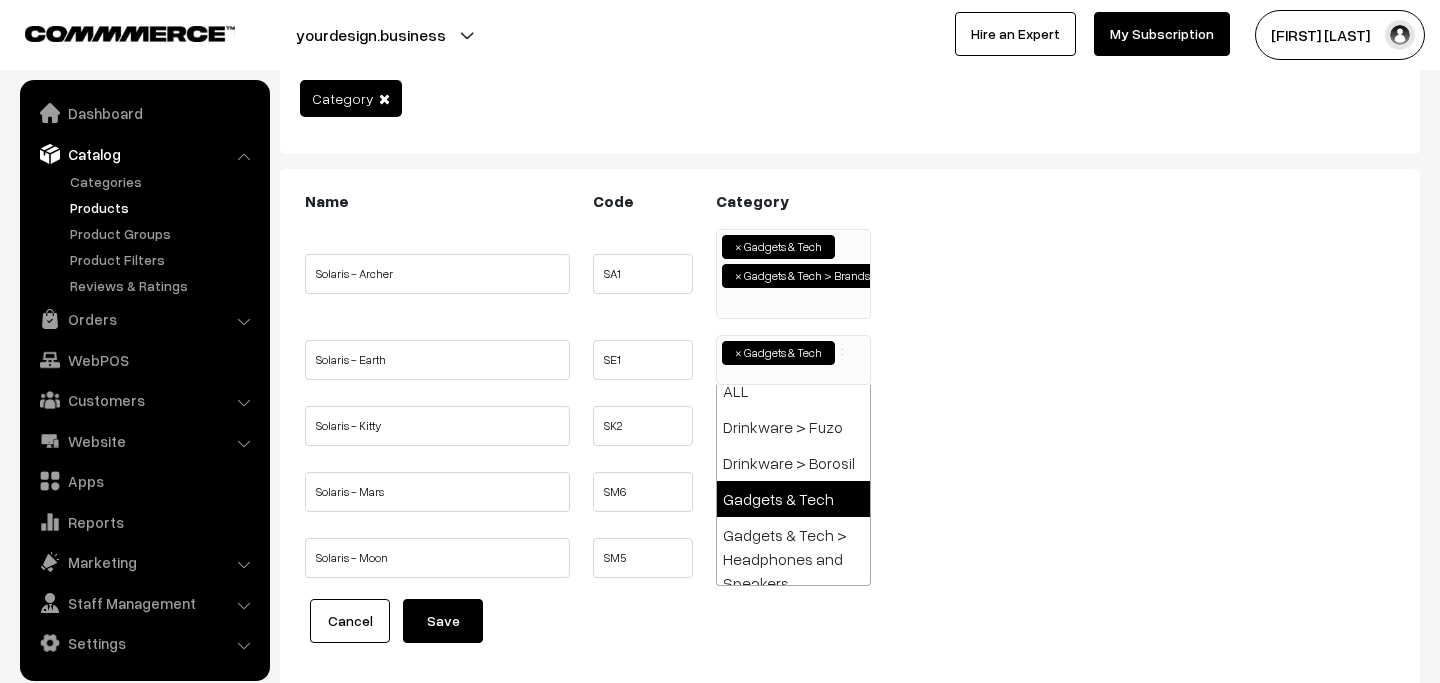 scroll, scrollTop: 28, scrollLeft: 0, axis: vertical 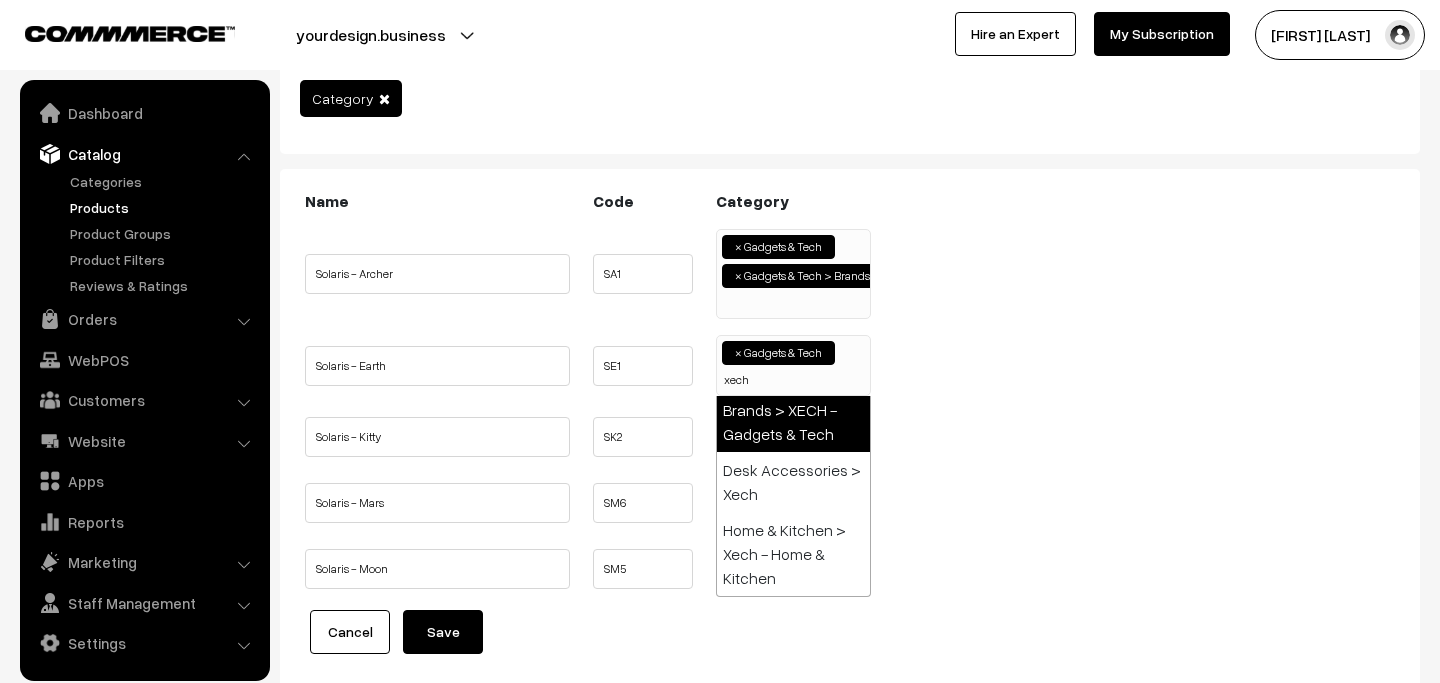 type on "xech" 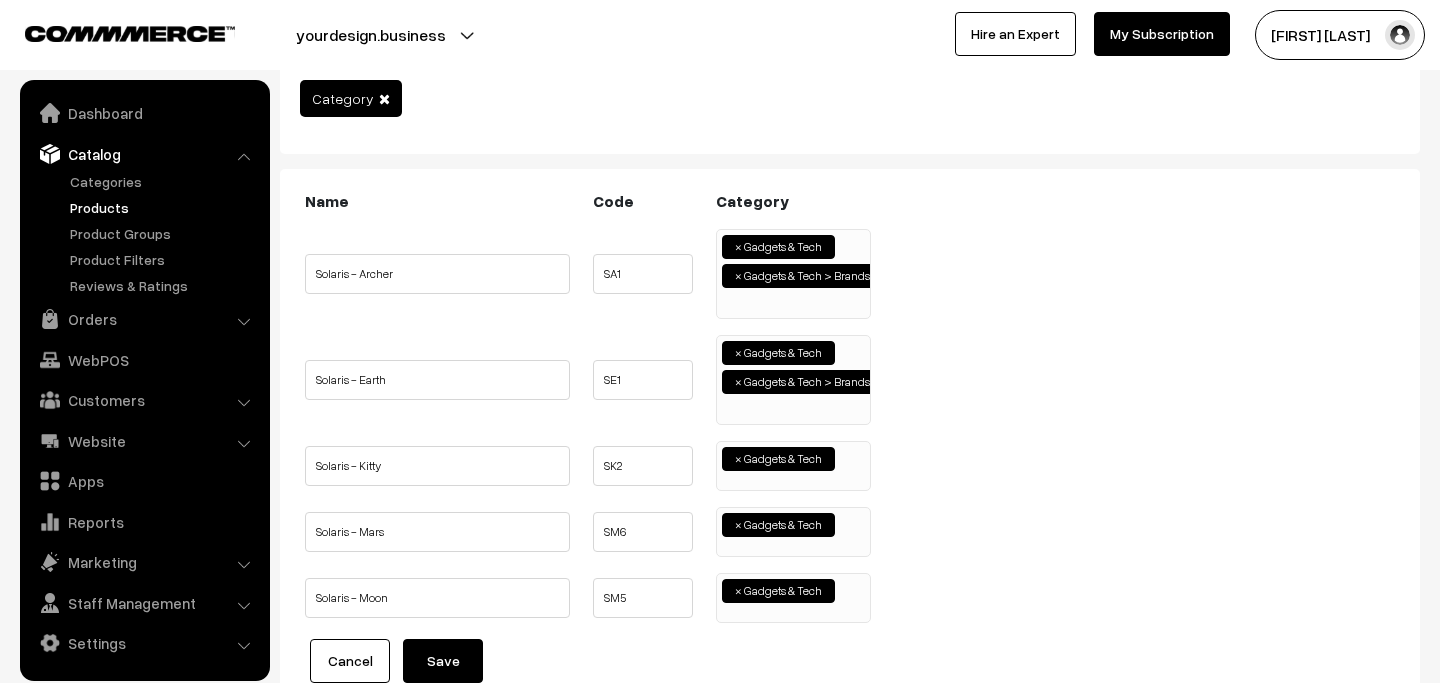 click on "× Gadgets & Tech" at bounding box center (793, 466) 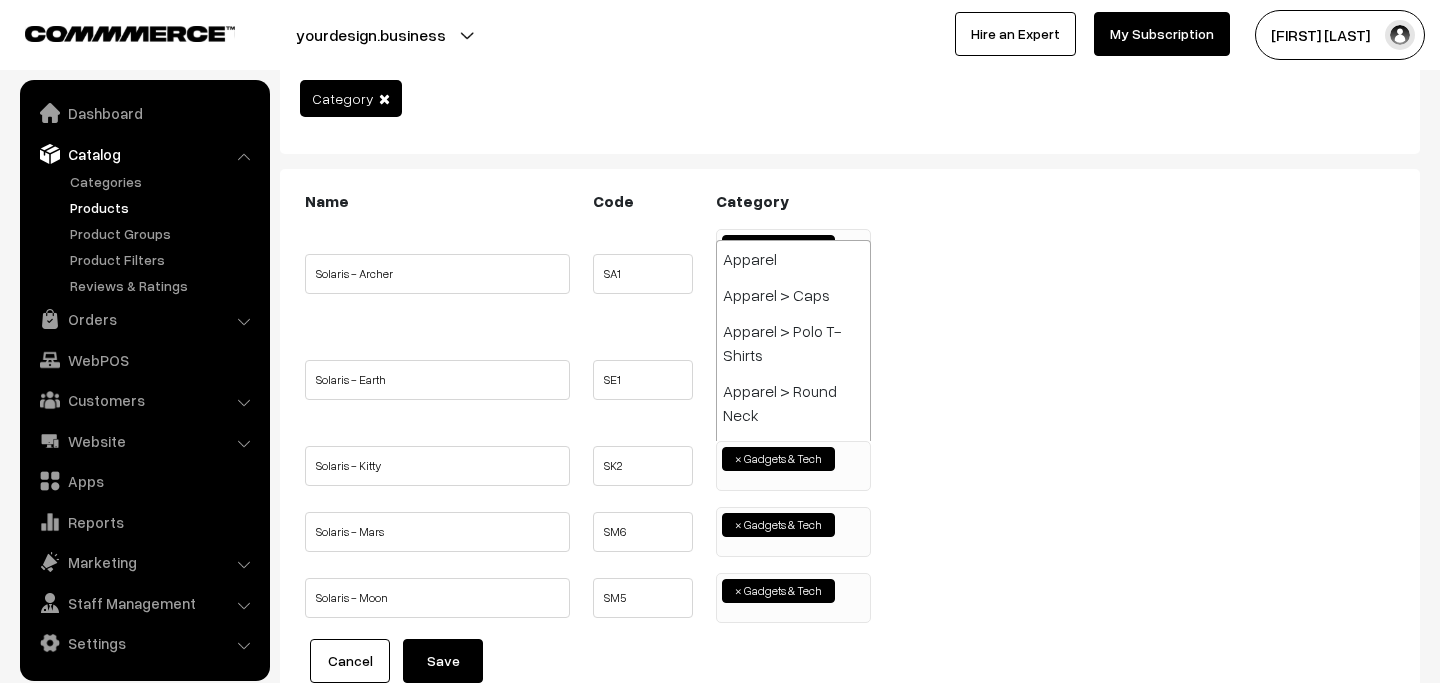 scroll, scrollTop: 816, scrollLeft: 0, axis: vertical 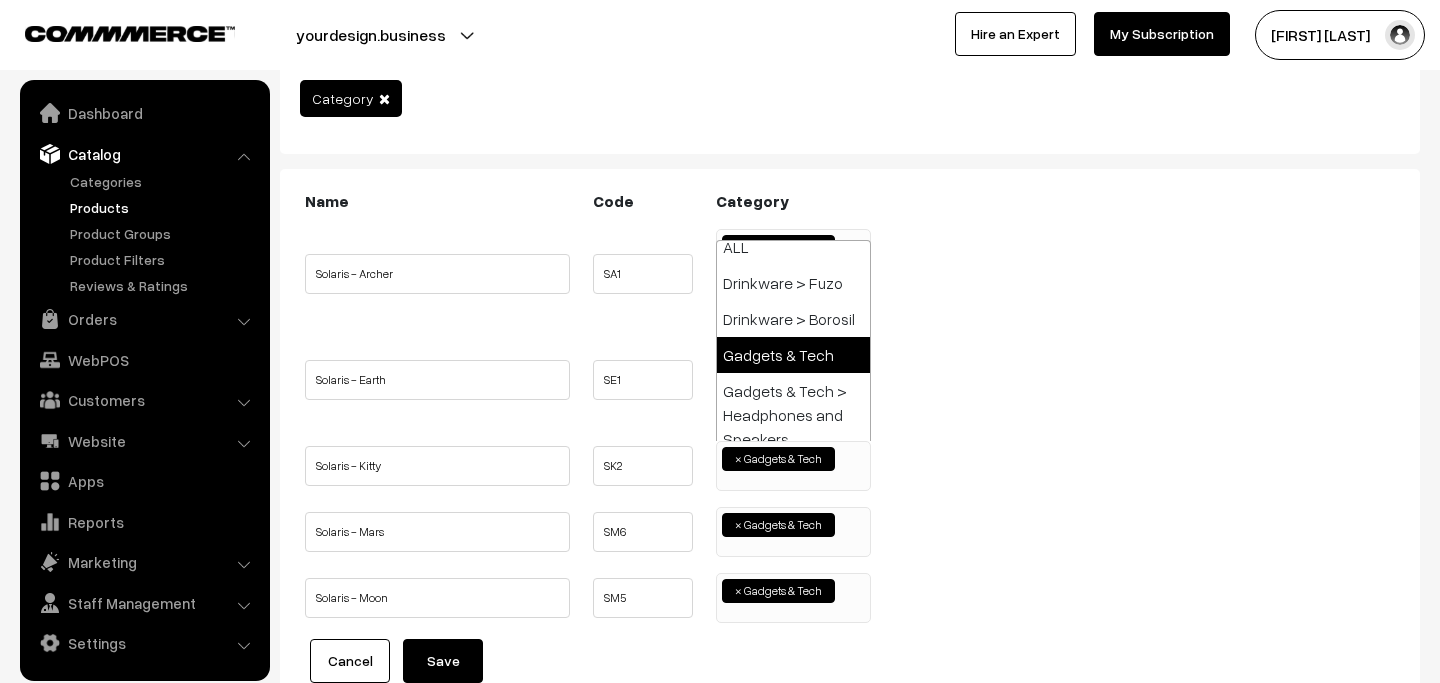 type on "e" 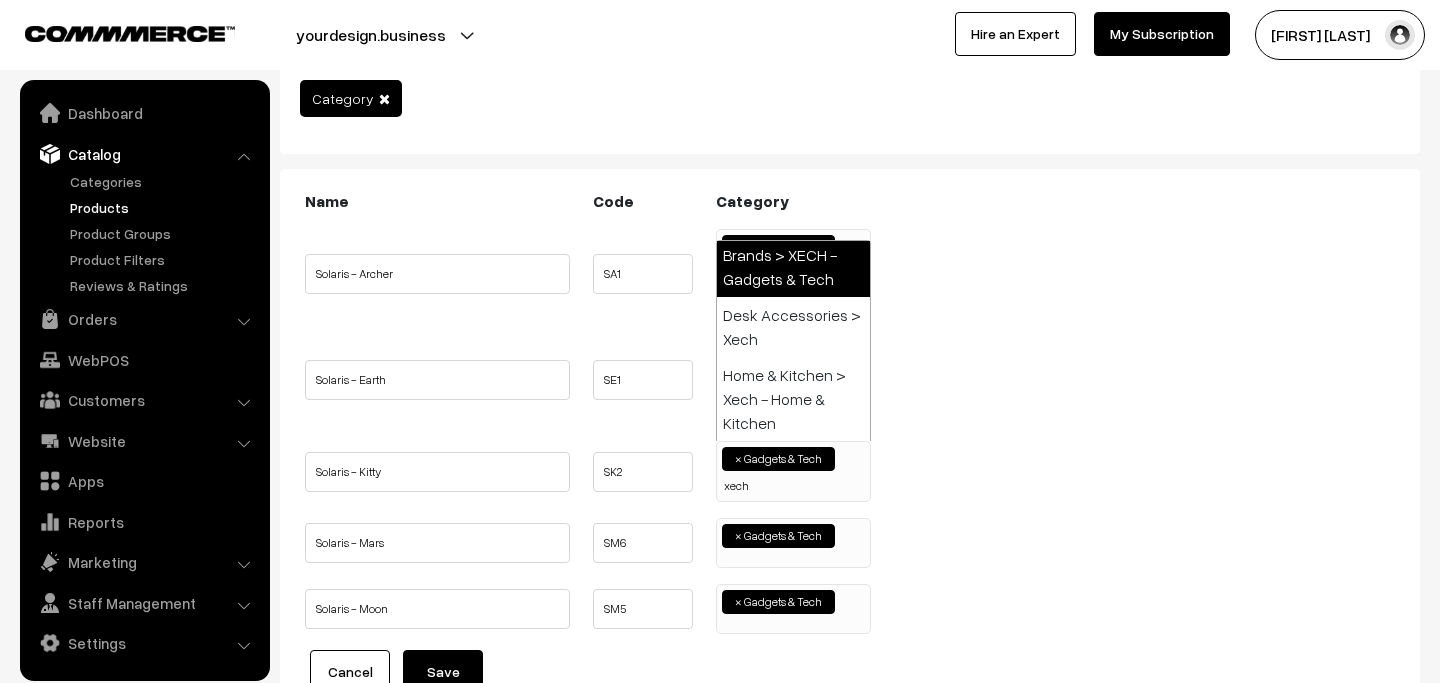 type on "xech" 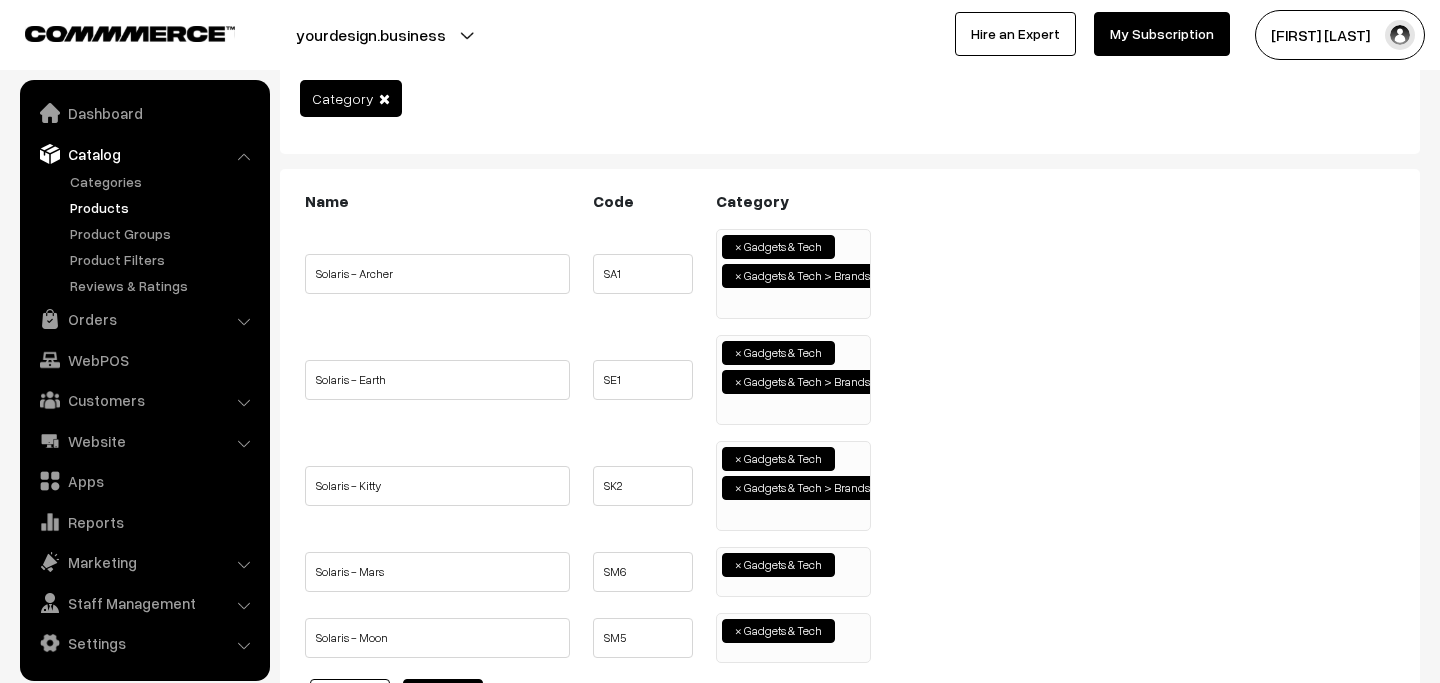 click on "× Gadgets & Tech × Gadgets & Tech > Brands > XECH - Gadgets & Tech" at bounding box center [793, 483] 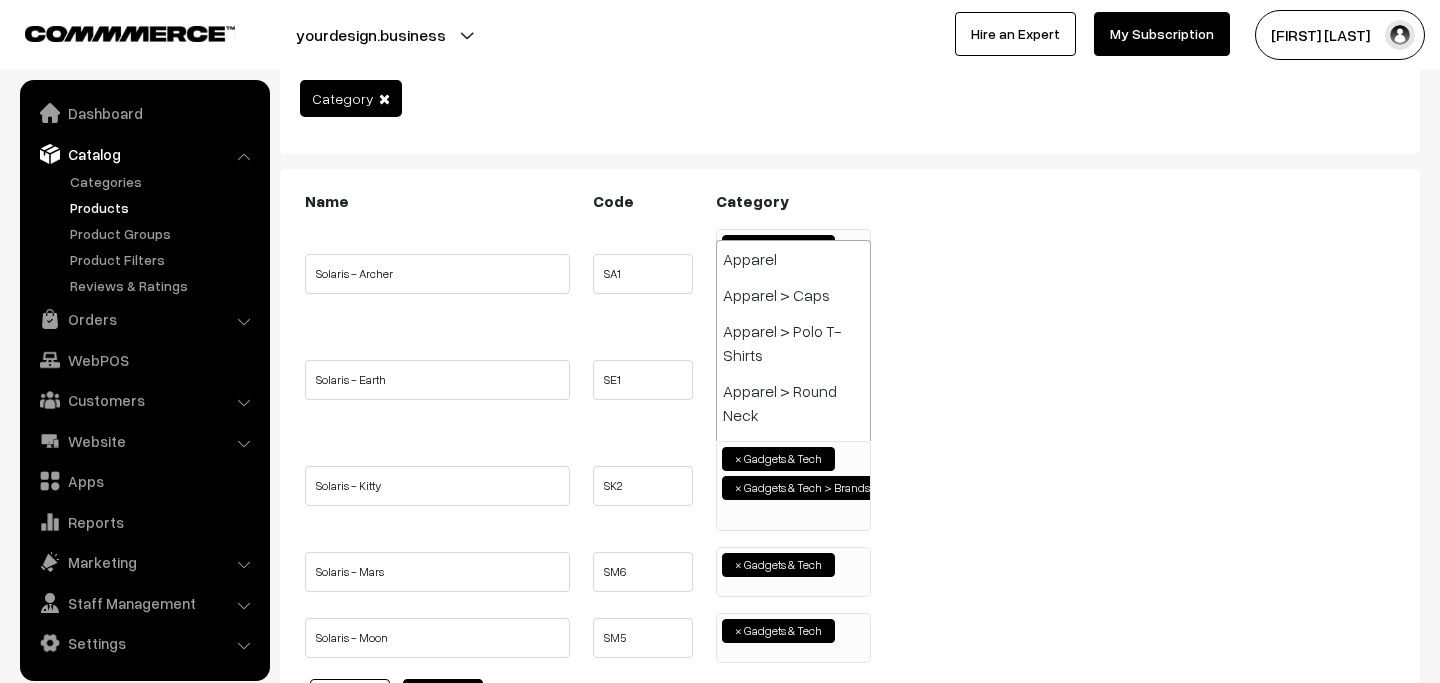 scroll, scrollTop: 816, scrollLeft: 0, axis: vertical 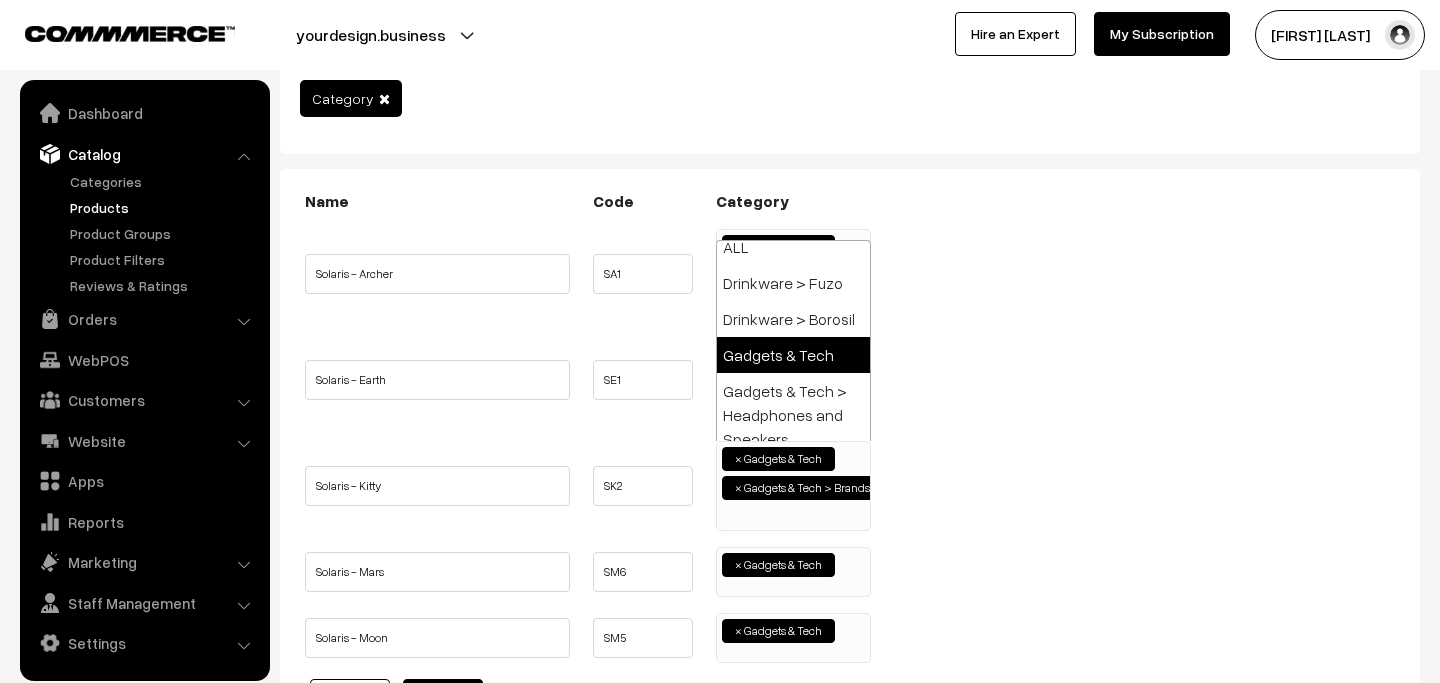 click on "× Gadgets & Tech" at bounding box center (793, 572) 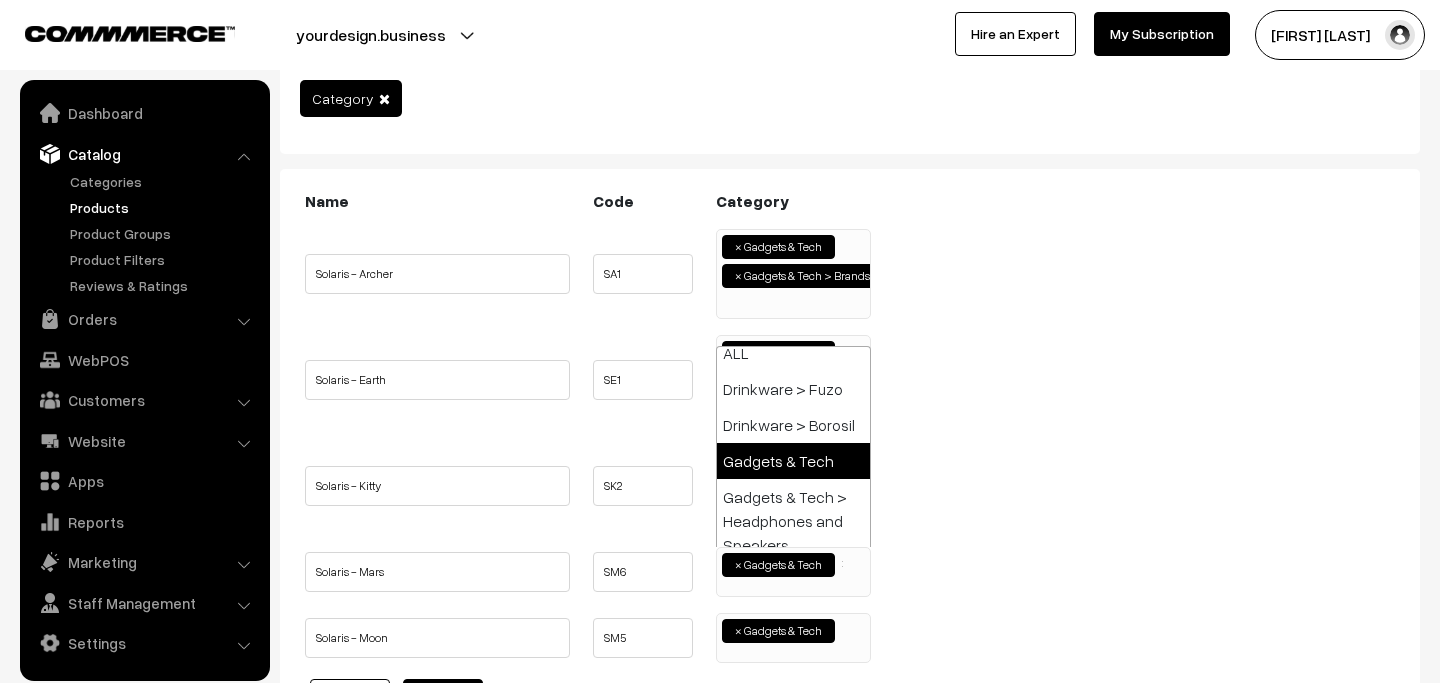 scroll, scrollTop: 28, scrollLeft: 0, axis: vertical 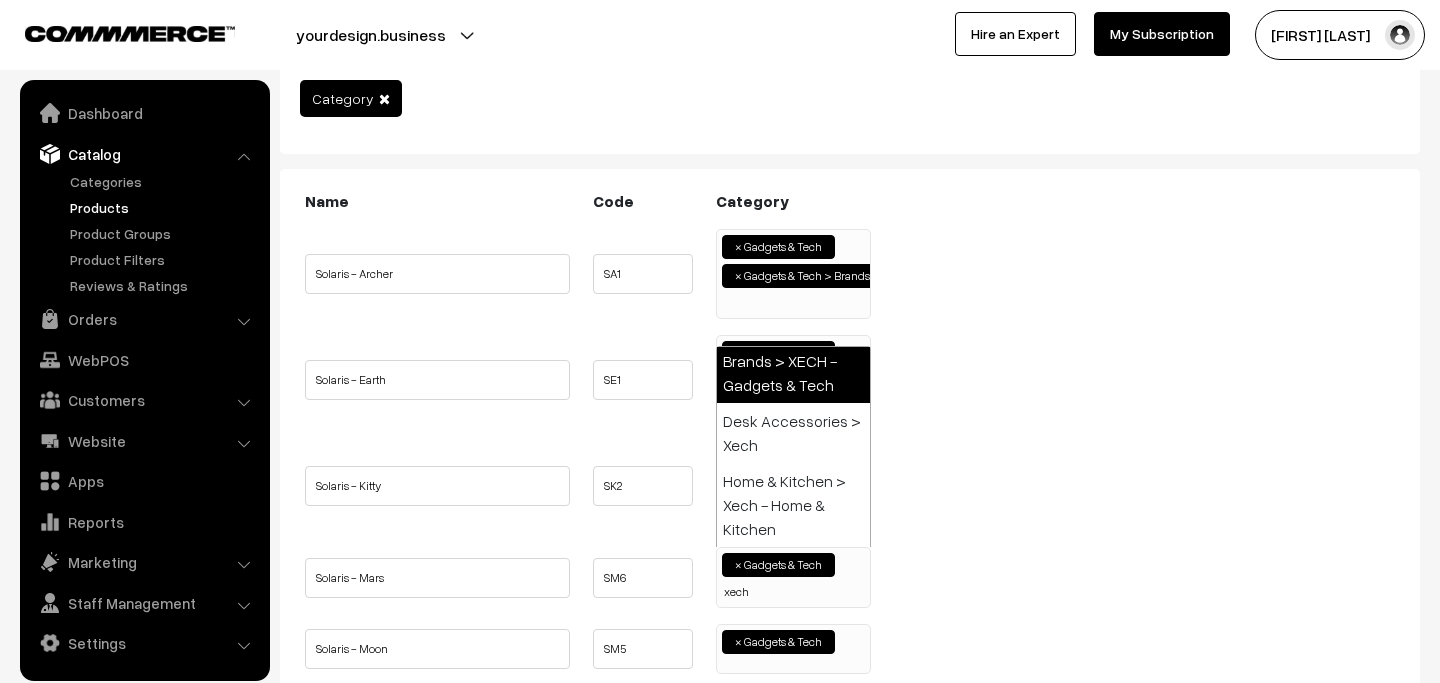 type on "xech" 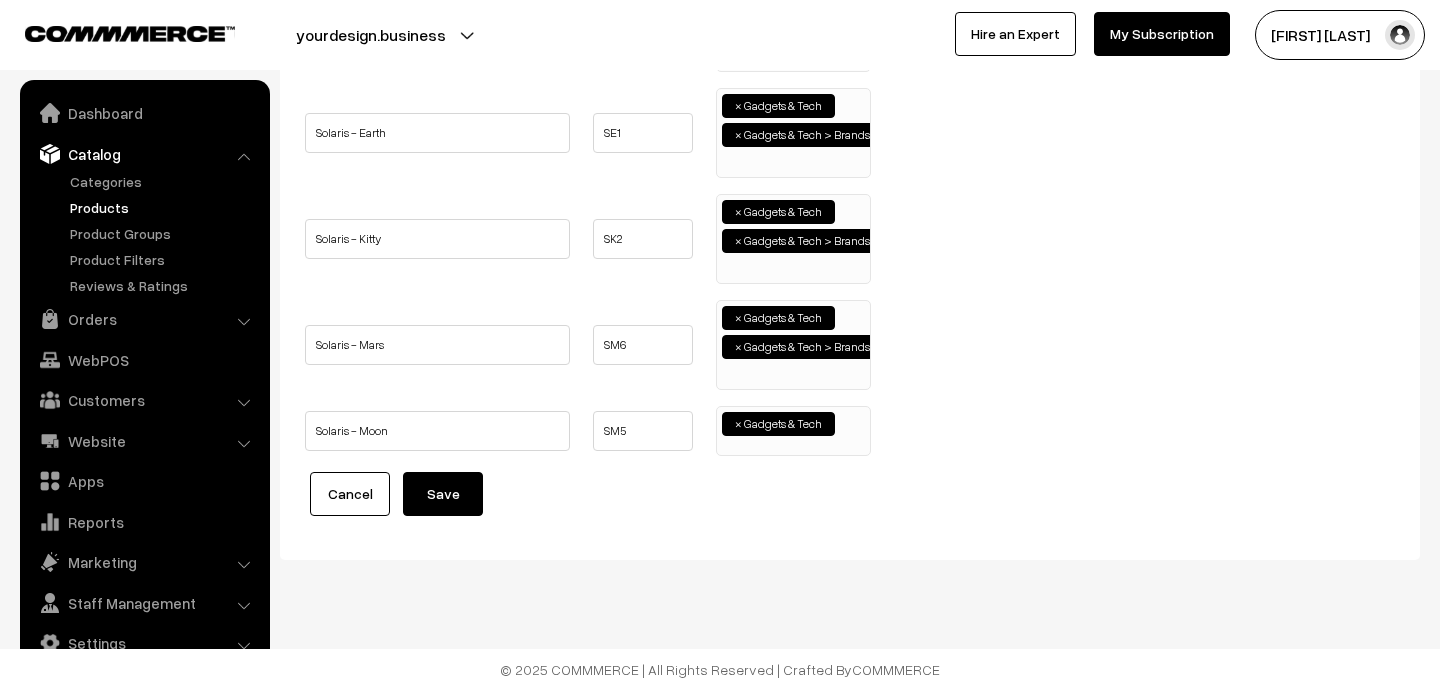 scroll, scrollTop: 429, scrollLeft: 0, axis: vertical 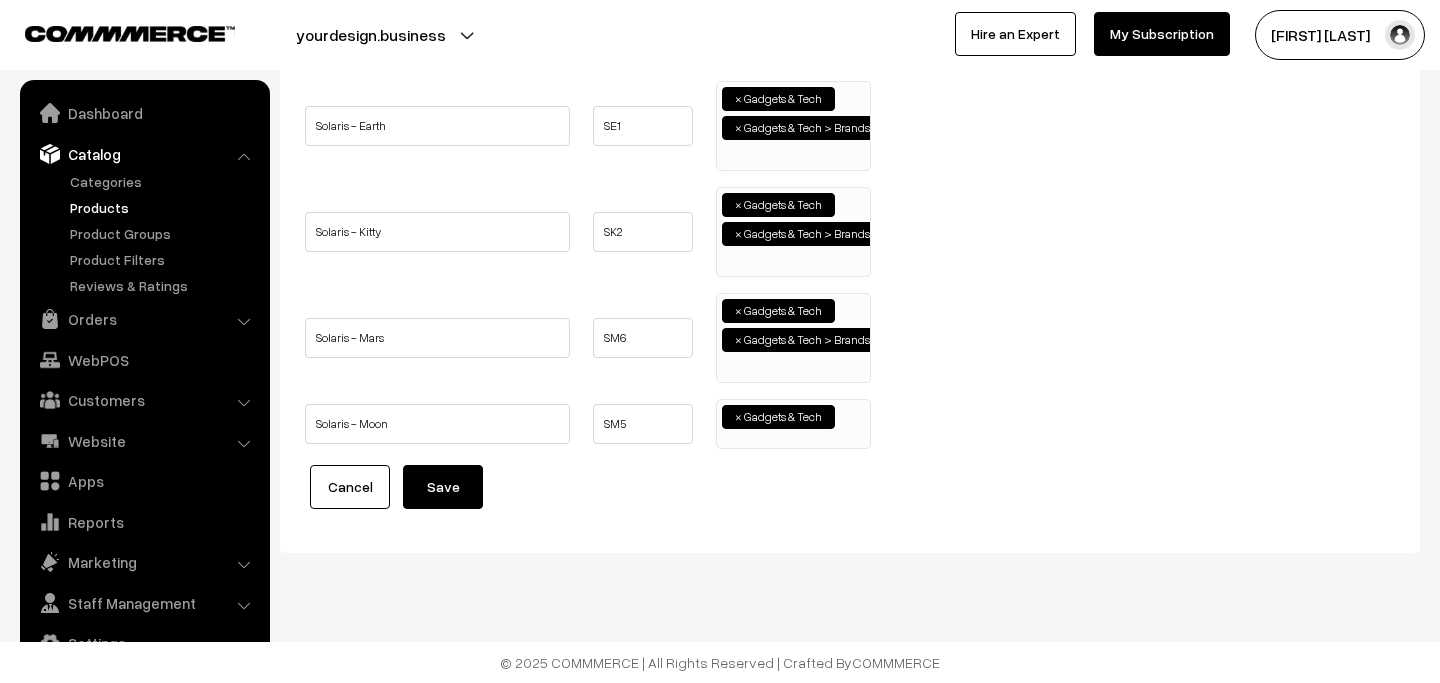 click on "× Gadgets & Tech" at bounding box center [793, 424] 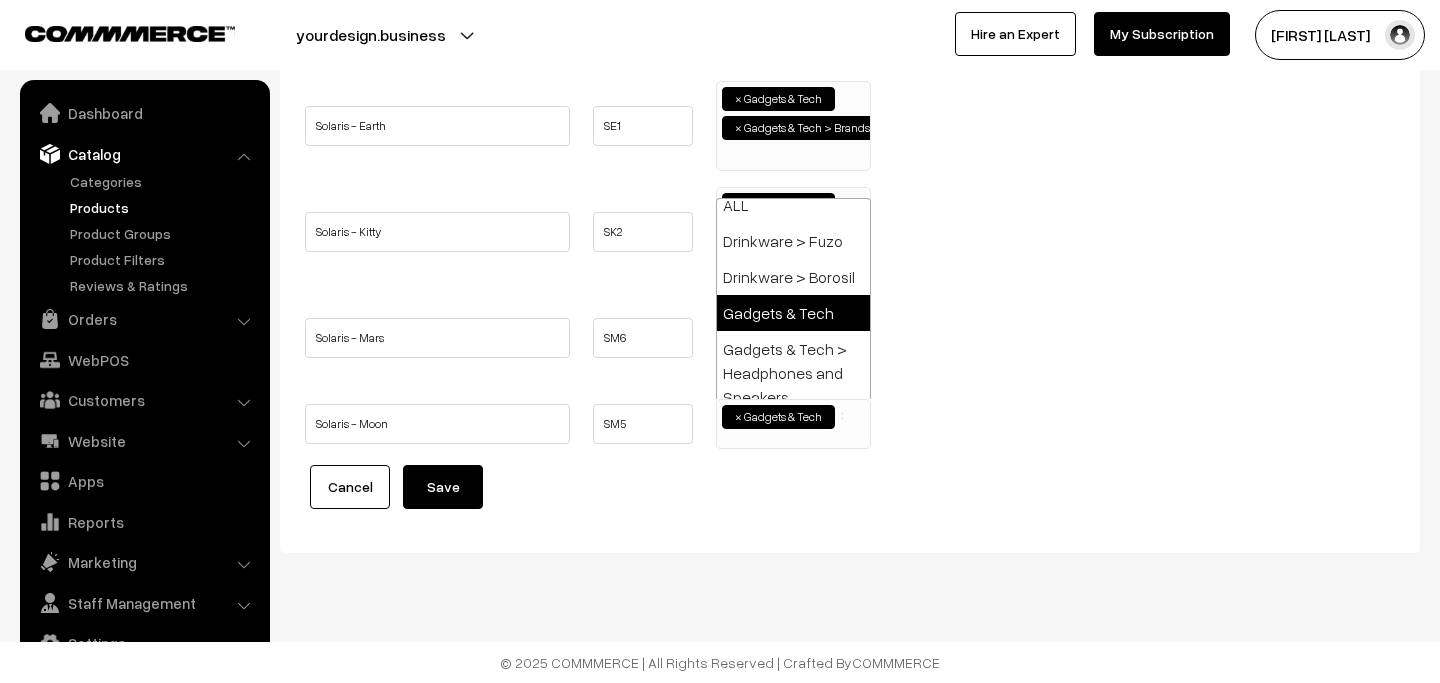 scroll, scrollTop: 28, scrollLeft: 0, axis: vertical 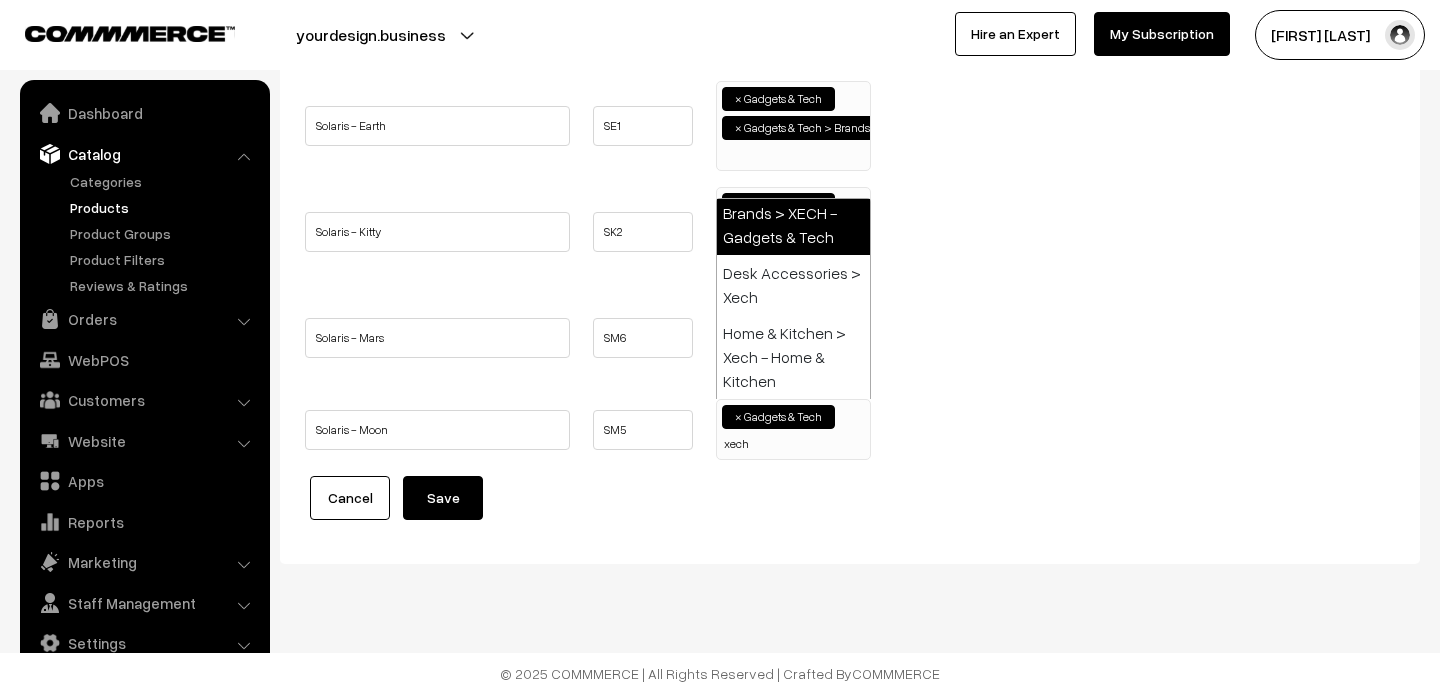type on "xech" 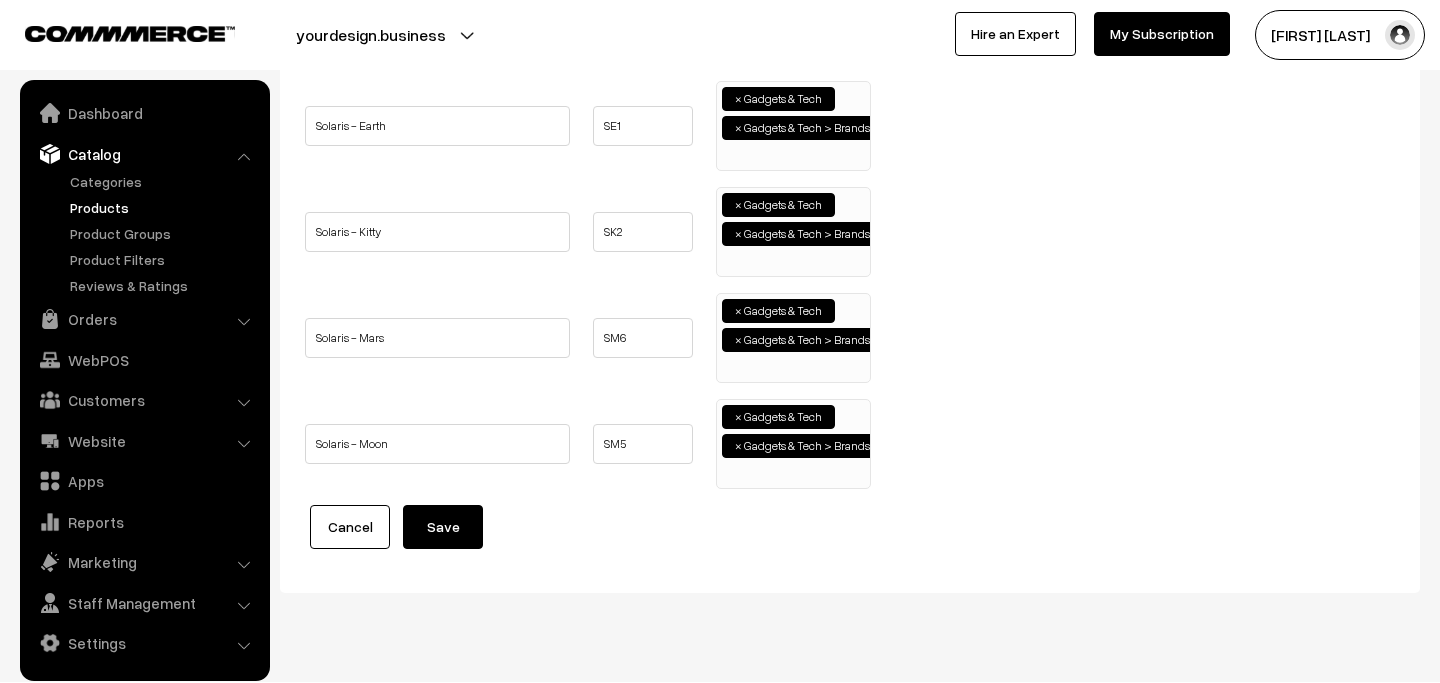 click on "Save" at bounding box center [443, 527] 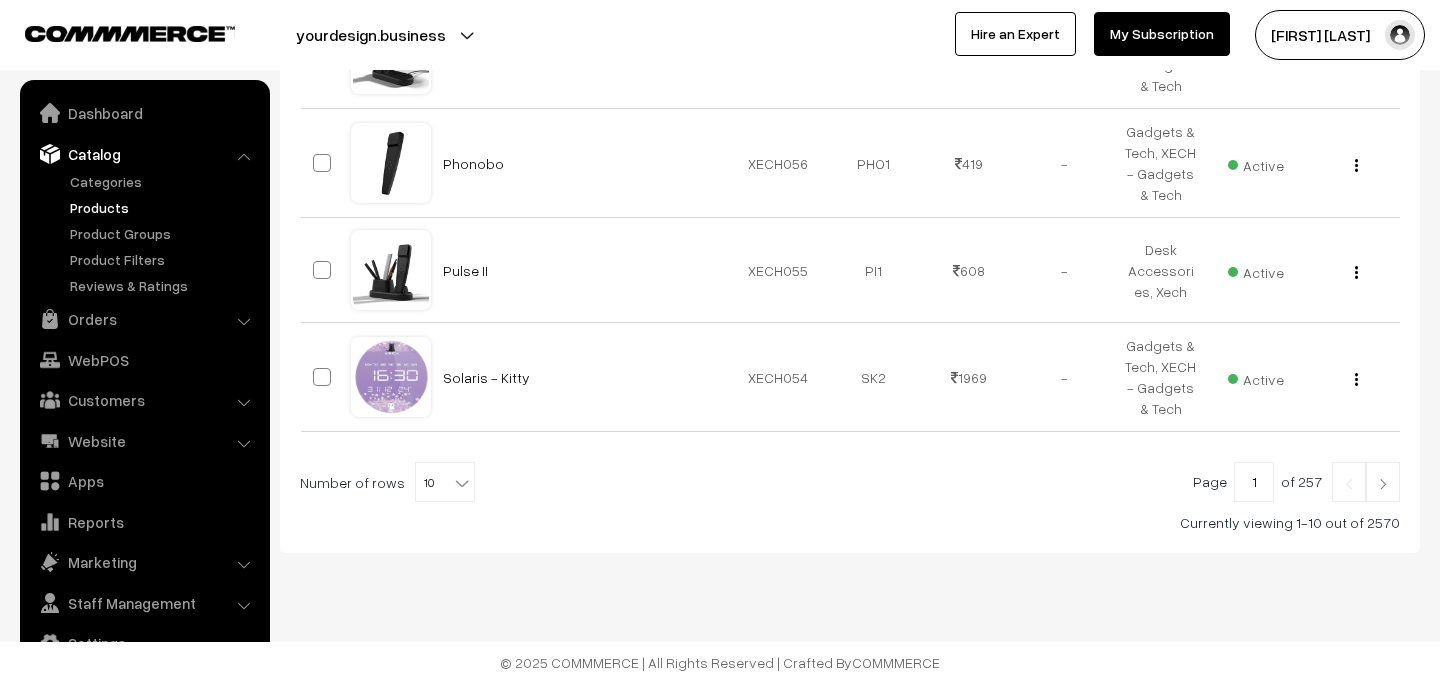 scroll, scrollTop: 0, scrollLeft: 0, axis: both 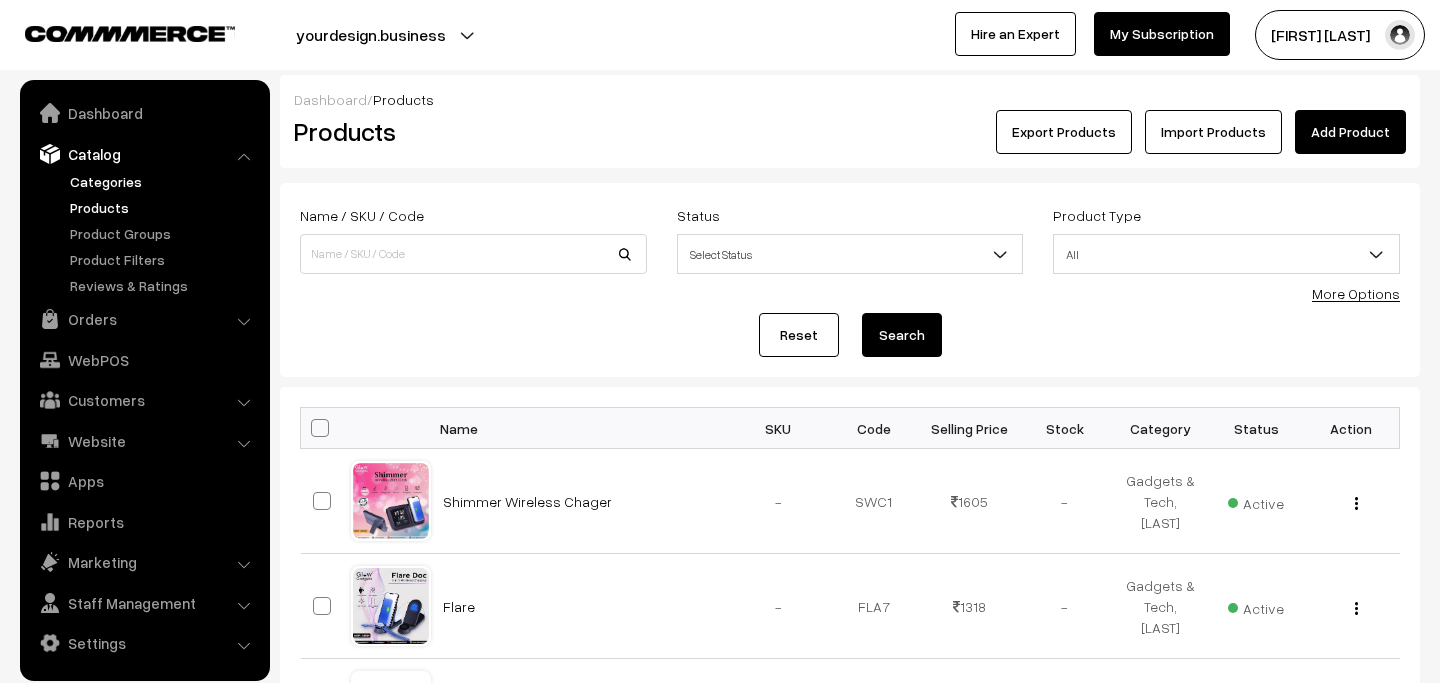 click on "Categories" at bounding box center [164, 181] 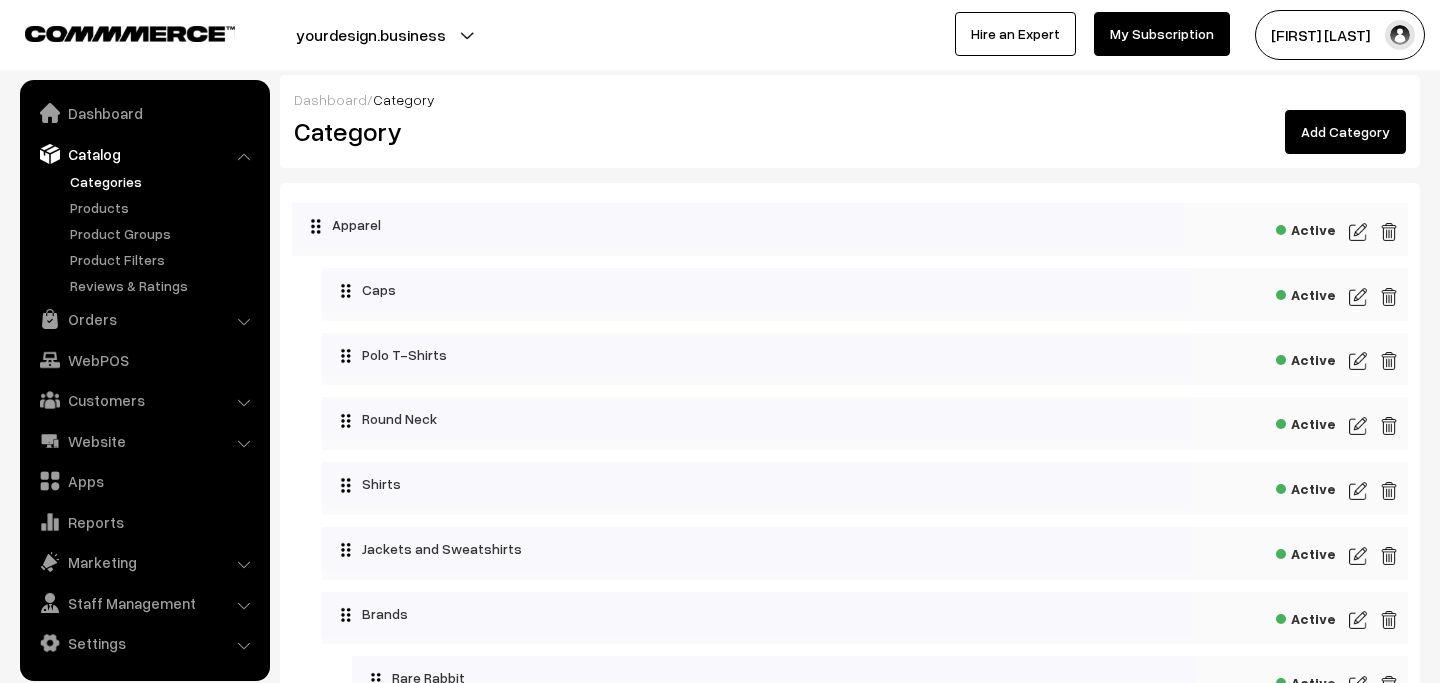 scroll, scrollTop: 0, scrollLeft: 0, axis: both 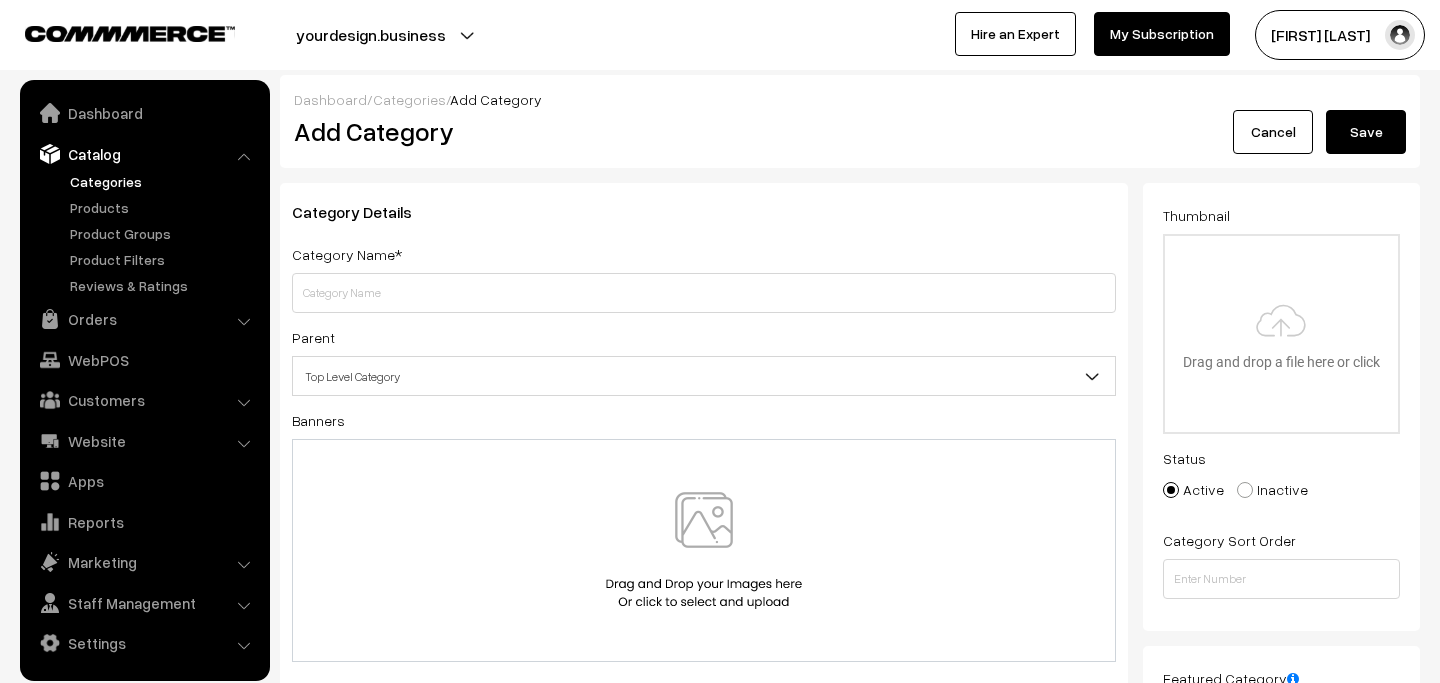 click at bounding box center (704, 293) 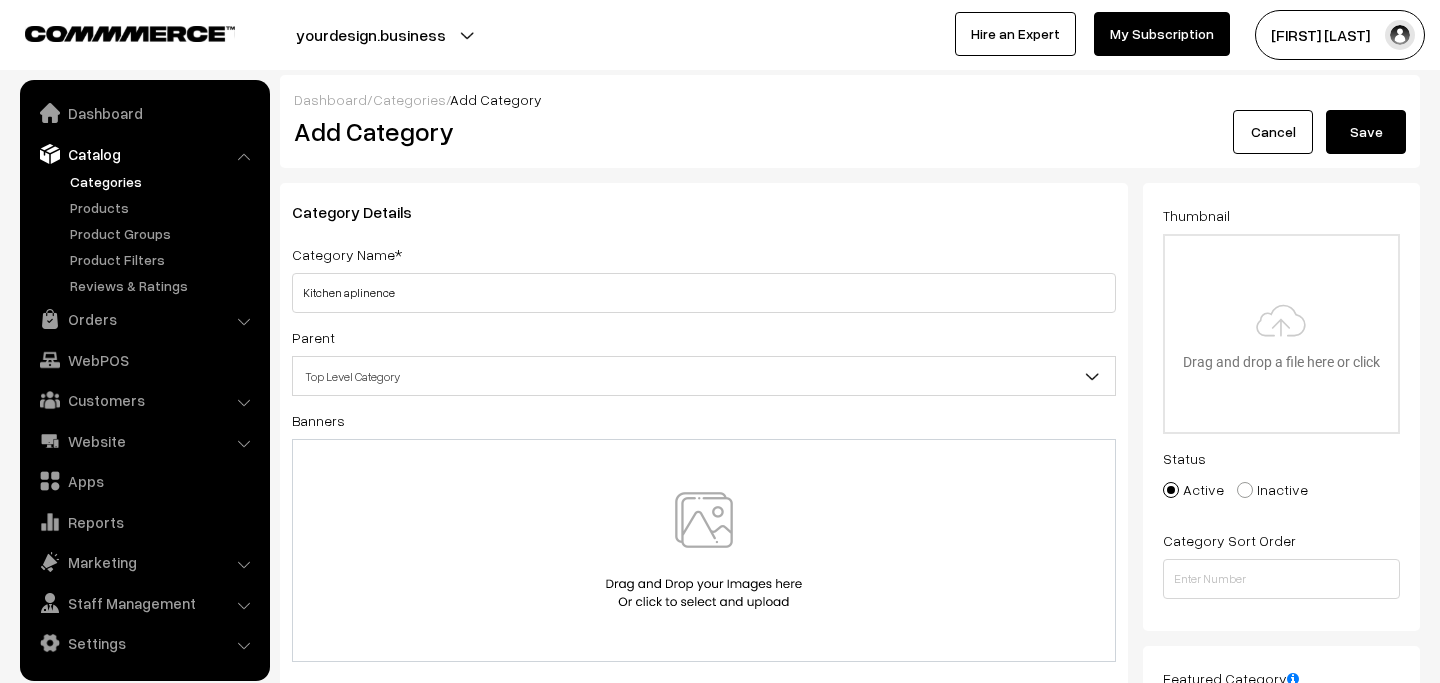 type on "Kitchen aplinence" 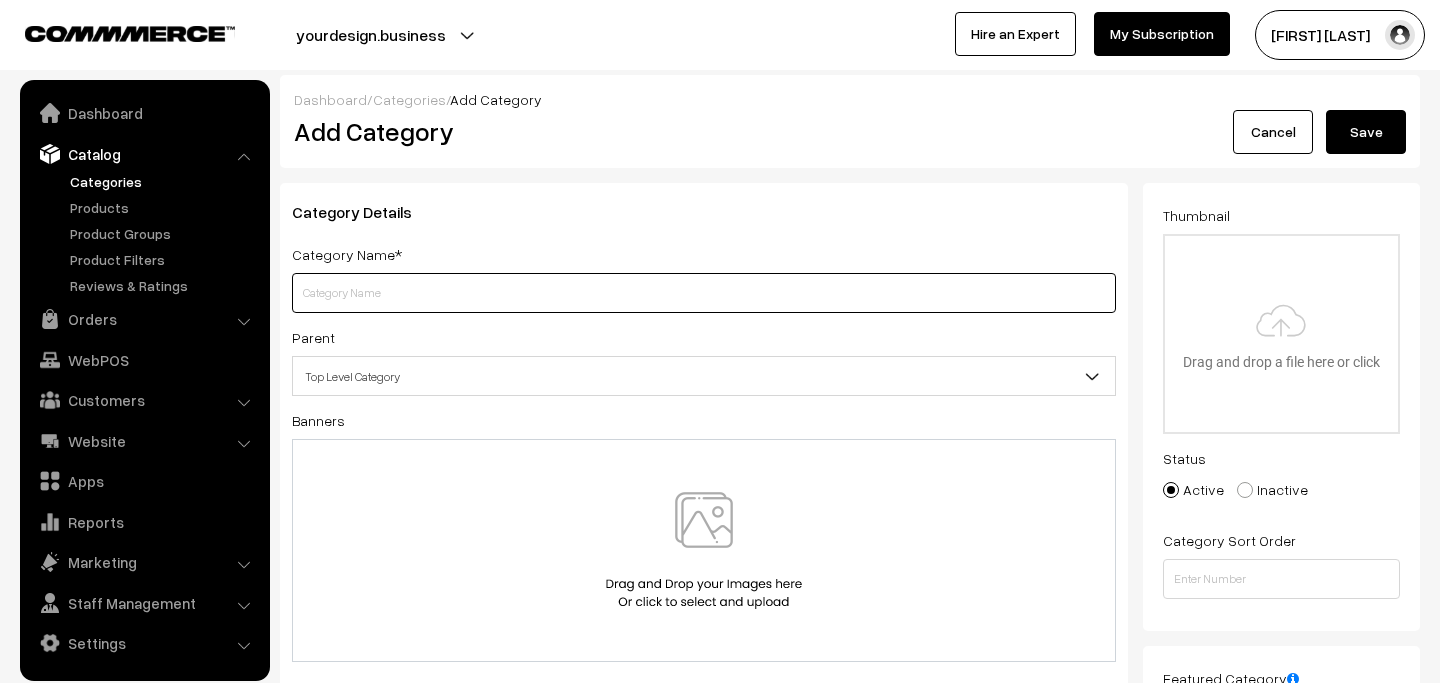 paste on "Kitchen Appliances" 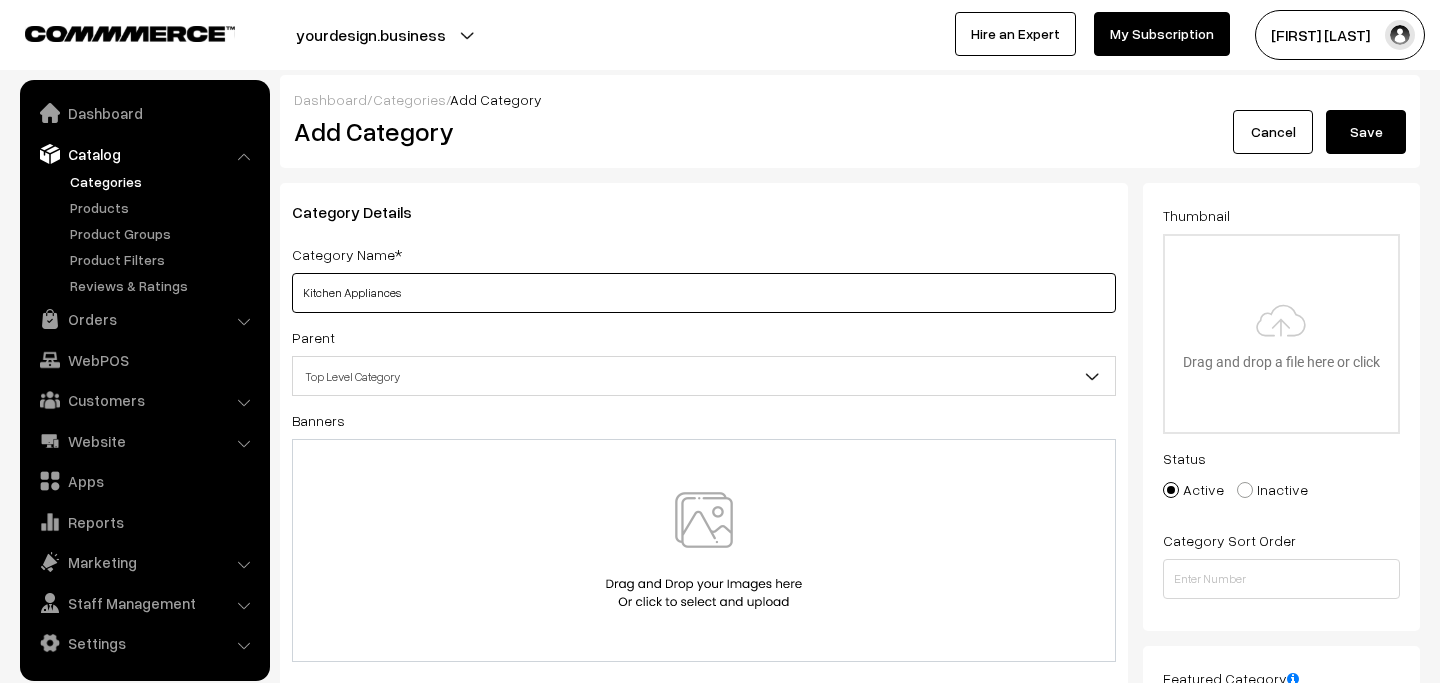 type on "Kitchen Appliances" 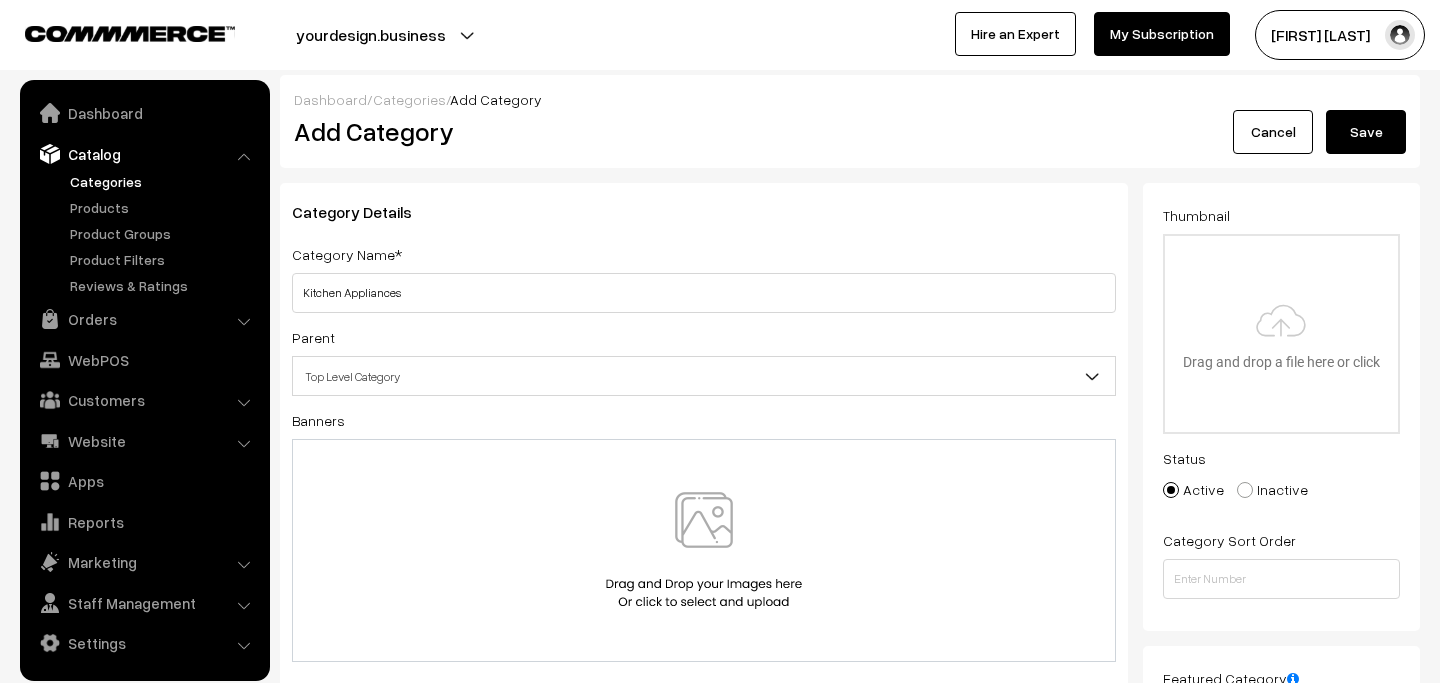 click on "Top Level Category" at bounding box center [704, 376] 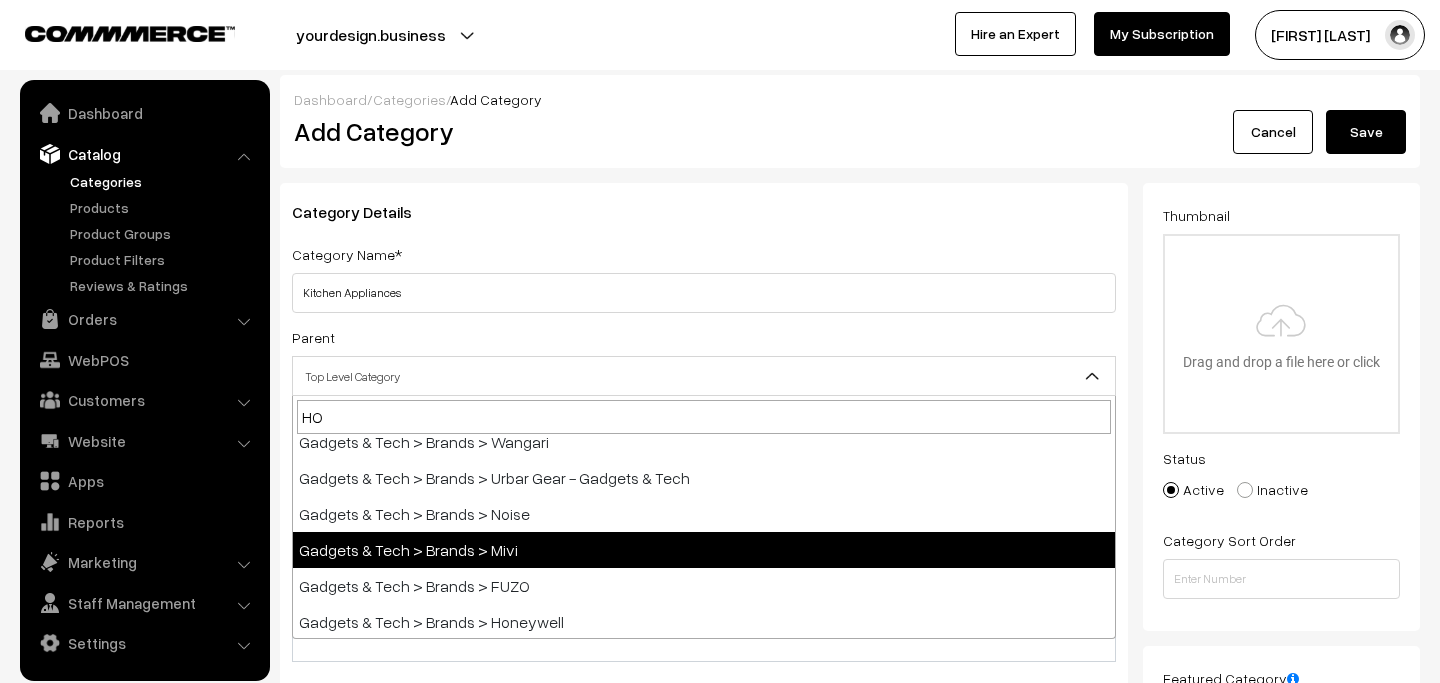 scroll, scrollTop: 52, scrollLeft: 0, axis: vertical 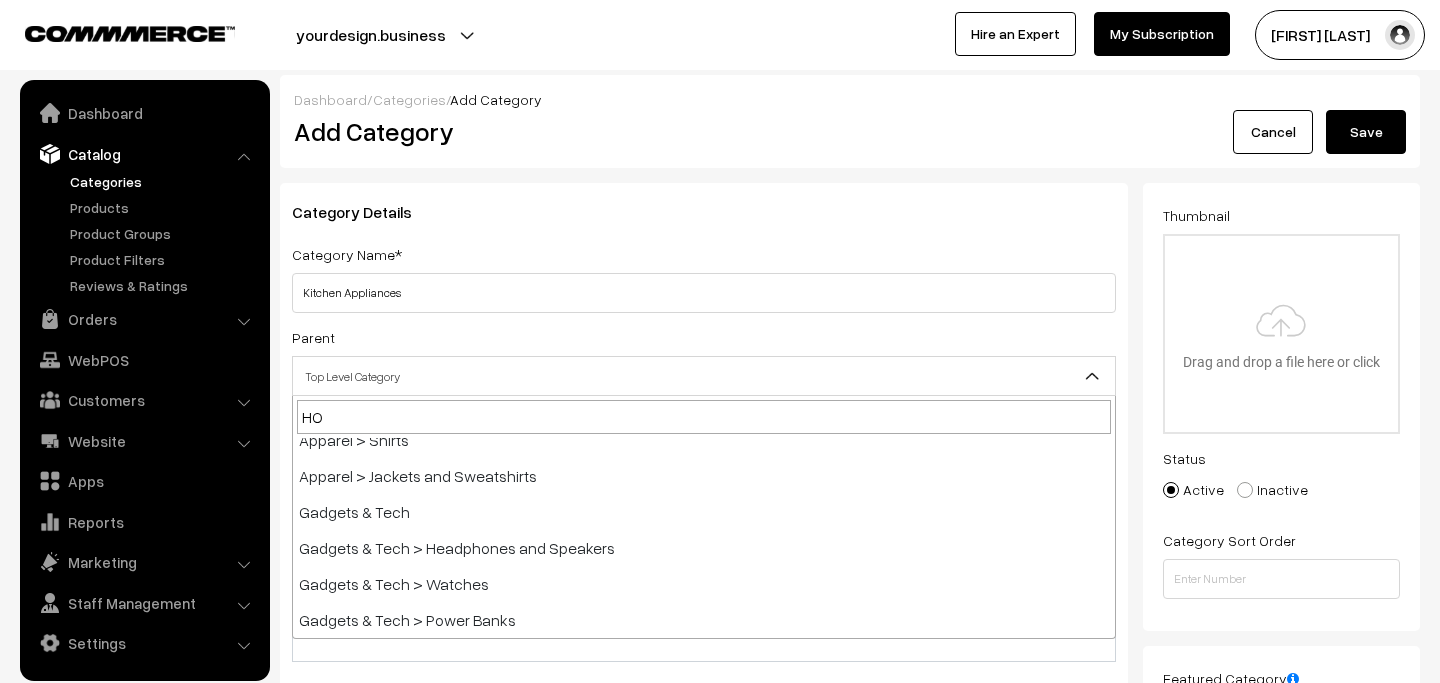 type on "HOM" 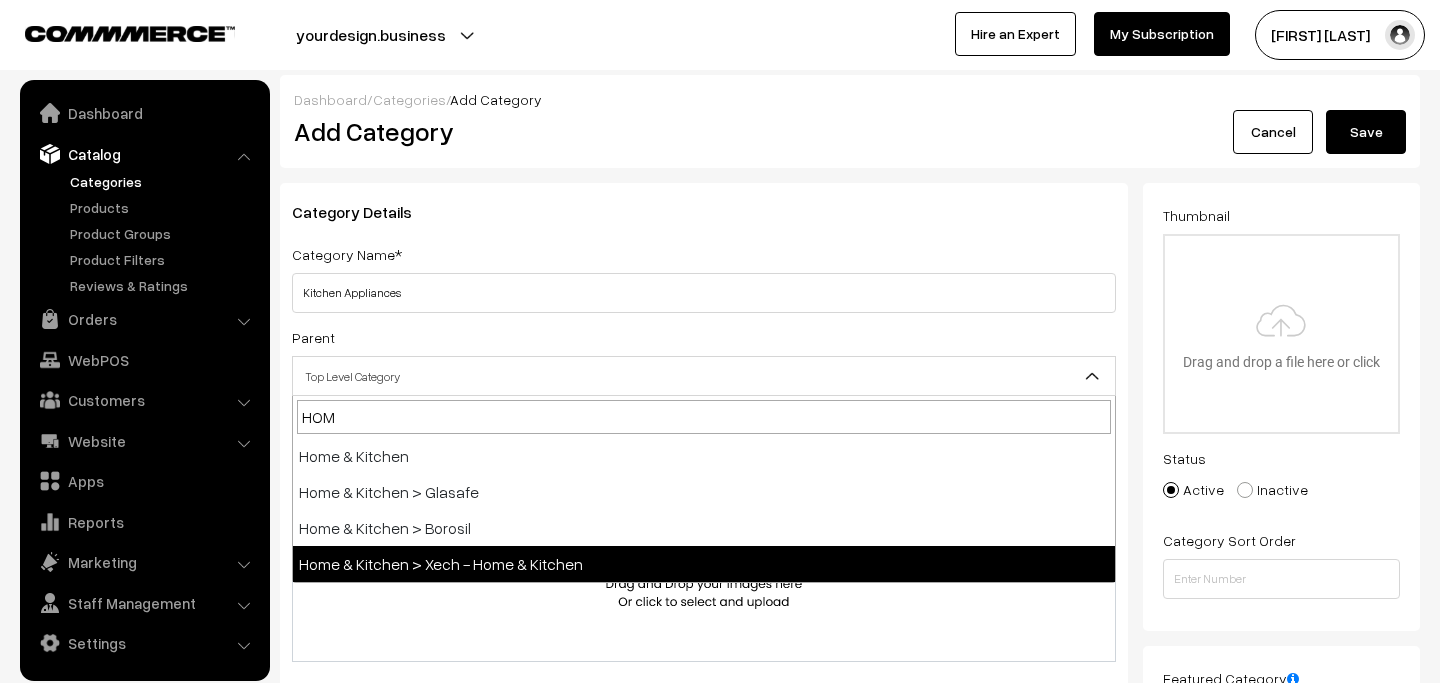 scroll, scrollTop: 0, scrollLeft: 0, axis: both 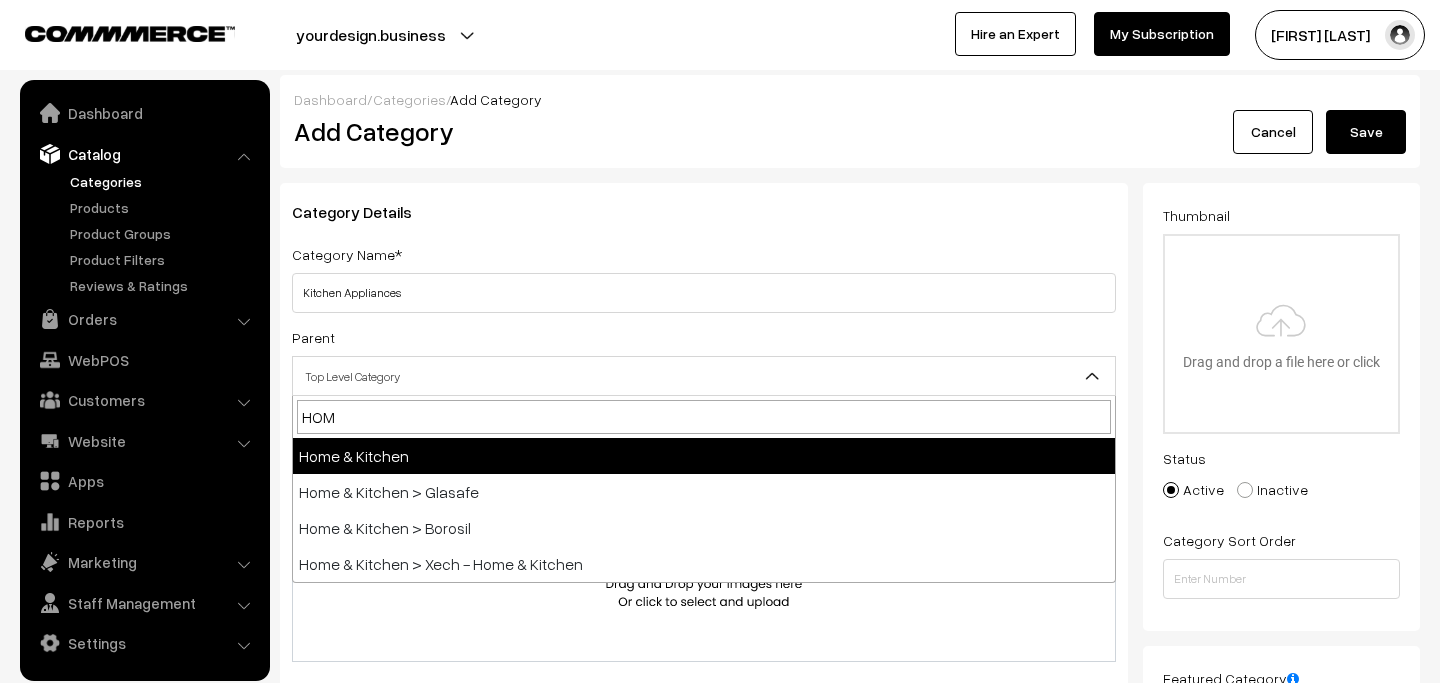 select on "10" 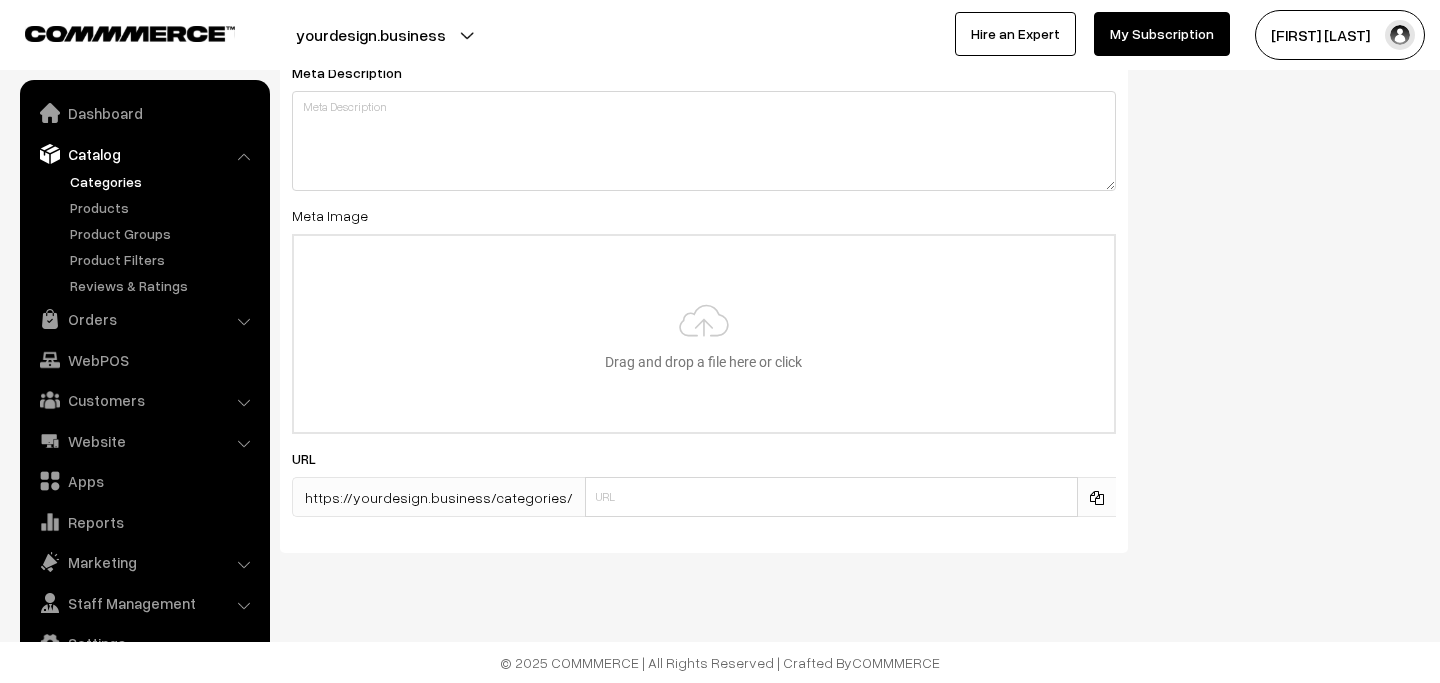 scroll, scrollTop: 0, scrollLeft: 0, axis: both 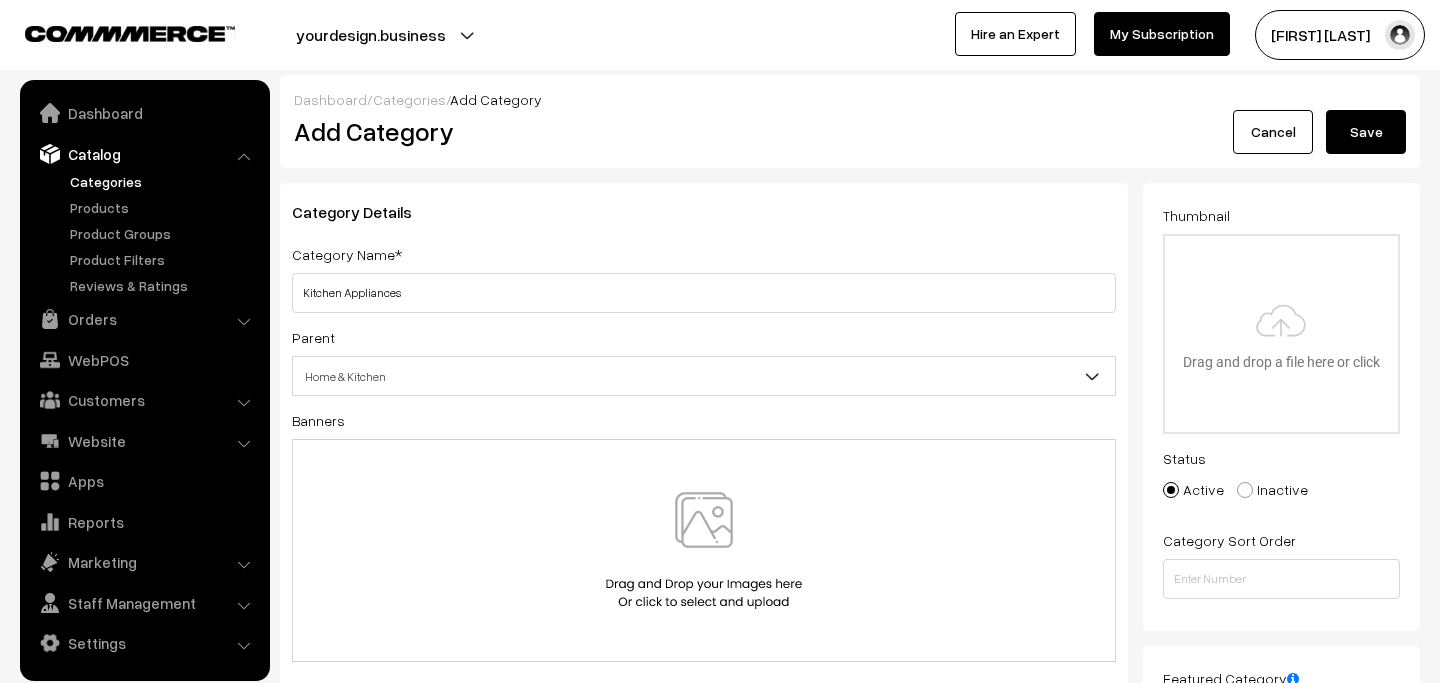 click on "Save" at bounding box center (1366, 132) 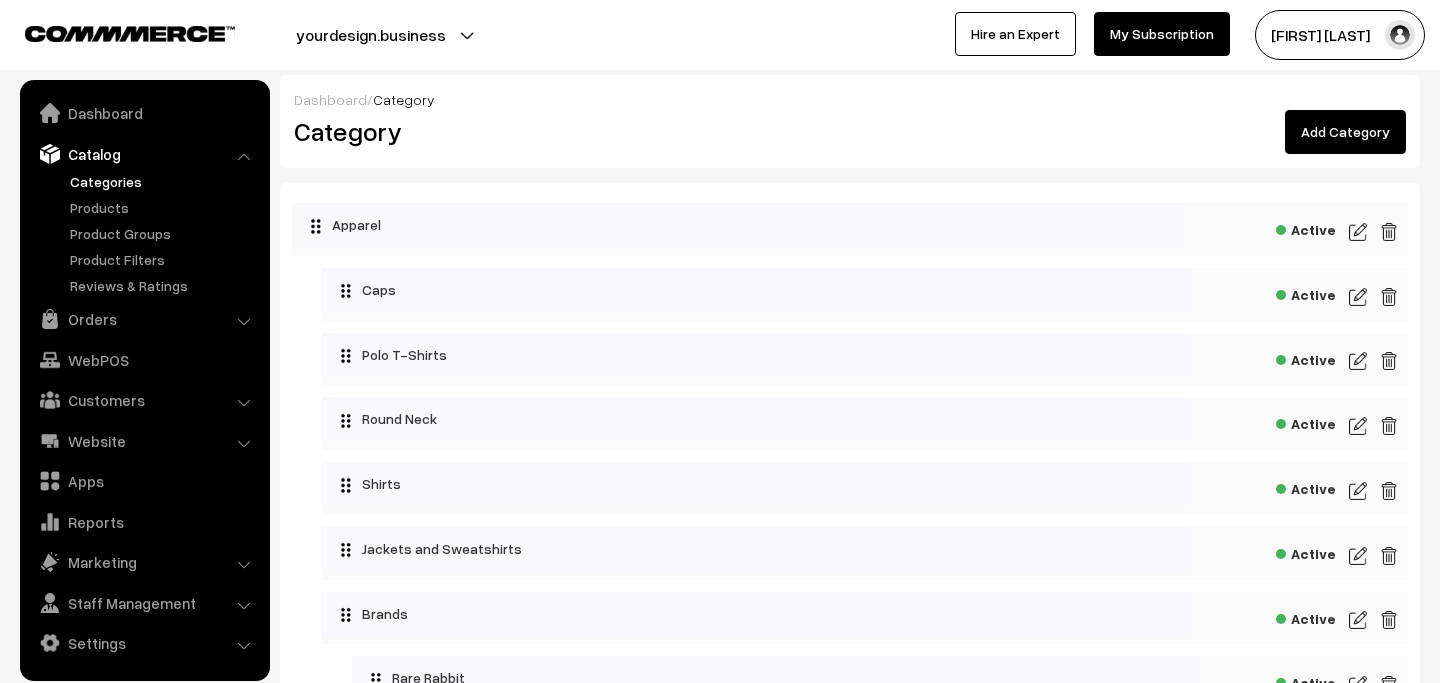 scroll, scrollTop: 0, scrollLeft: 0, axis: both 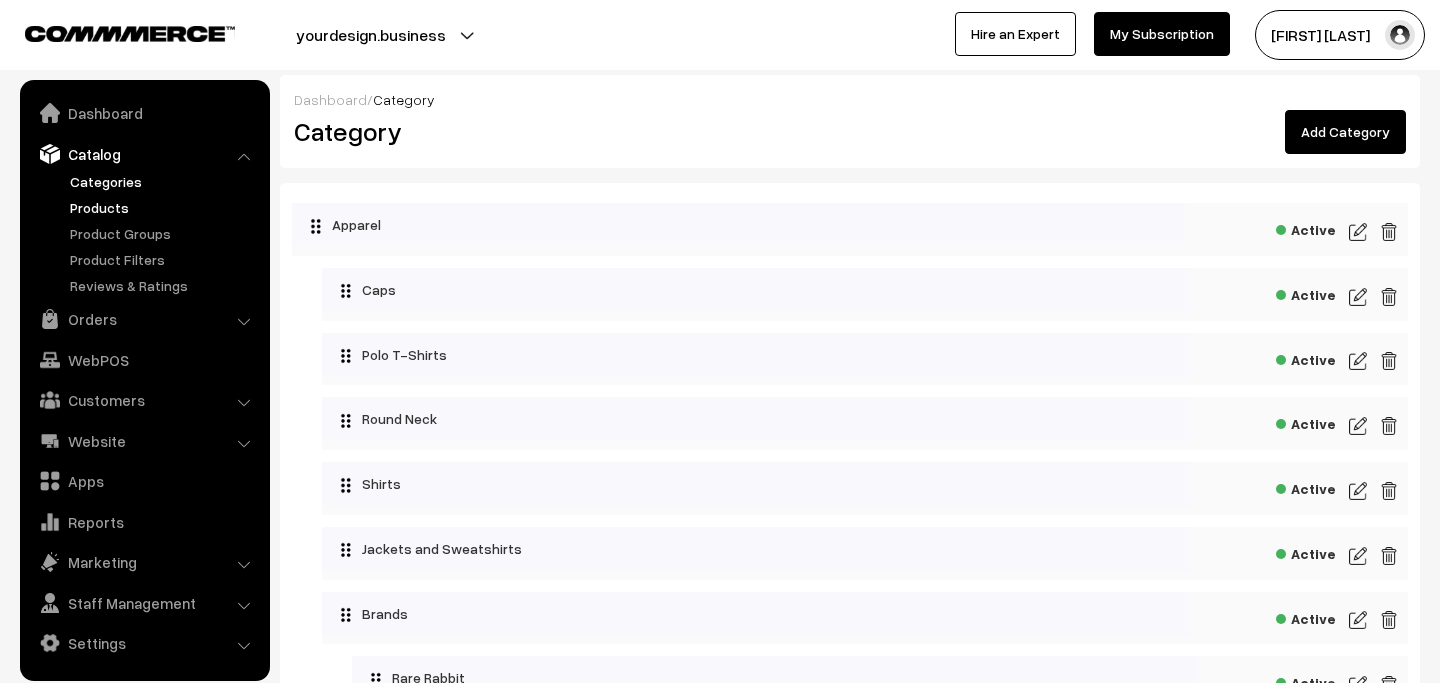 click on "Products" at bounding box center [164, 207] 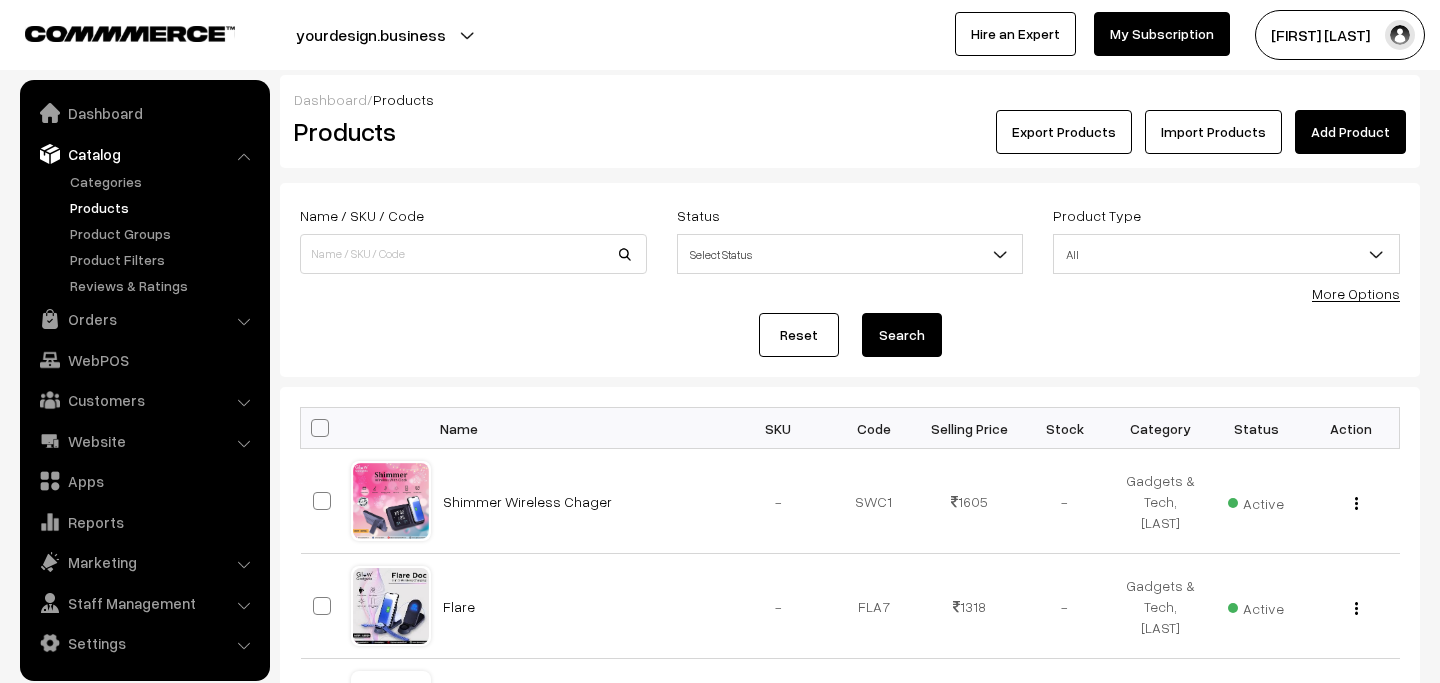 scroll, scrollTop: 0, scrollLeft: 0, axis: both 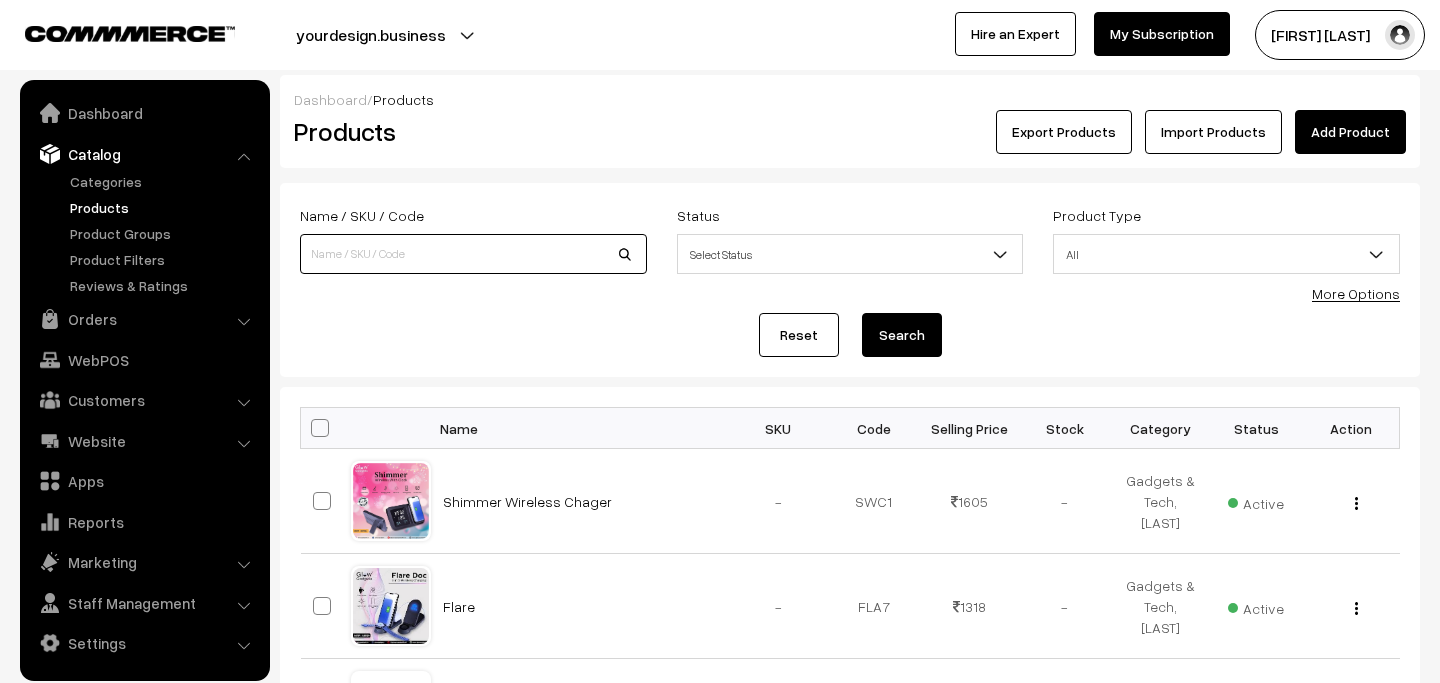 click at bounding box center (473, 254) 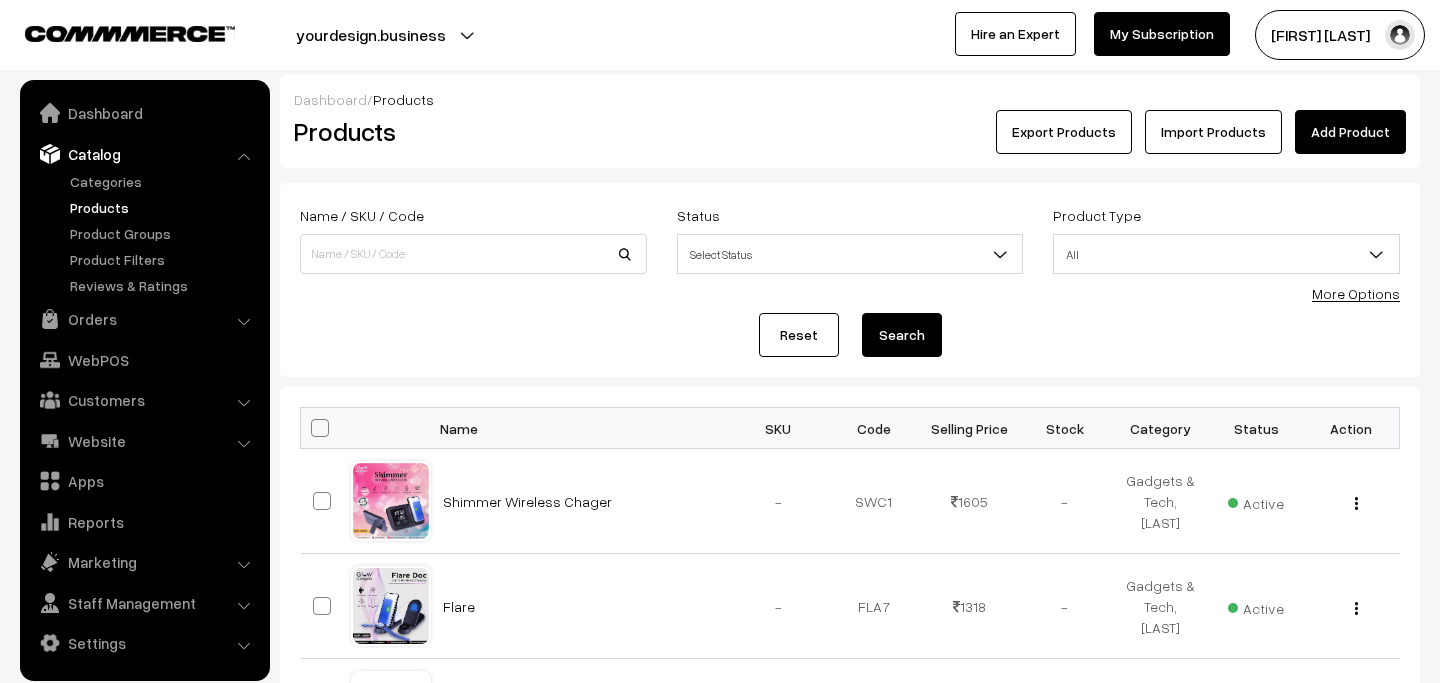 click on "More Options" at bounding box center (1356, 293) 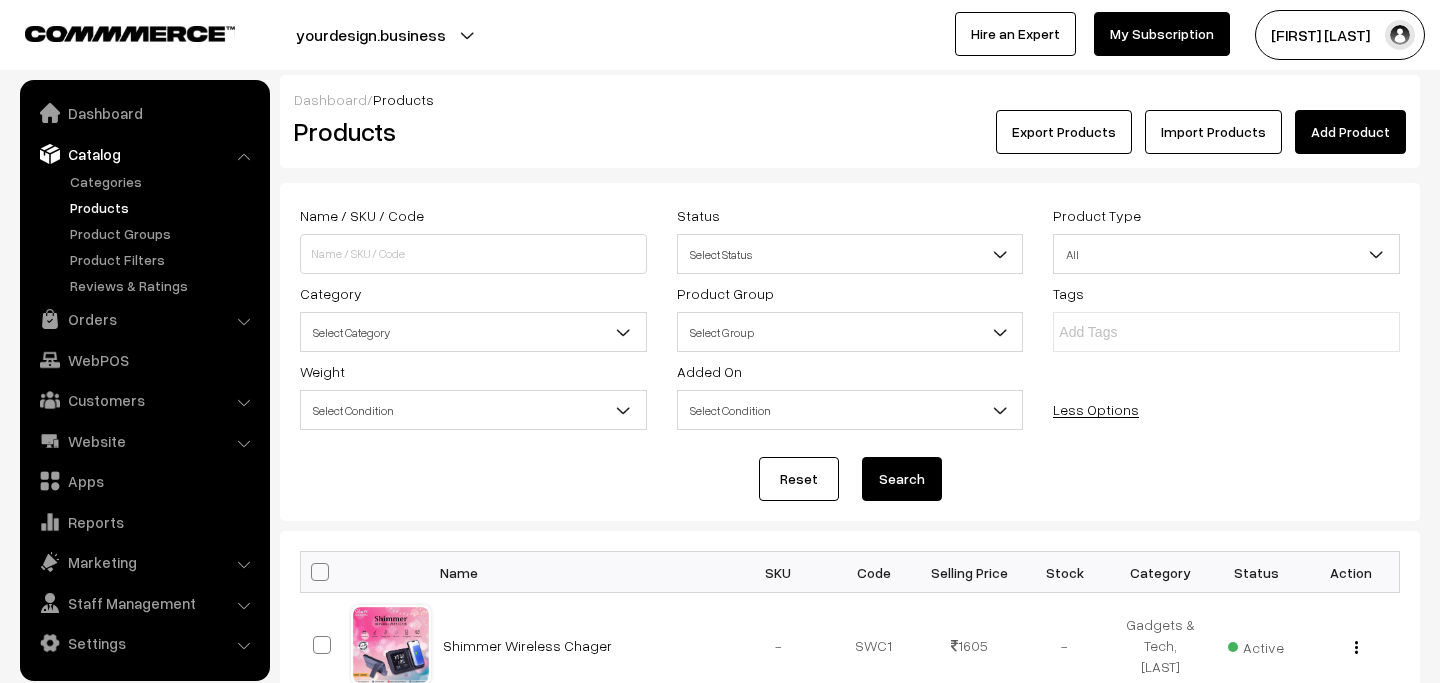 click on "Select Category" at bounding box center (473, 332) 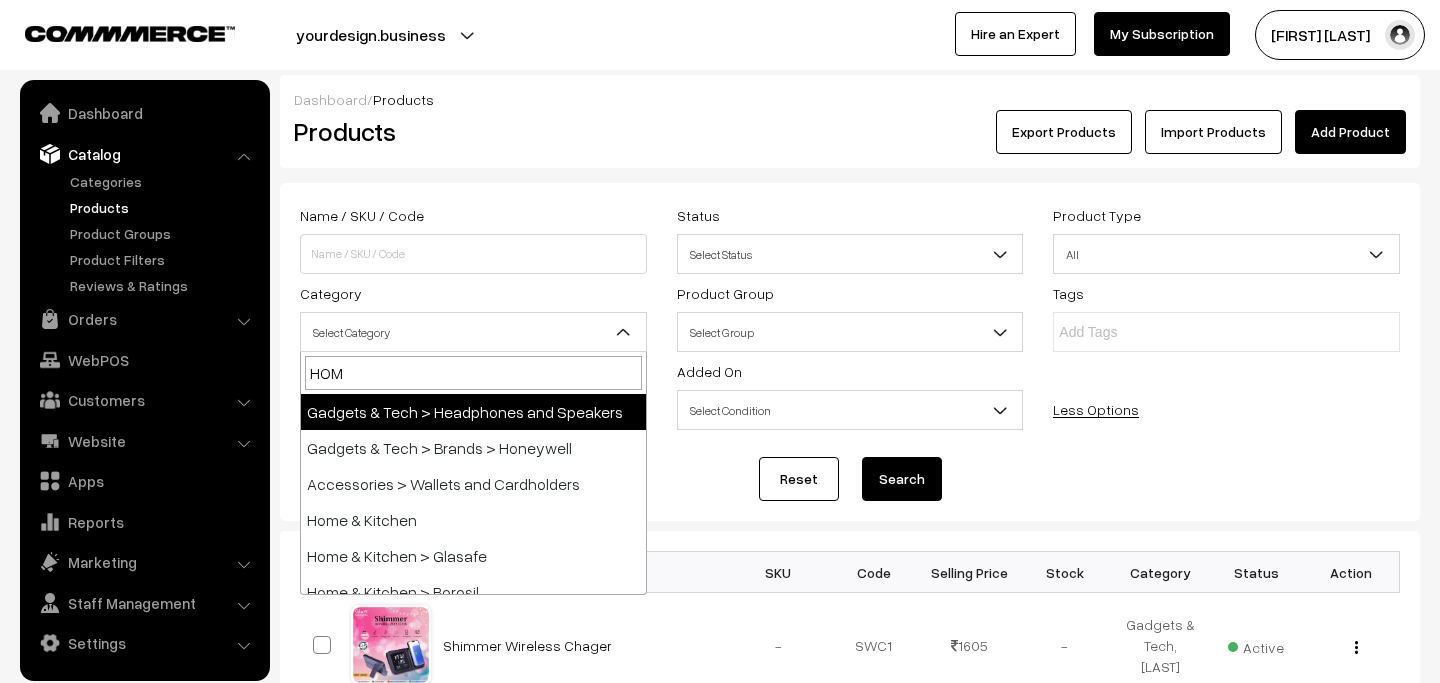type on "HOME" 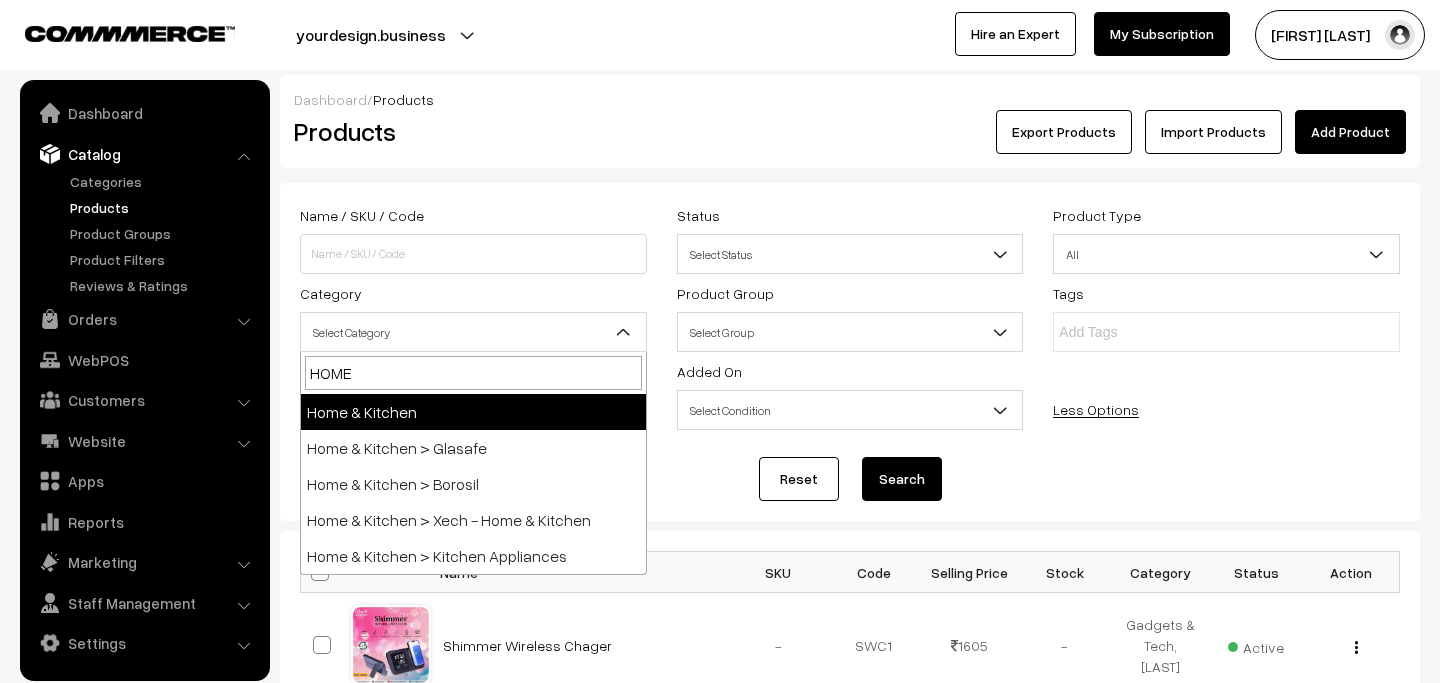 select on "10" 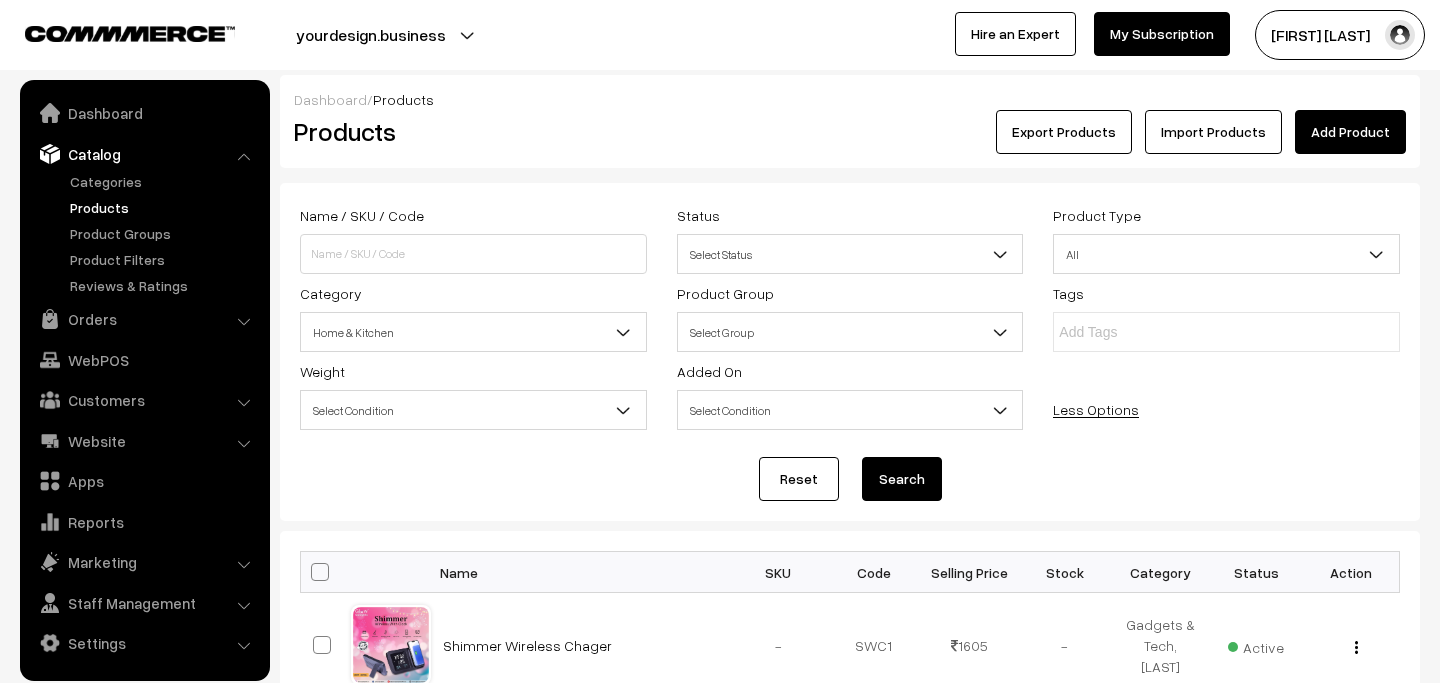 click on "Search" at bounding box center [902, 479] 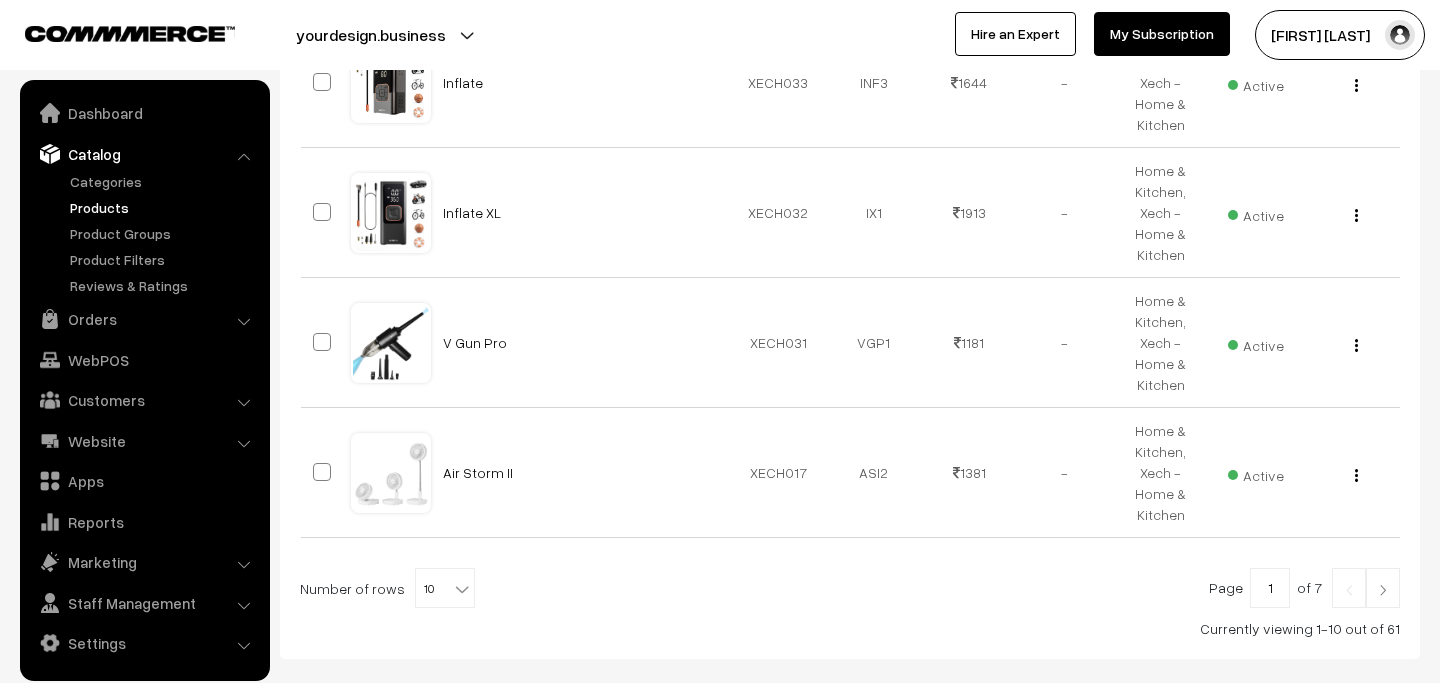 scroll, scrollTop: 1448, scrollLeft: 0, axis: vertical 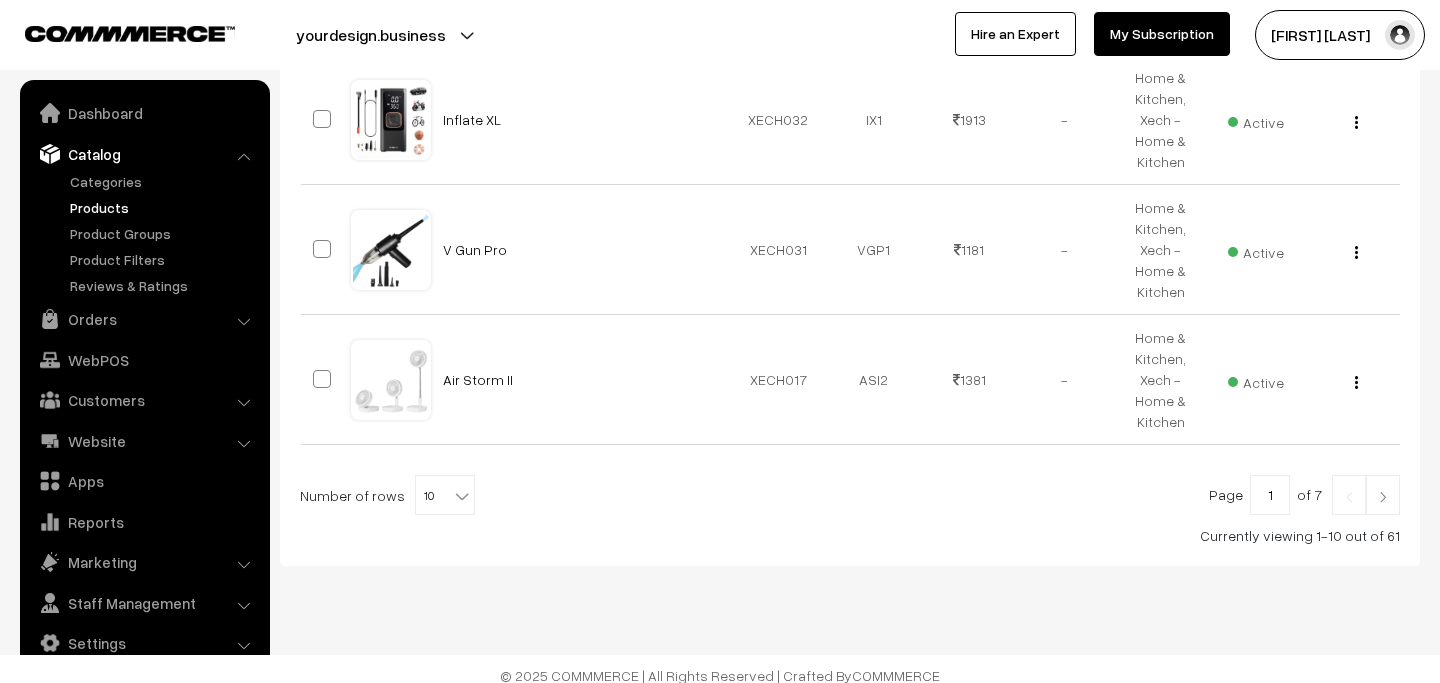 click at bounding box center (462, 496) 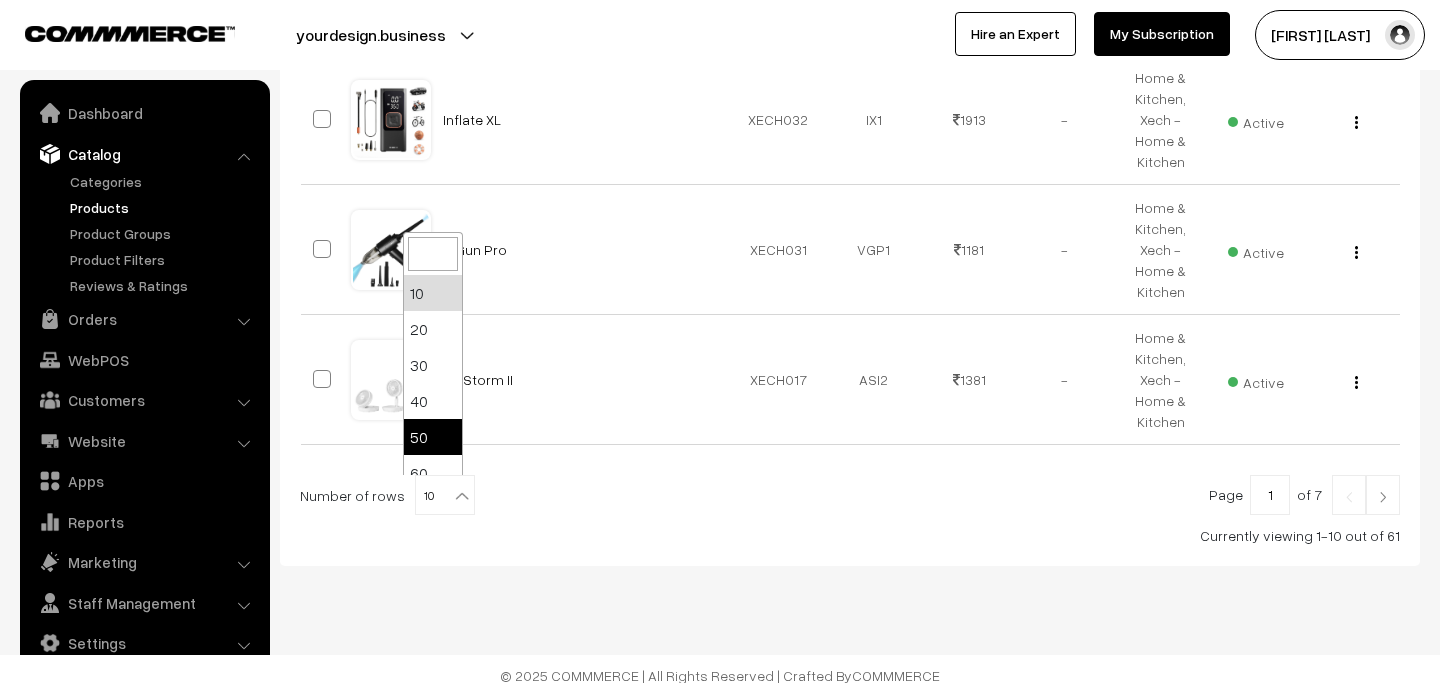 scroll, scrollTop: 160, scrollLeft: 0, axis: vertical 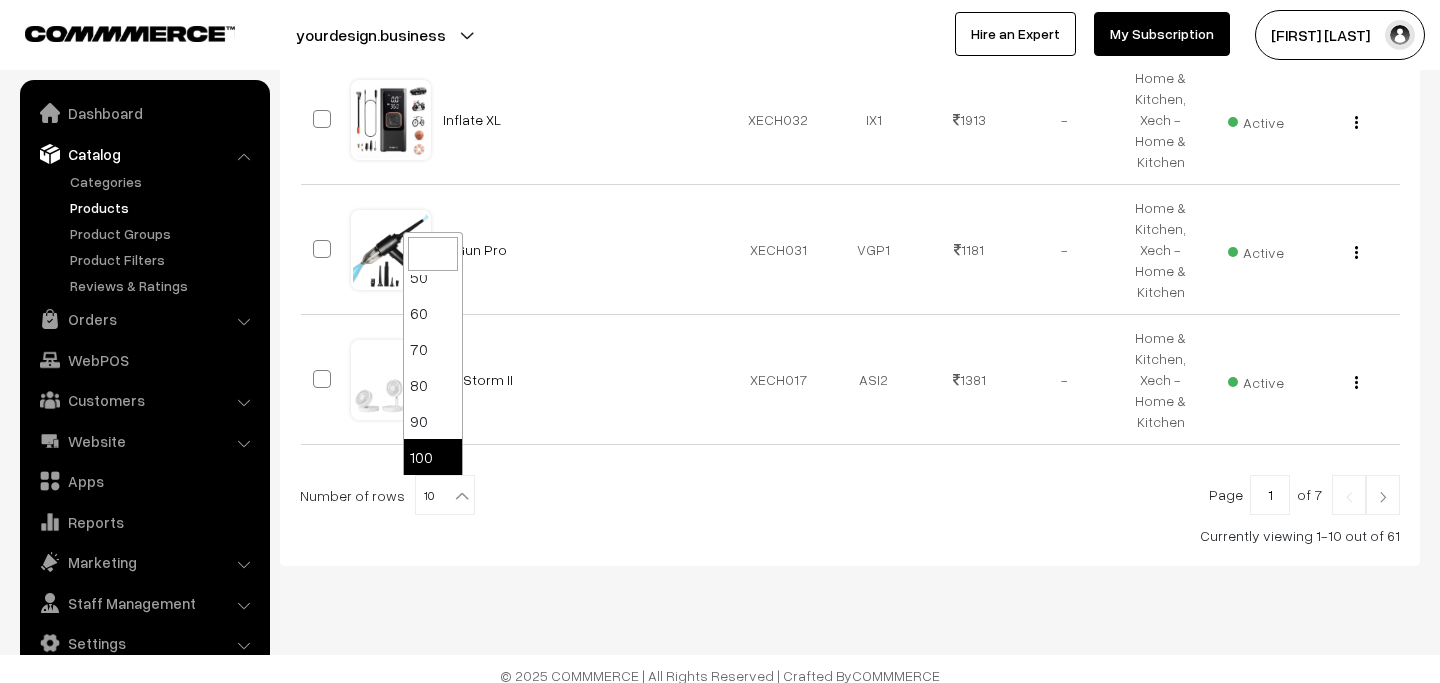 select on "100" 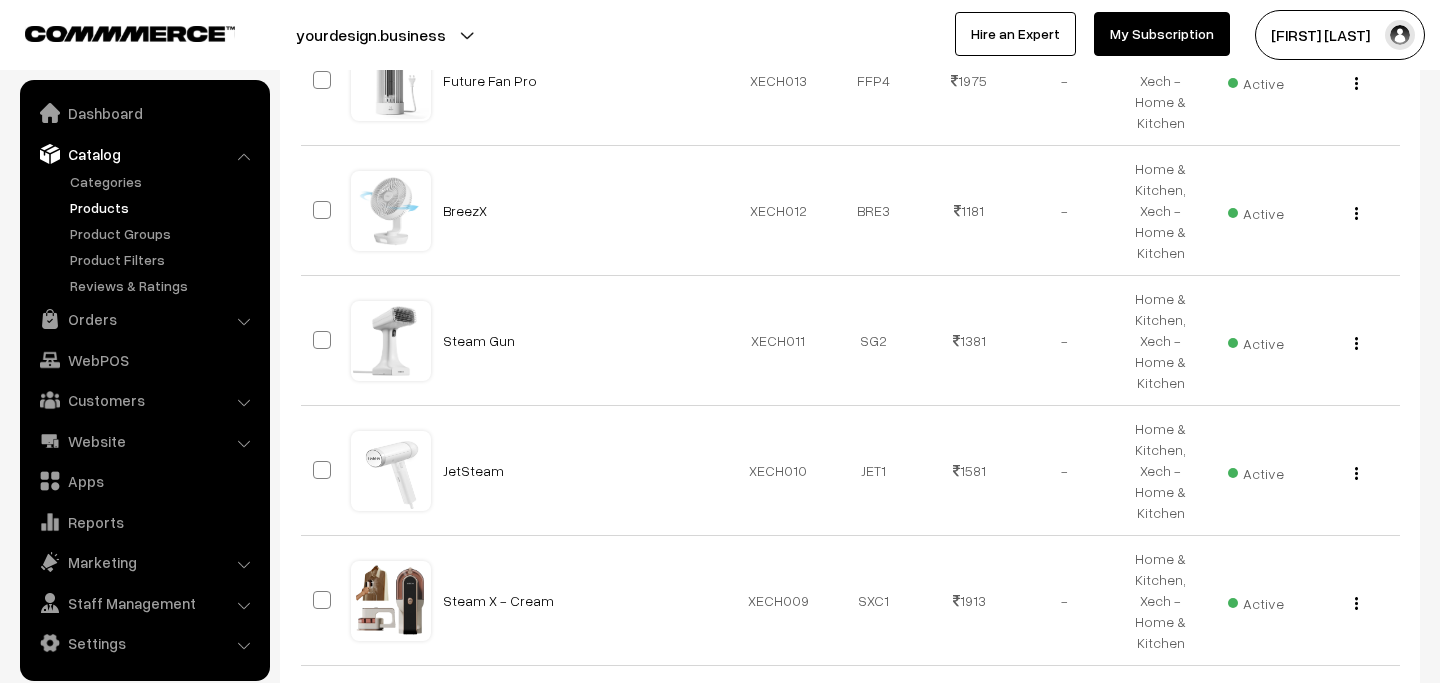 scroll, scrollTop: 7016, scrollLeft: 0, axis: vertical 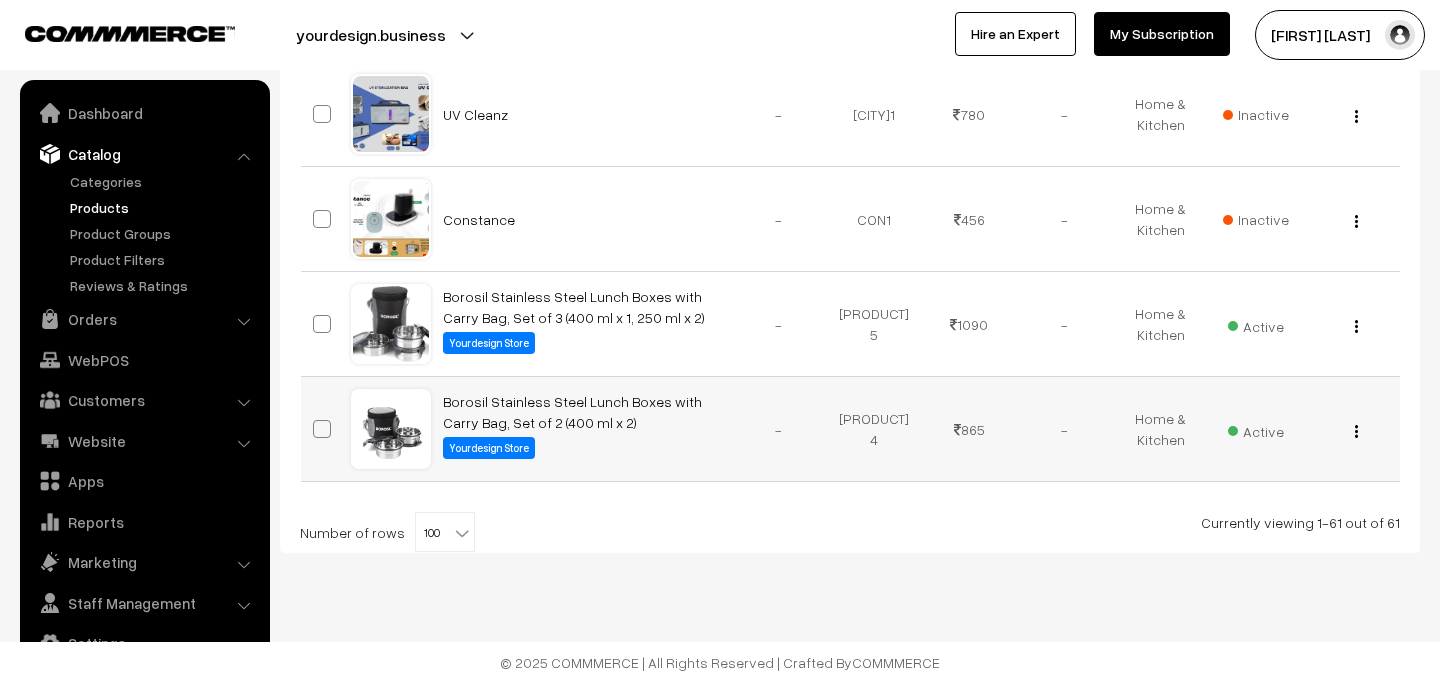 click at bounding box center [325, 429] 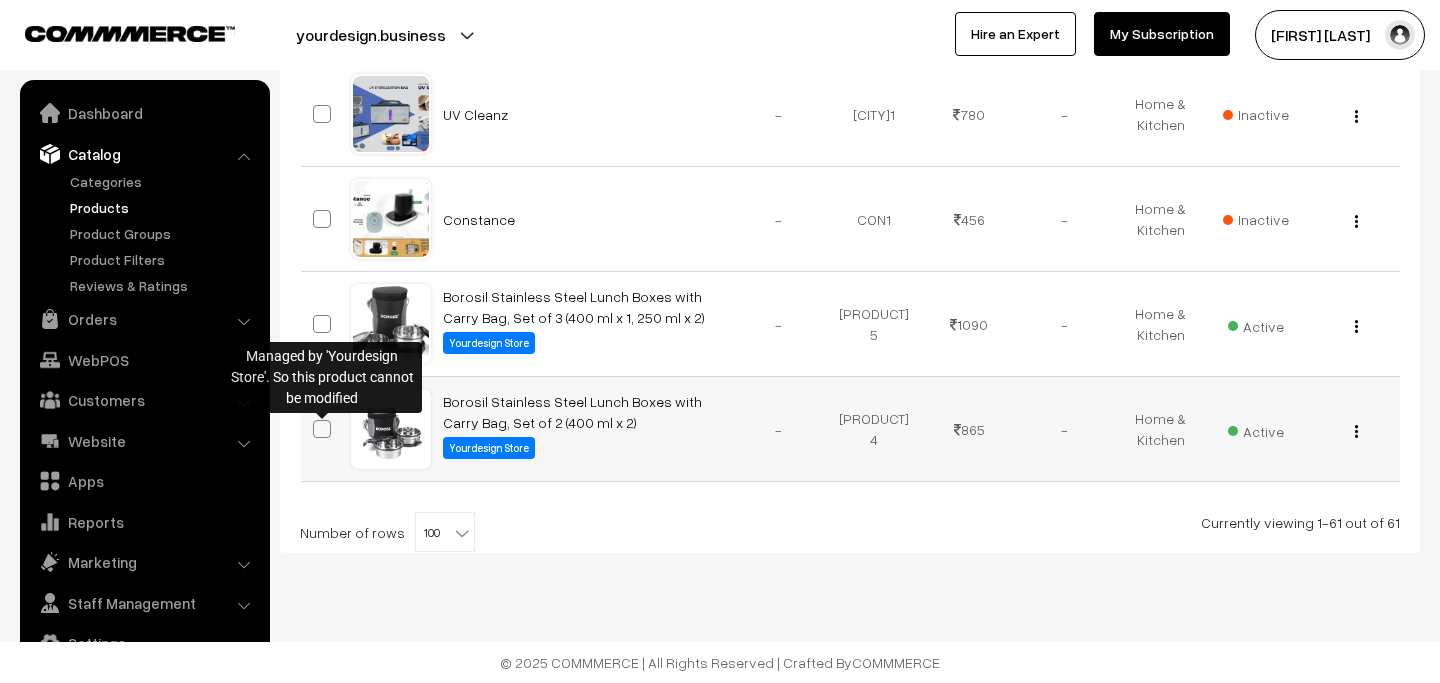 click at bounding box center (322, 429) 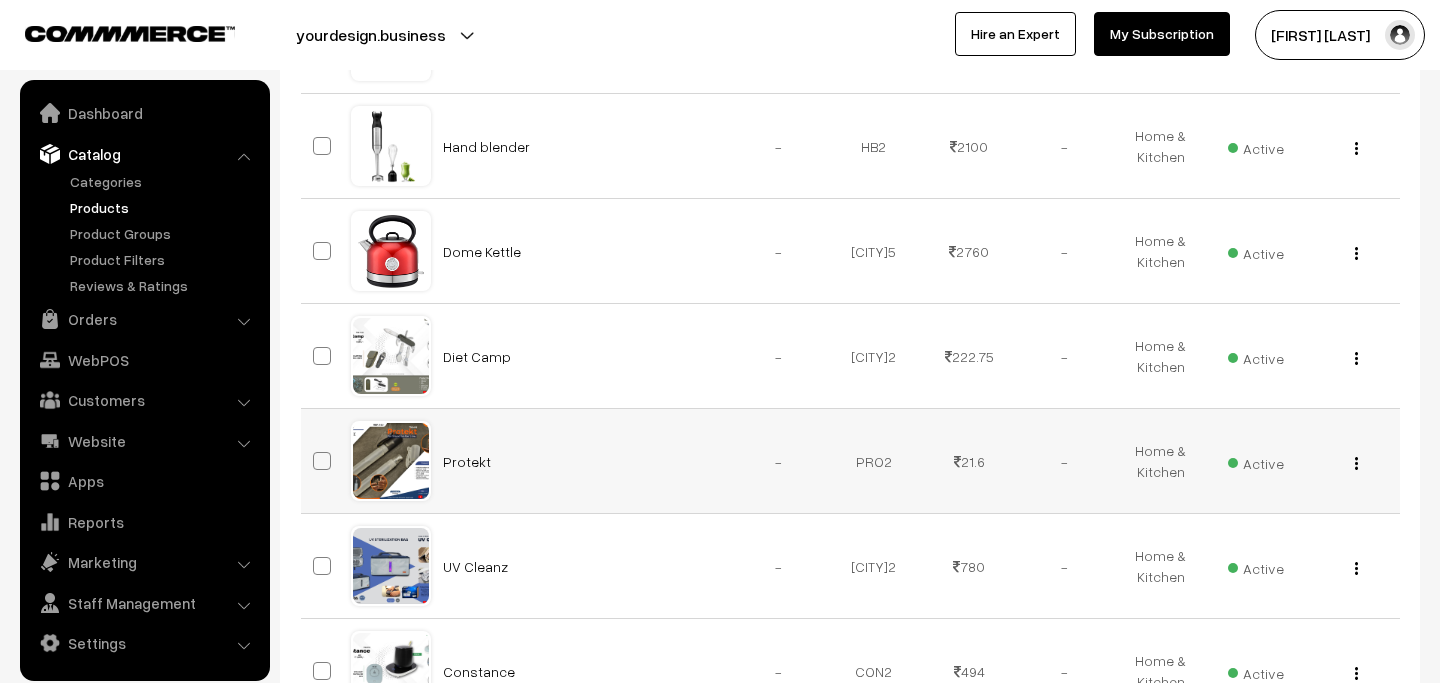 scroll, scrollTop: 6097, scrollLeft: 0, axis: vertical 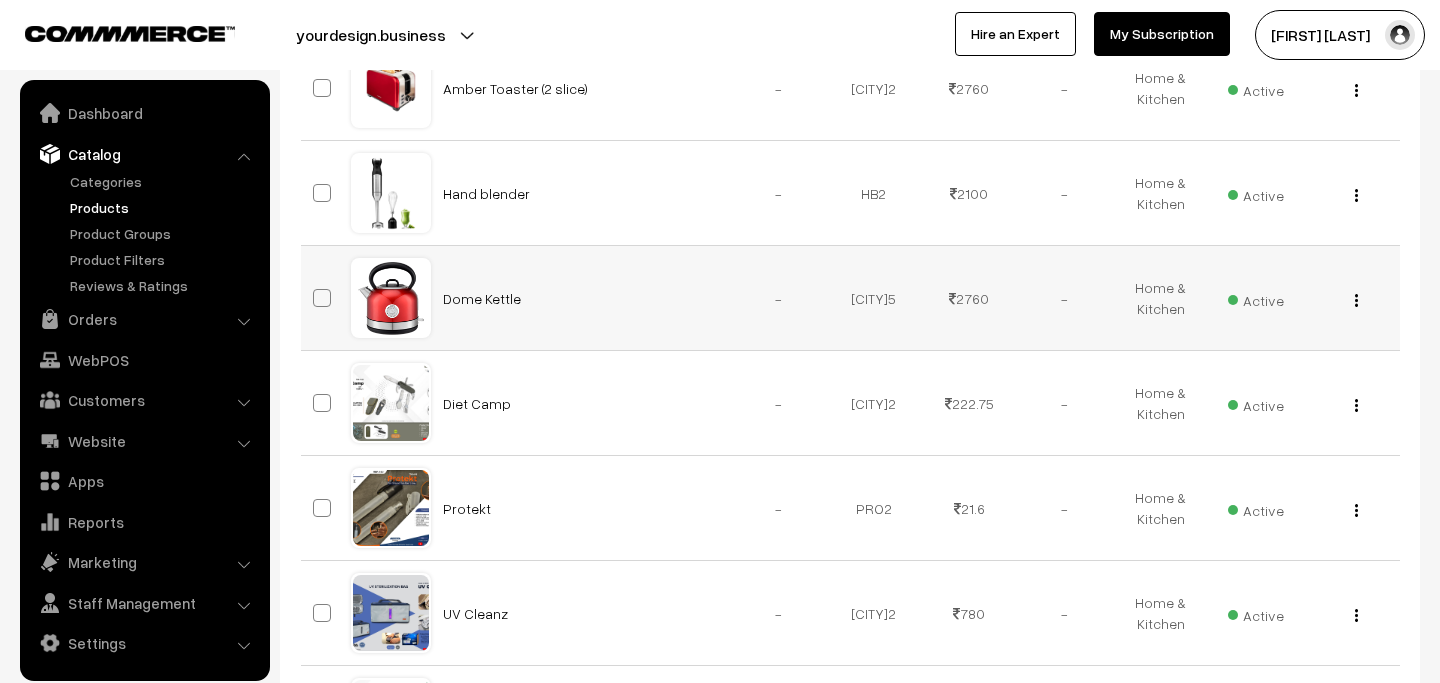 click at bounding box center (325, 298) 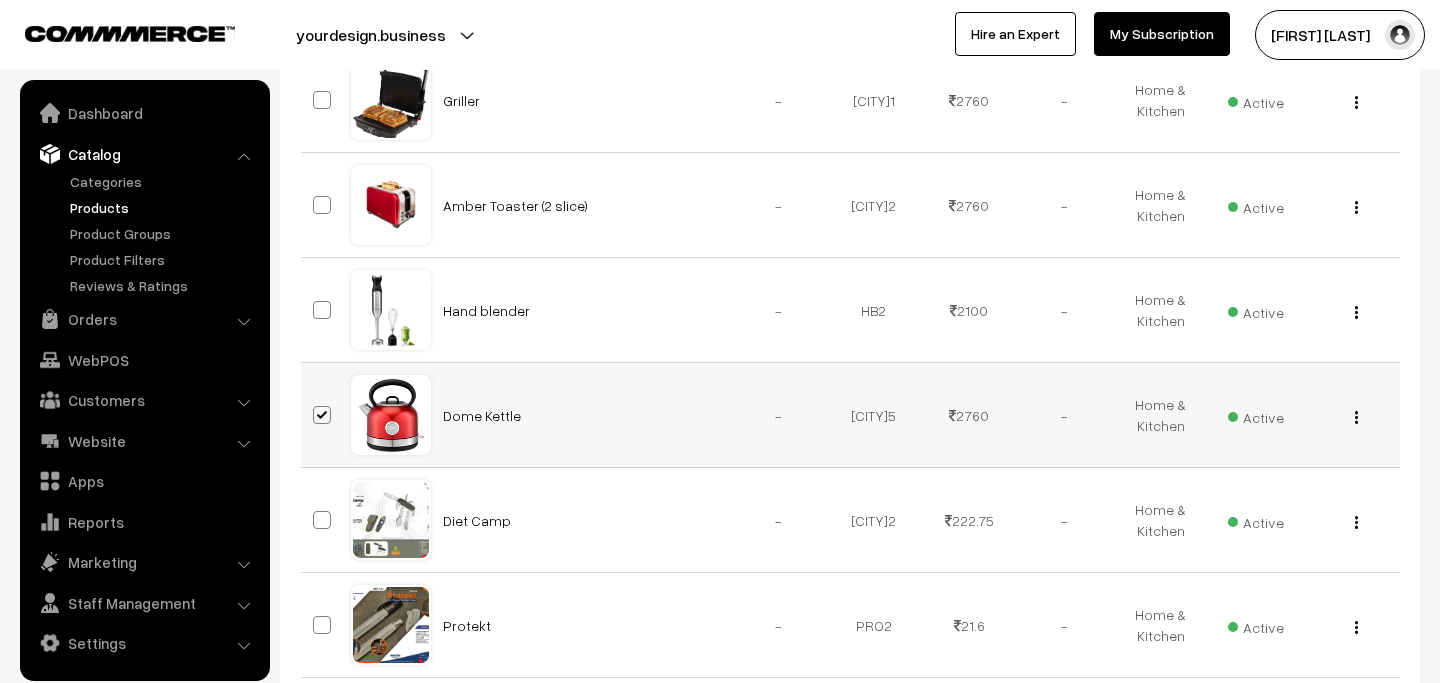 scroll, scrollTop: 6013, scrollLeft: 0, axis: vertical 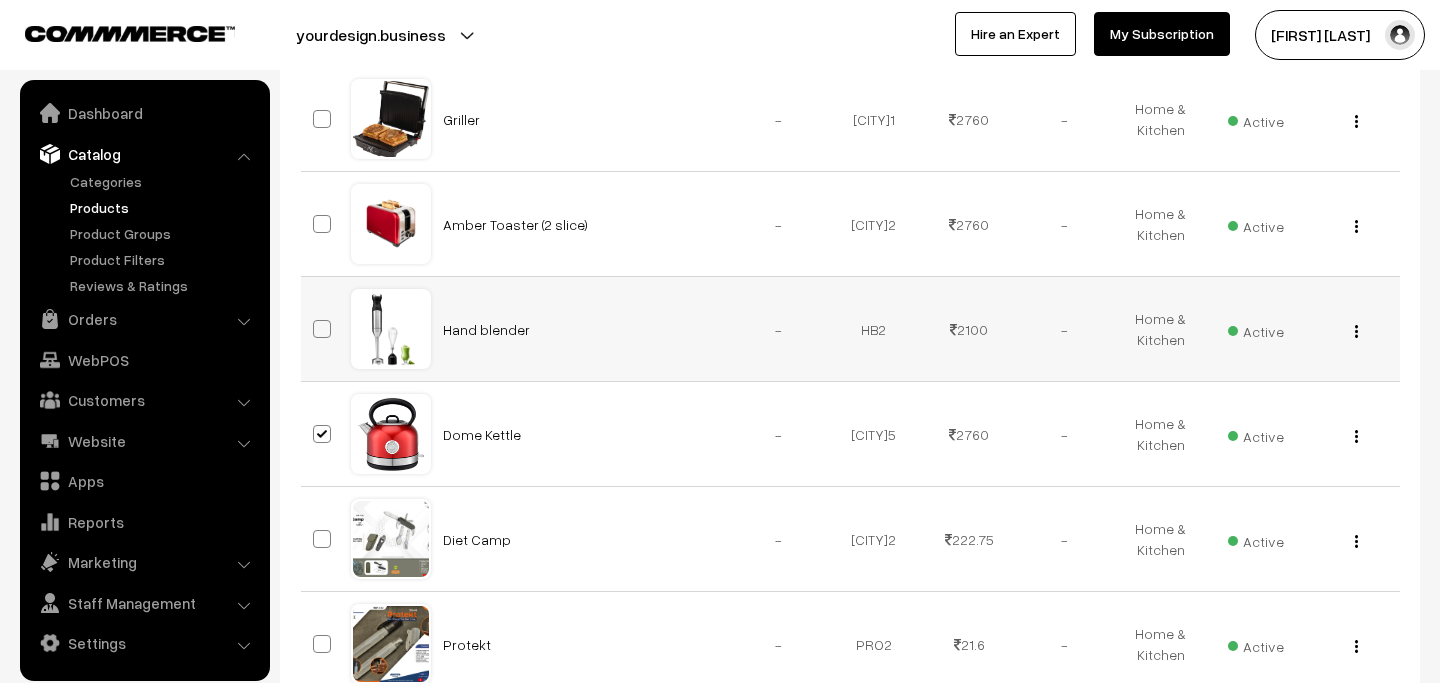 click at bounding box center [322, 329] 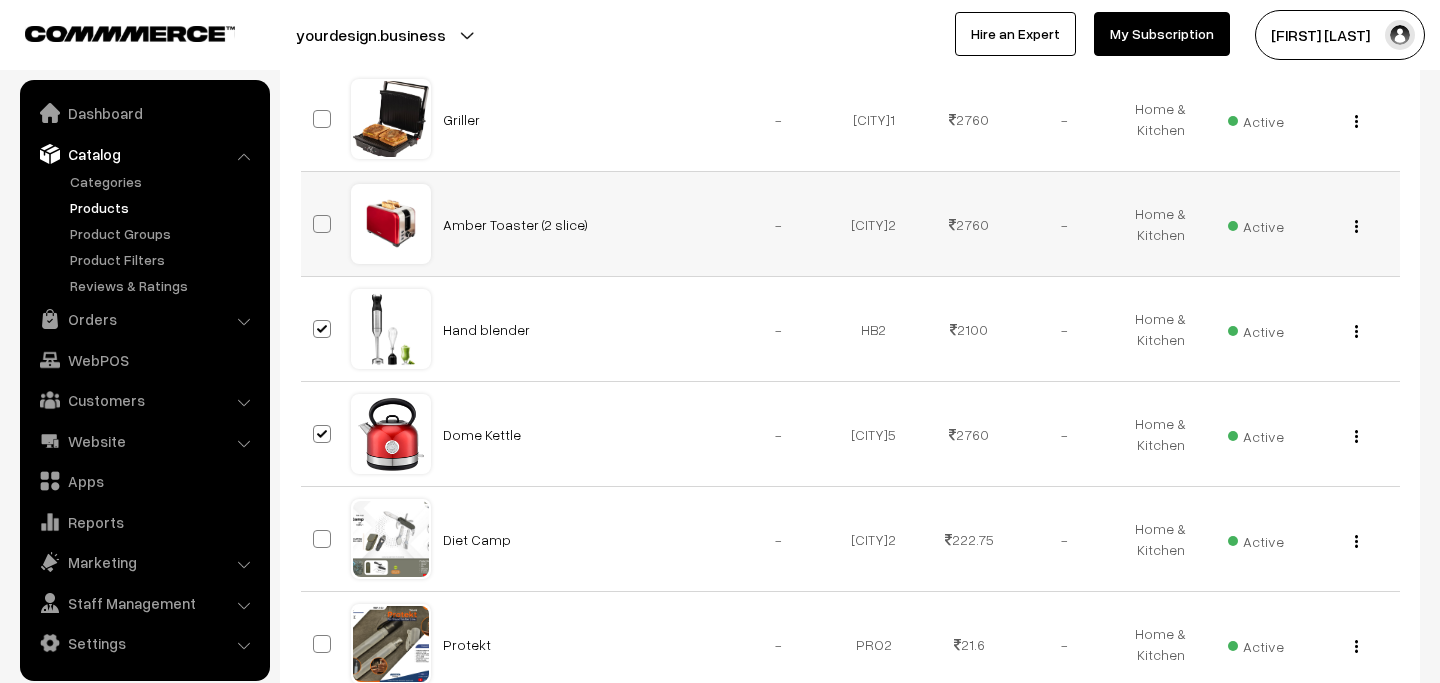 click at bounding box center (322, 224) 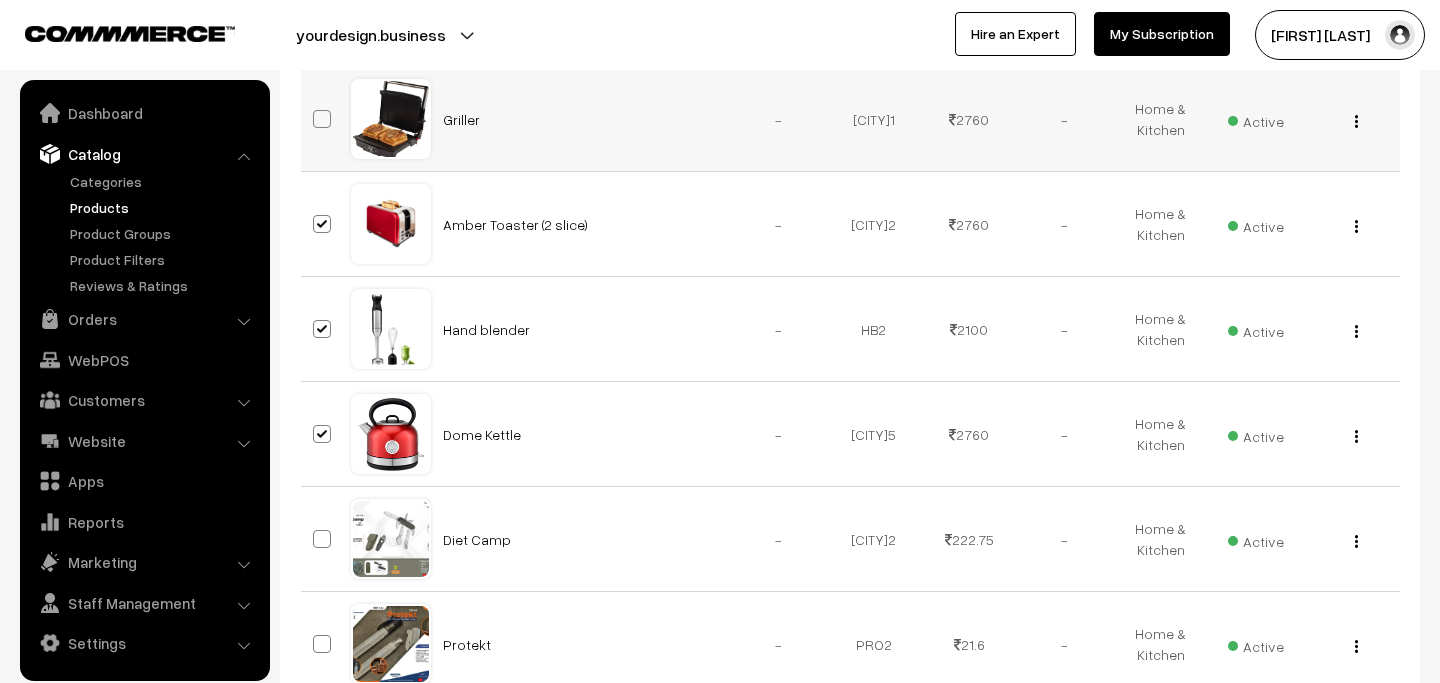 click at bounding box center (322, 119) 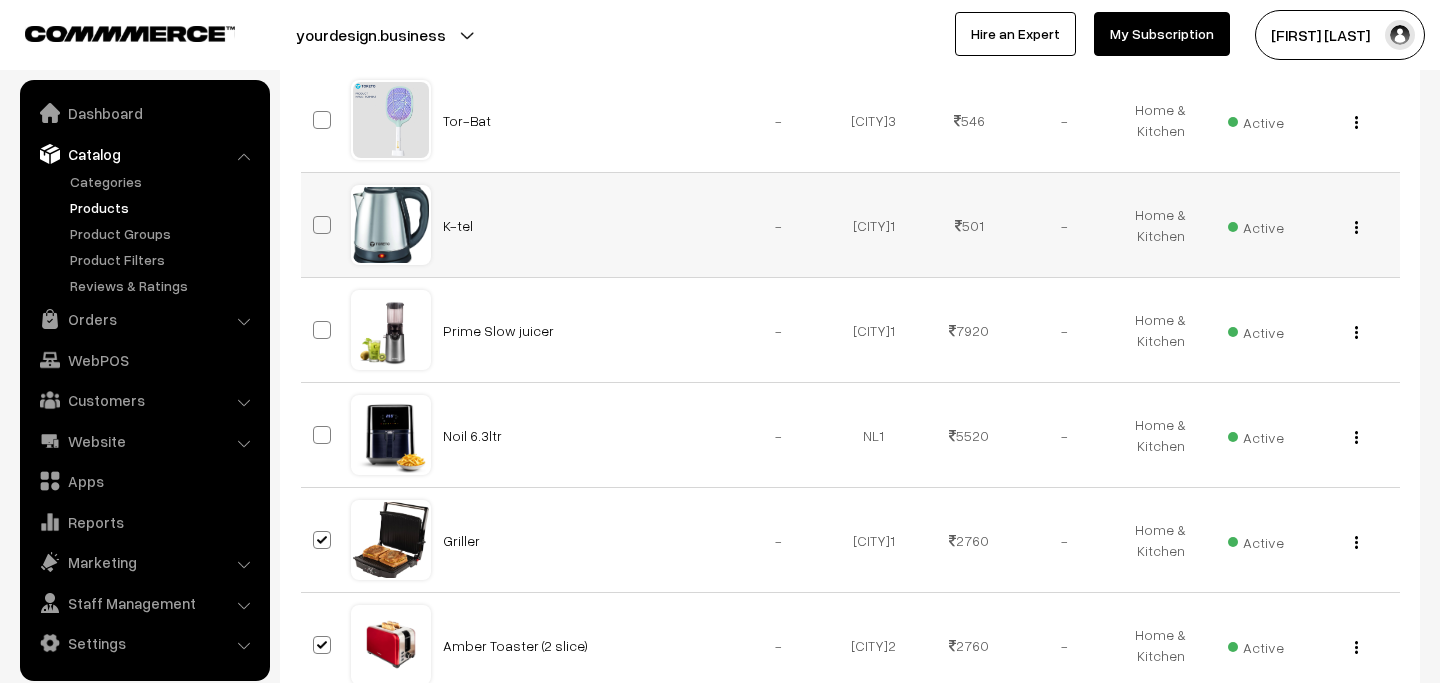 scroll, scrollTop: 5588, scrollLeft: 0, axis: vertical 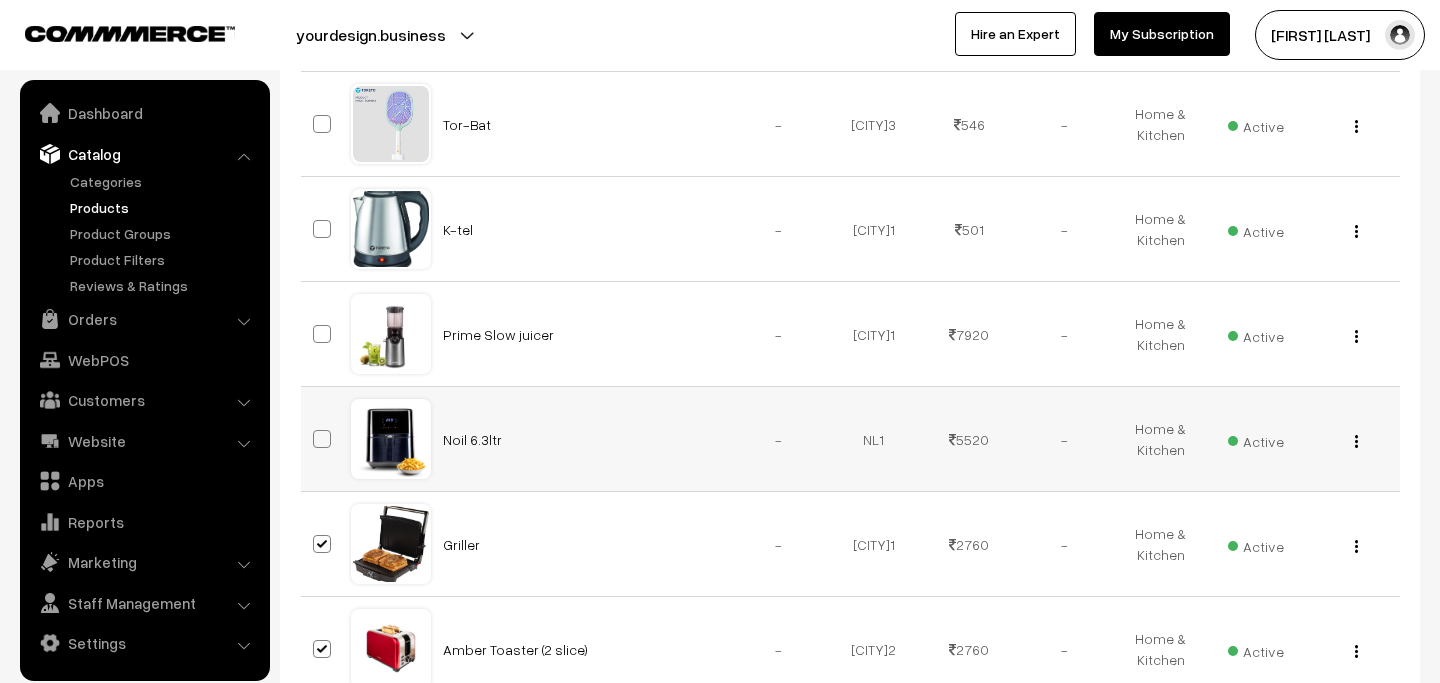 click at bounding box center (322, 439) 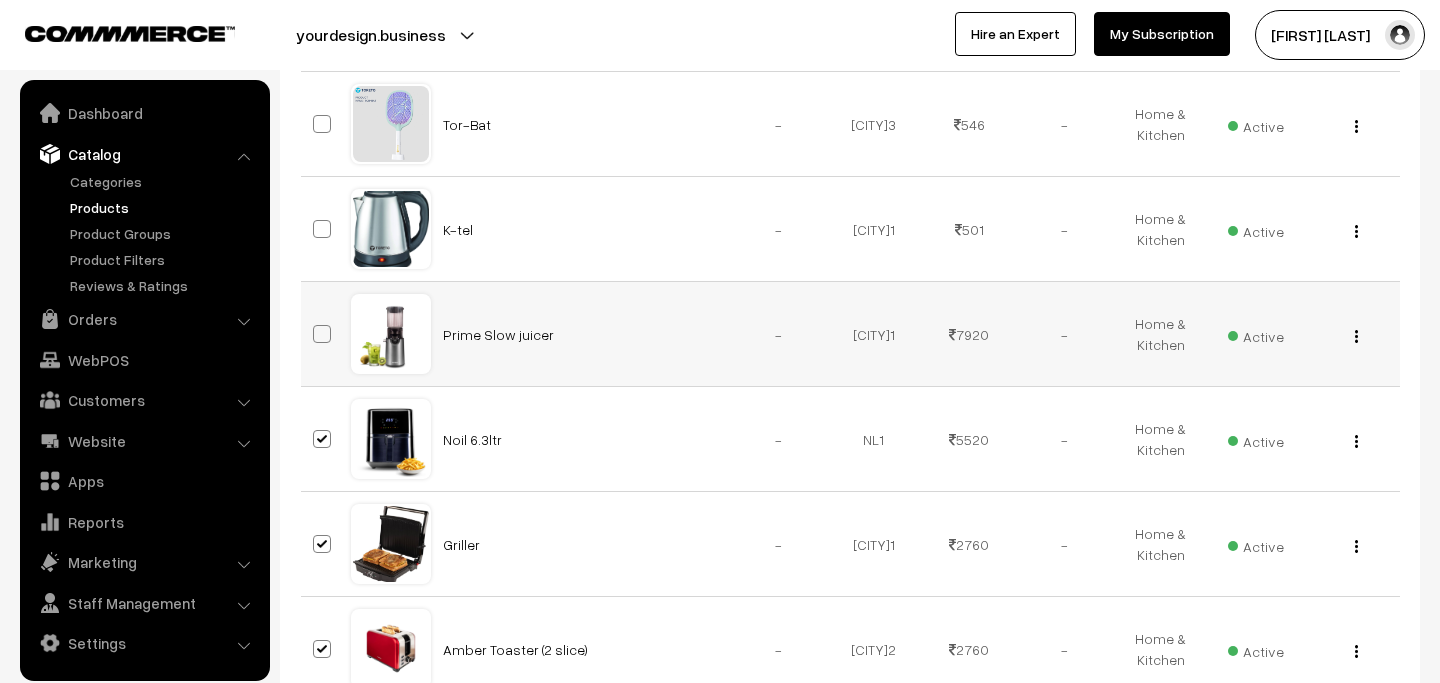 click at bounding box center (326, 334) 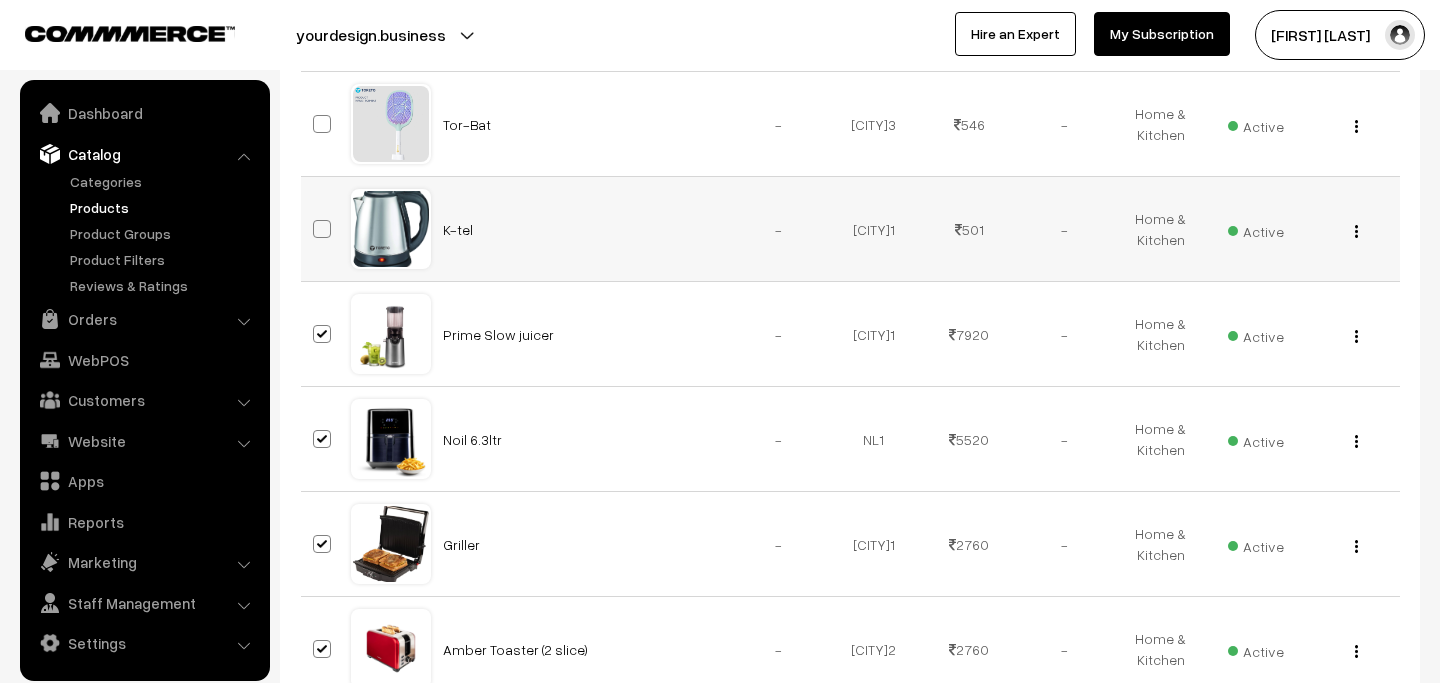 click at bounding box center [322, 229] 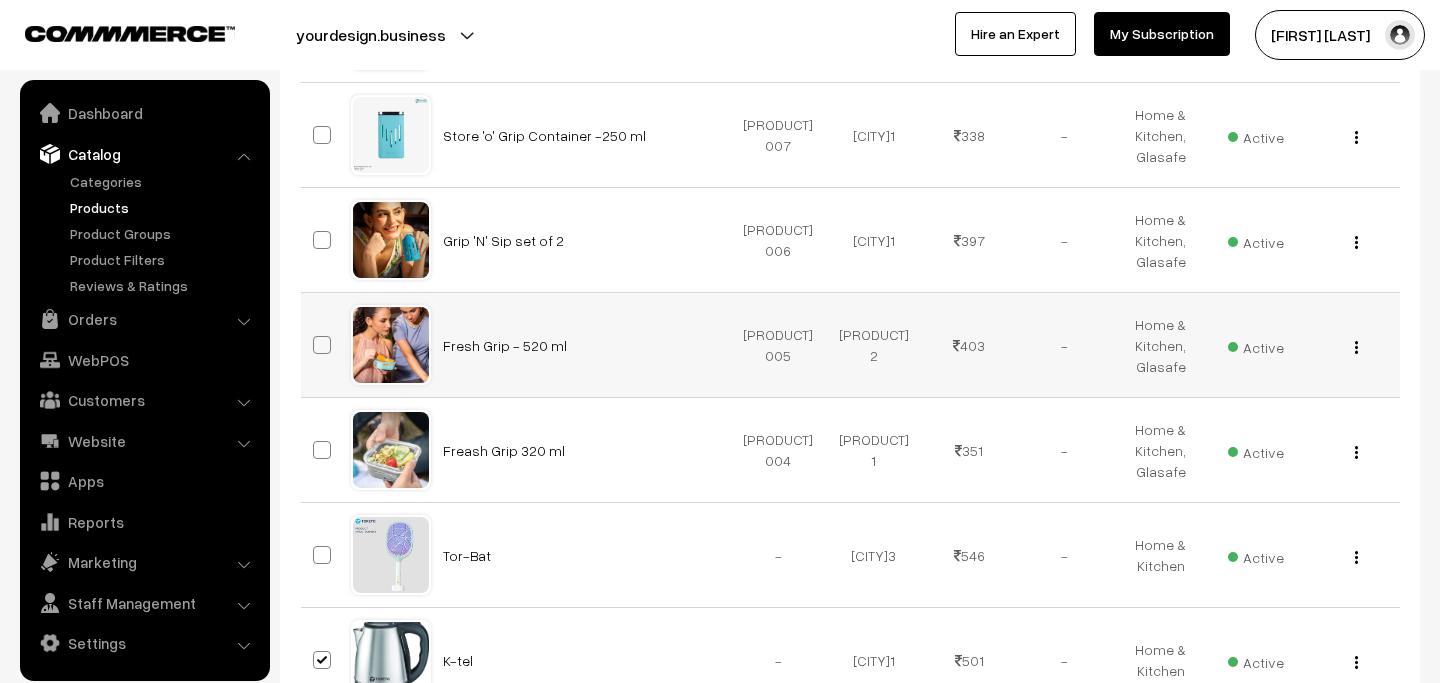 scroll, scrollTop: 5144, scrollLeft: 0, axis: vertical 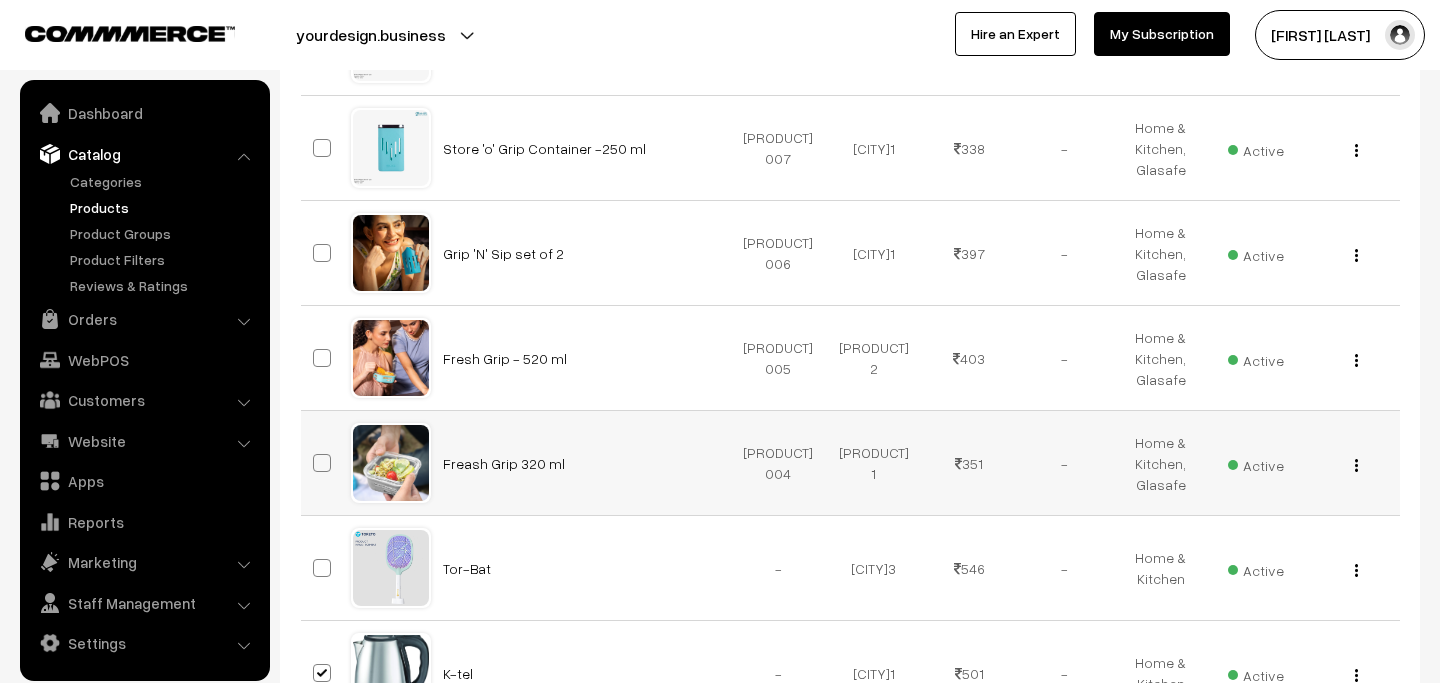 click at bounding box center (322, 463) 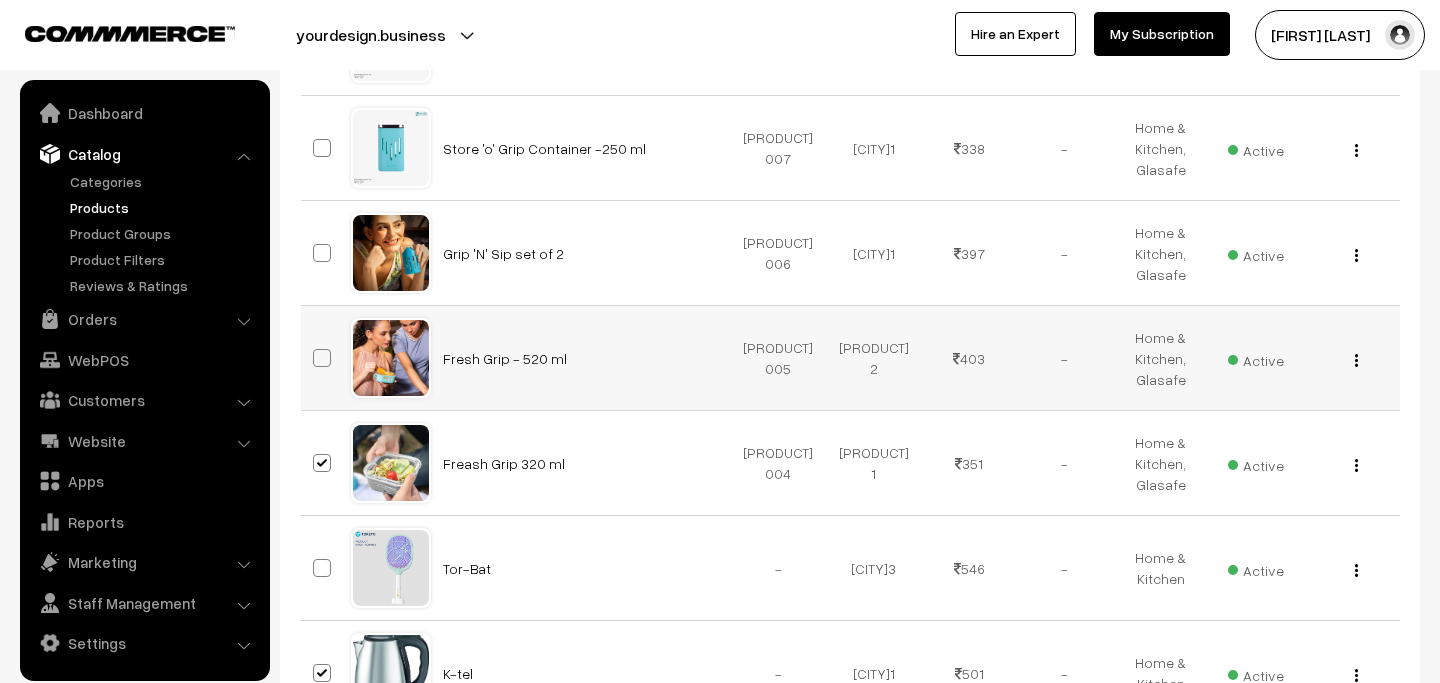 click at bounding box center (322, 358) 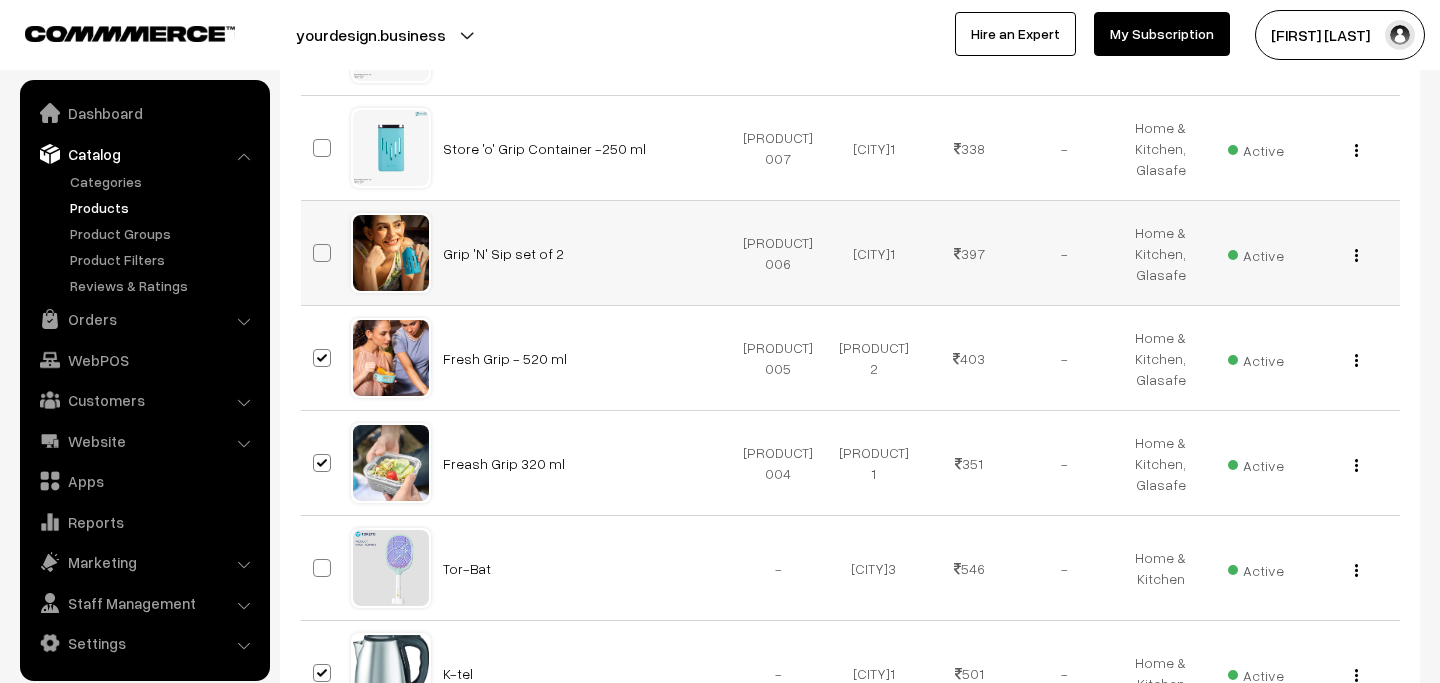 click at bounding box center (322, 253) 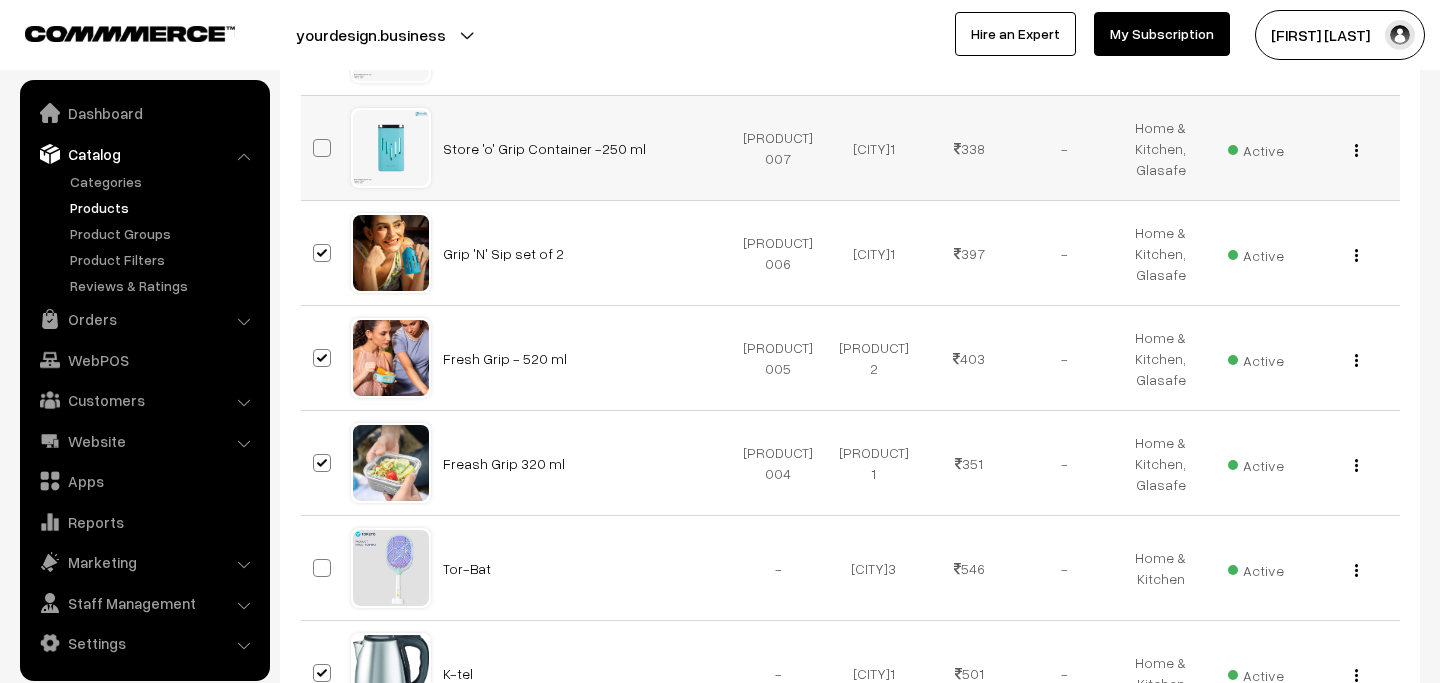 click at bounding box center (322, 148) 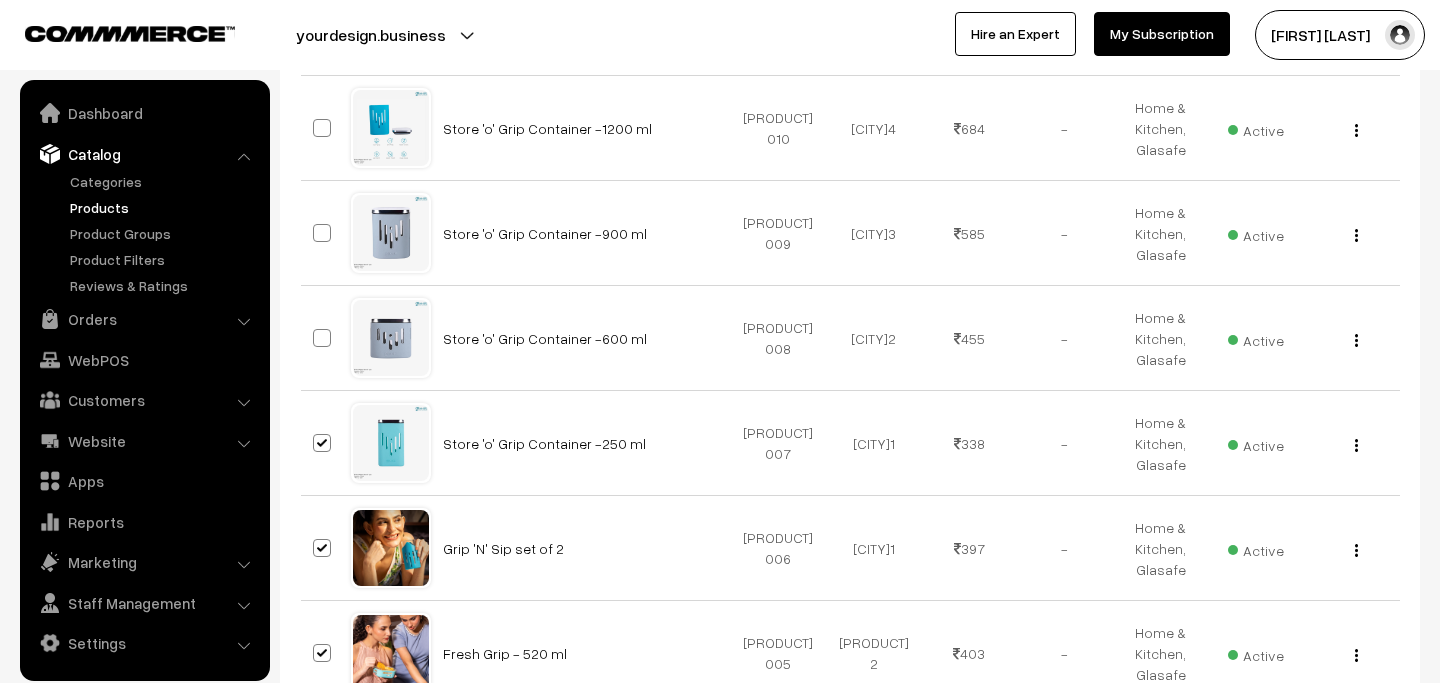 scroll, scrollTop: 4867, scrollLeft: 0, axis: vertical 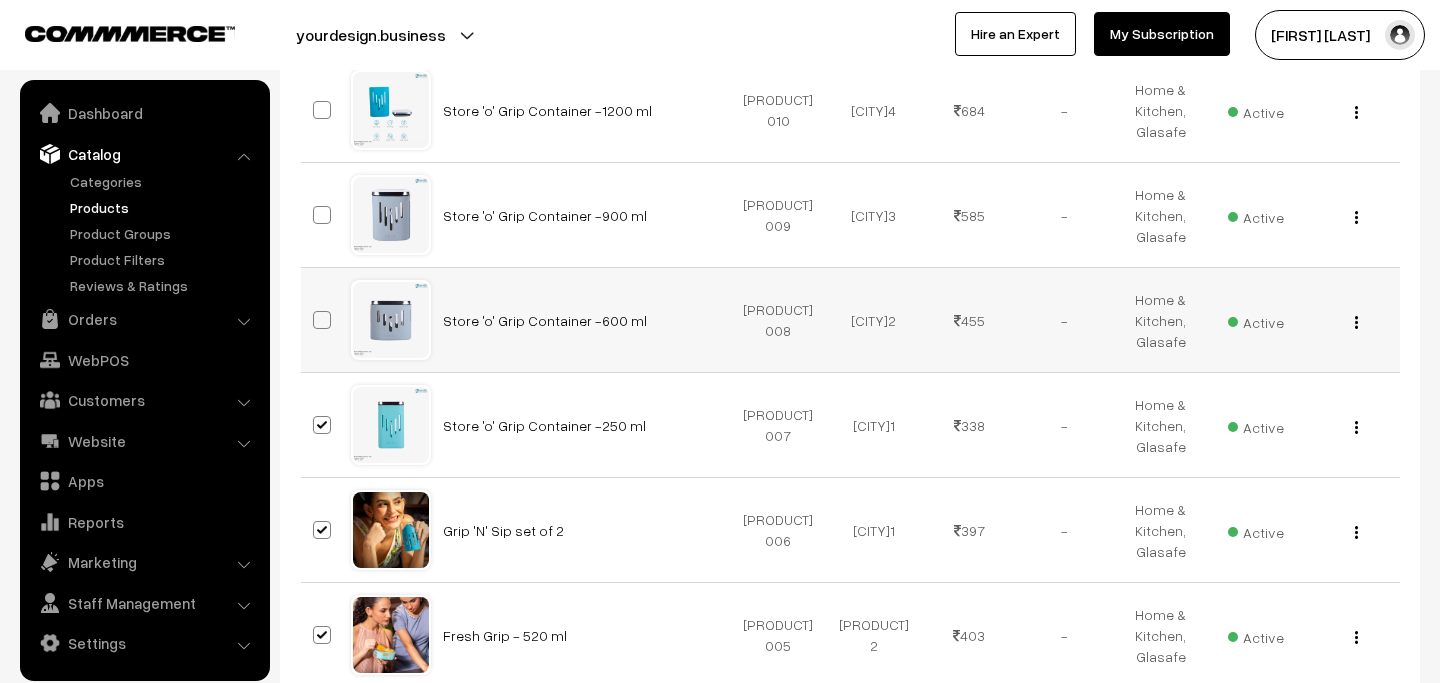 click at bounding box center [322, 320] 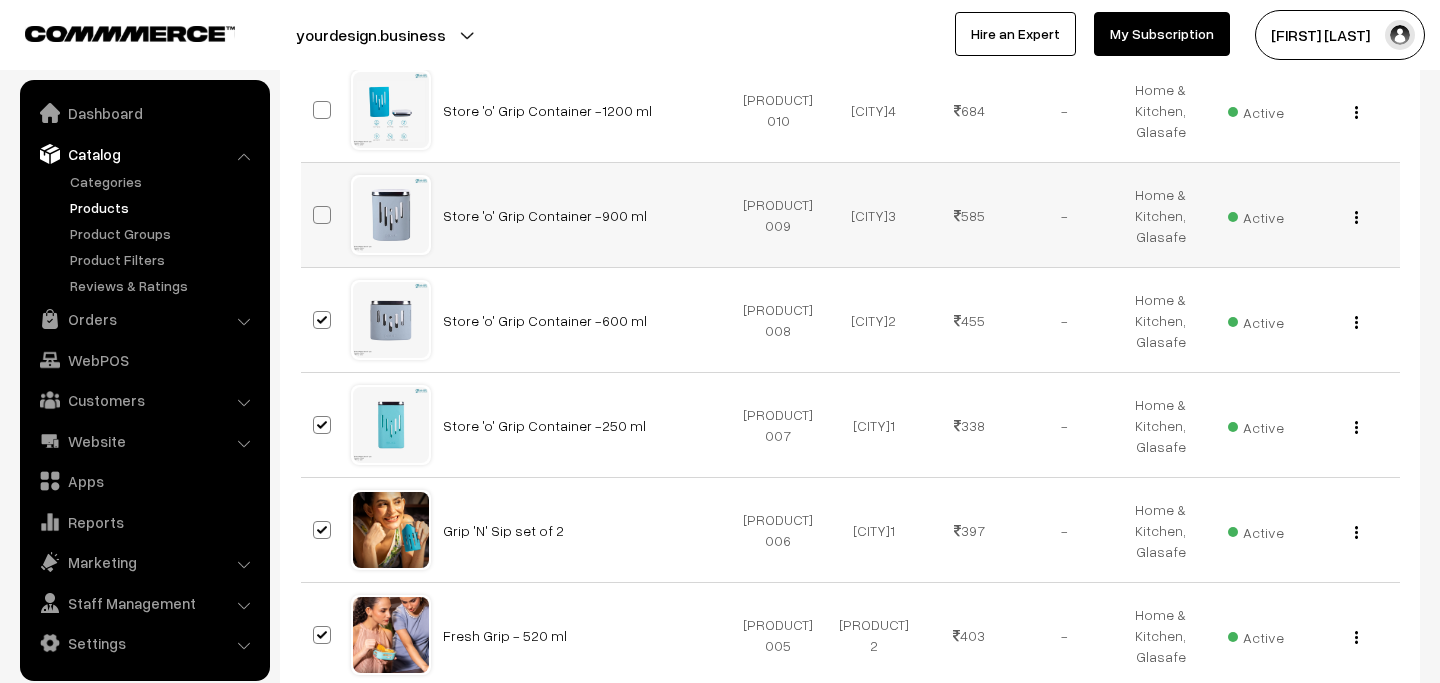 click at bounding box center (322, 215) 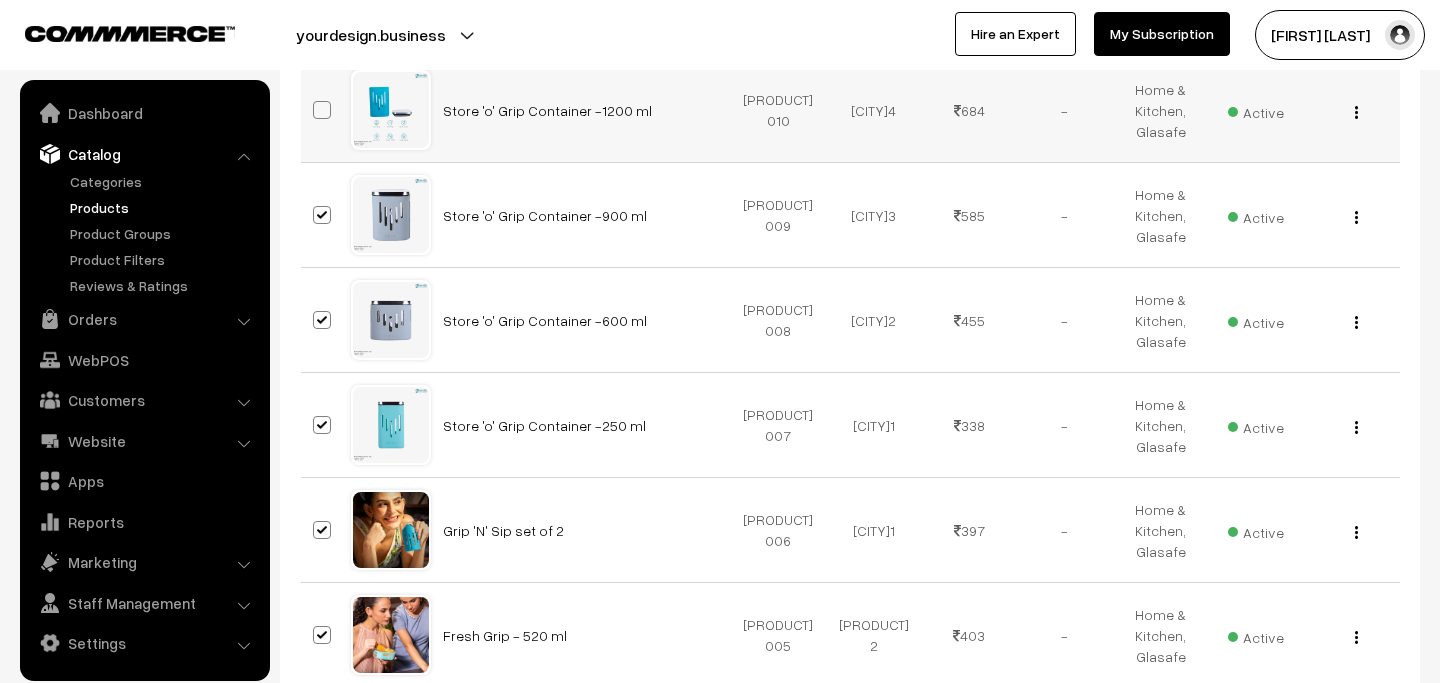 click at bounding box center (322, 110) 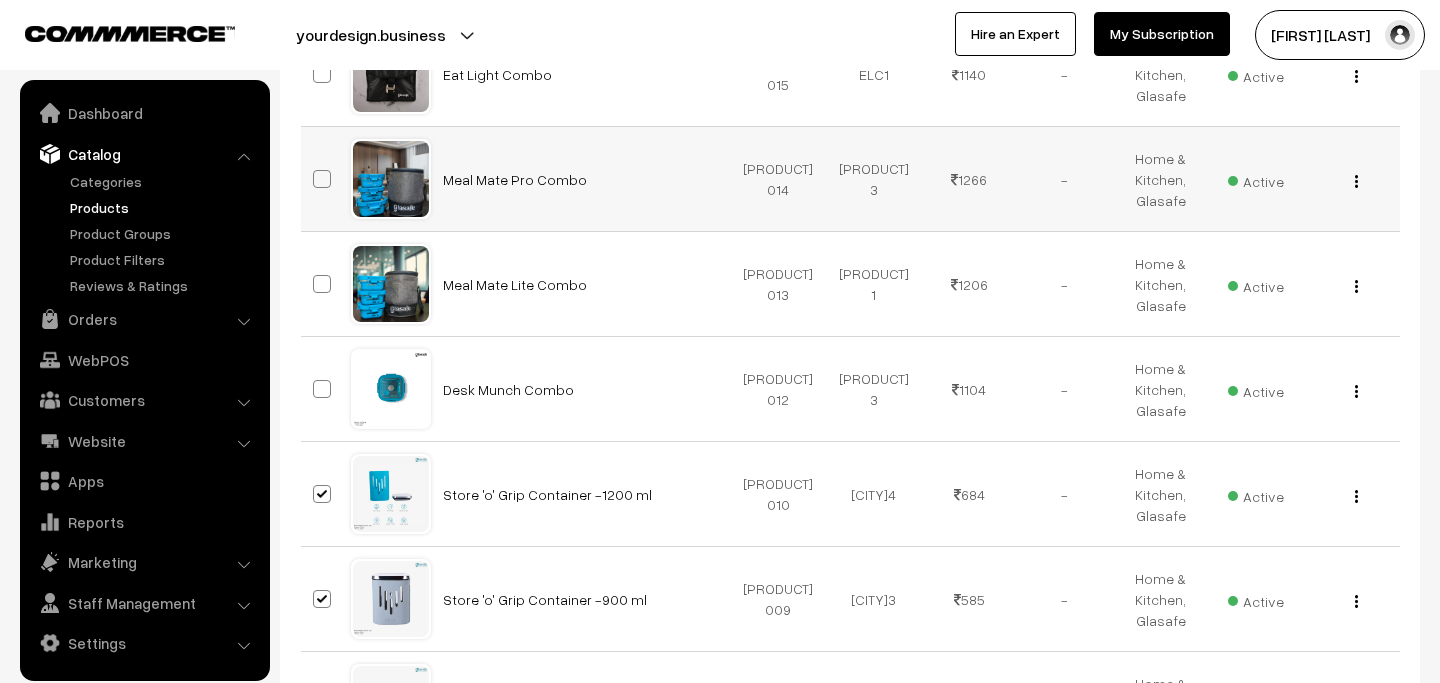 scroll, scrollTop: 4450, scrollLeft: 0, axis: vertical 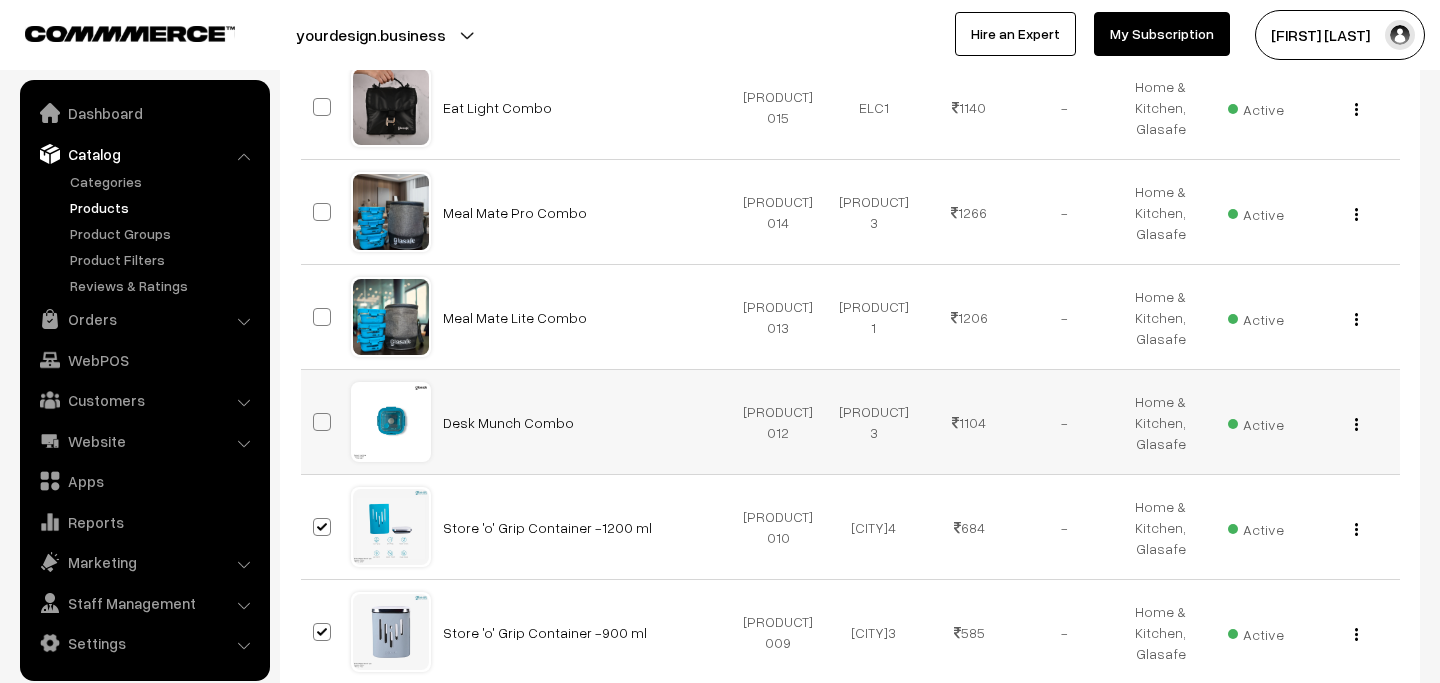 click at bounding box center [325, 422] 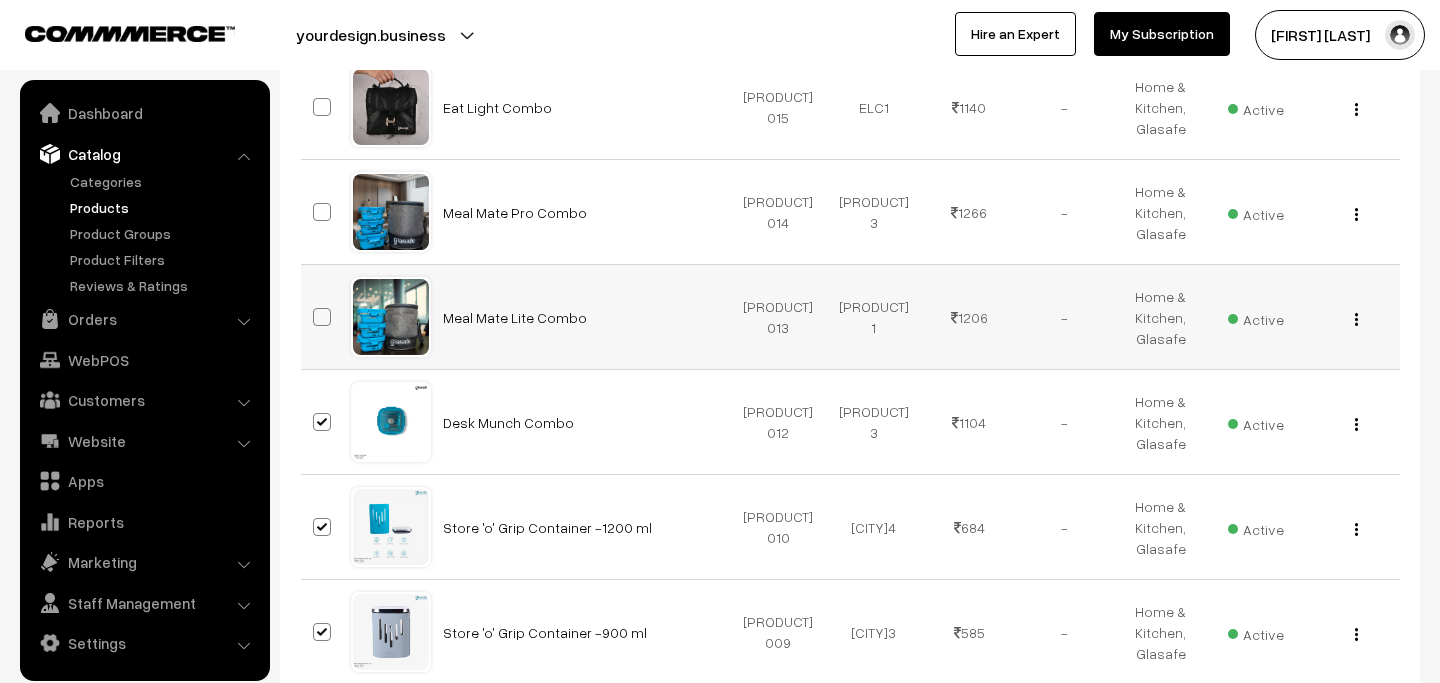 click at bounding box center [322, 317] 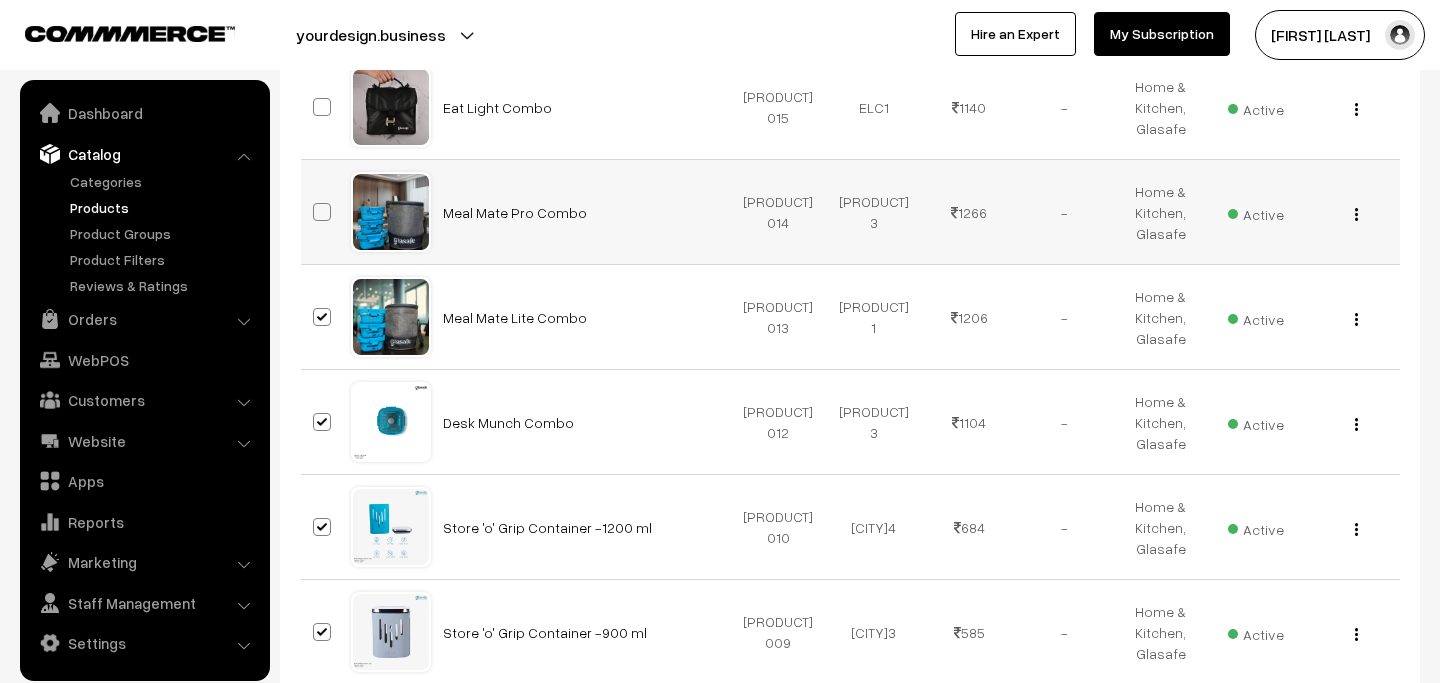 click at bounding box center [322, 212] 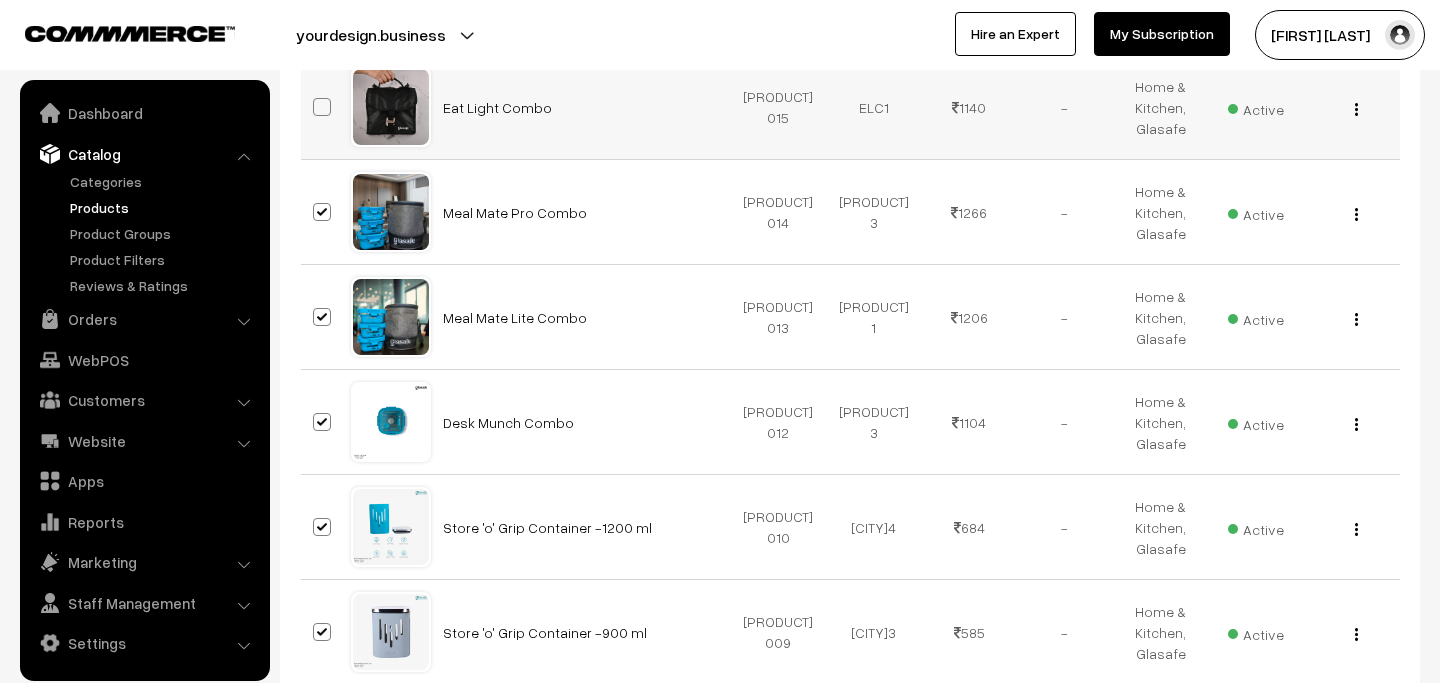 click at bounding box center [322, 107] 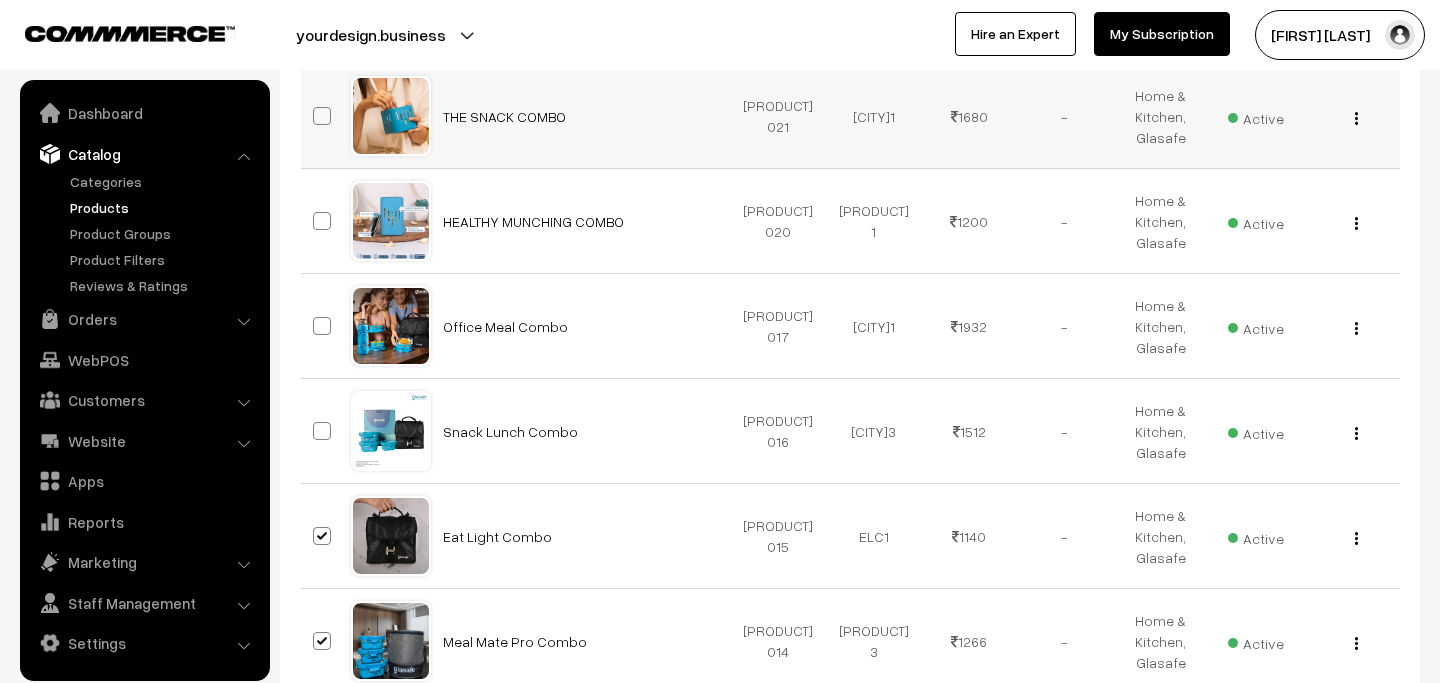 scroll, scrollTop: 3860, scrollLeft: 0, axis: vertical 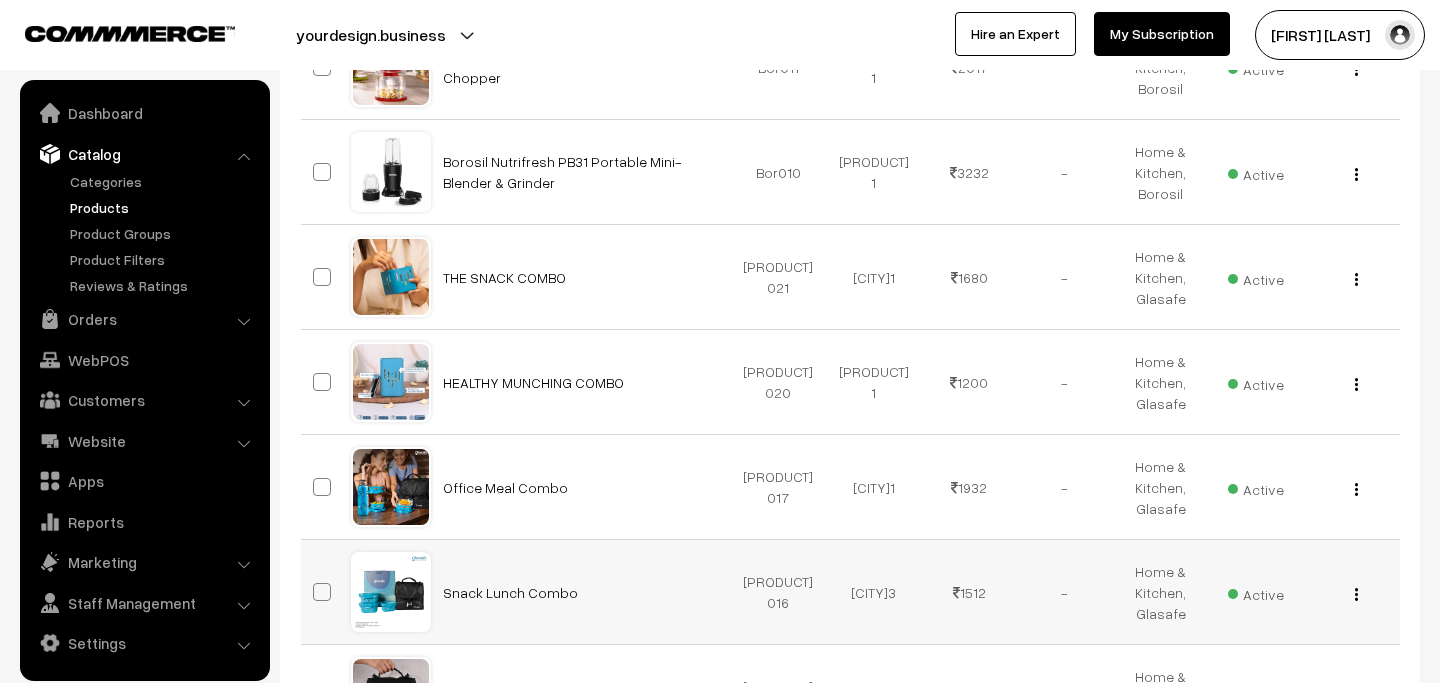 click at bounding box center (322, 592) 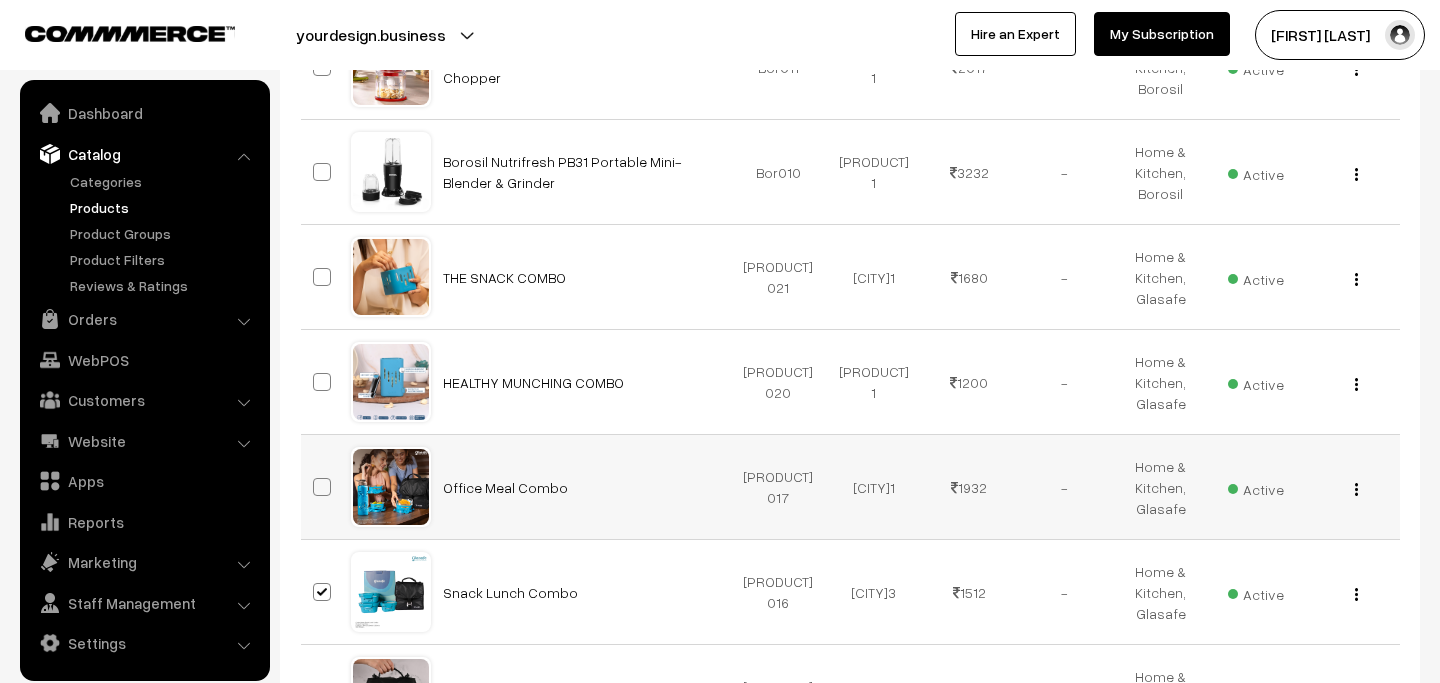 click at bounding box center [325, 487] 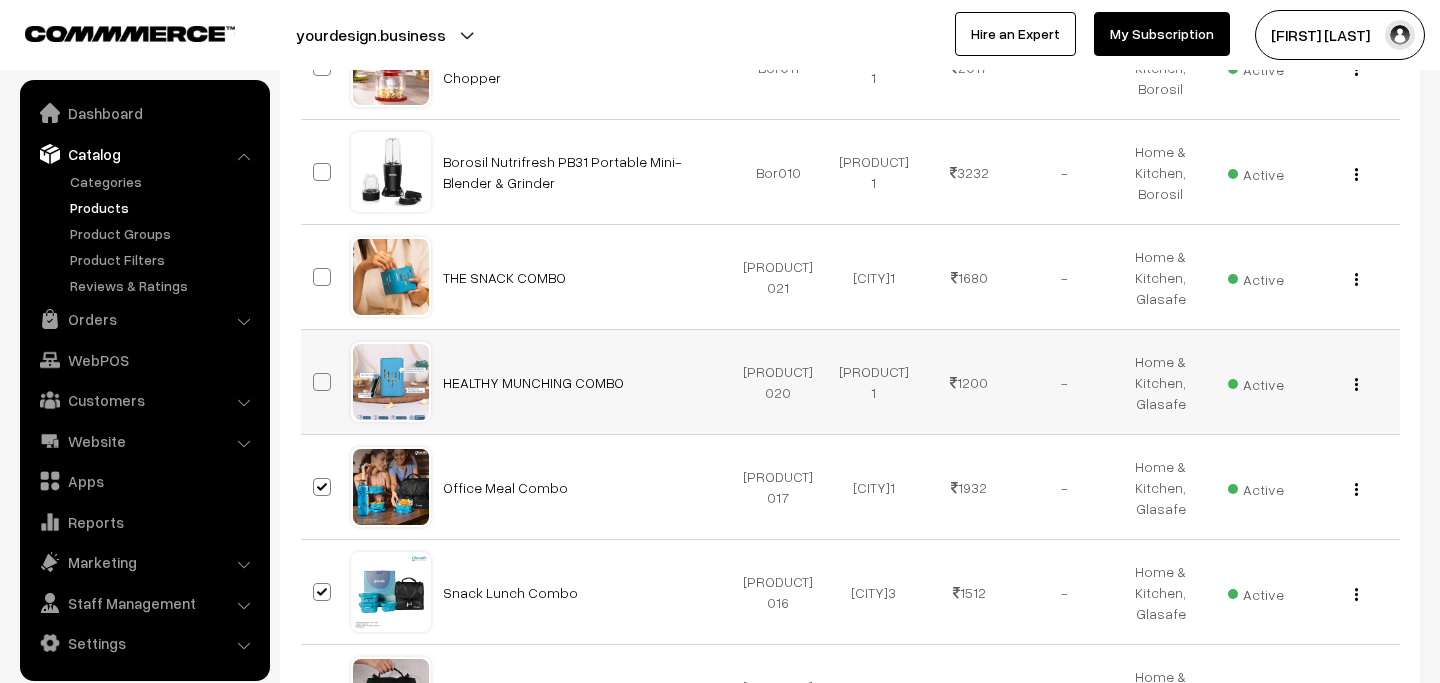 click at bounding box center (322, 382) 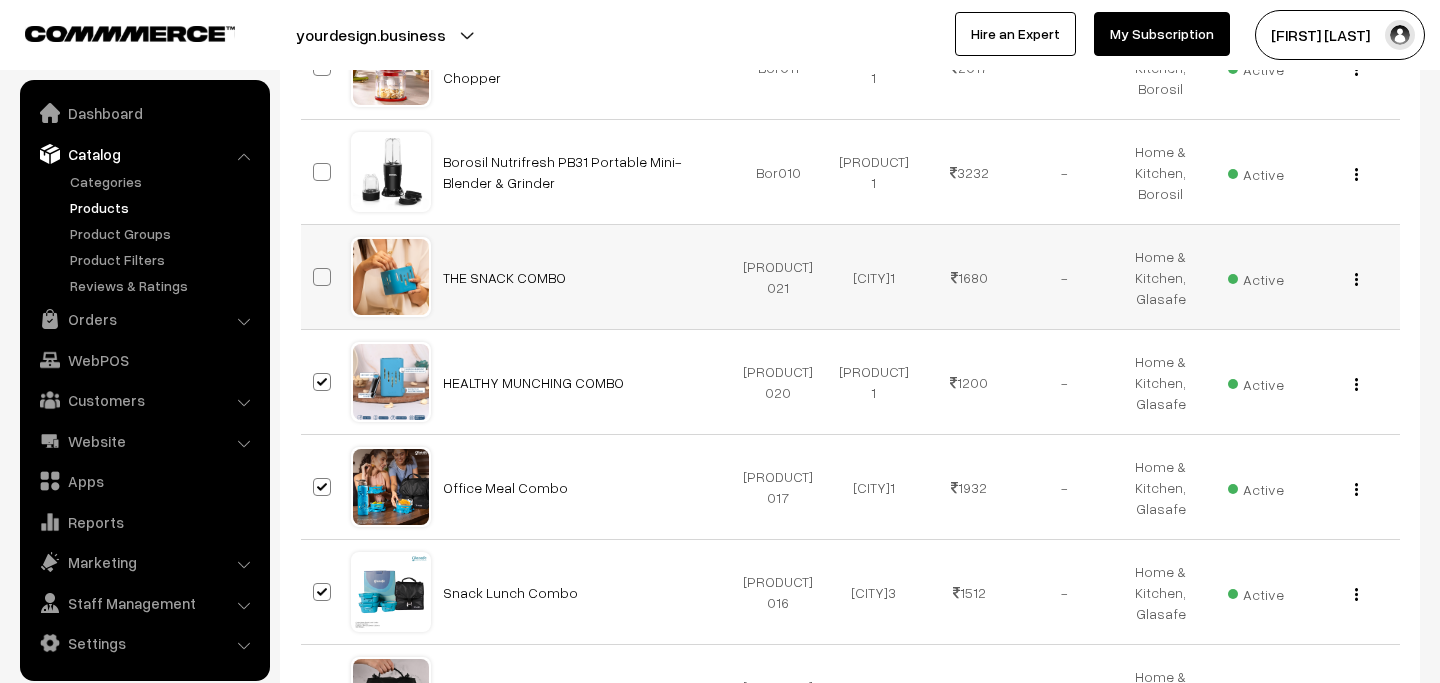click at bounding box center [322, 277] 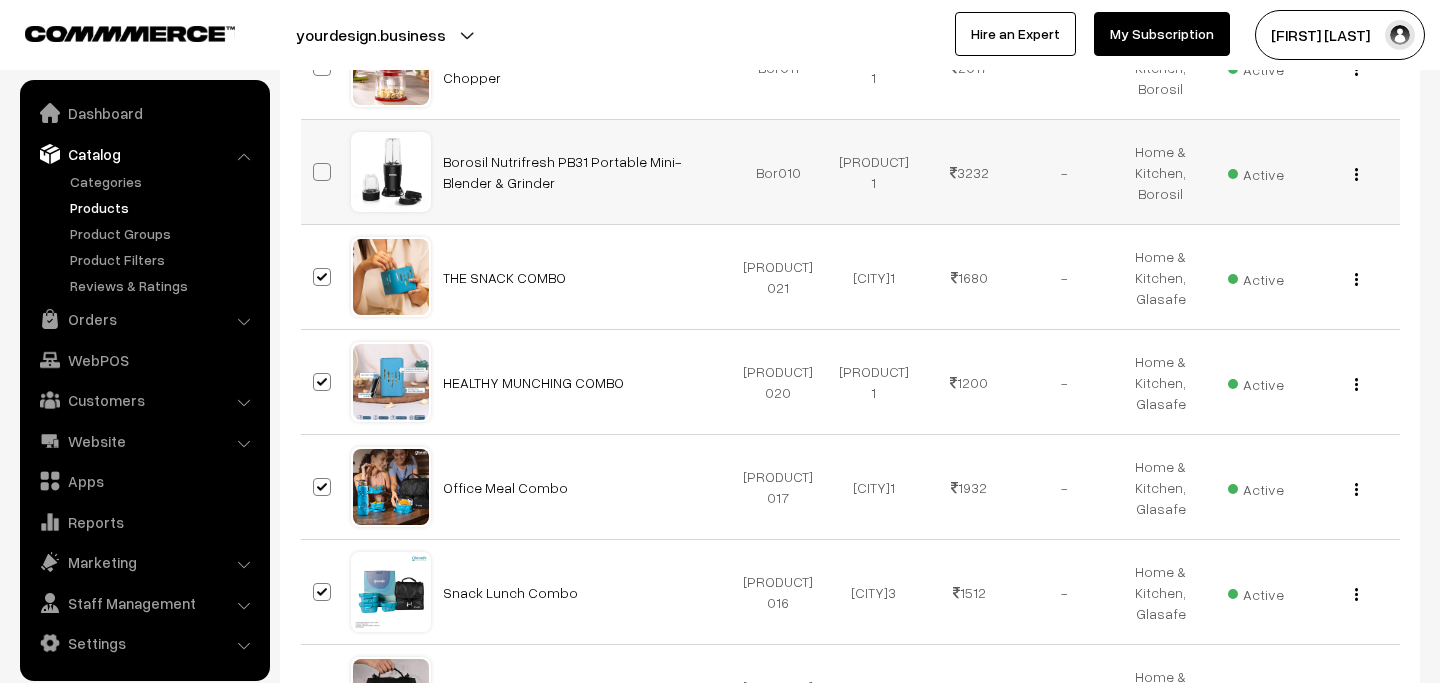 click at bounding box center (325, 172) 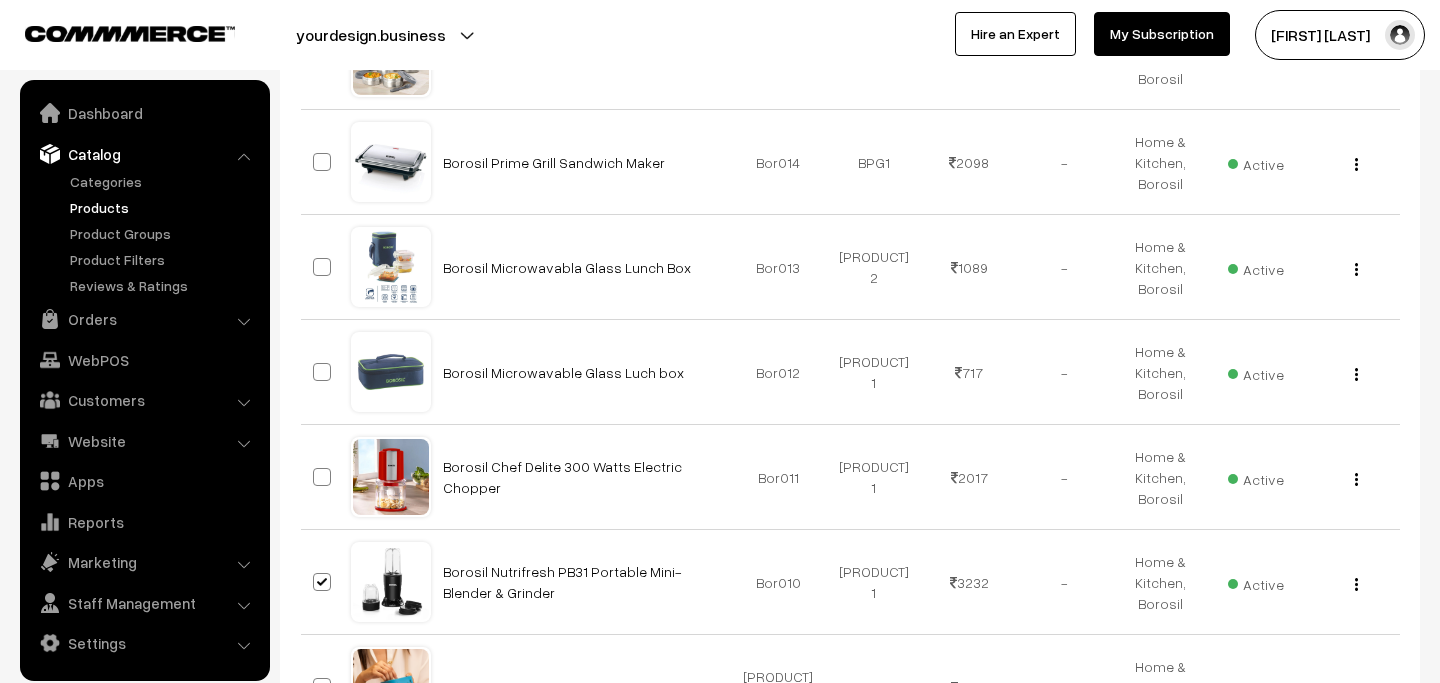 scroll, scrollTop: 3445, scrollLeft: 0, axis: vertical 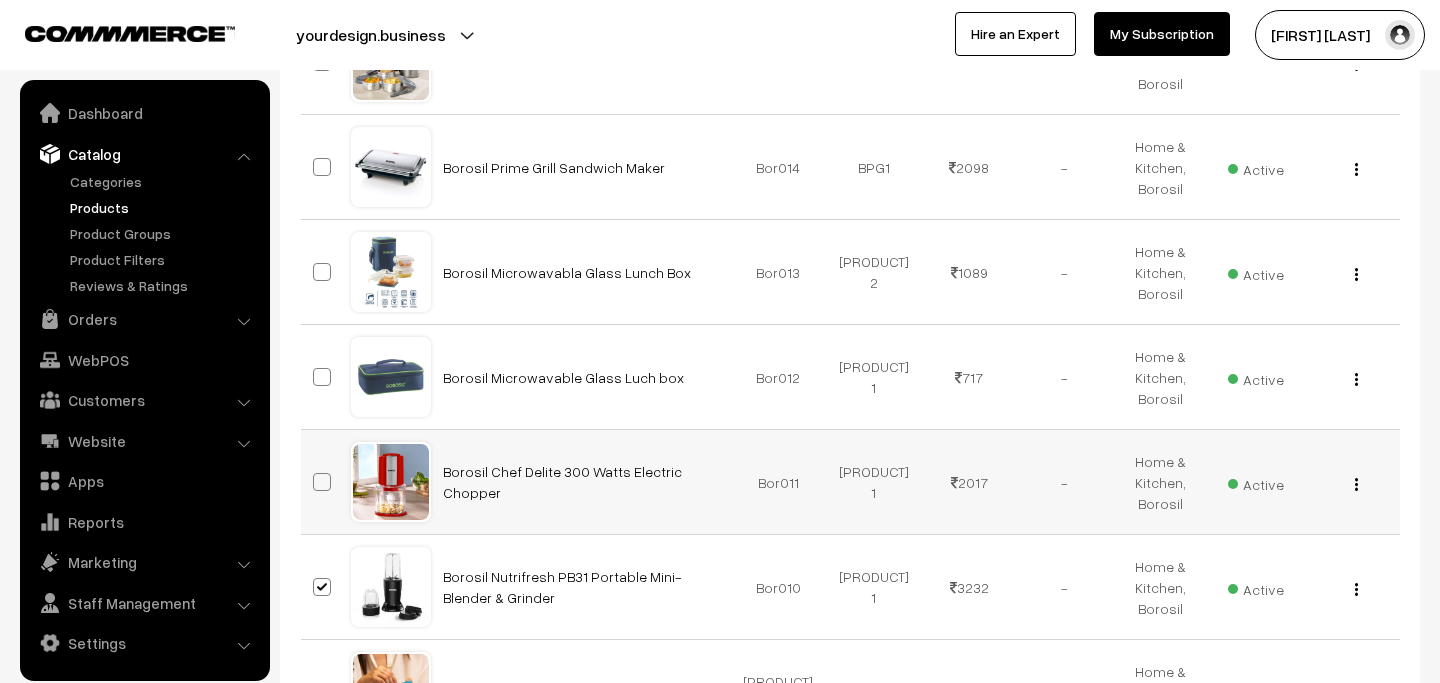click at bounding box center [322, 482] 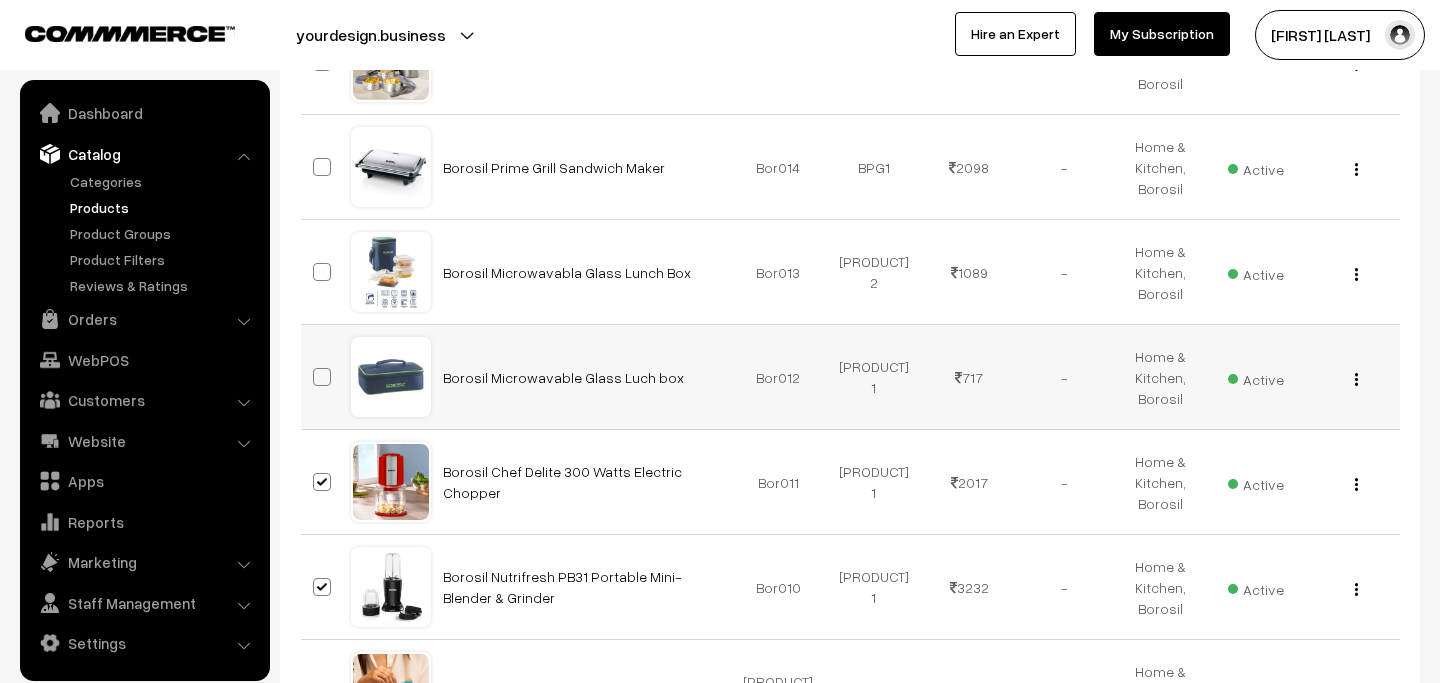 click at bounding box center (322, 377) 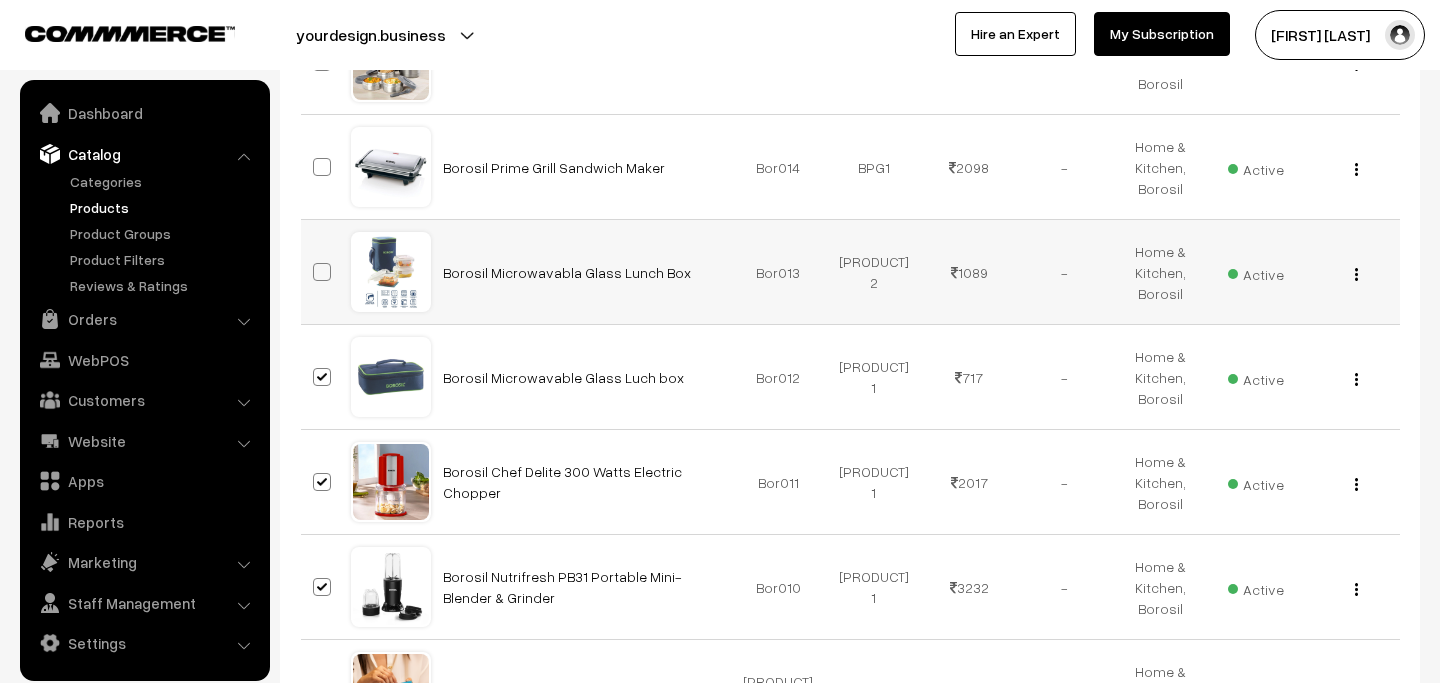 click at bounding box center [322, 272] 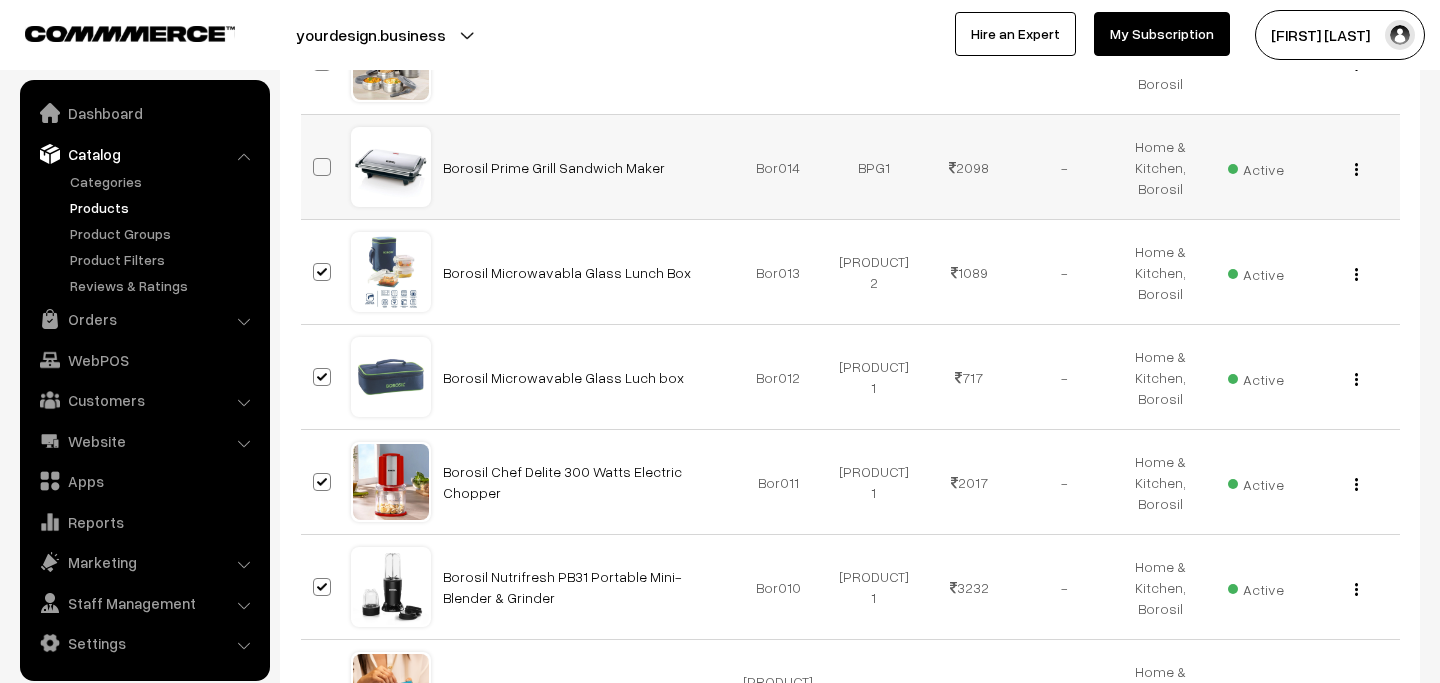 click at bounding box center [322, 167] 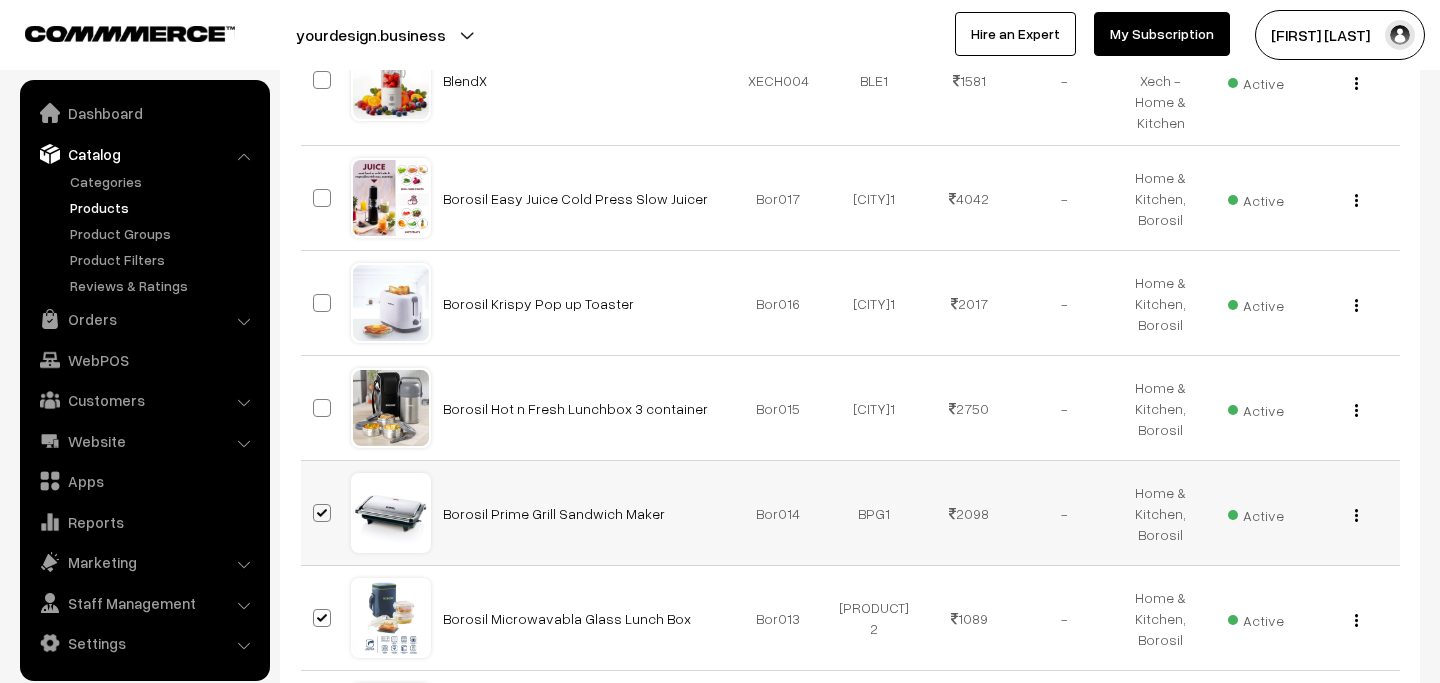 scroll, scrollTop: 3074, scrollLeft: 0, axis: vertical 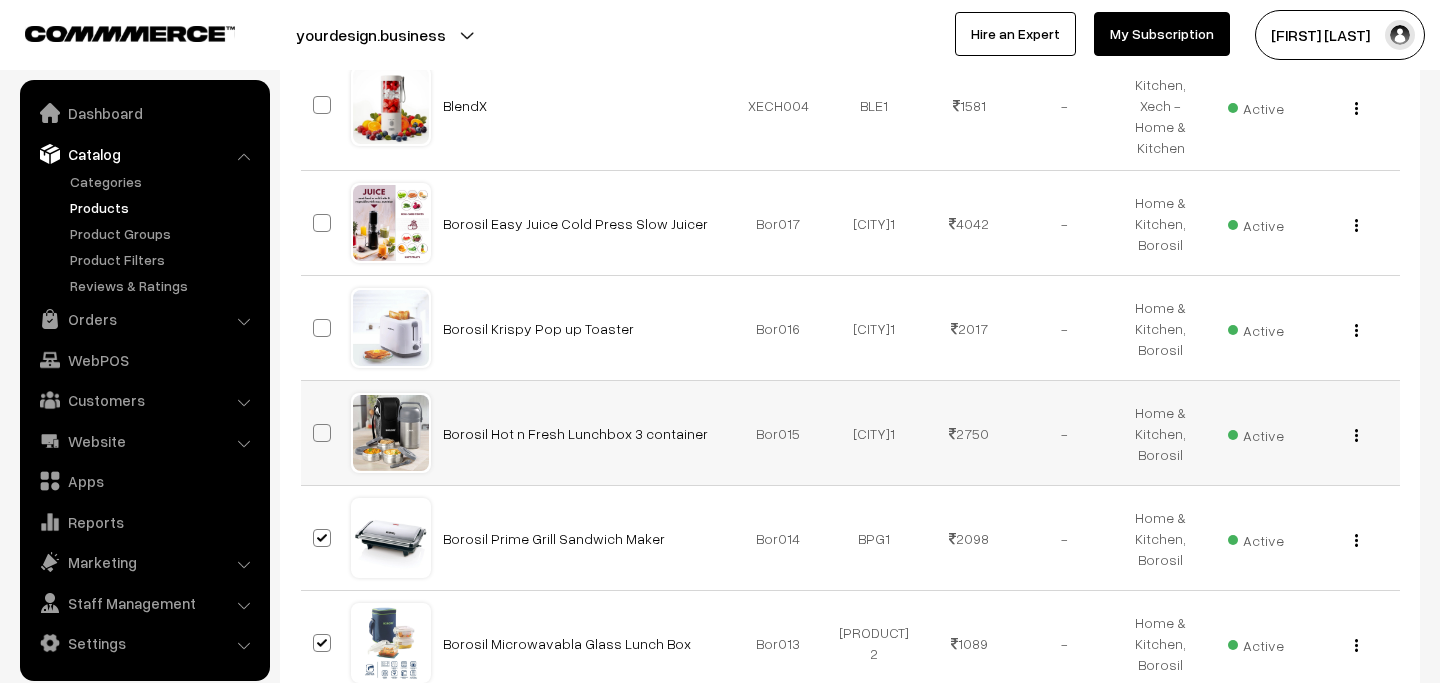 click at bounding box center [322, 433] 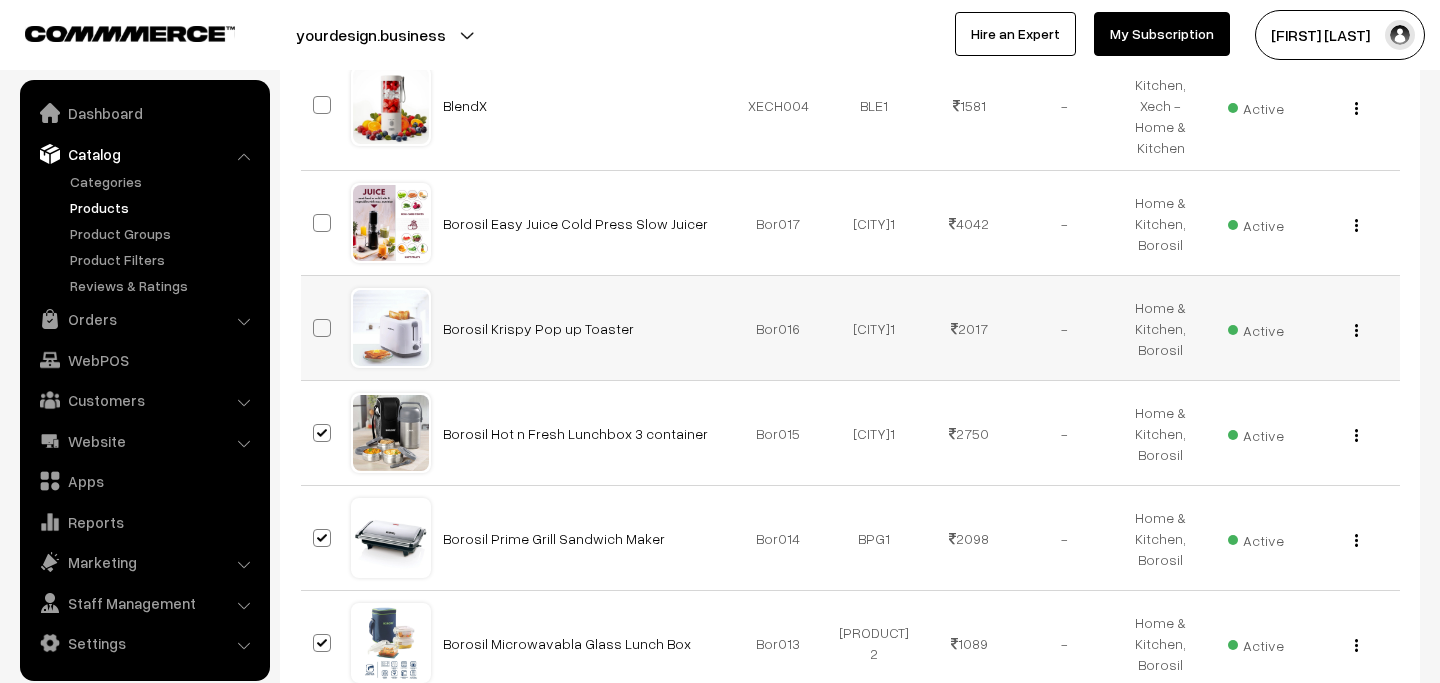 click at bounding box center (322, 328) 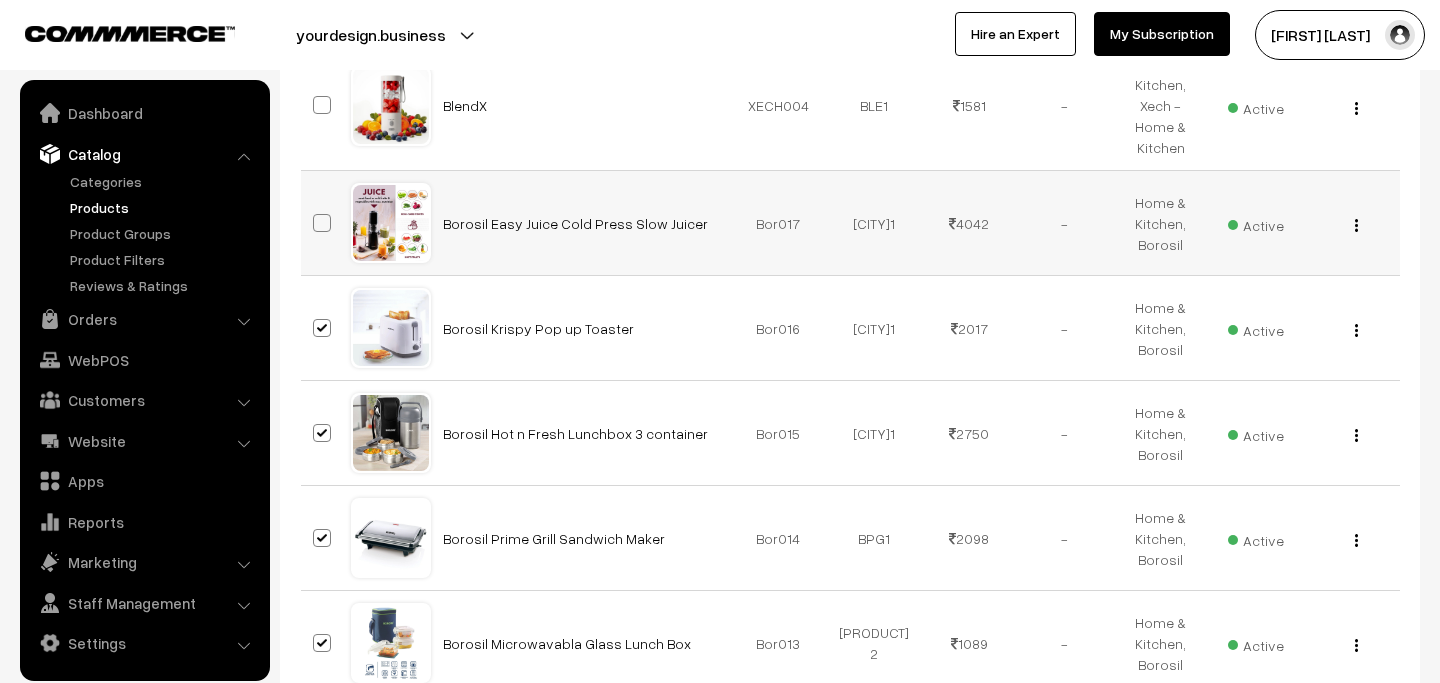 click at bounding box center (322, 223) 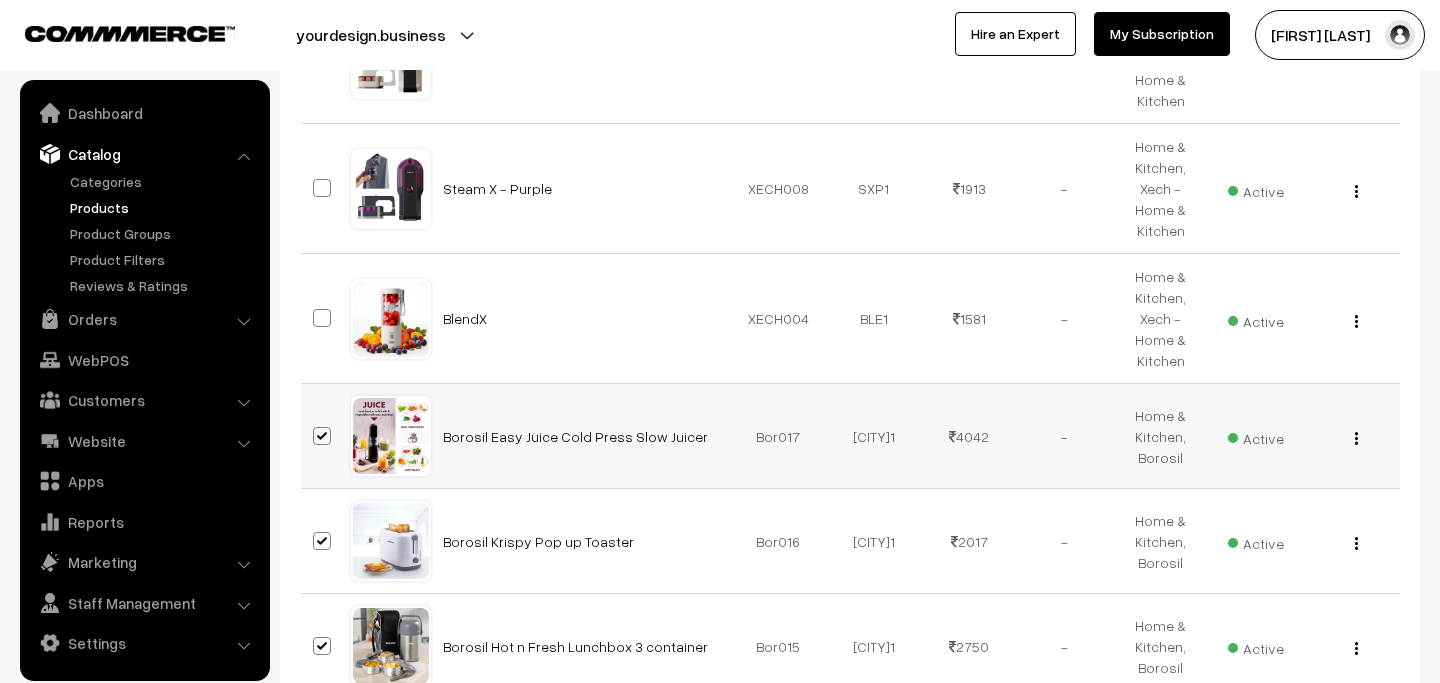 scroll, scrollTop: 2846, scrollLeft: 0, axis: vertical 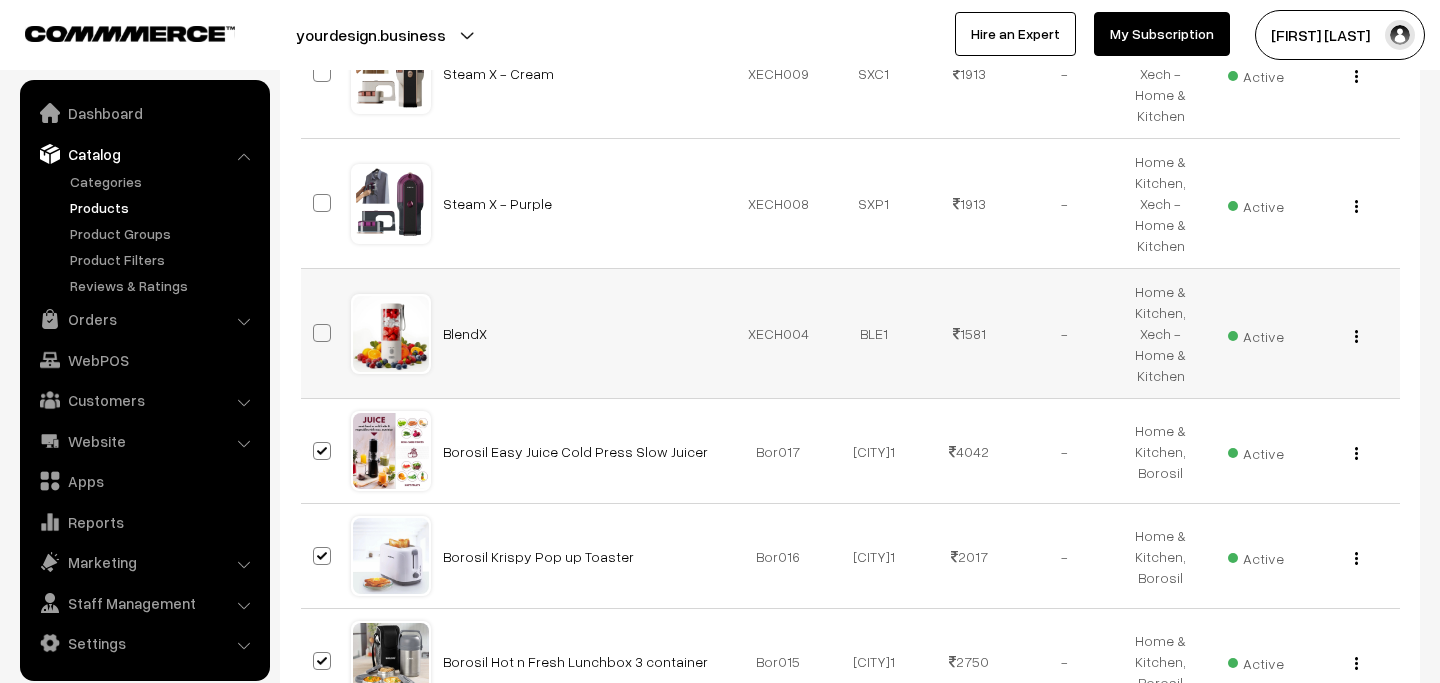 click at bounding box center (322, 333) 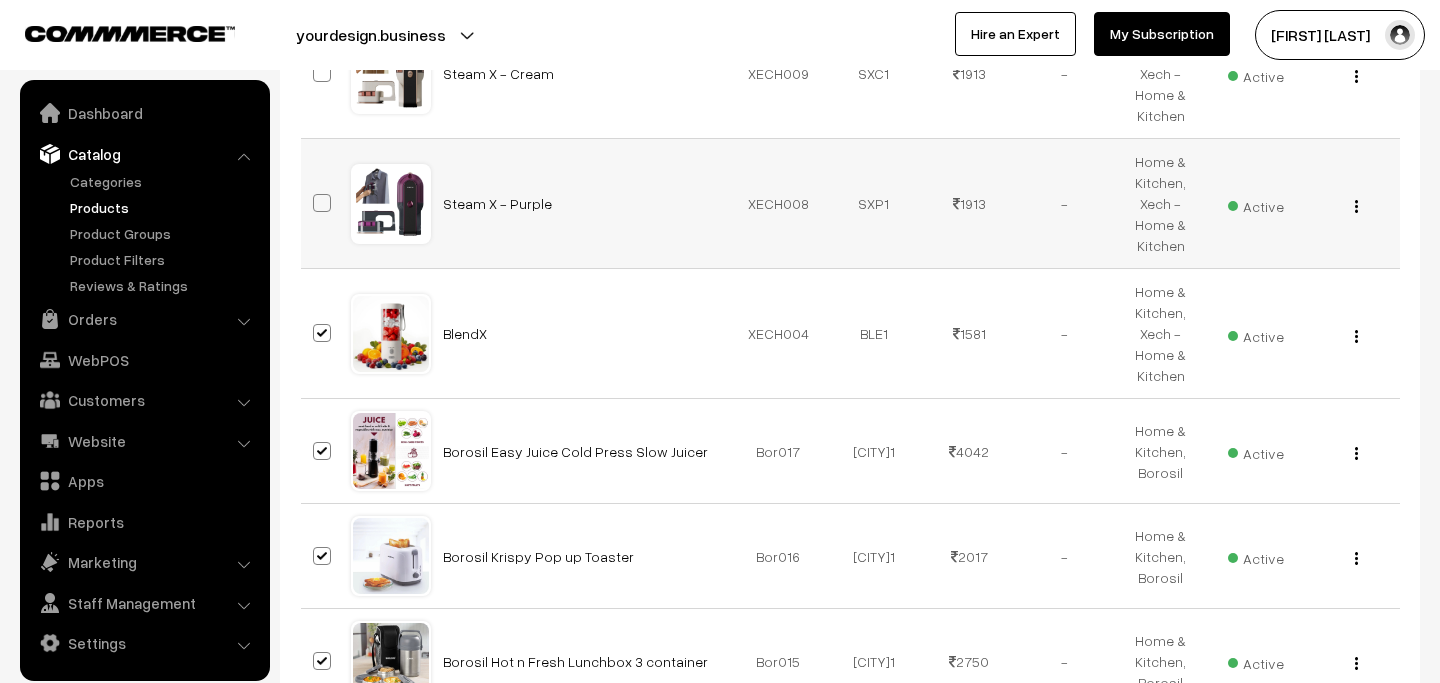 click at bounding box center [322, 203] 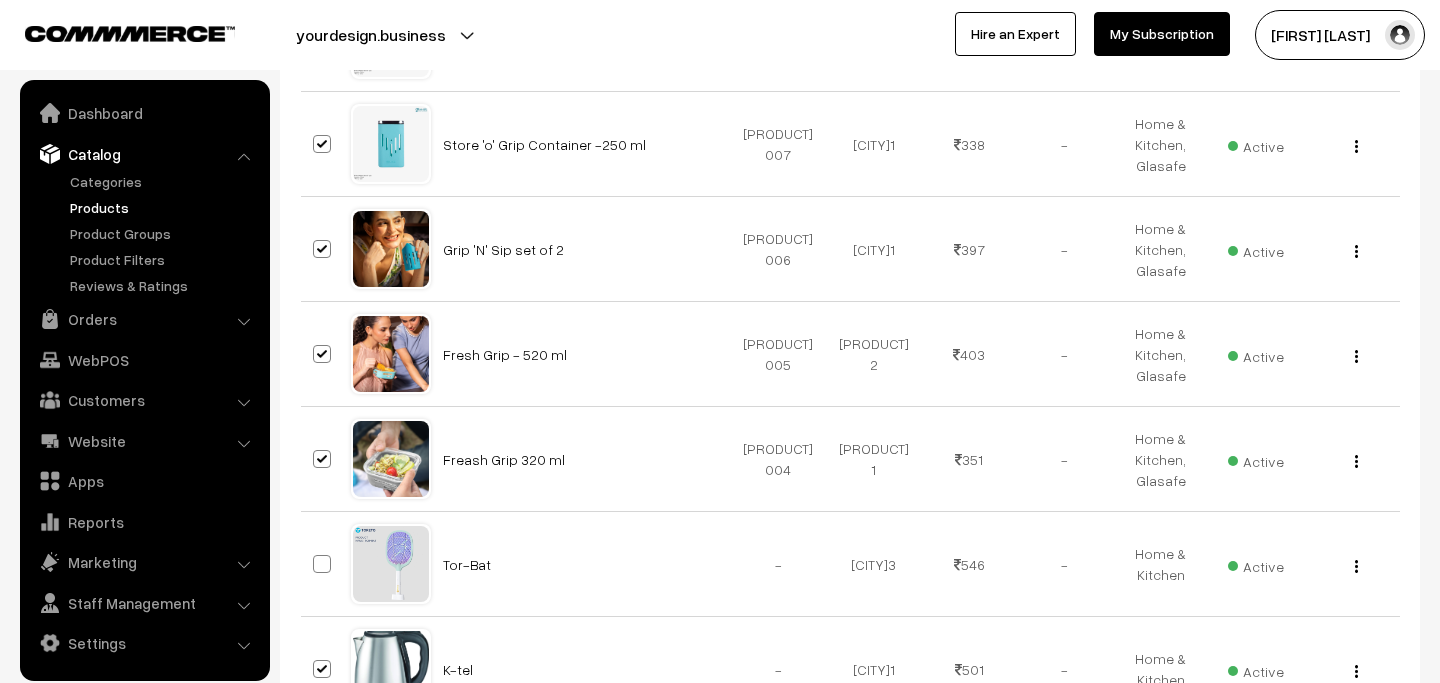 scroll, scrollTop: 5131, scrollLeft: 0, axis: vertical 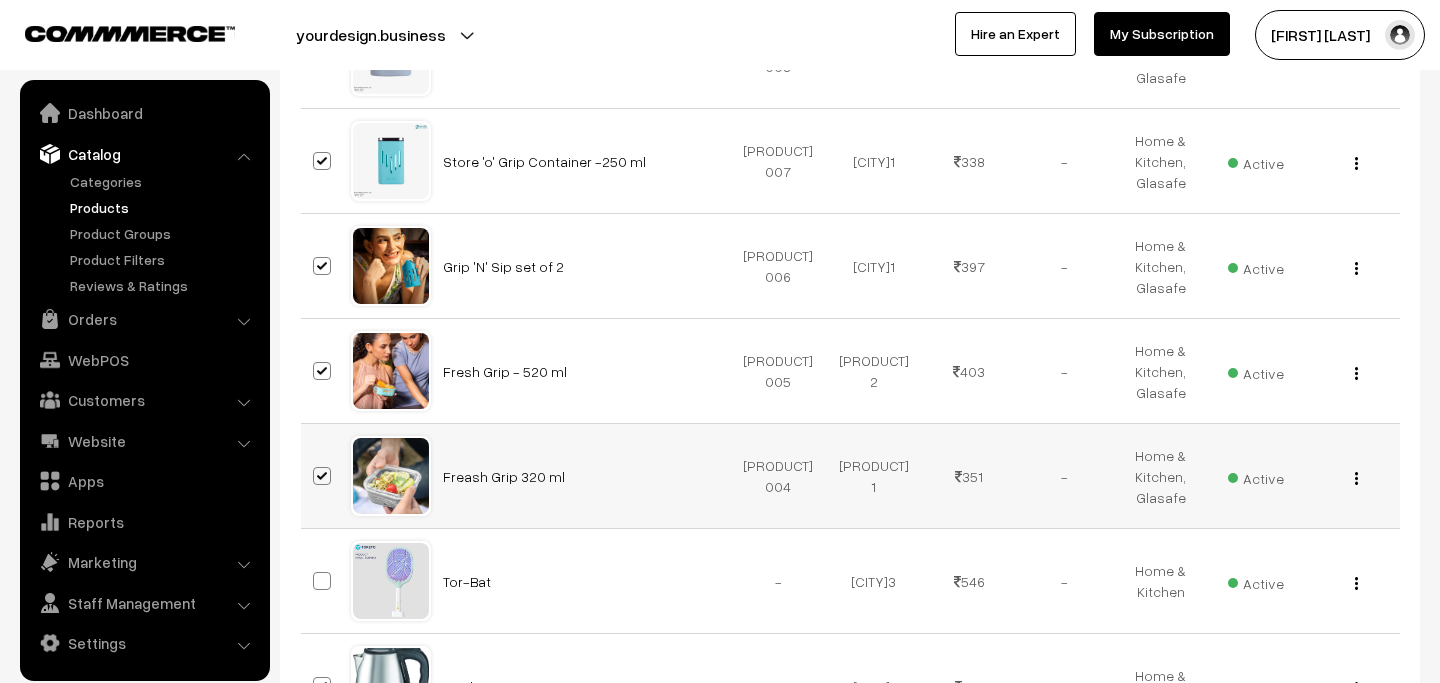 click at bounding box center (322, 476) 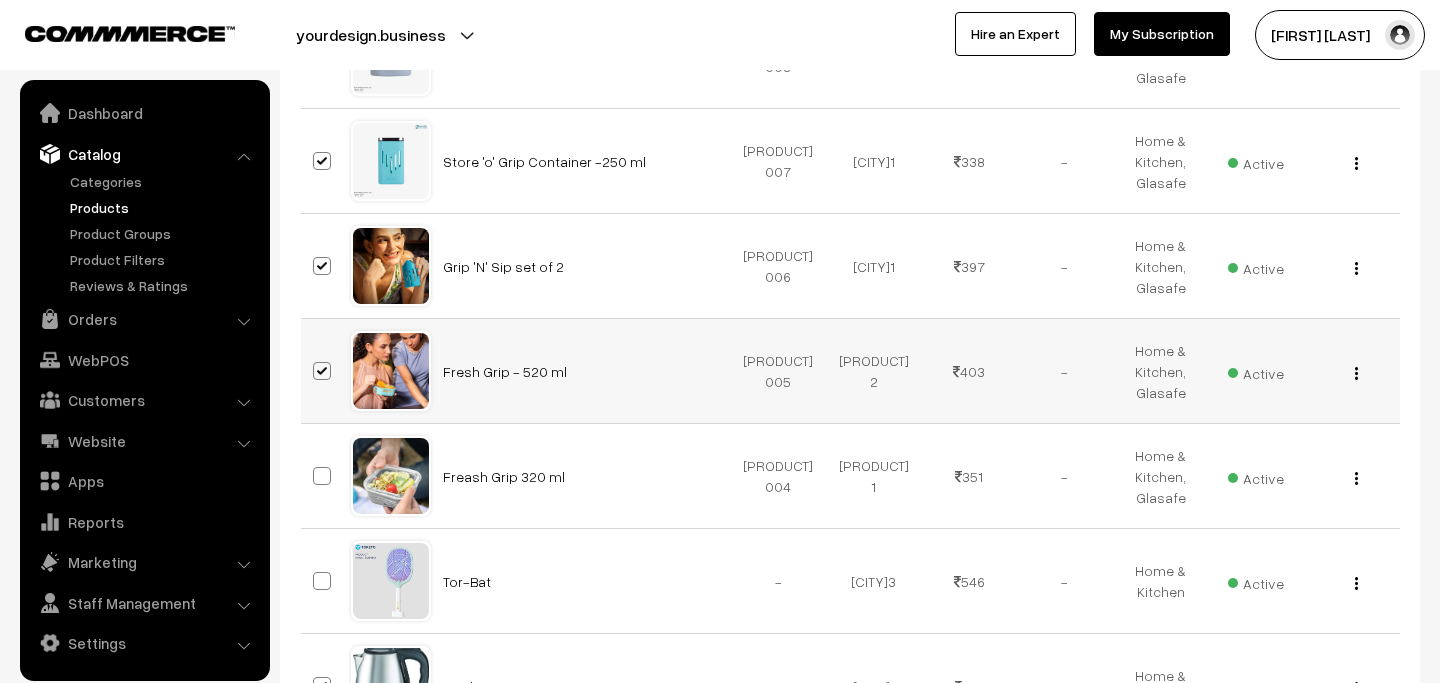 click at bounding box center (322, 371) 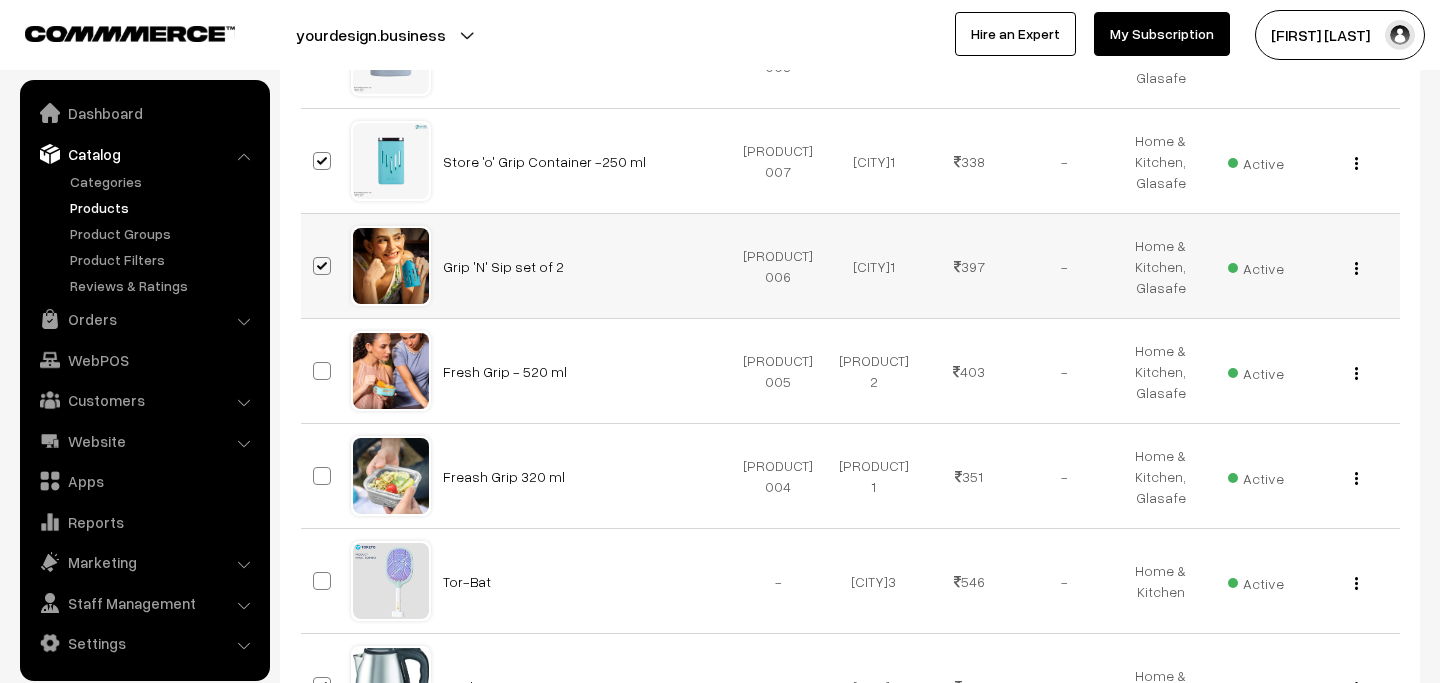 click at bounding box center [322, 266] 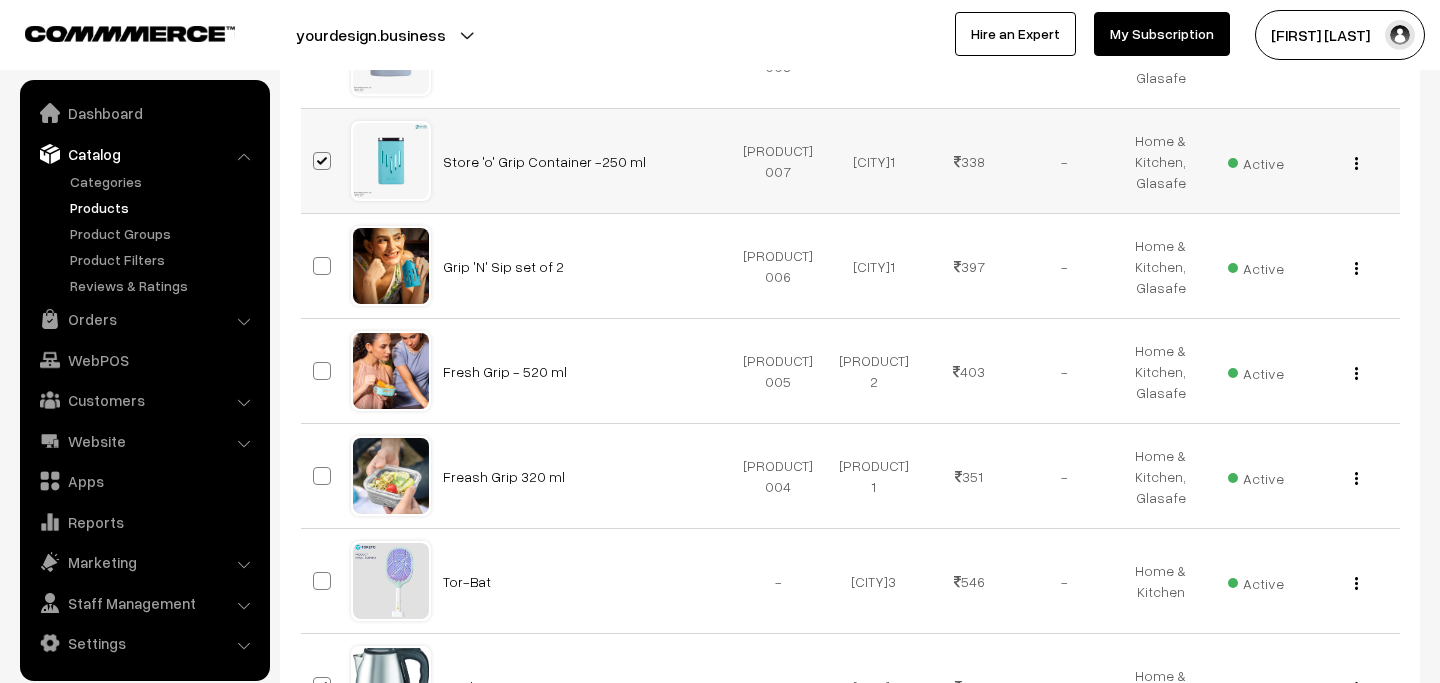 click at bounding box center (322, 161) 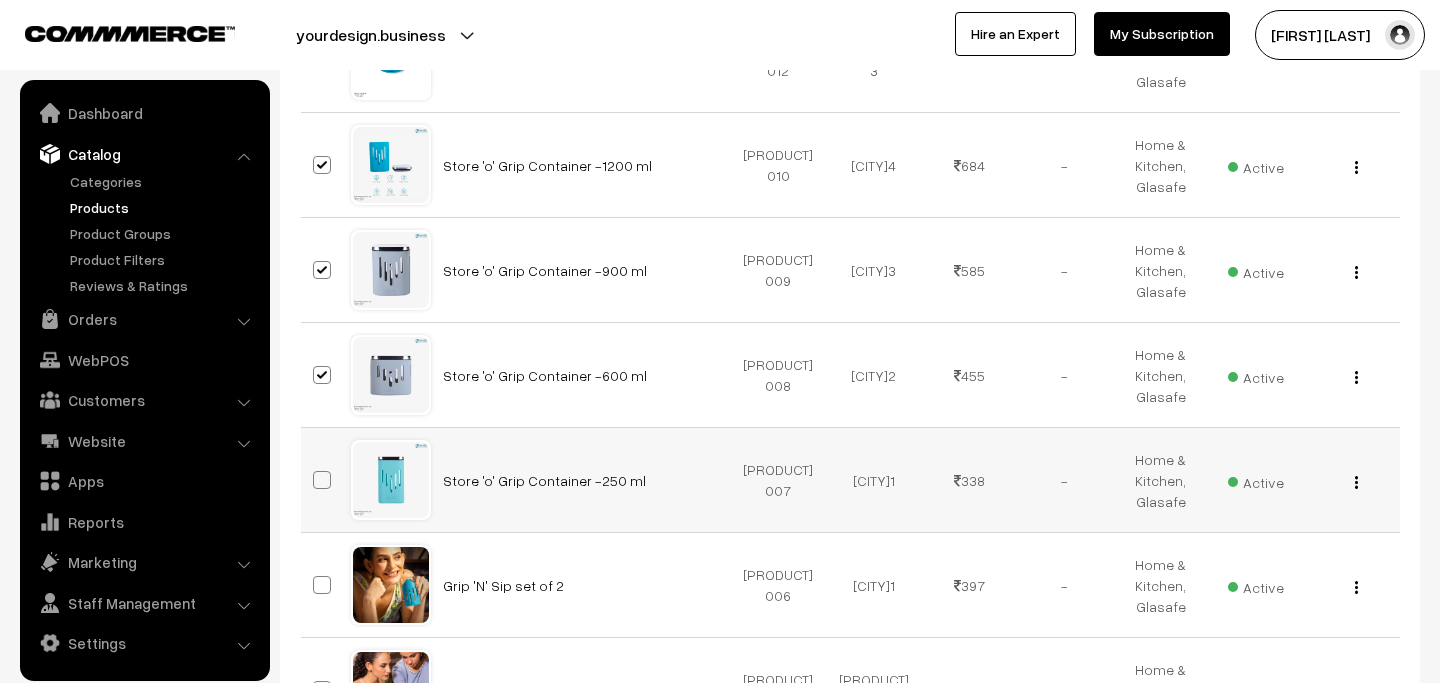 scroll, scrollTop: 4795, scrollLeft: 0, axis: vertical 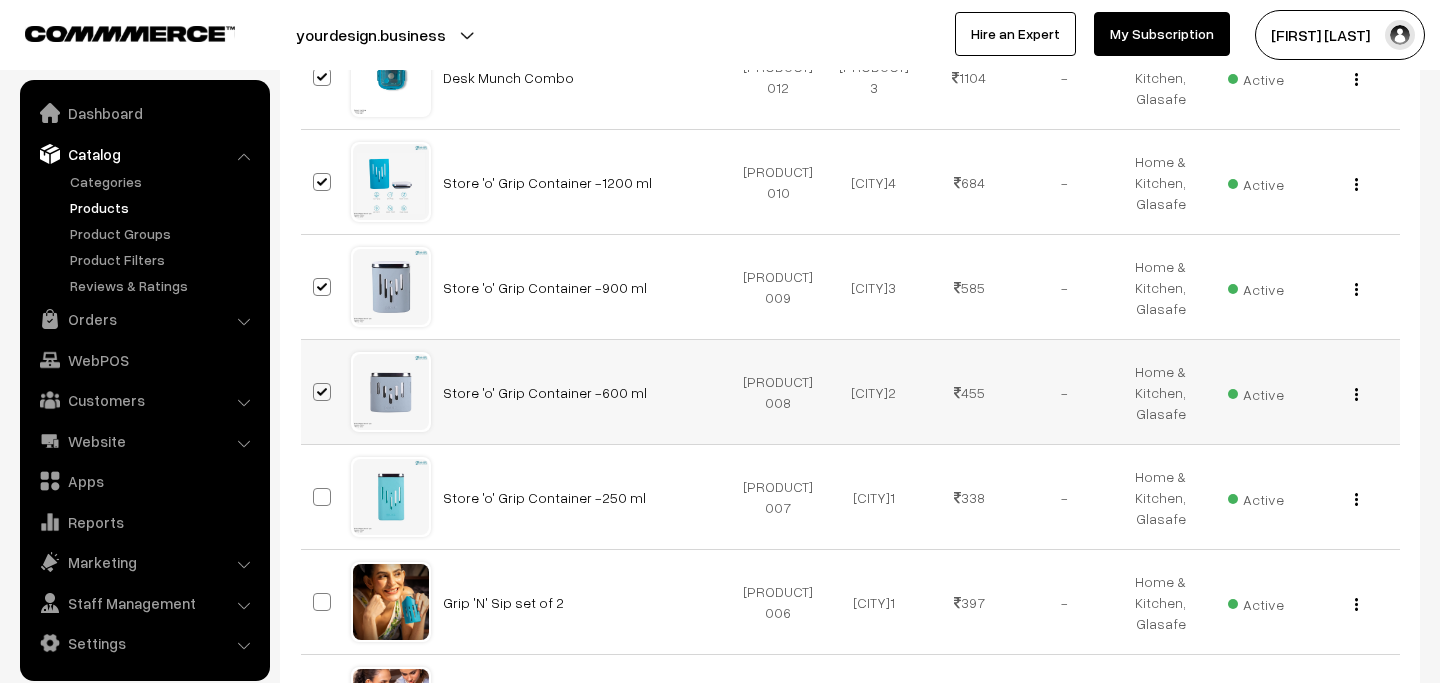click at bounding box center [322, 392] 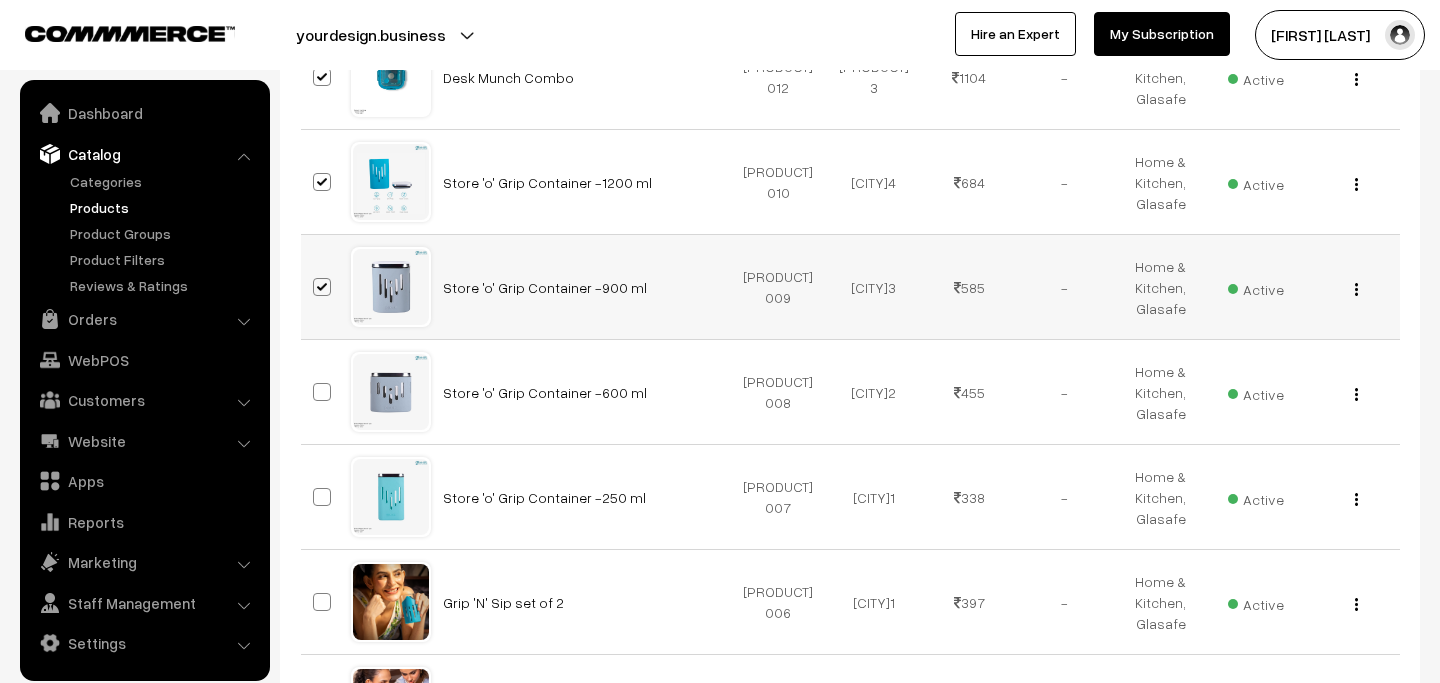 click at bounding box center [322, 287] 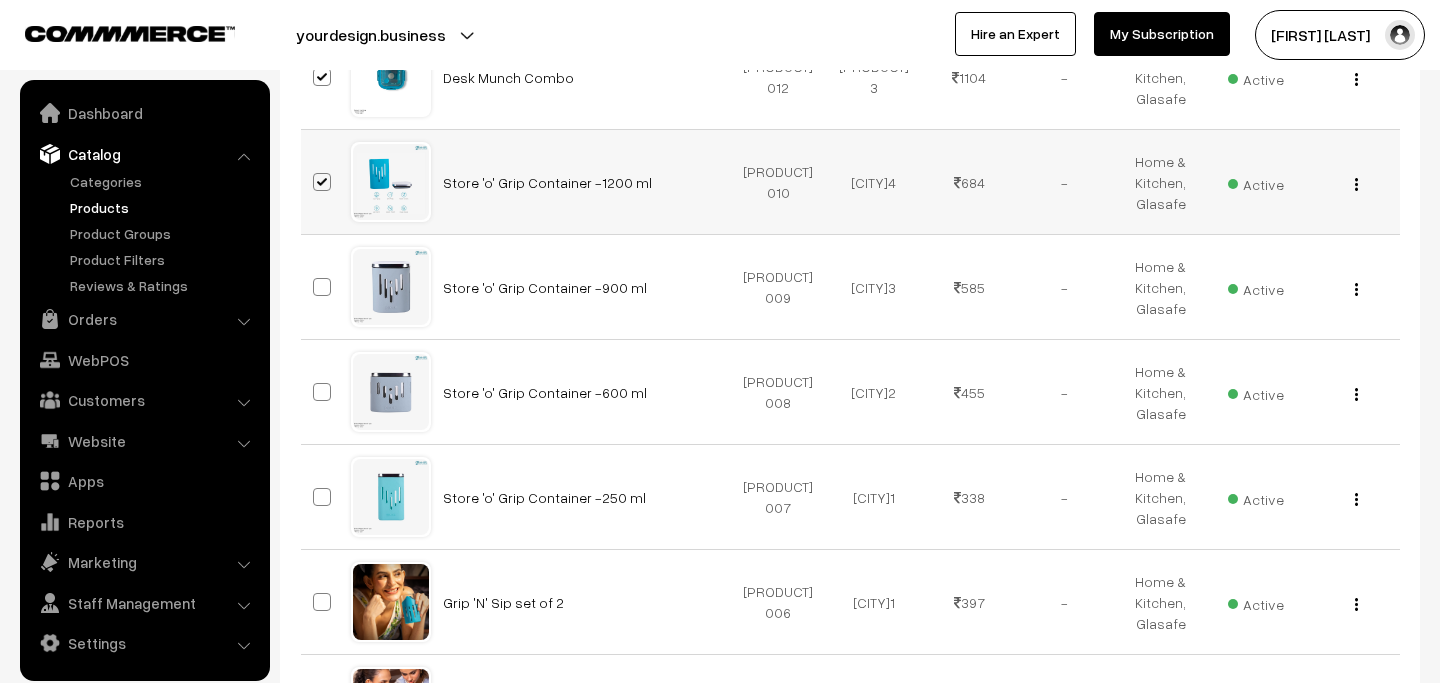 click at bounding box center [322, 182] 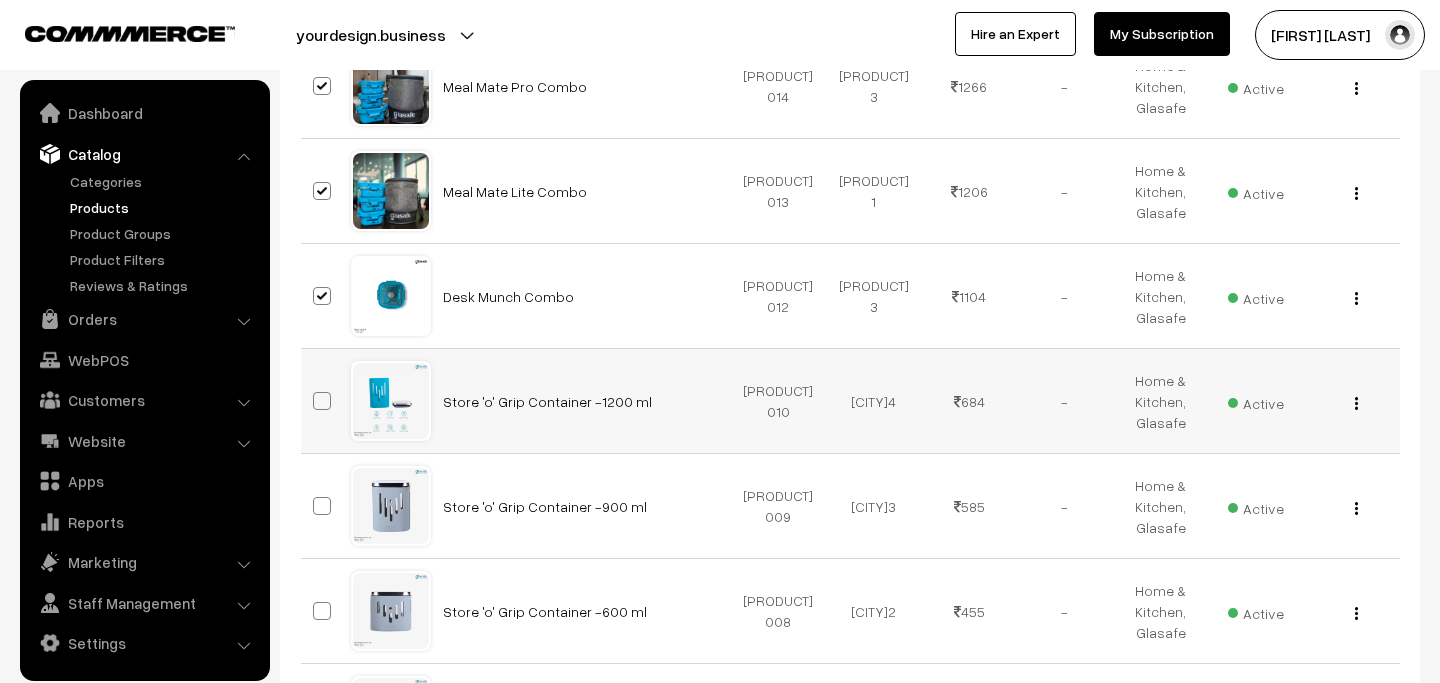scroll, scrollTop: 4555, scrollLeft: 0, axis: vertical 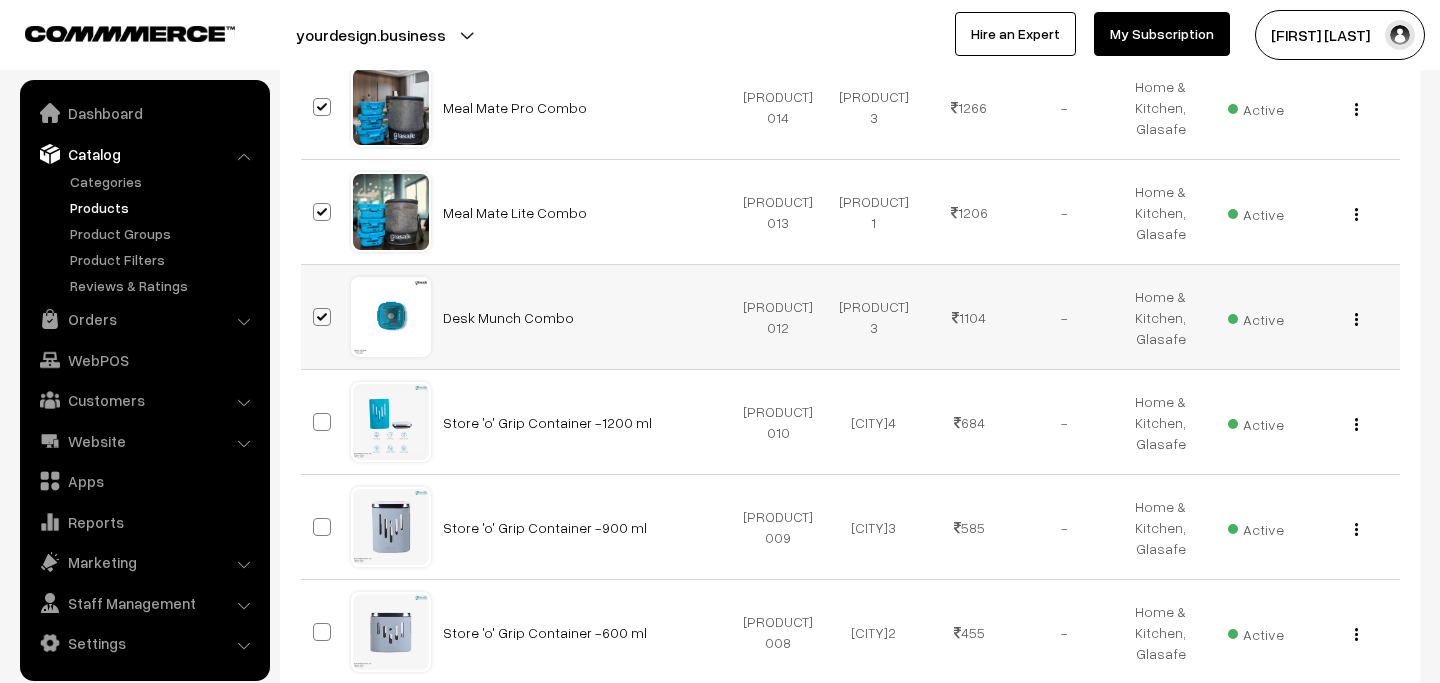 click at bounding box center (322, 317) 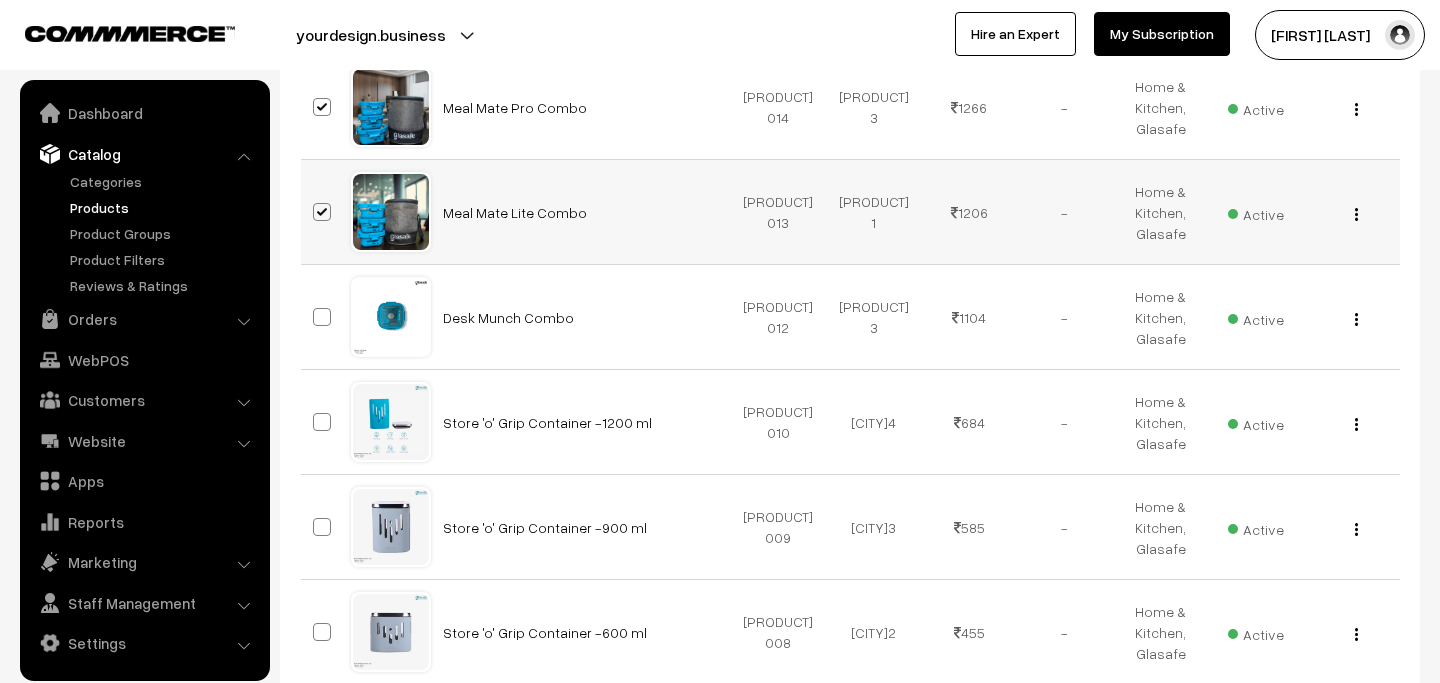 click at bounding box center (322, 212) 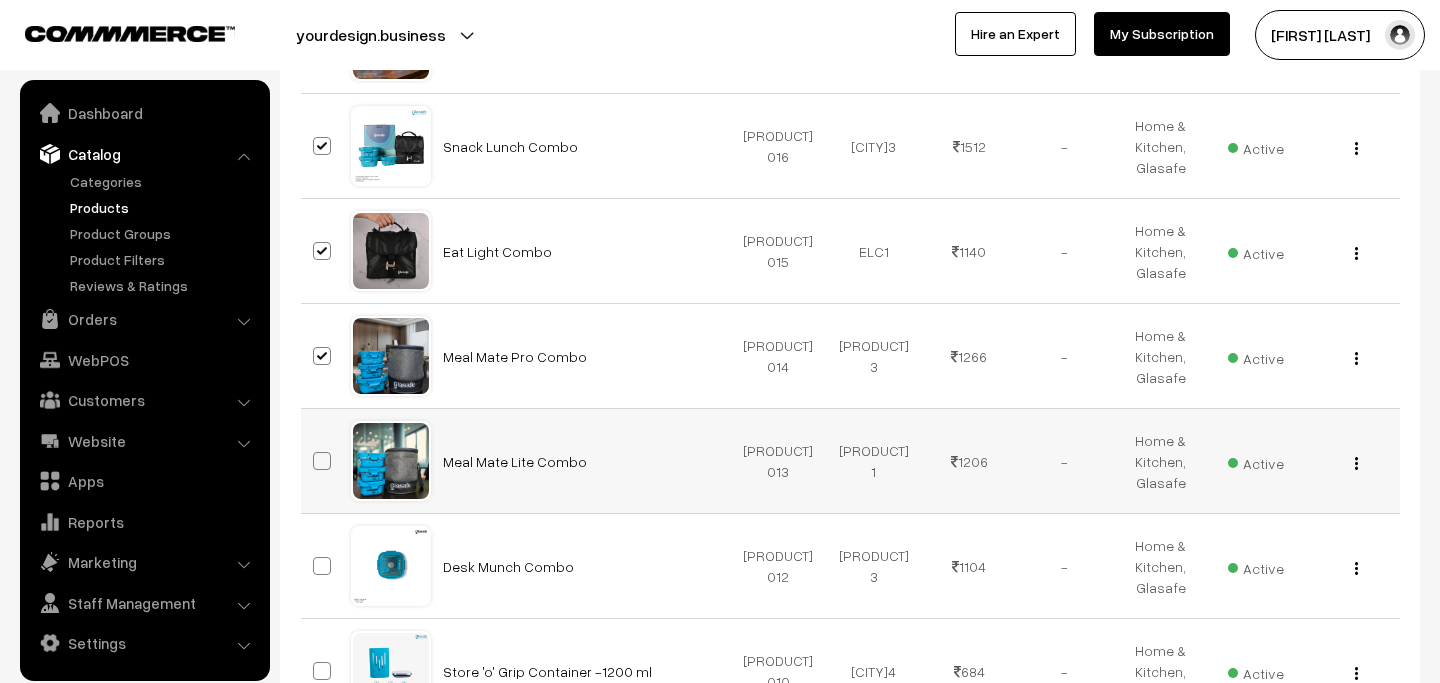 scroll, scrollTop: 4294, scrollLeft: 0, axis: vertical 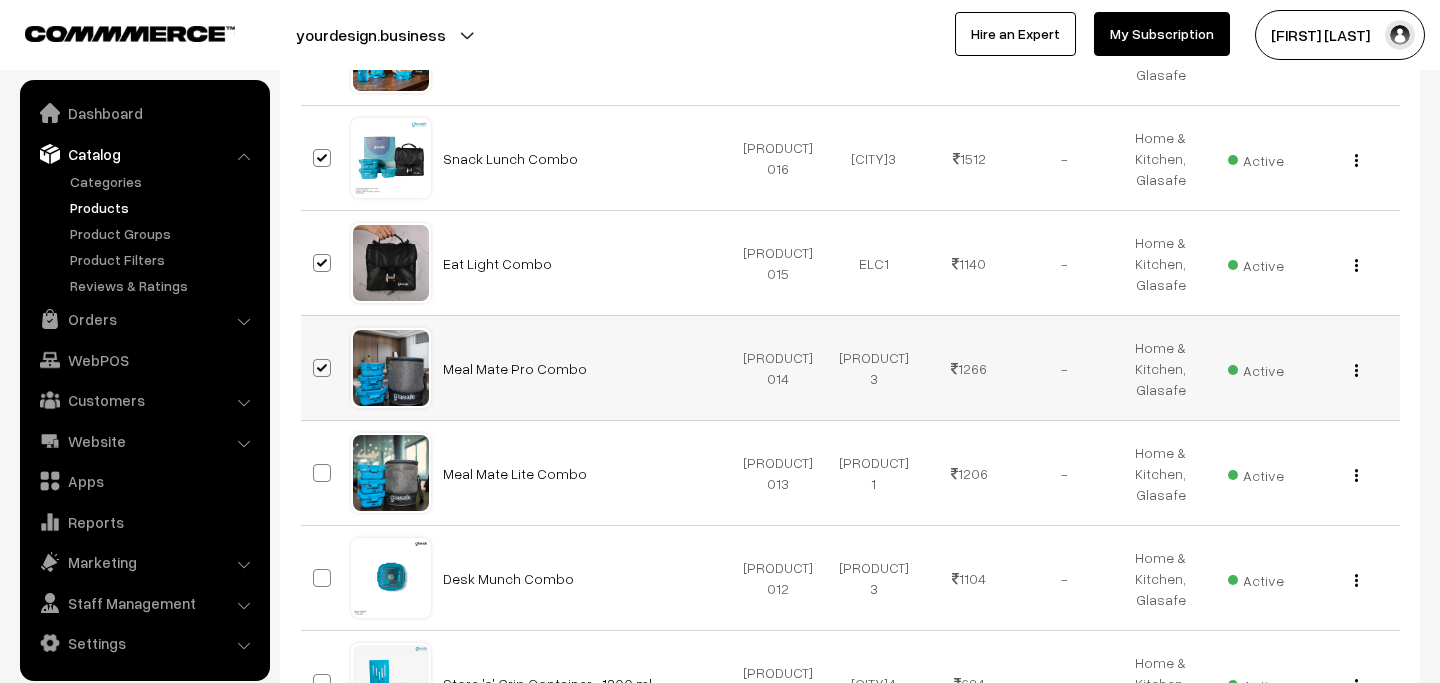 click at bounding box center [325, 368] 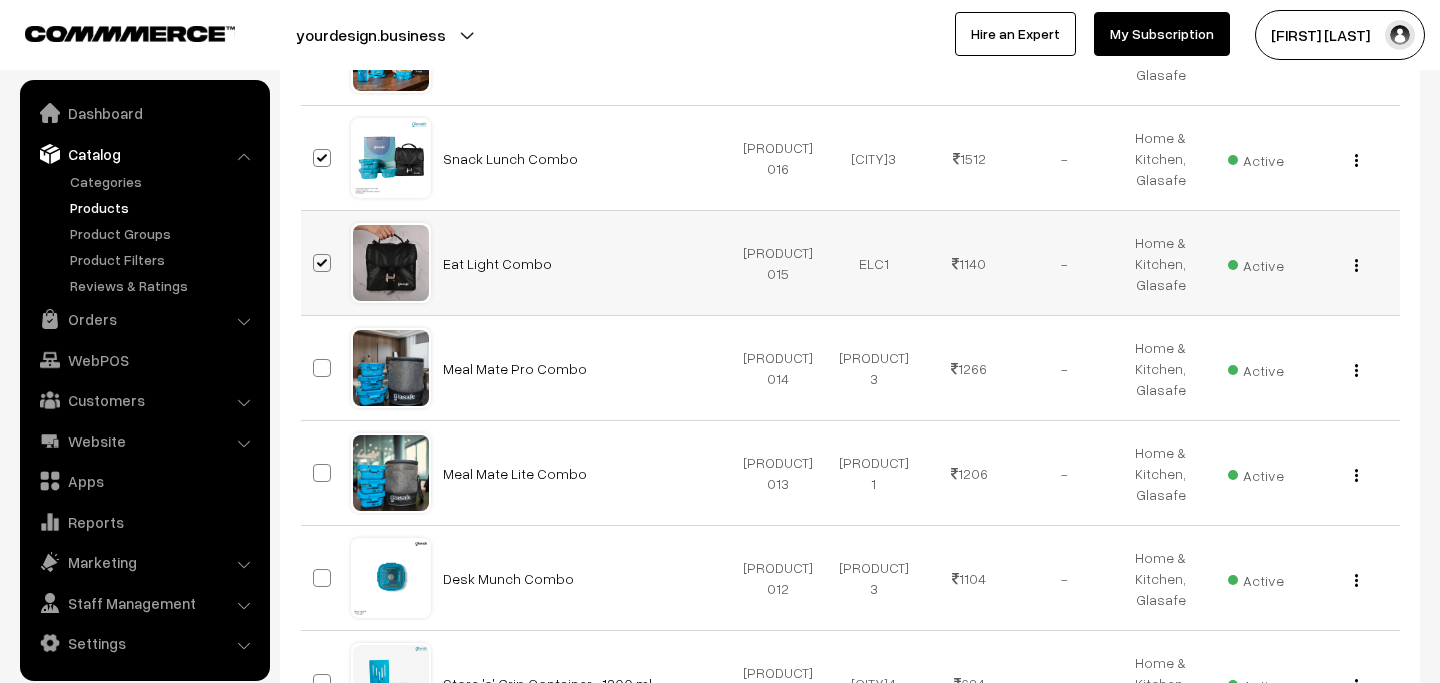 click at bounding box center [325, 263] 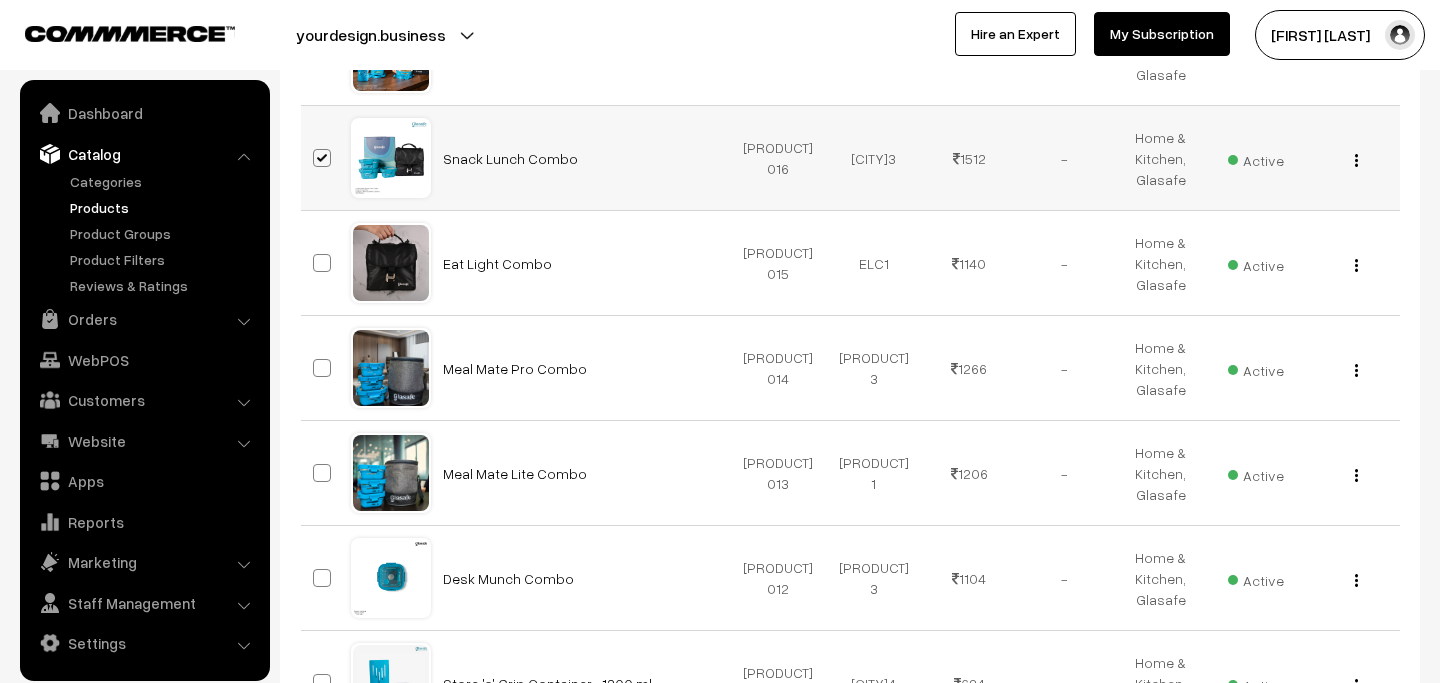 click at bounding box center [322, 158] 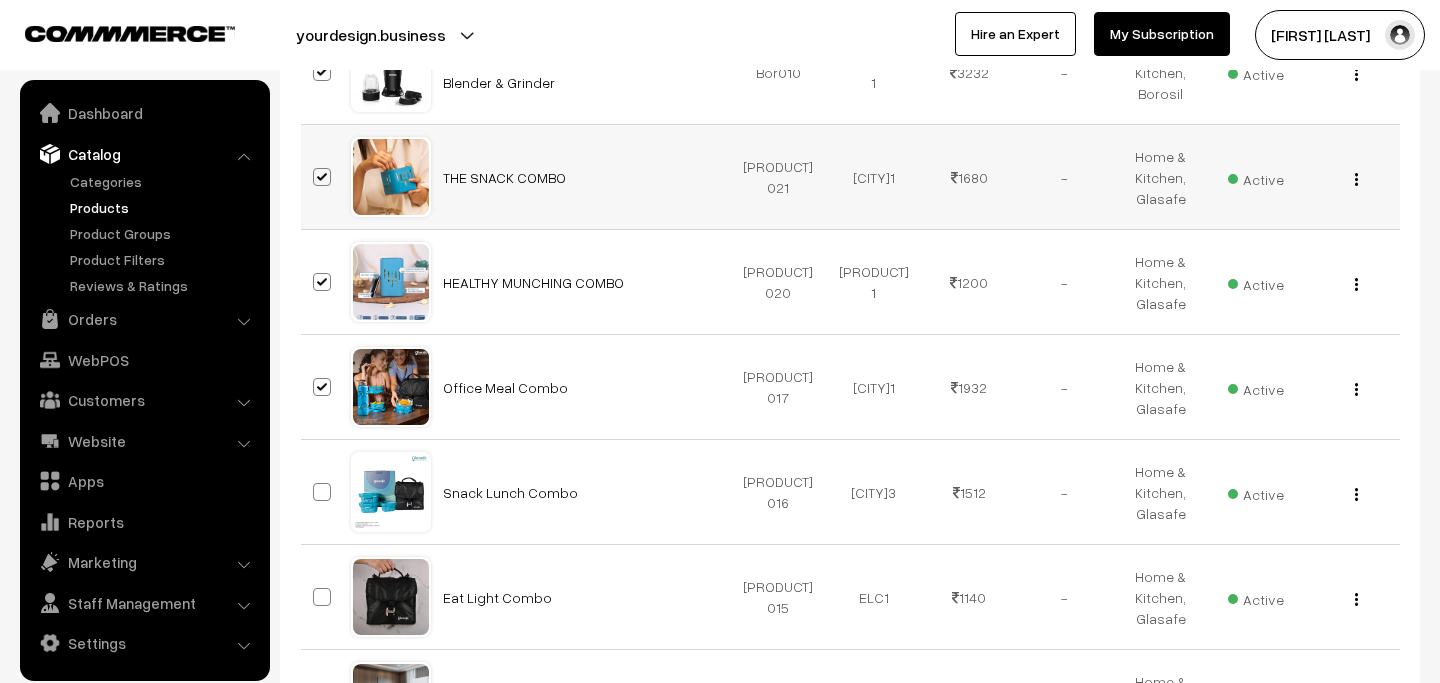 scroll, scrollTop: 3921, scrollLeft: 0, axis: vertical 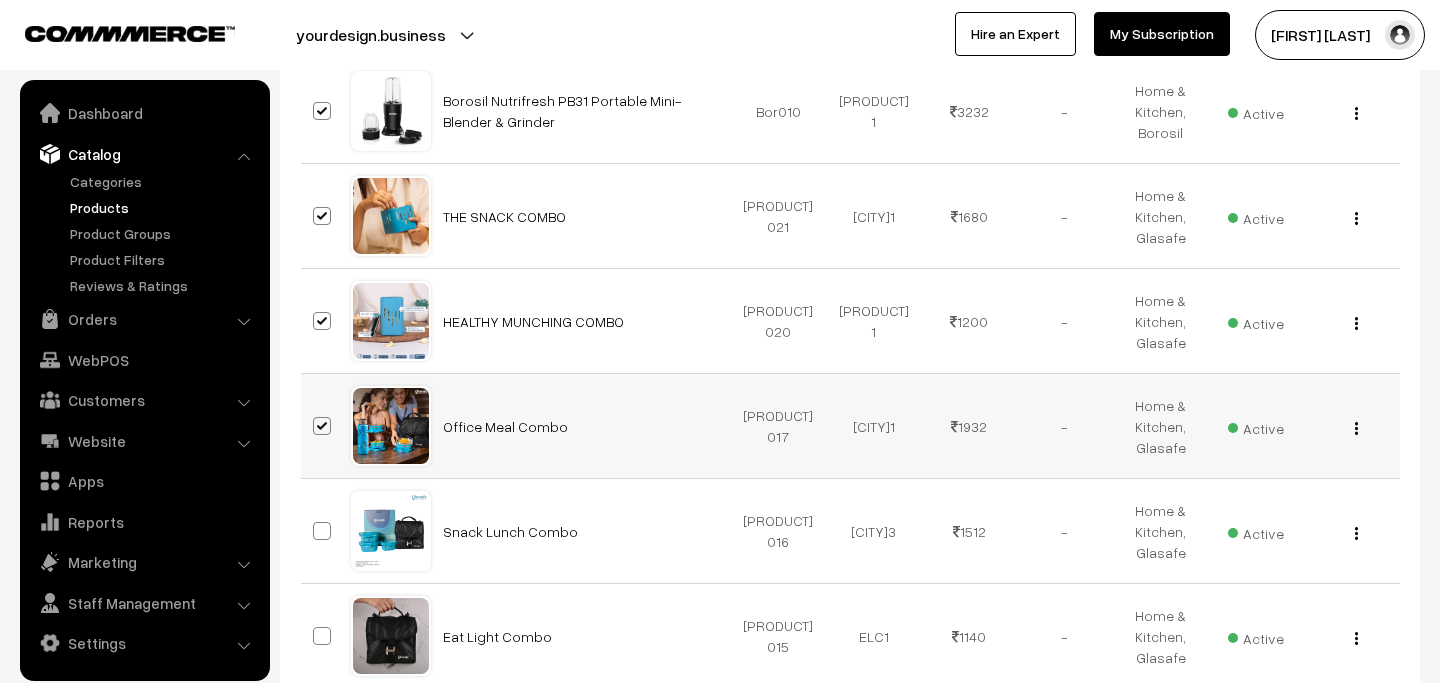 click at bounding box center (322, 426) 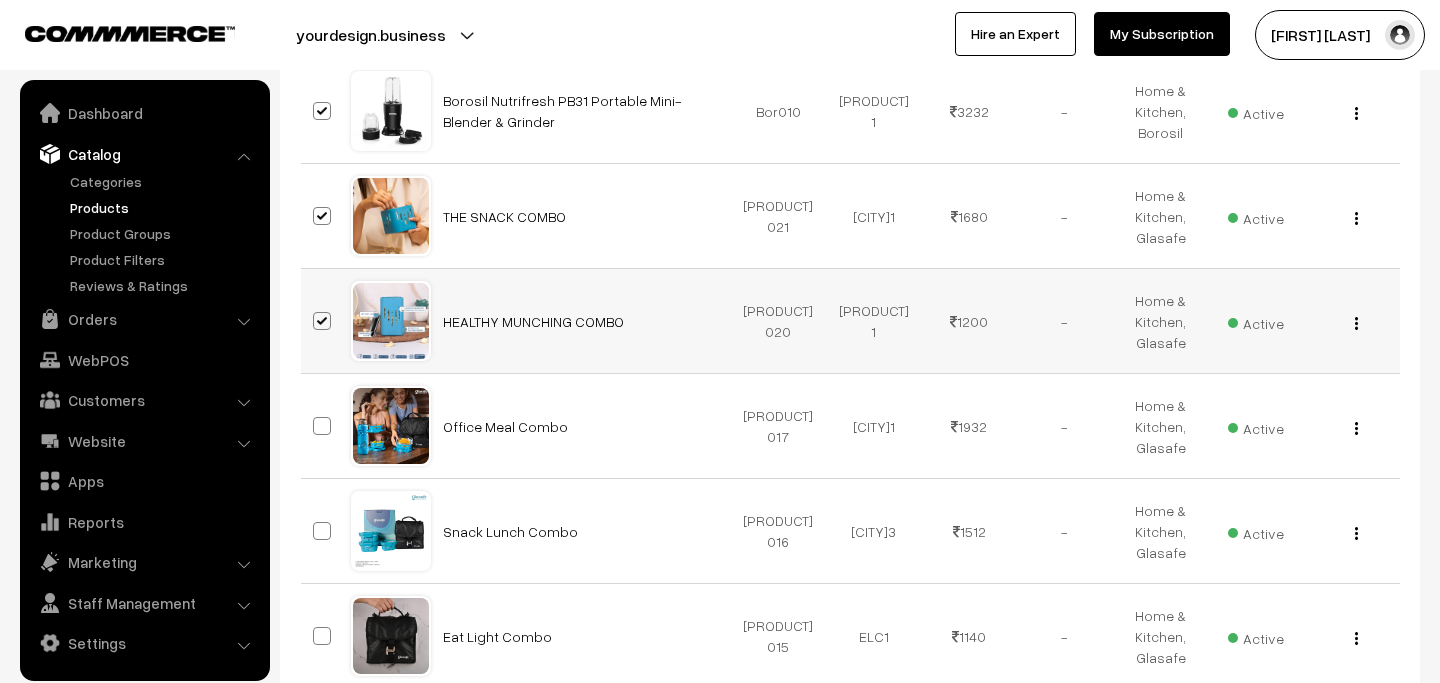 click at bounding box center [322, 321] 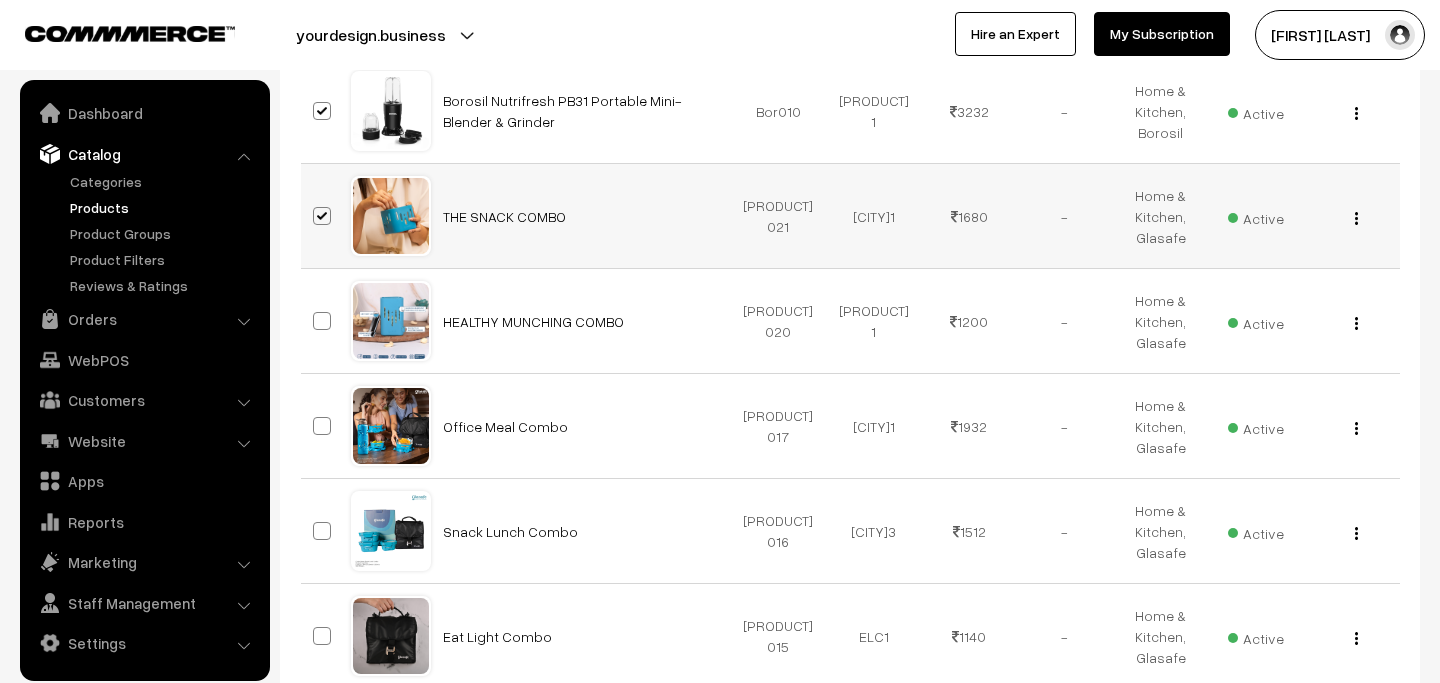 click at bounding box center [322, 216] 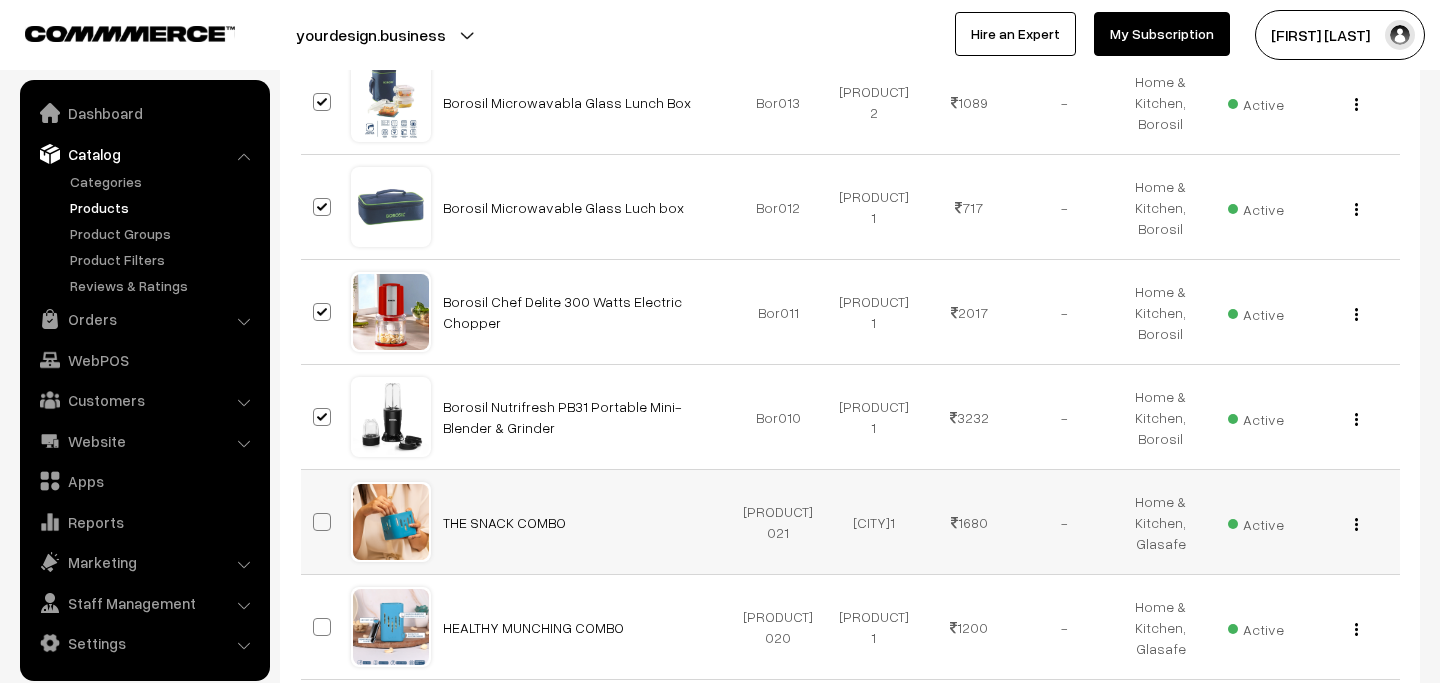 scroll, scrollTop: 3585, scrollLeft: 0, axis: vertical 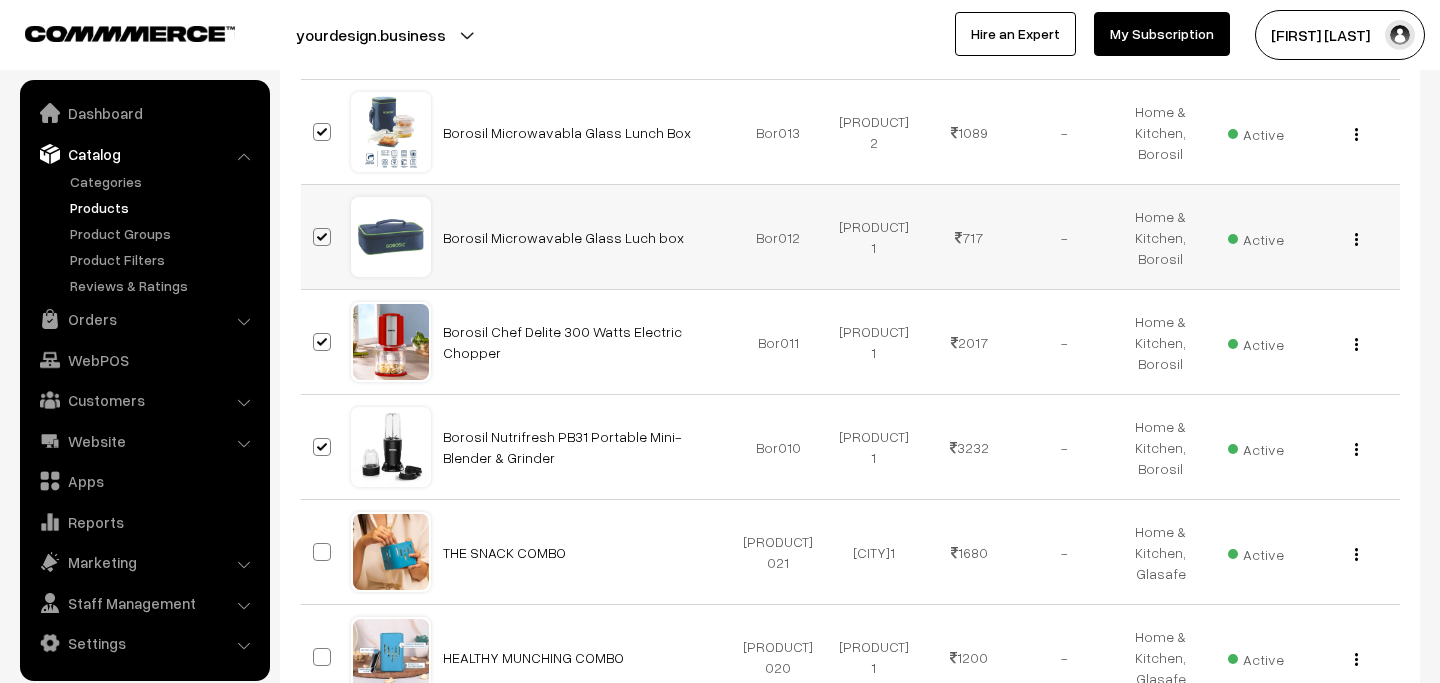 click at bounding box center [322, 237] 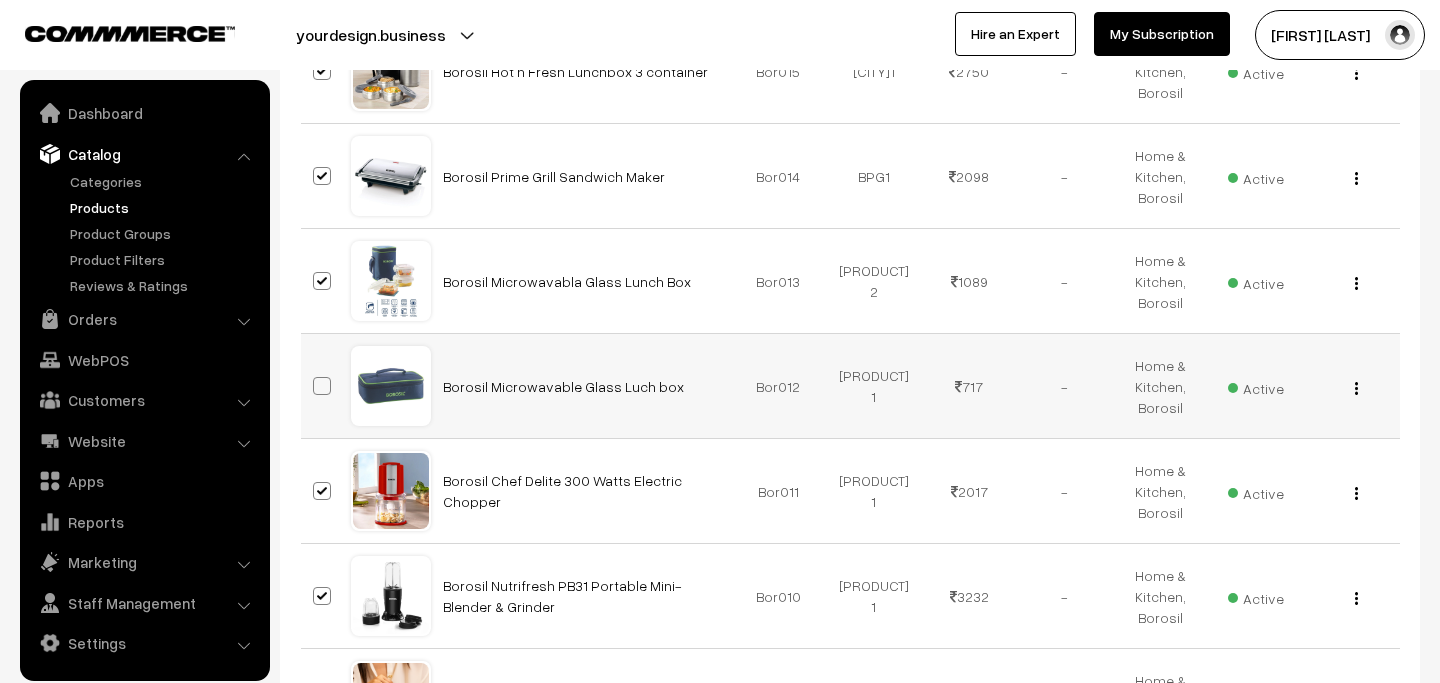 scroll, scrollTop: 3378, scrollLeft: 0, axis: vertical 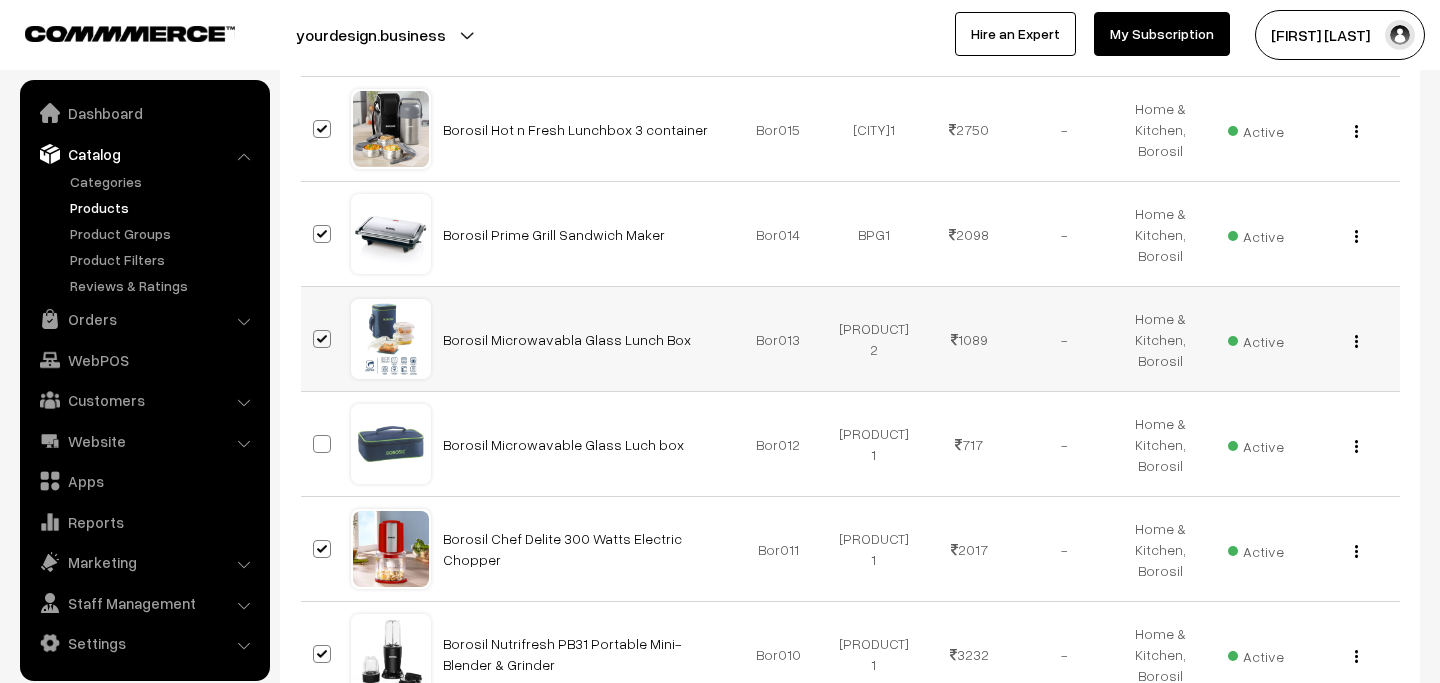 click at bounding box center [322, 339] 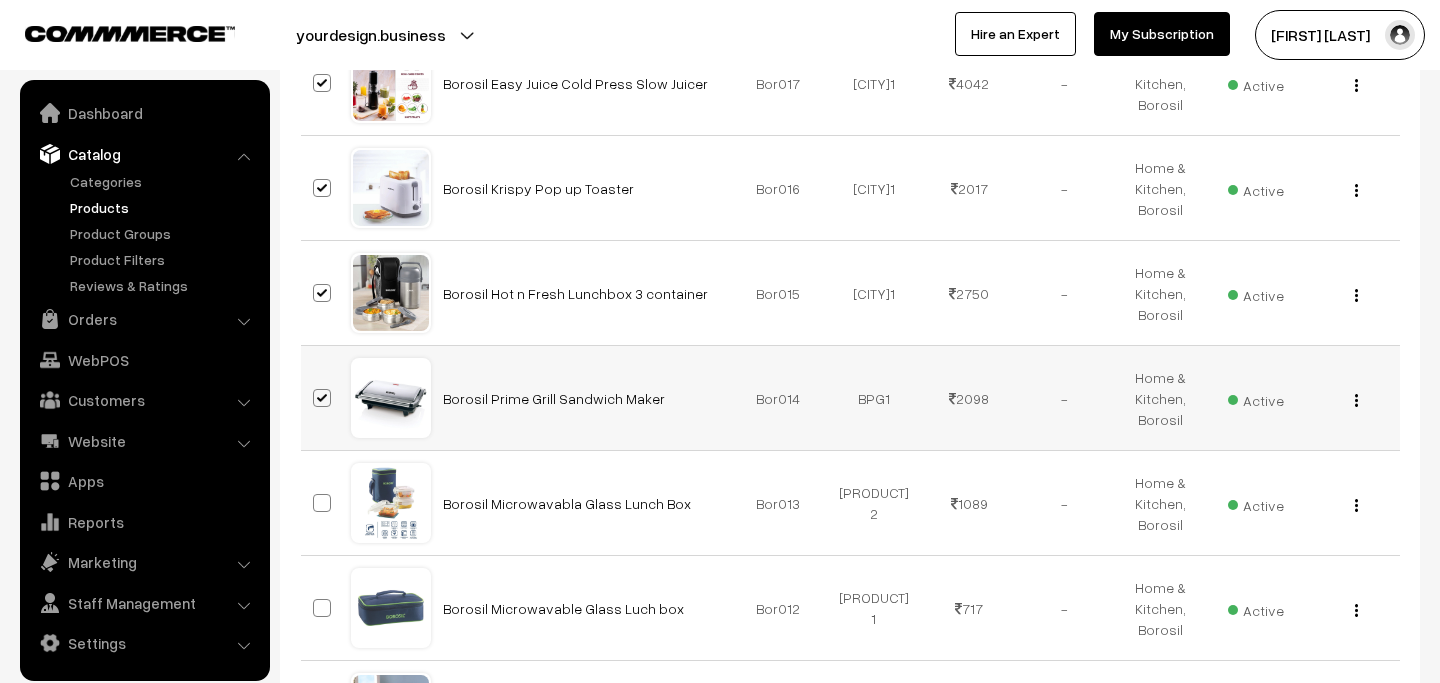 scroll, scrollTop: 3178, scrollLeft: 0, axis: vertical 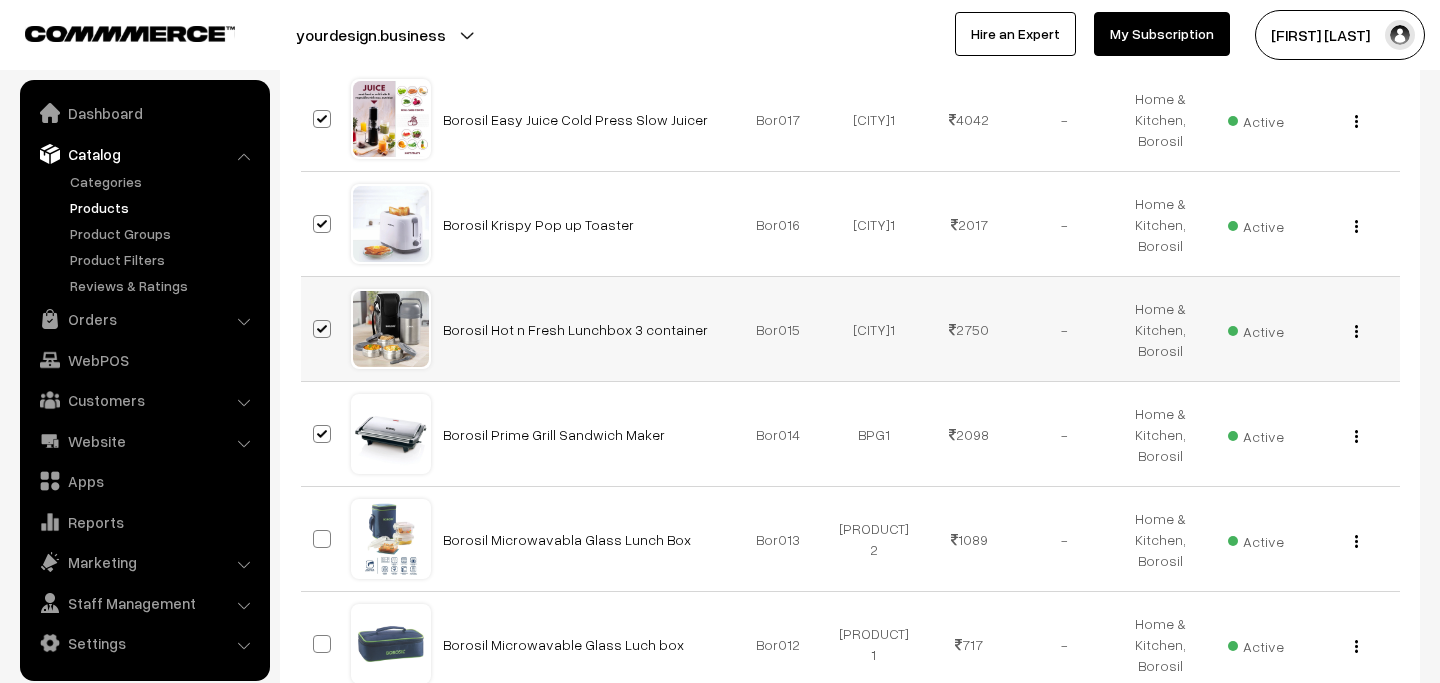 click at bounding box center [322, 329] 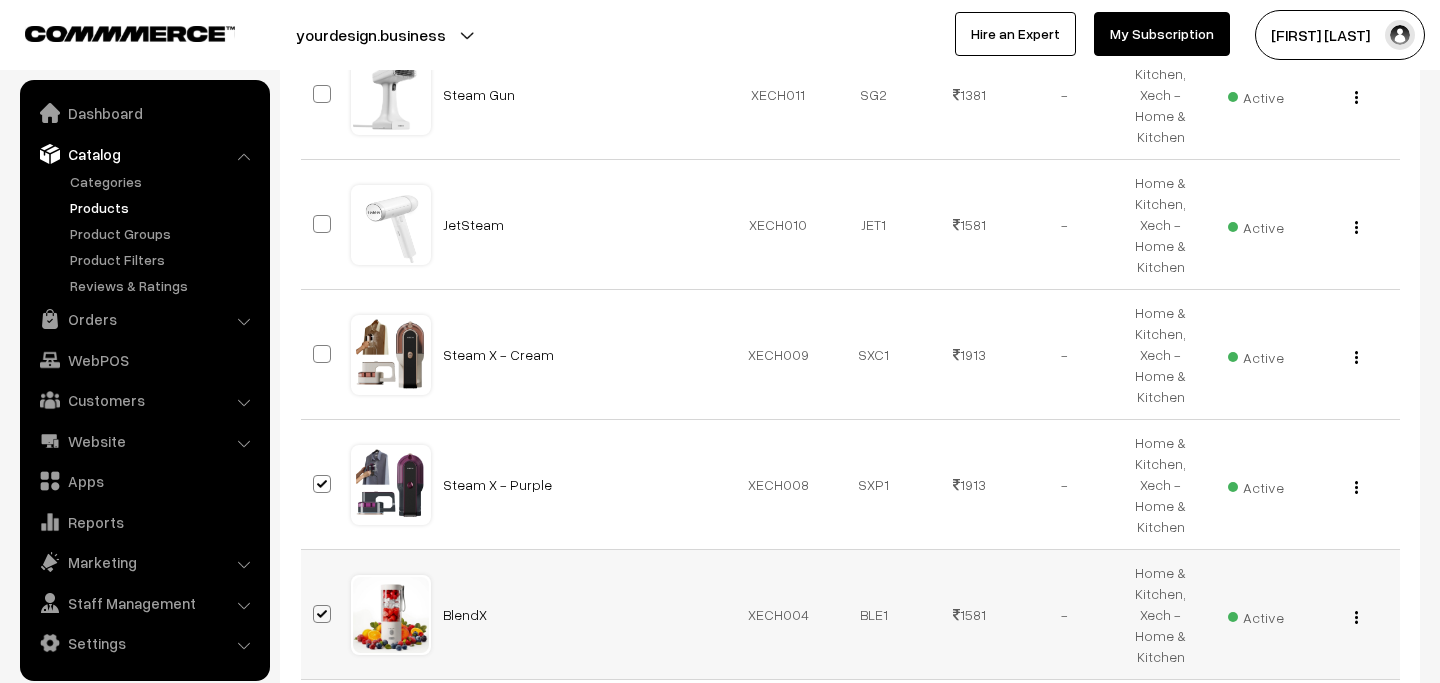 scroll, scrollTop: 2564, scrollLeft: 0, axis: vertical 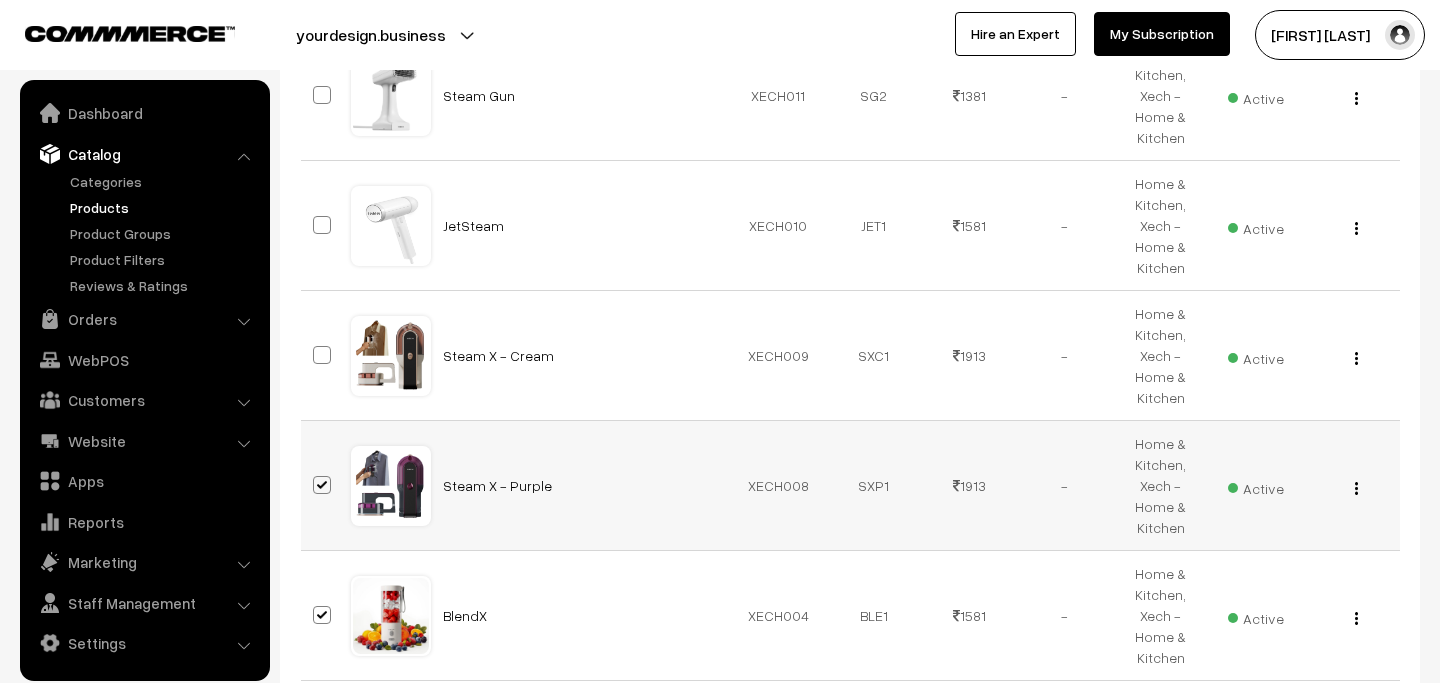 click at bounding box center (322, 485) 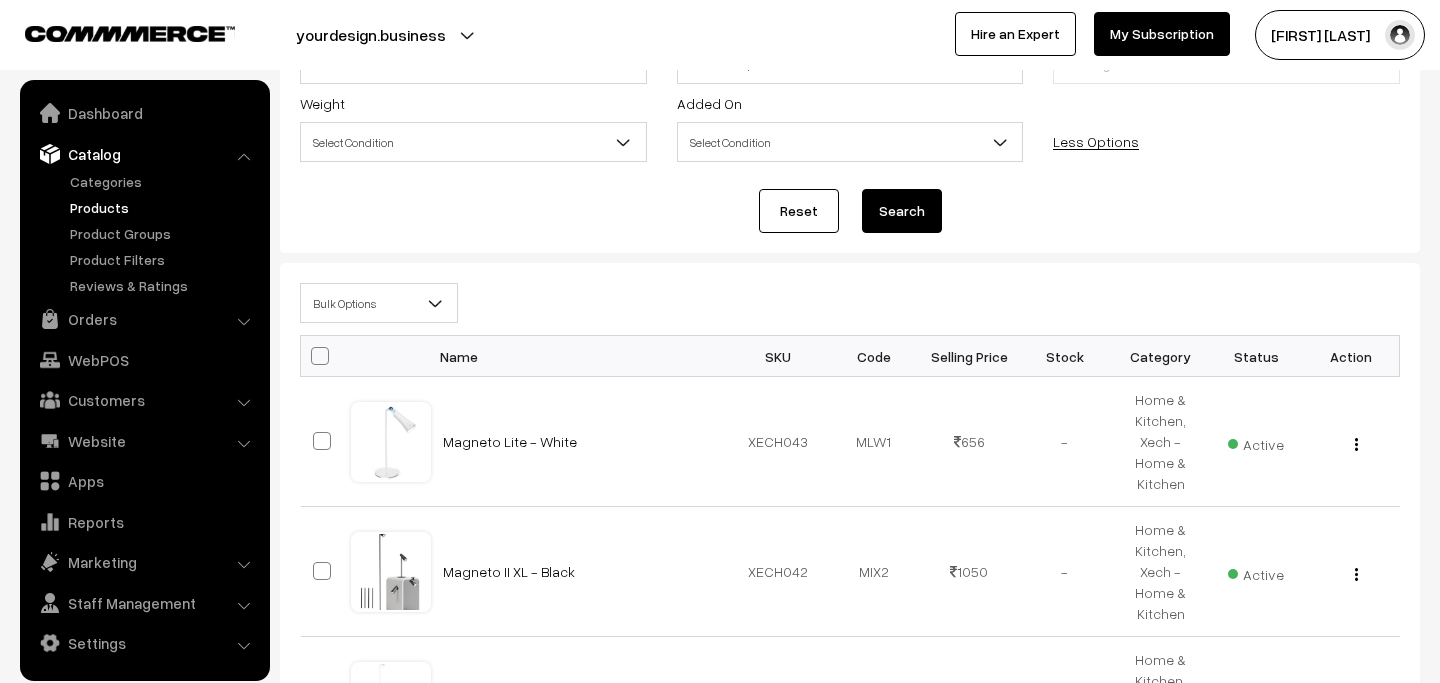 scroll, scrollTop: 0, scrollLeft: 0, axis: both 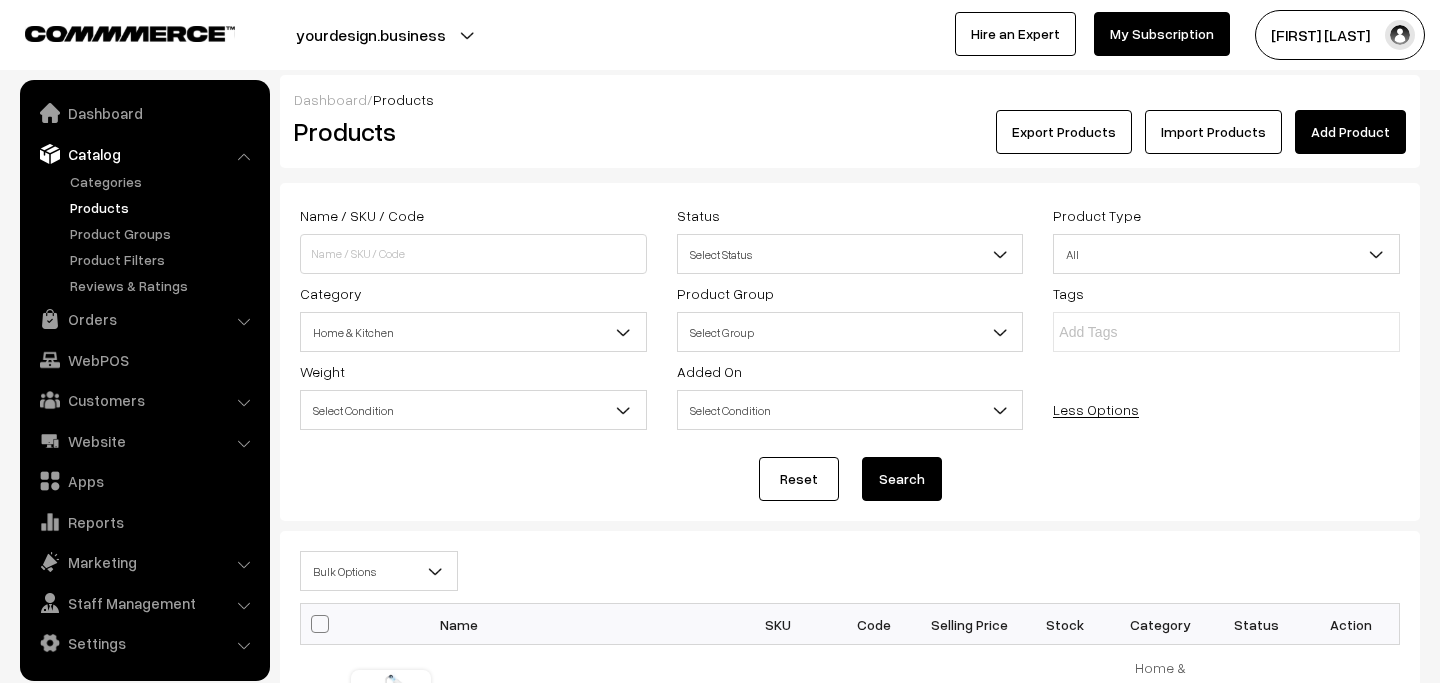 click on "Bulk Options" at bounding box center (379, 571) 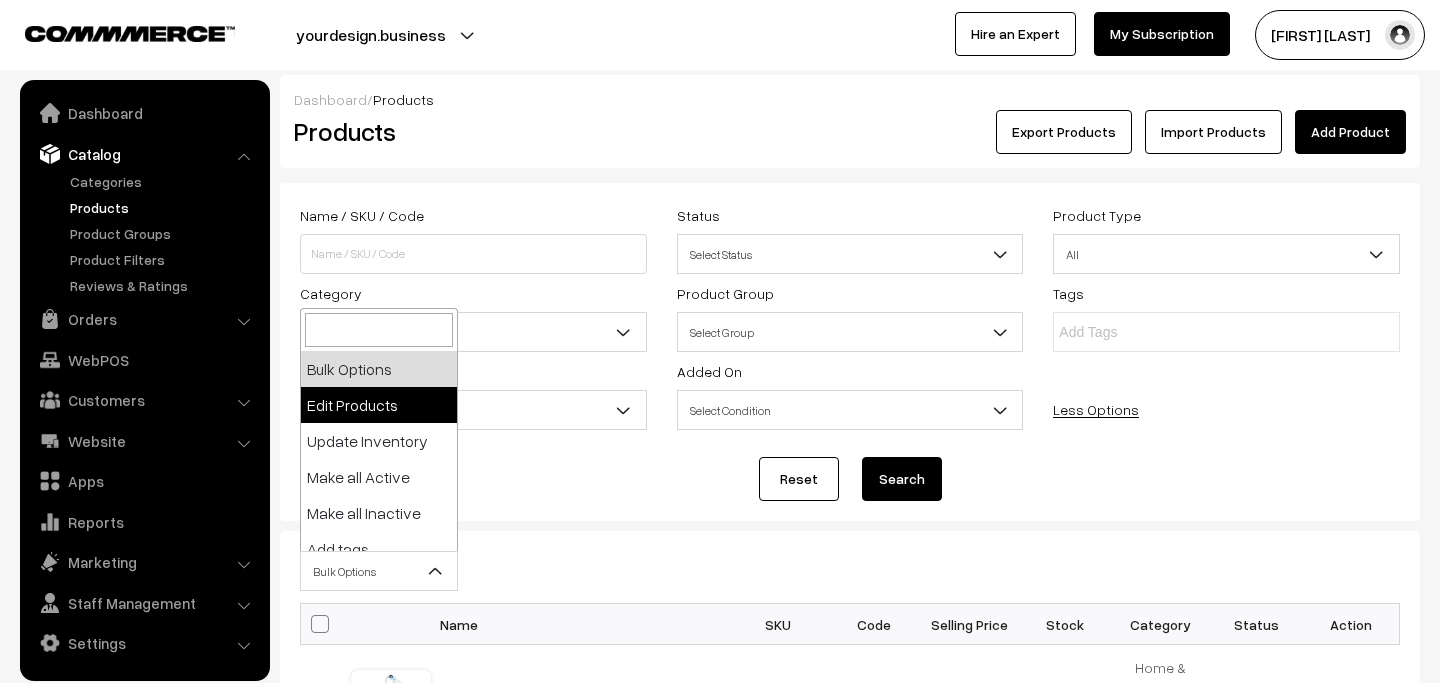 select on "editProduct" 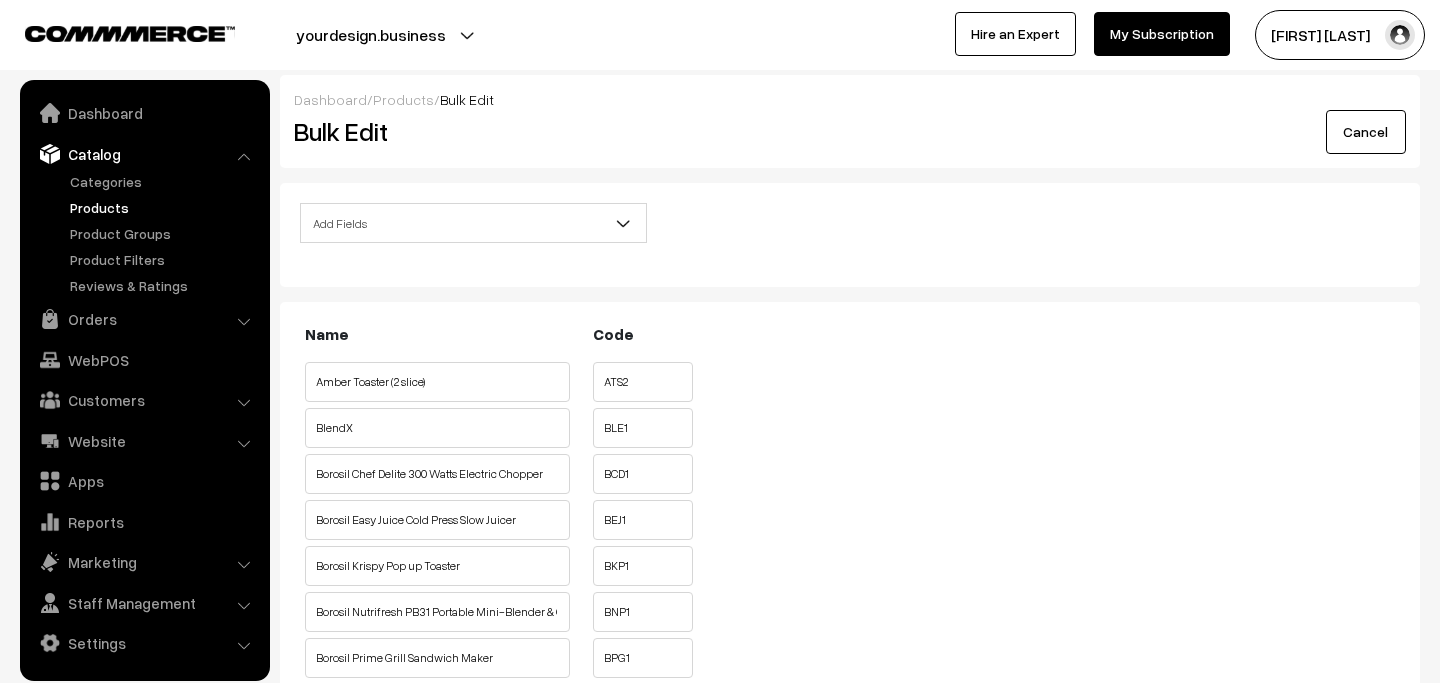 scroll, scrollTop: 0, scrollLeft: 0, axis: both 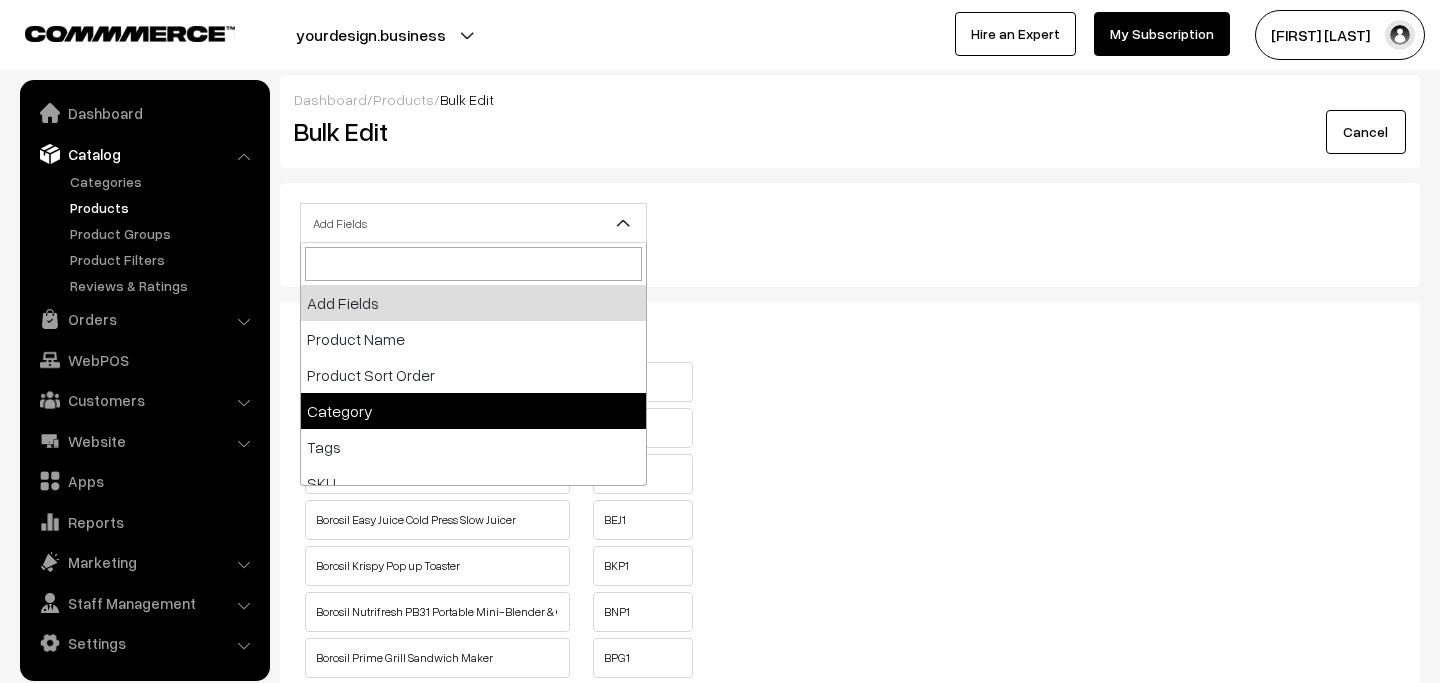 select on "category" 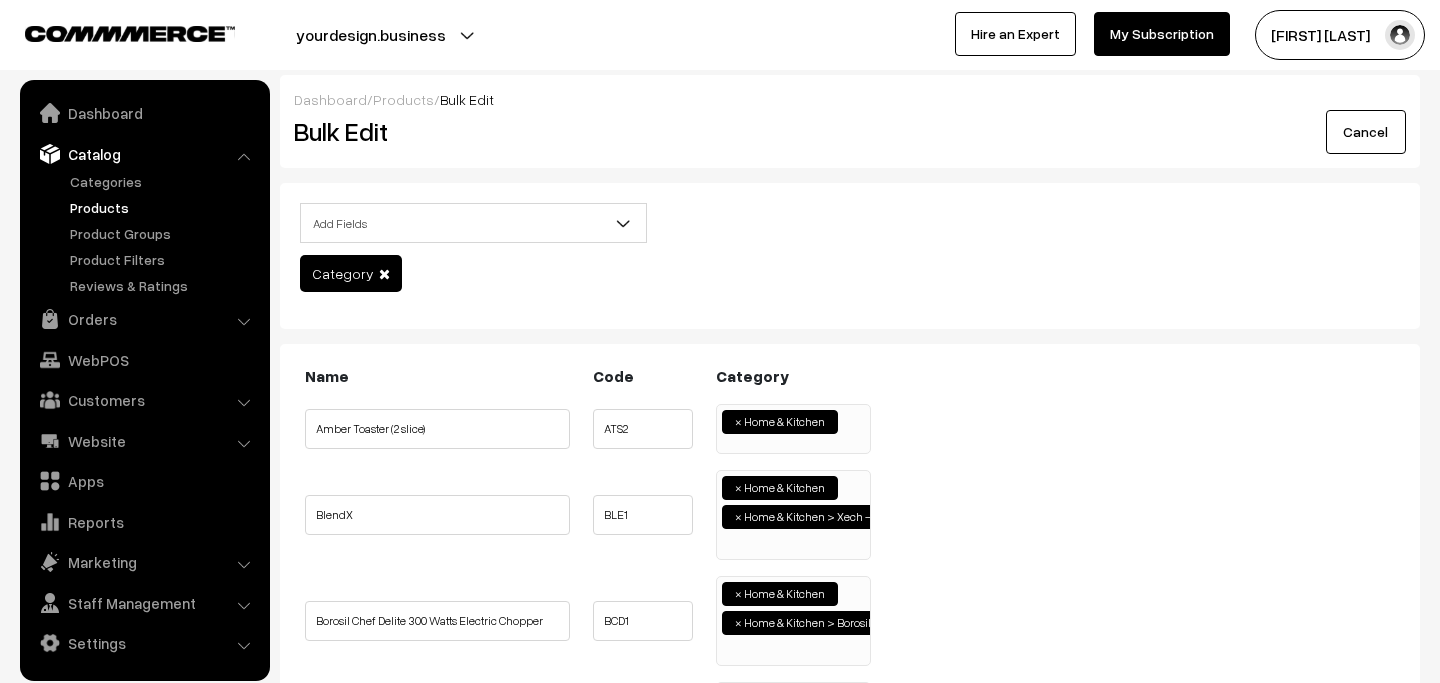 scroll, scrollTop: 0, scrollLeft: 0, axis: both 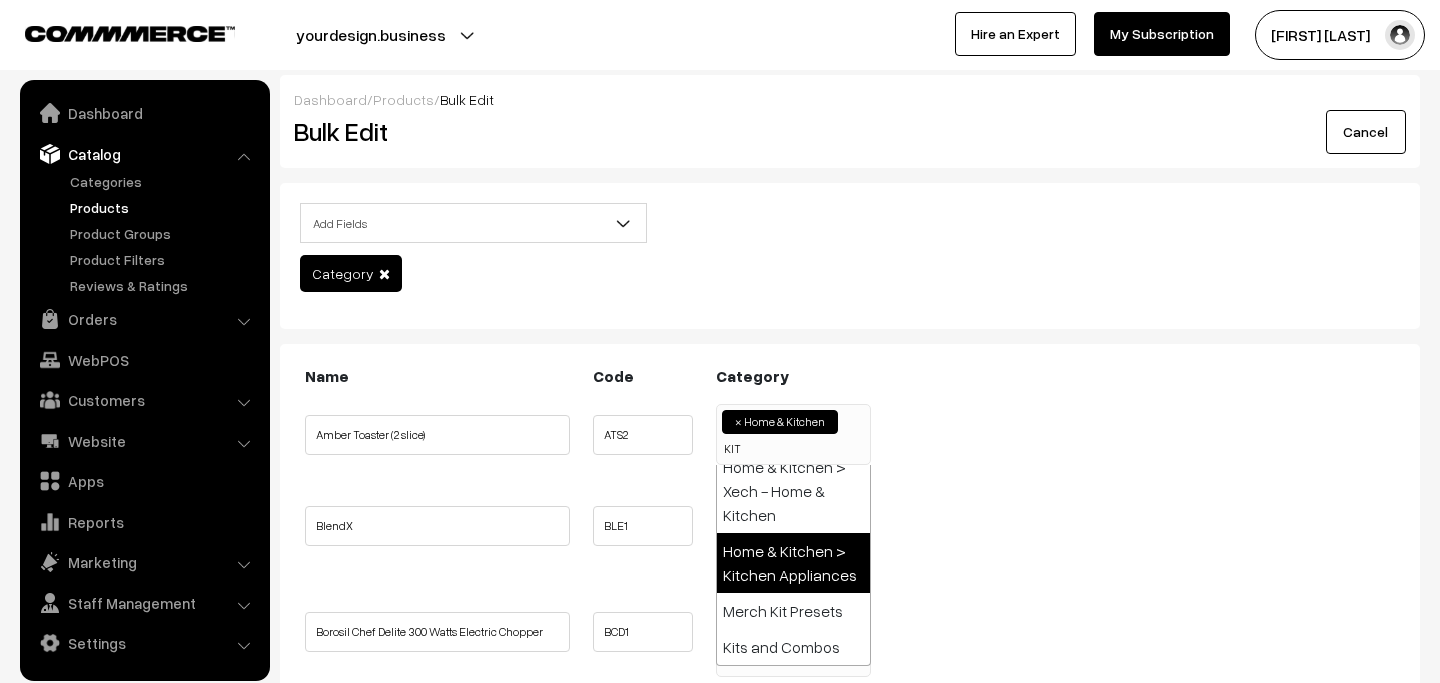 type on "KIT" 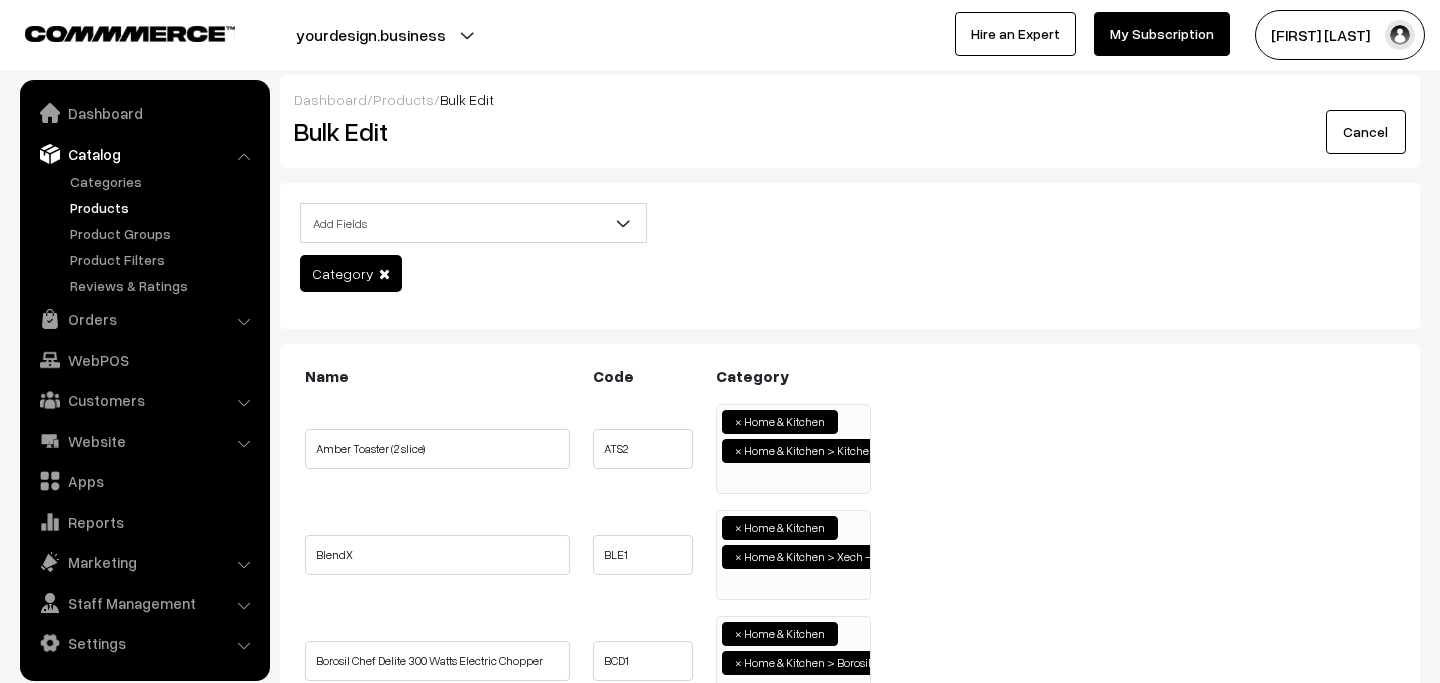 scroll, scrollTop: 1207, scrollLeft: 0, axis: vertical 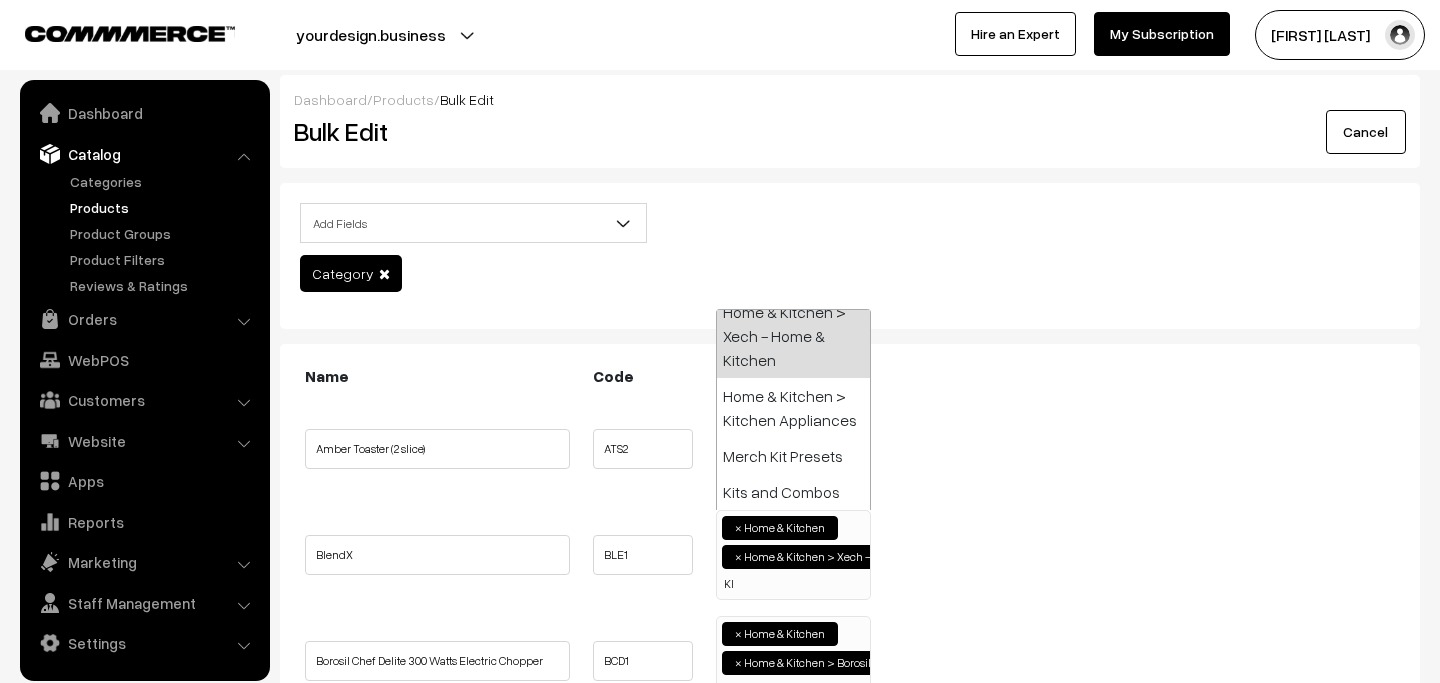 type on "K" 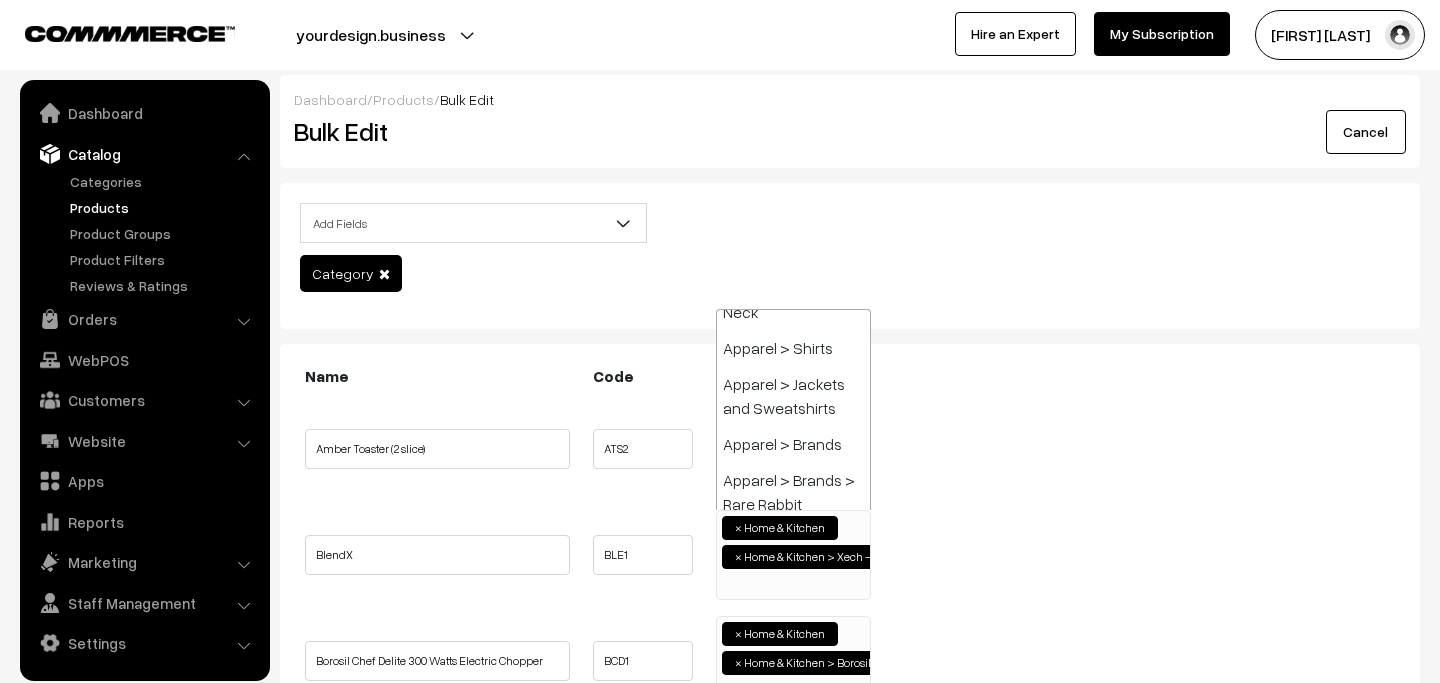 paste on "Kitchen Appliances" 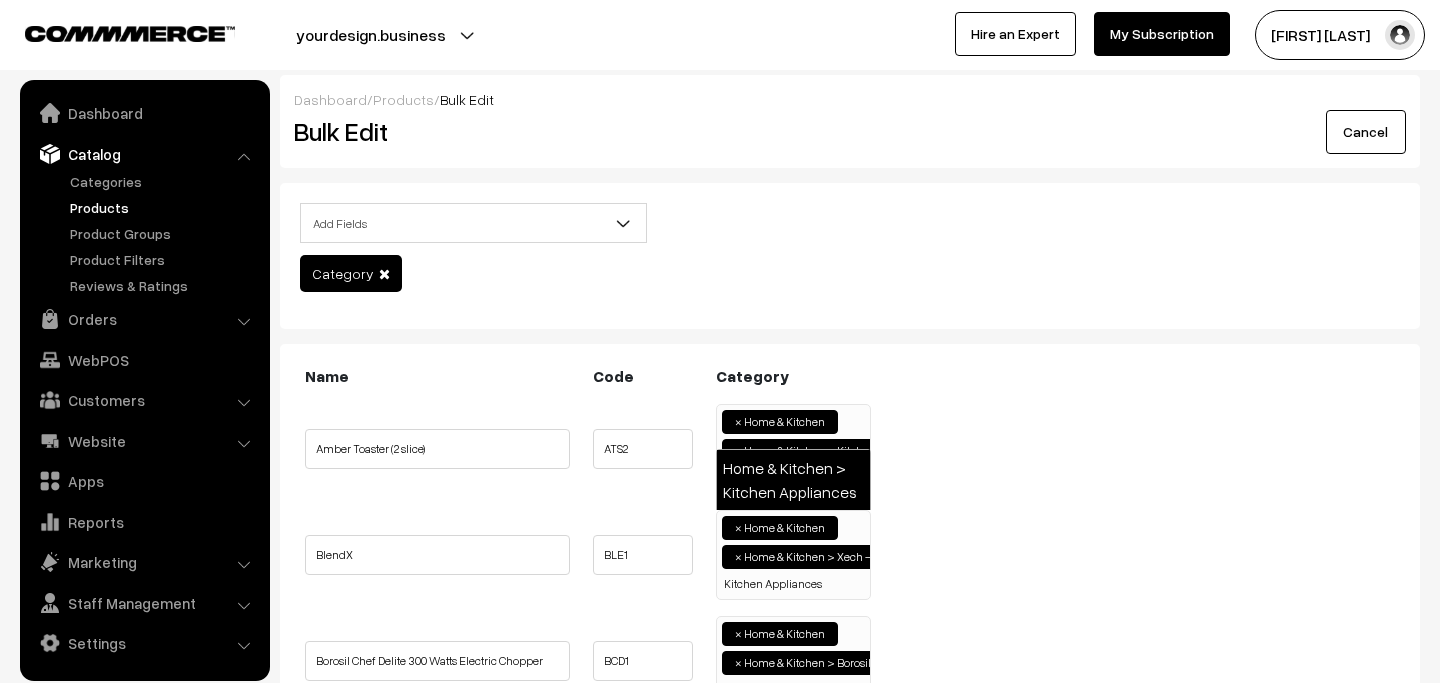 scroll, scrollTop: 0, scrollLeft: 0, axis: both 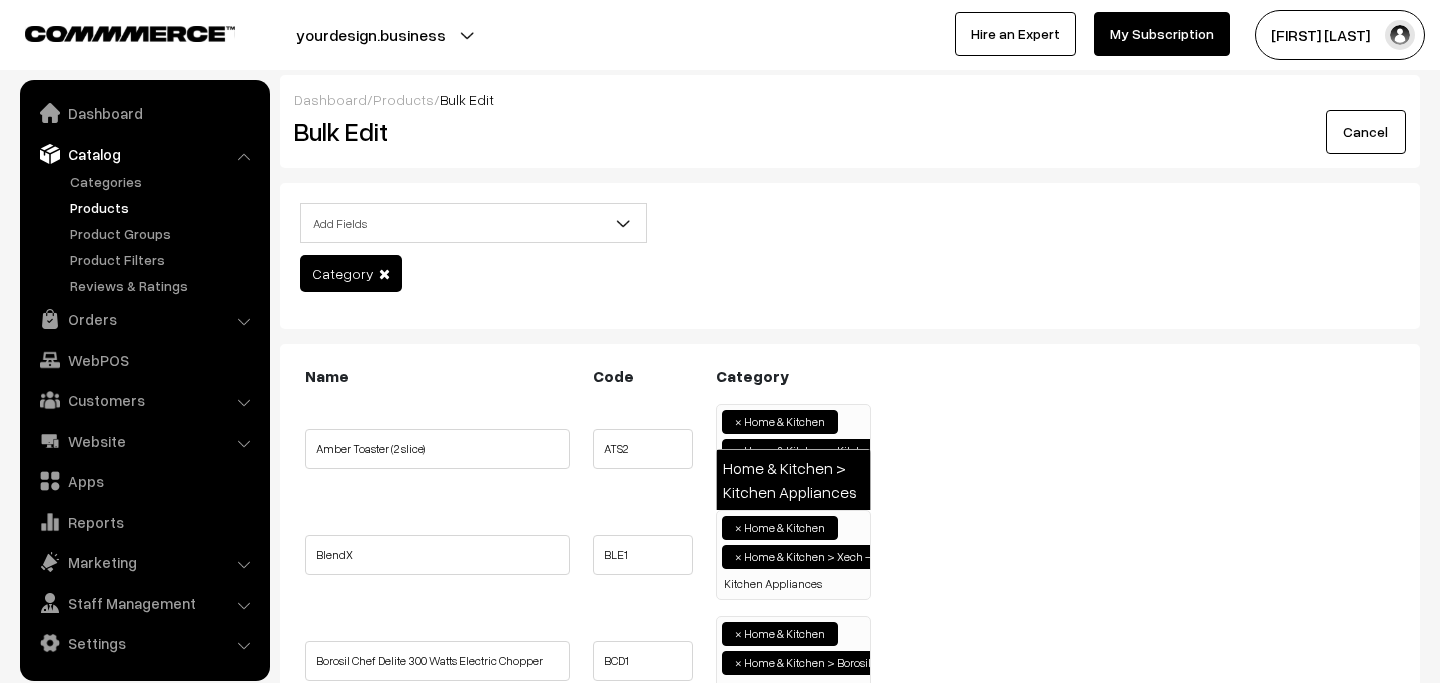type on "Kitchen Appliances" 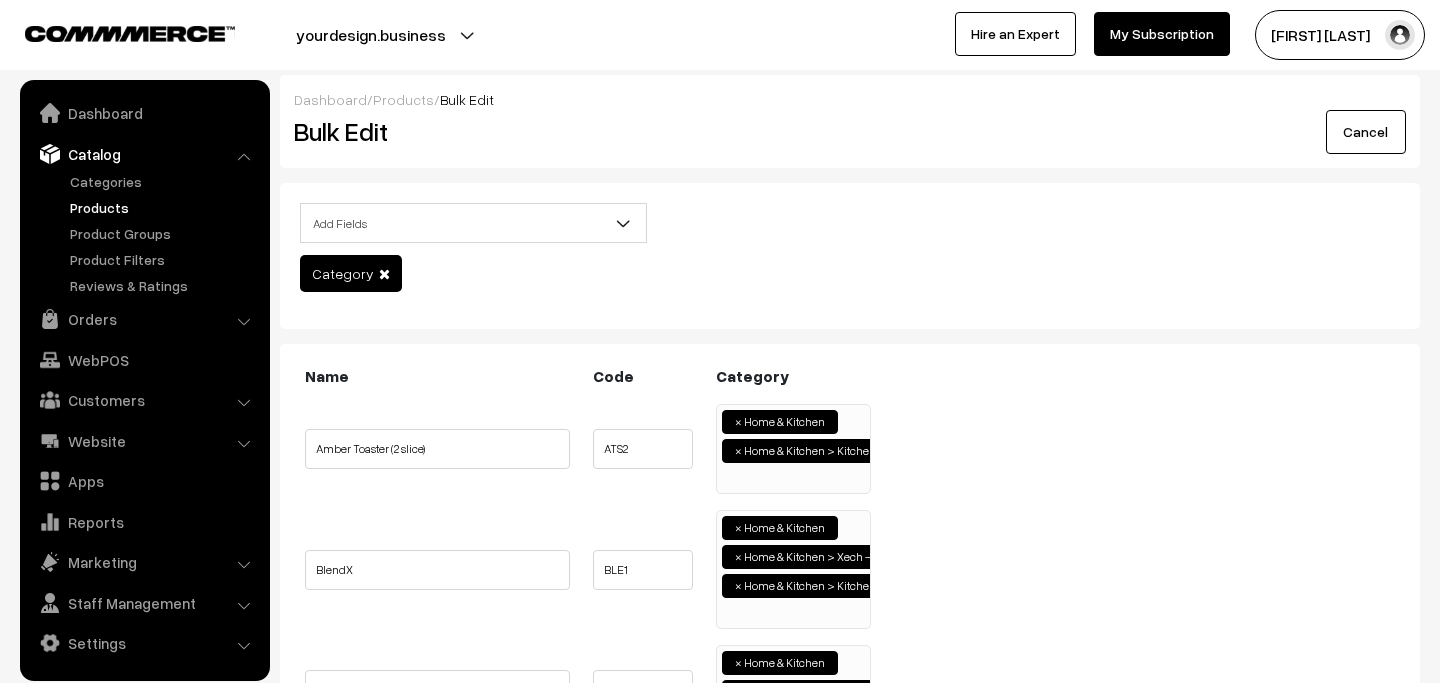 scroll, scrollTop: 0, scrollLeft: 5, axis: horizontal 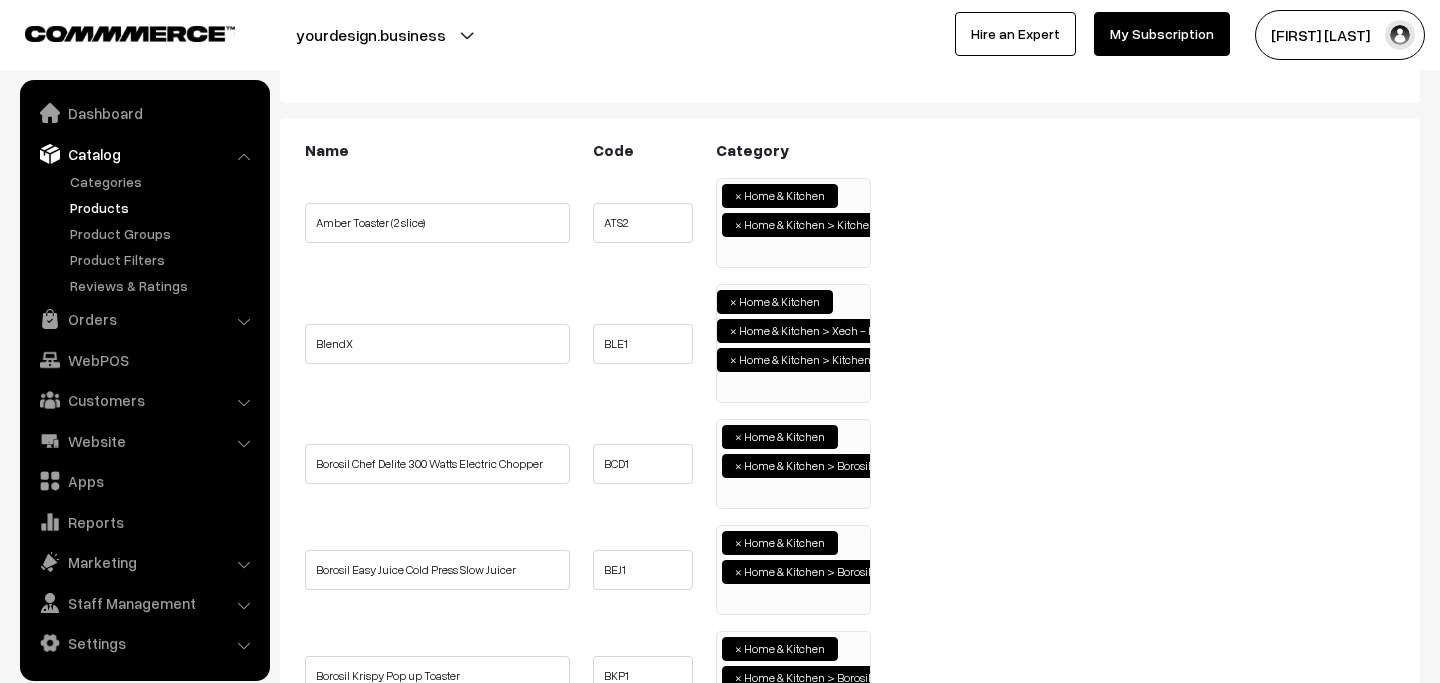 click on "× Home & Kitchen × Home & Kitchen > Borosil" at bounding box center [793, 461] 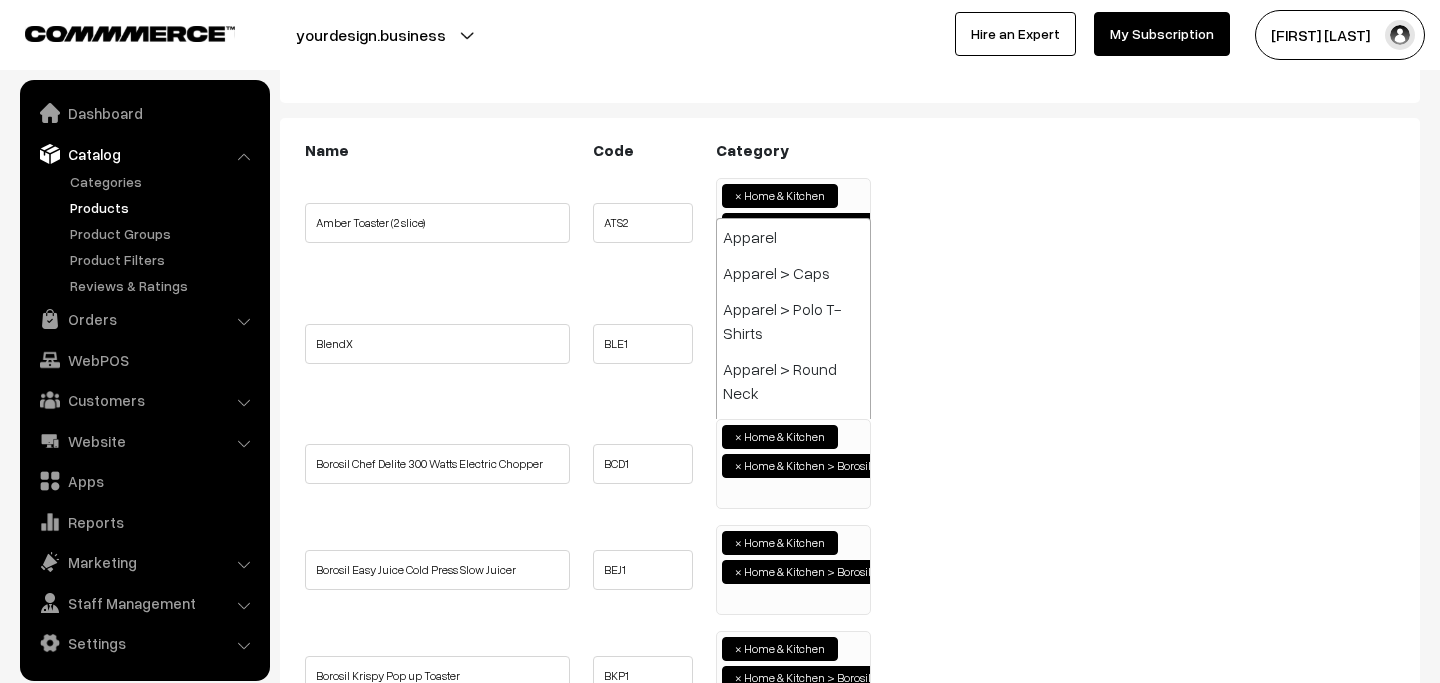 scroll, scrollTop: 4344, scrollLeft: 0, axis: vertical 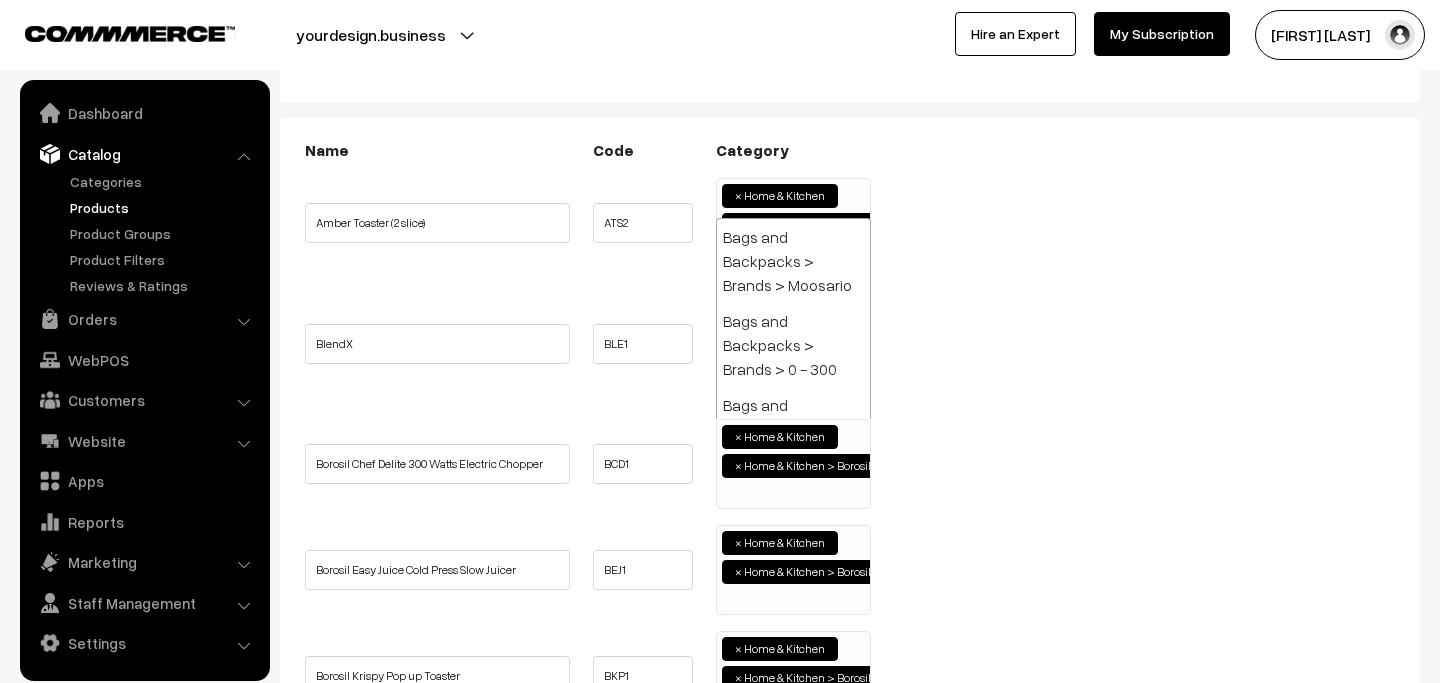 paste on "Kitchen Appliances" 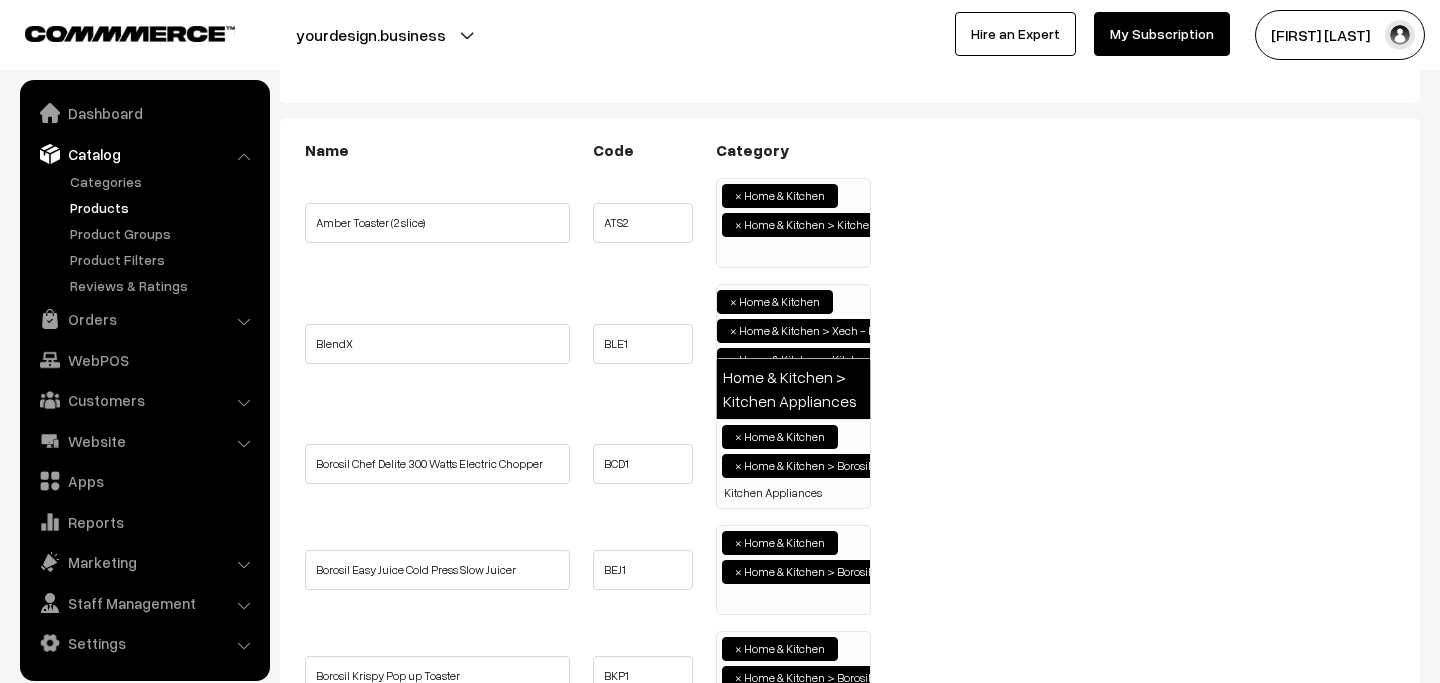 scroll, scrollTop: 0, scrollLeft: 0, axis: both 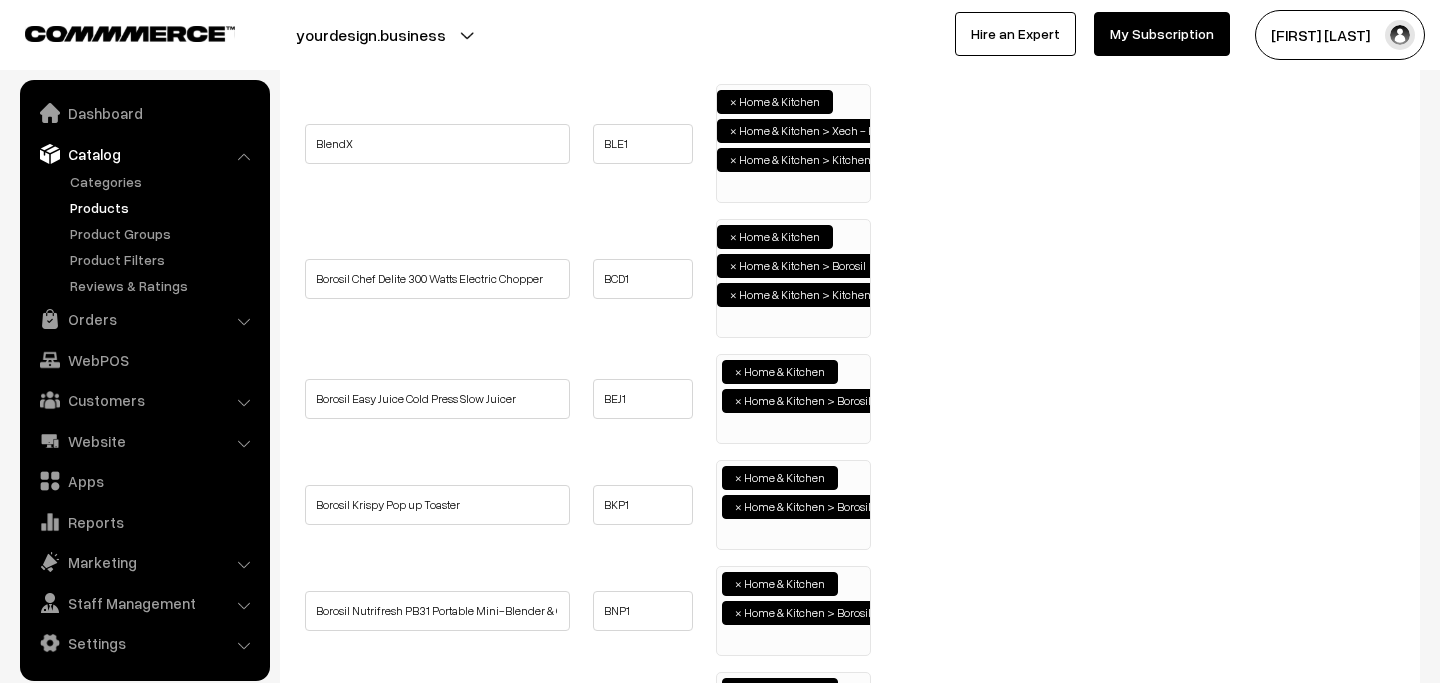 click on "× Home & Kitchen × Home & Kitchen > Borosil" at bounding box center [793, 399] 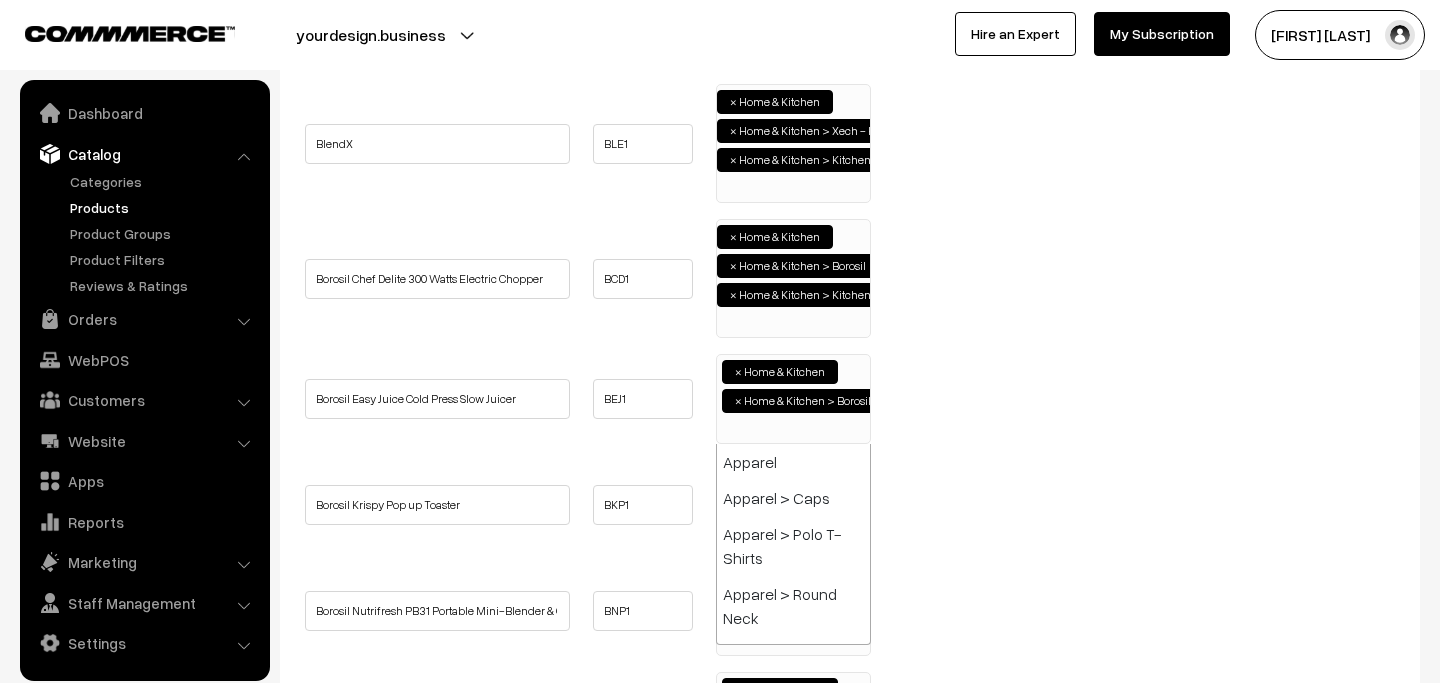 scroll, scrollTop: 0, scrollLeft: 0, axis: both 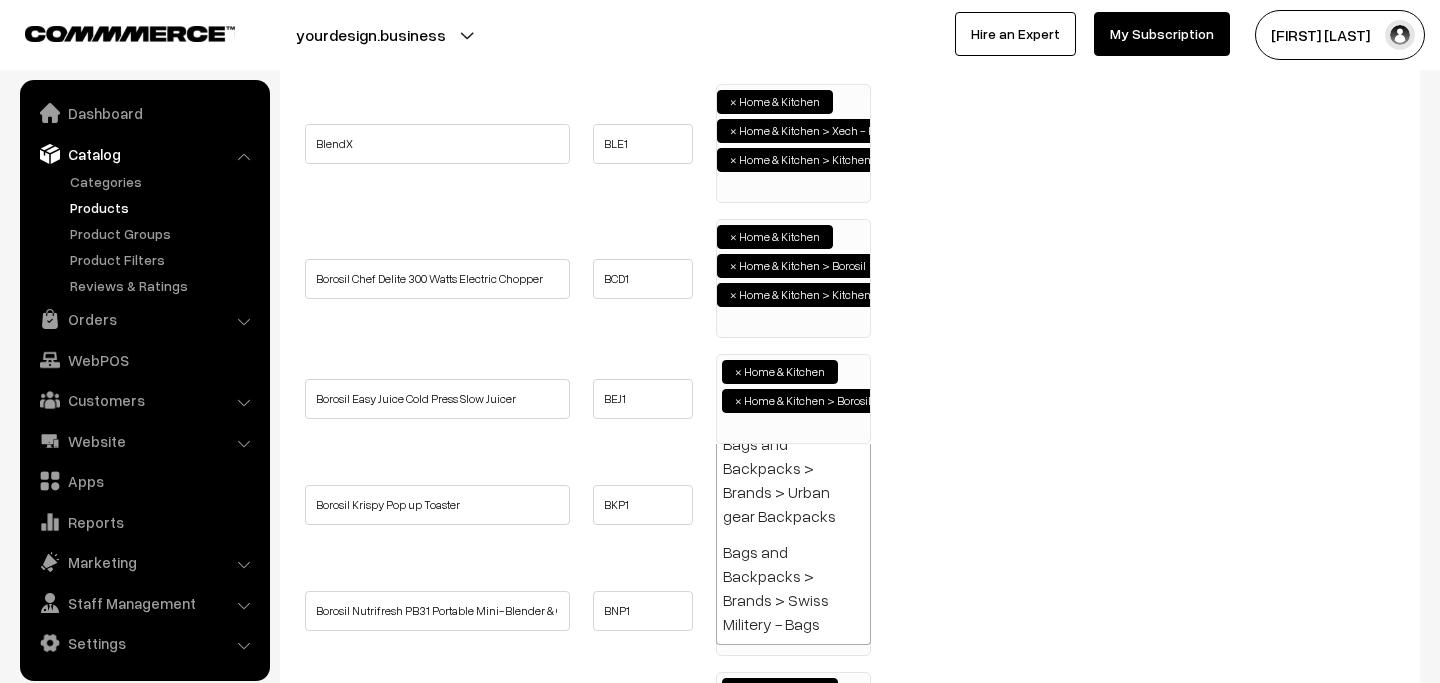paste on "Kitchen Appliances" 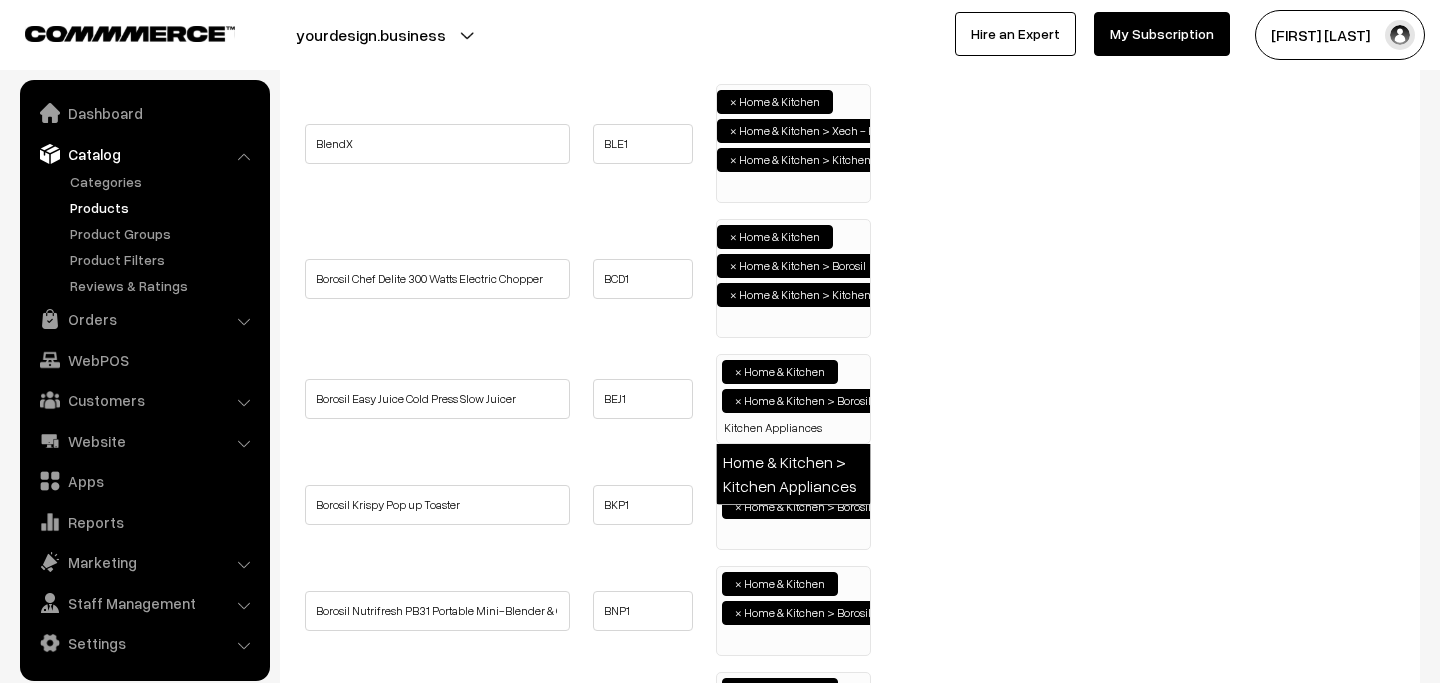 type on "Kitchen Appliances" 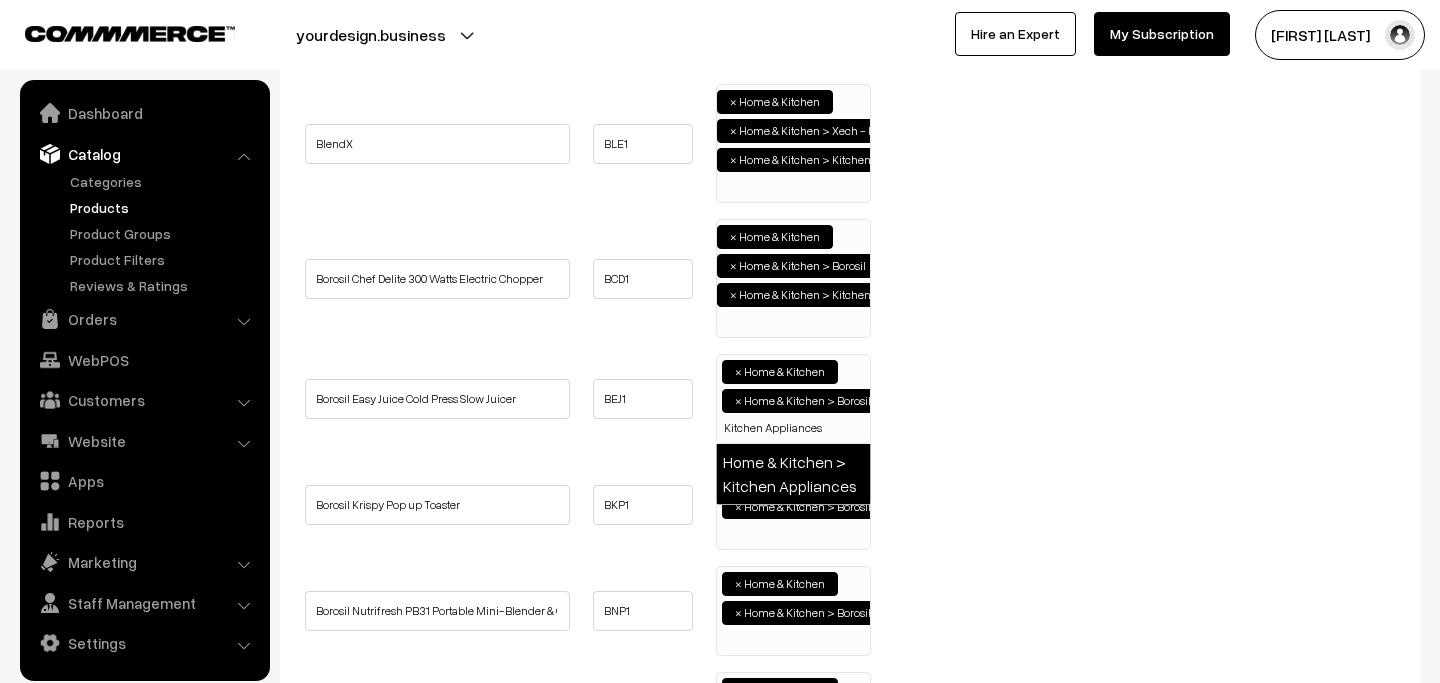 type 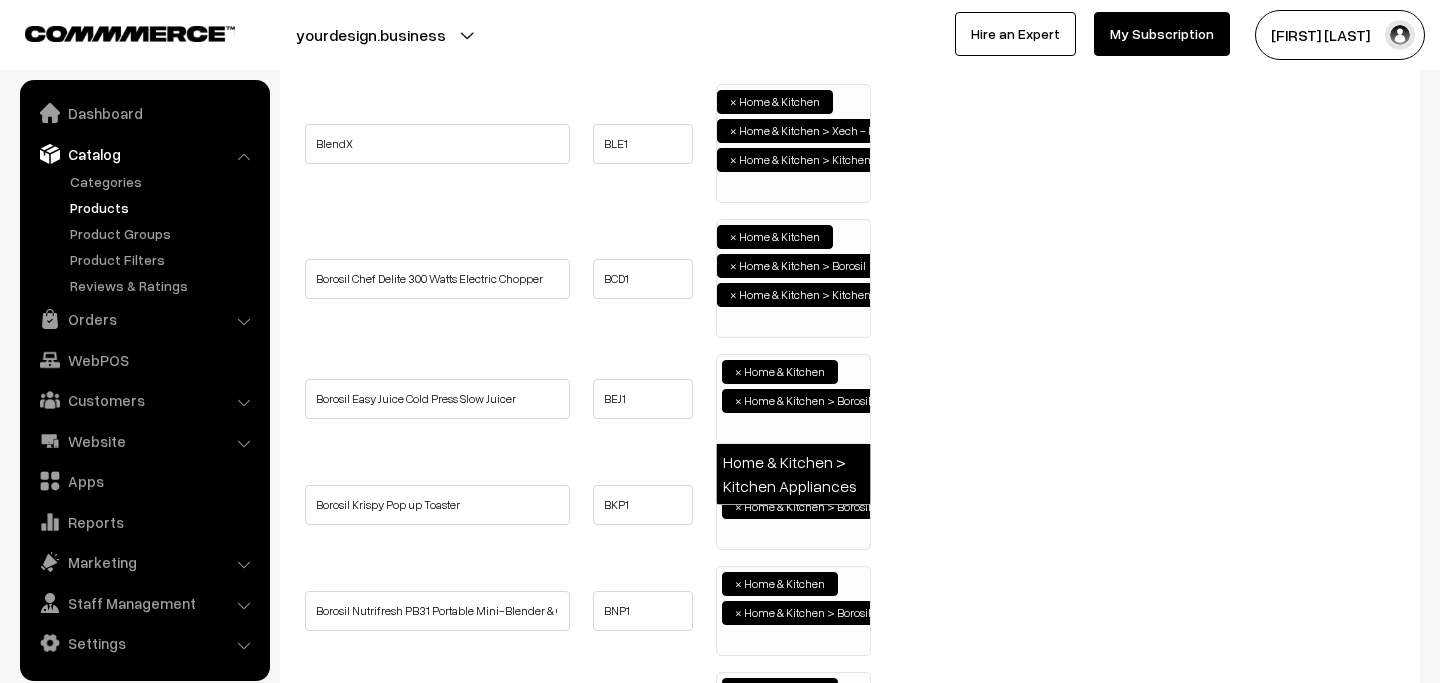scroll, scrollTop: 0, scrollLeft: 5, axis: horizontal 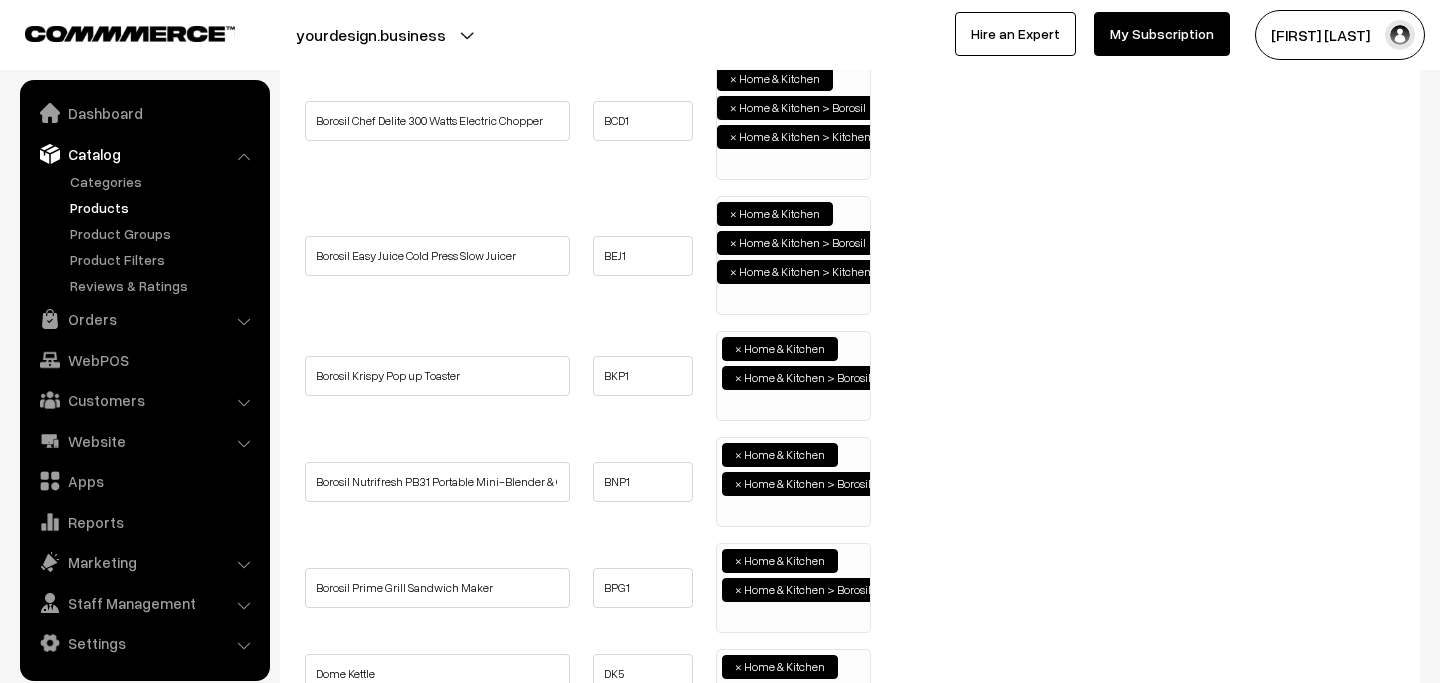 click on "× Home & Kitchen × Home & Kitchen > Borosil" at bounding box center [793, 373] 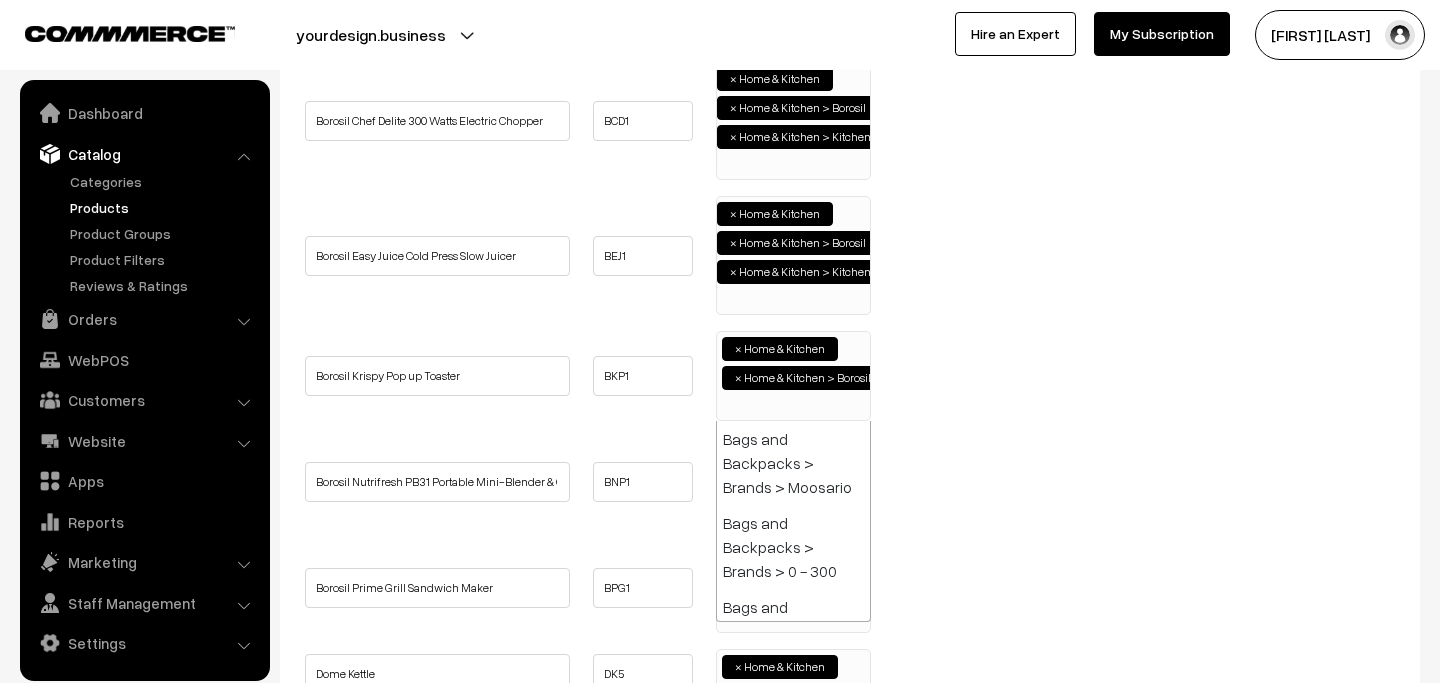 paste on "Kitchen Appliances" 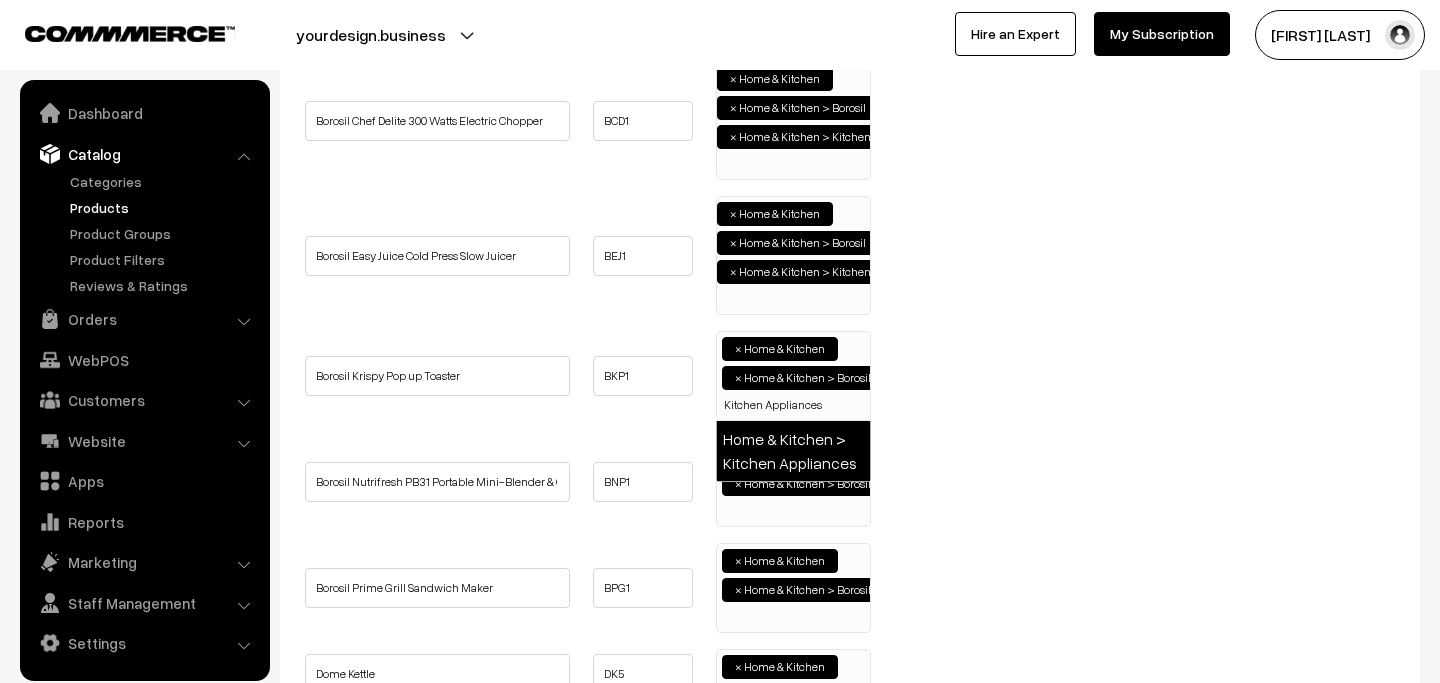 type on "Kitchen Appliances" 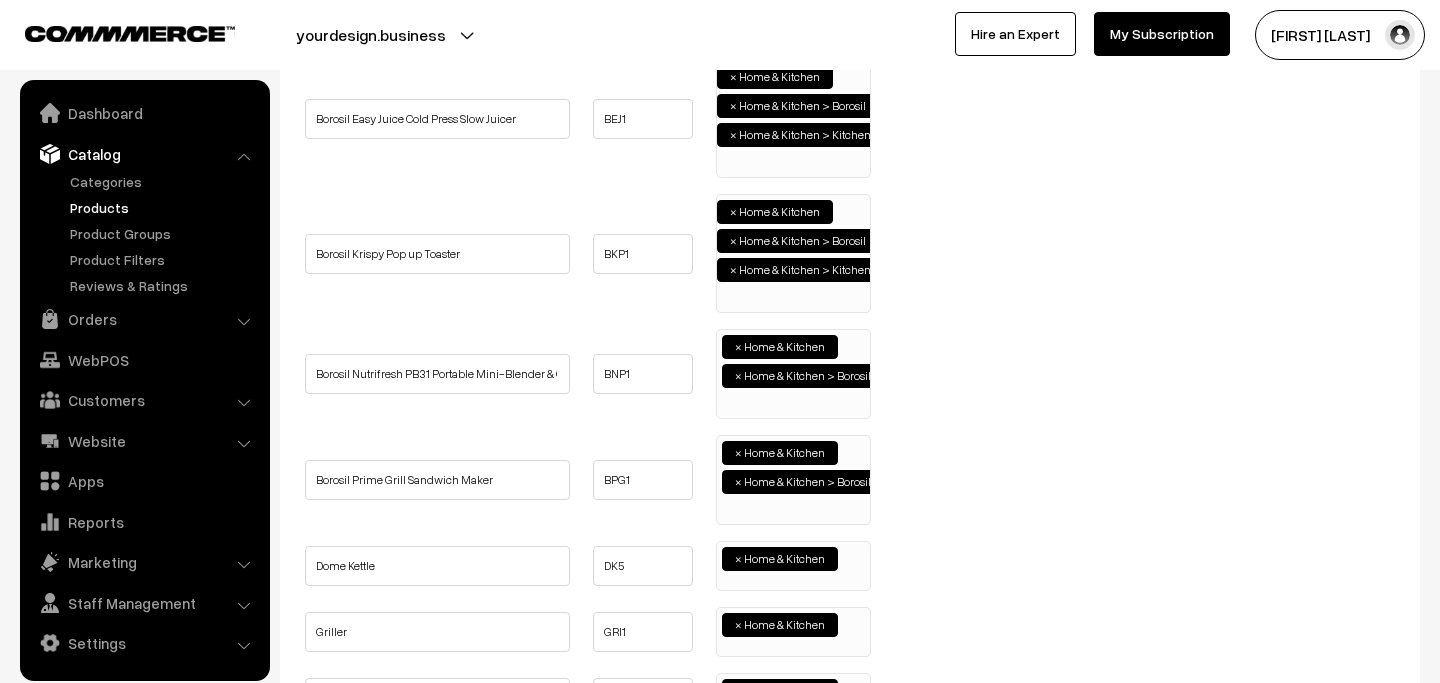 click on "× Home & Kitchen × Home & Kitchen > Borosil" at bounding box center (793, 371) 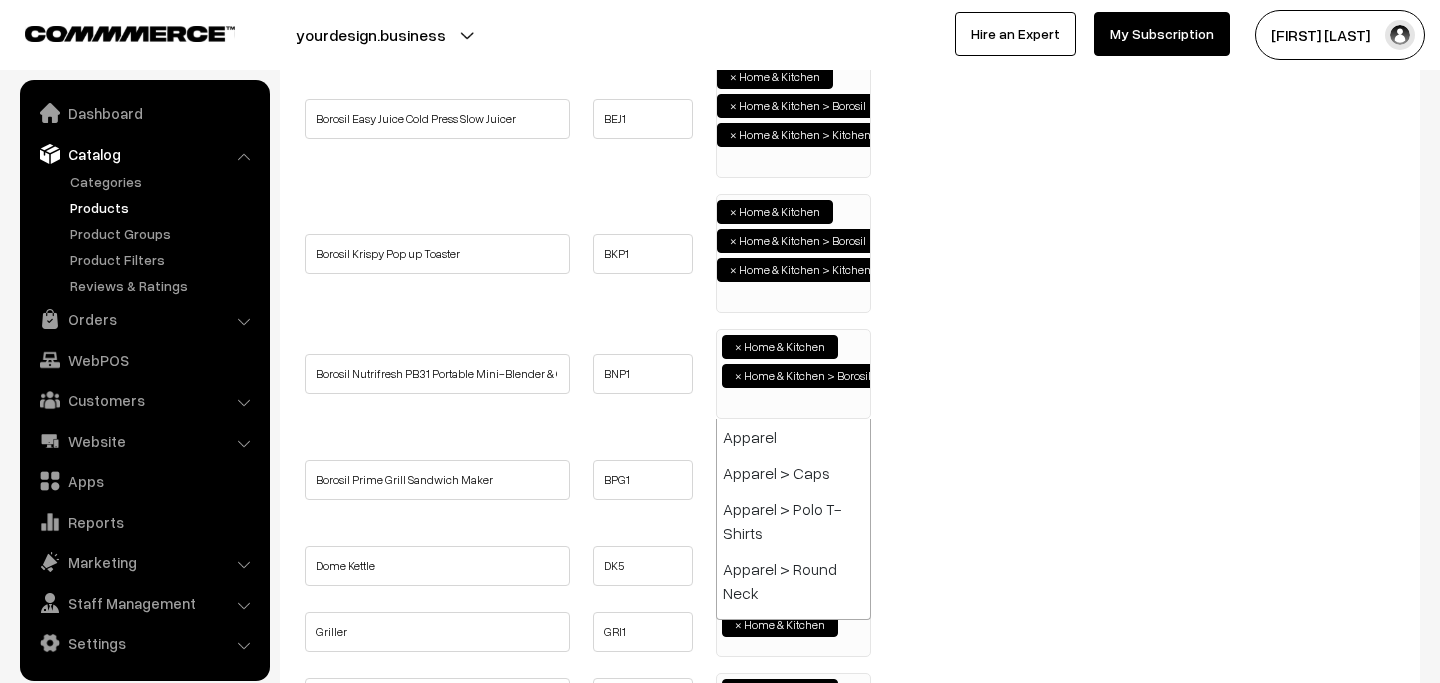 paste on "Kitchen Appliances" 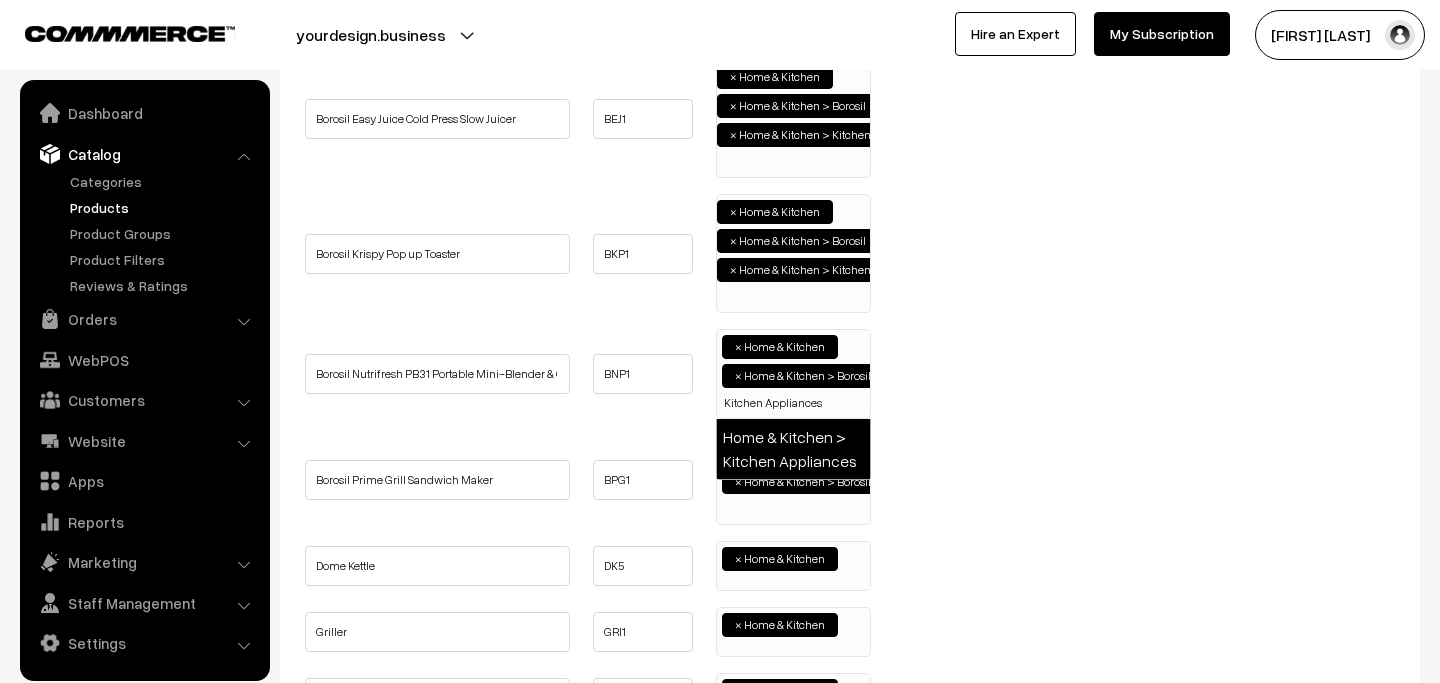 type on "Kitchen Appliances" 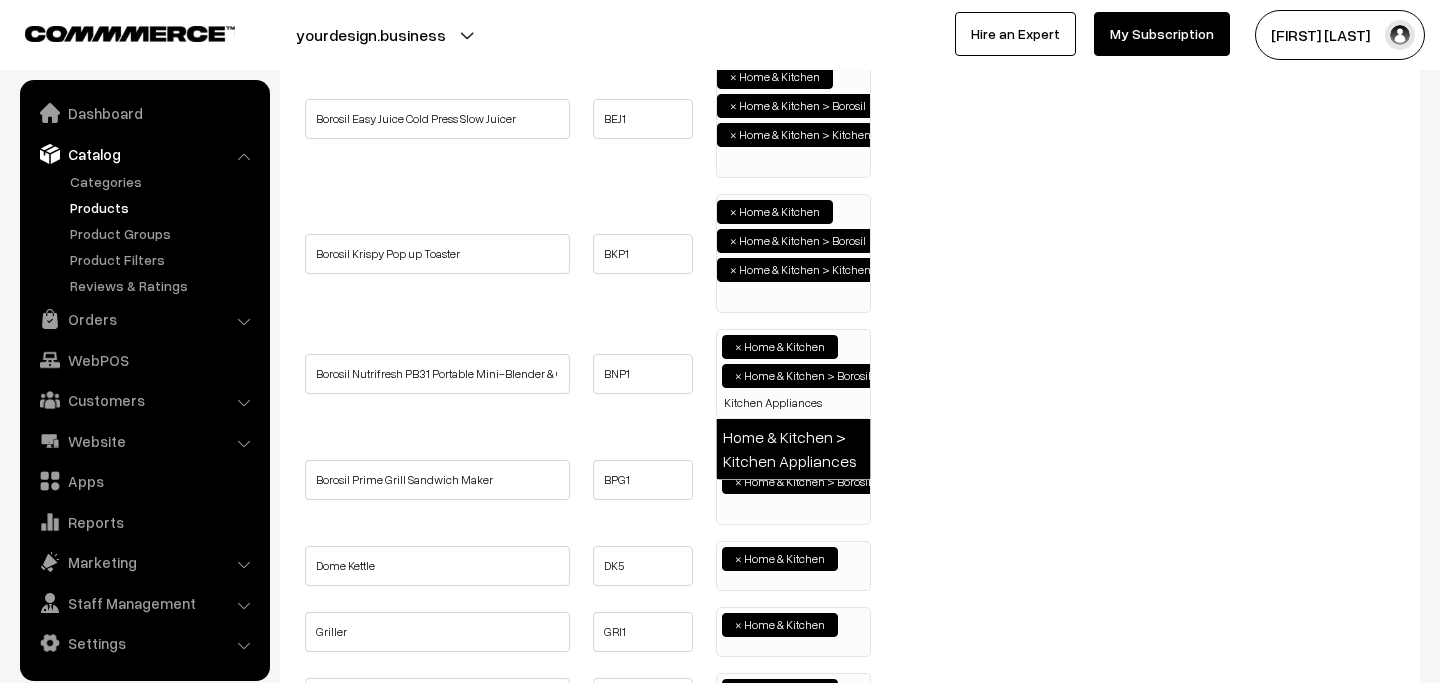 type 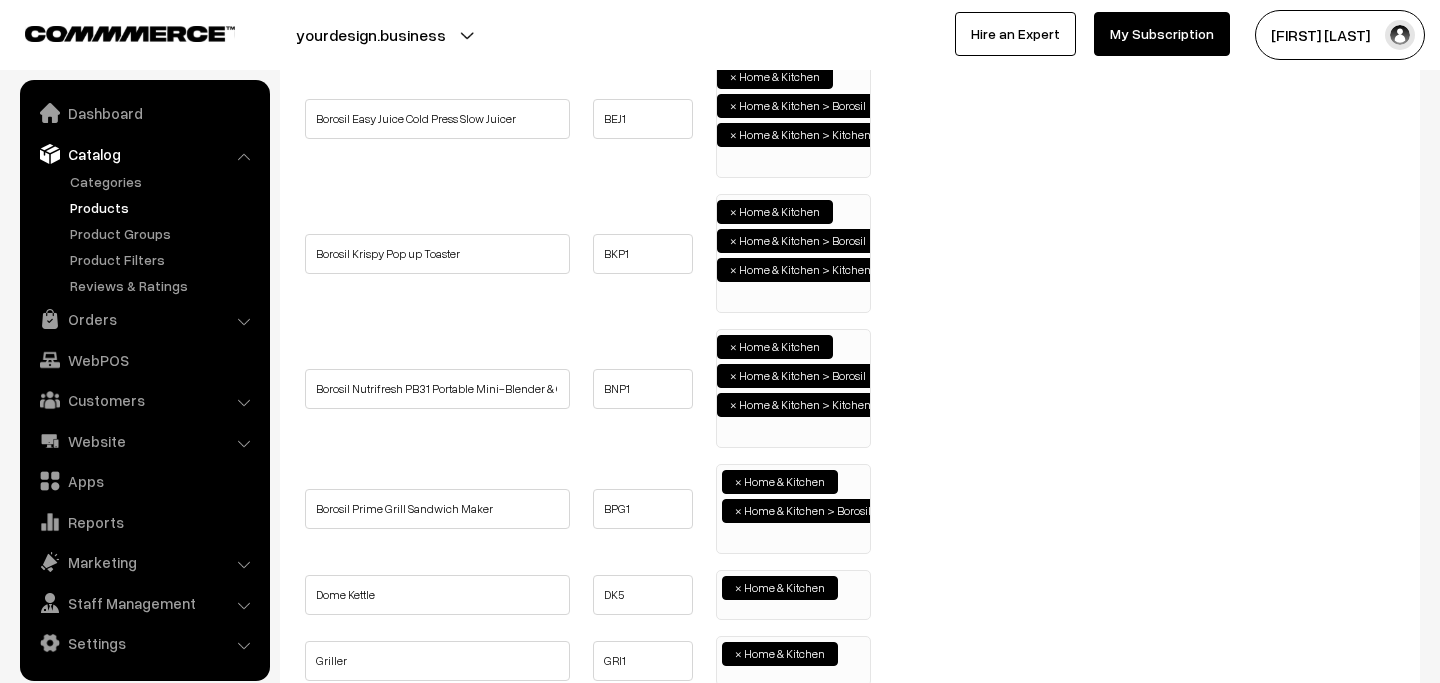 click on "× Home & Kitchen × Home & Kitchen > Borosil" at bounding box center (793, 506) 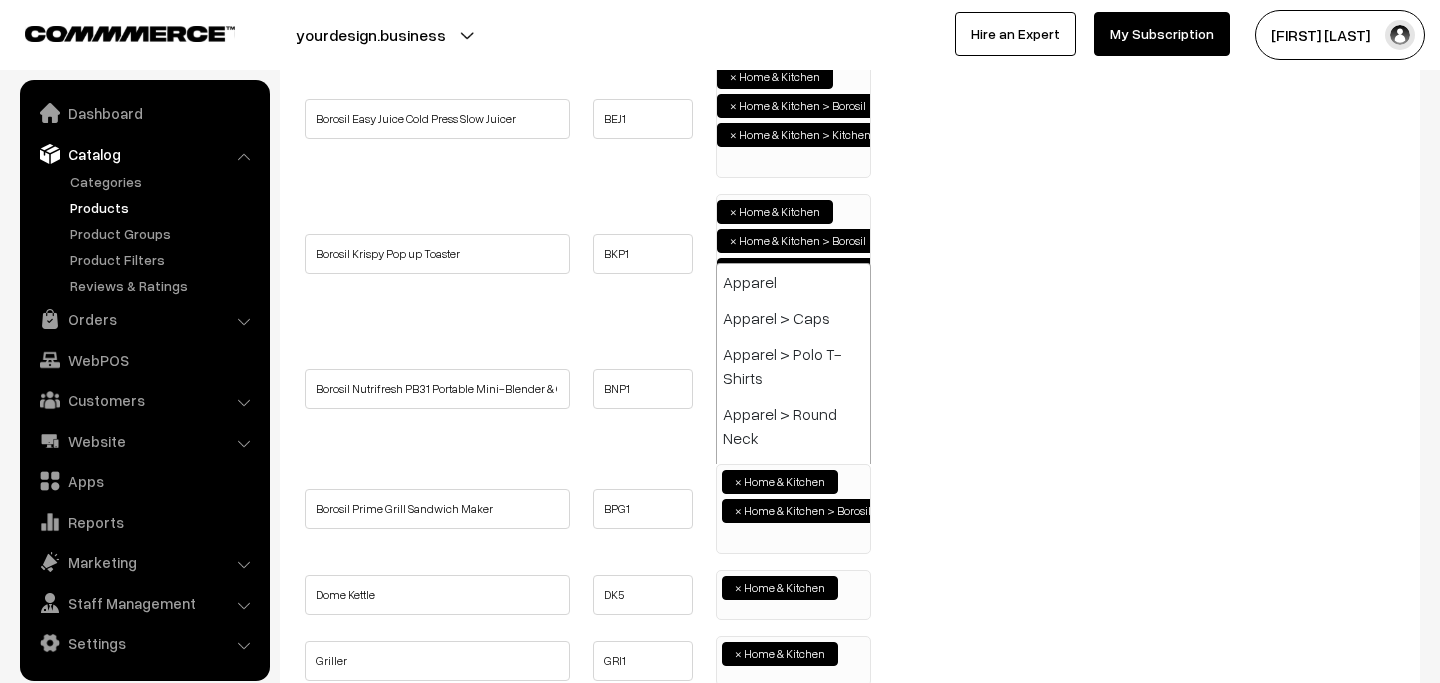 paste on "Kitchen Appliances" 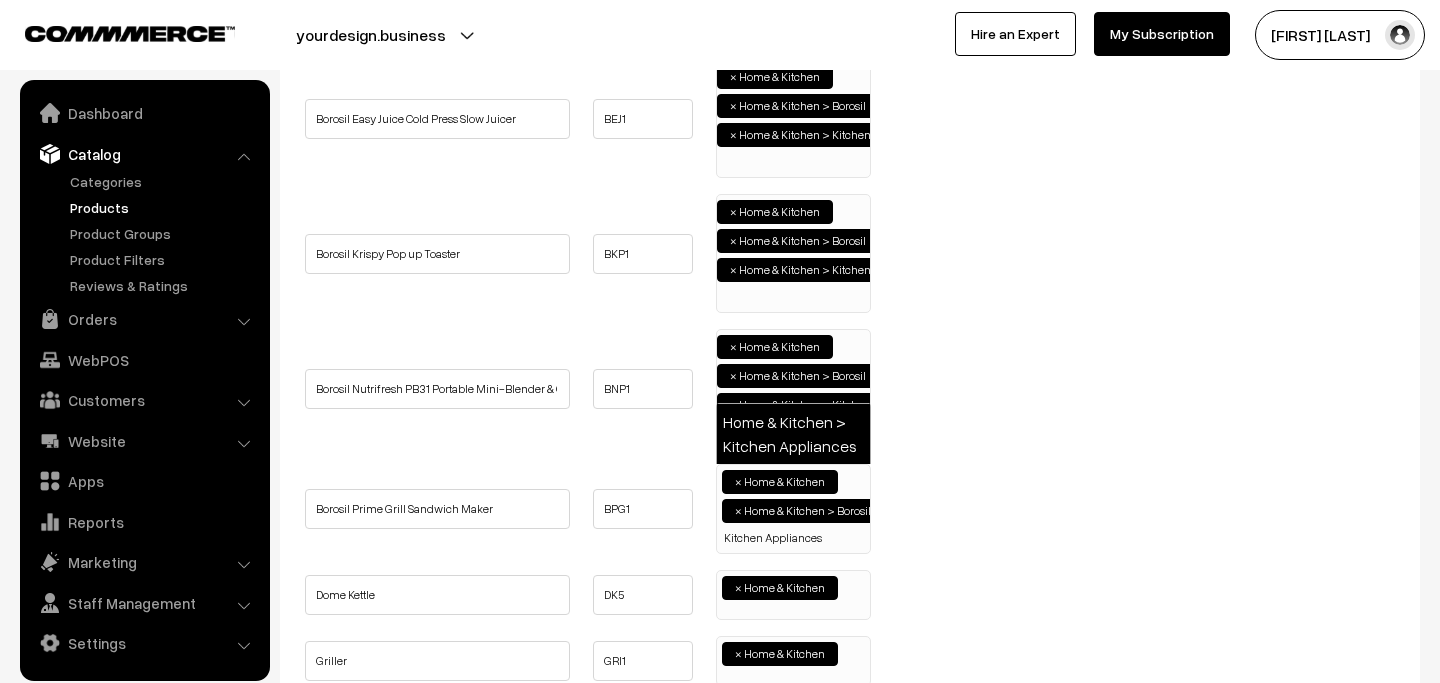 type on "Kitchen Appliances" 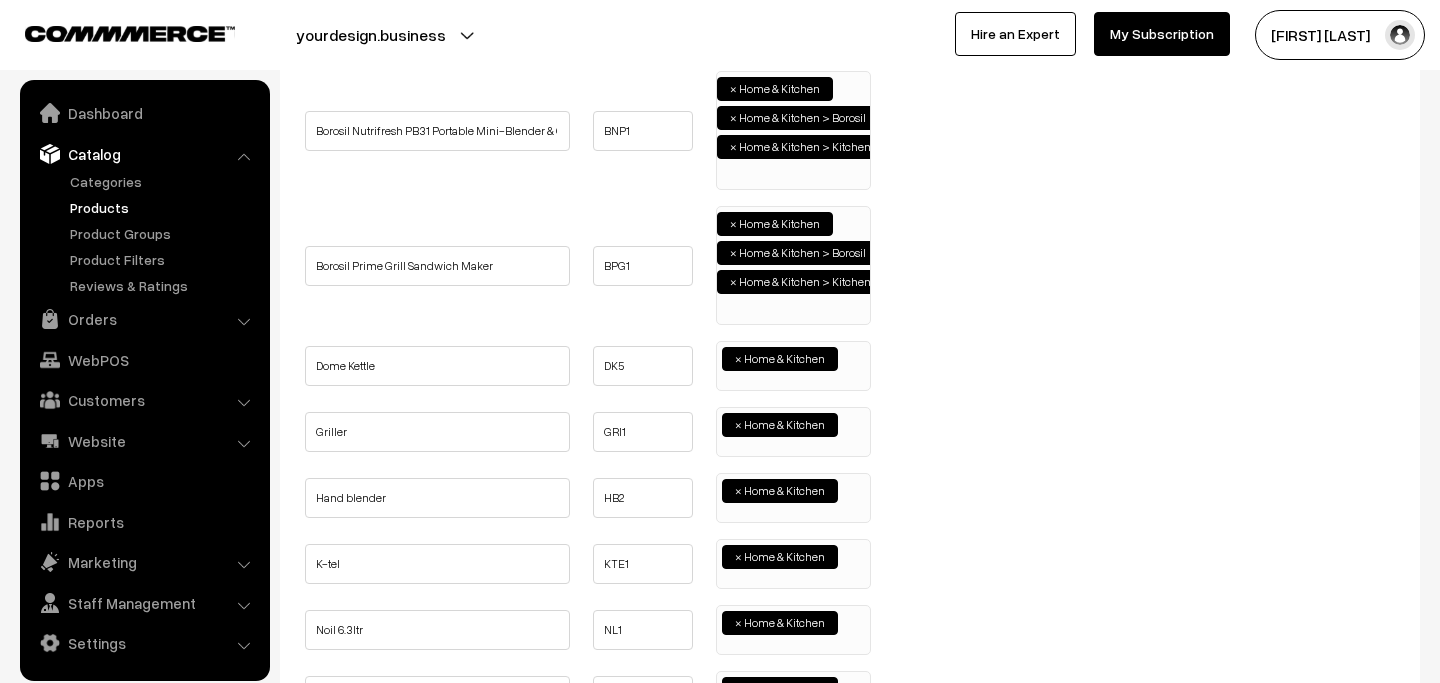 click on "× Home & Kitchen" at bounding box center (793, 366) 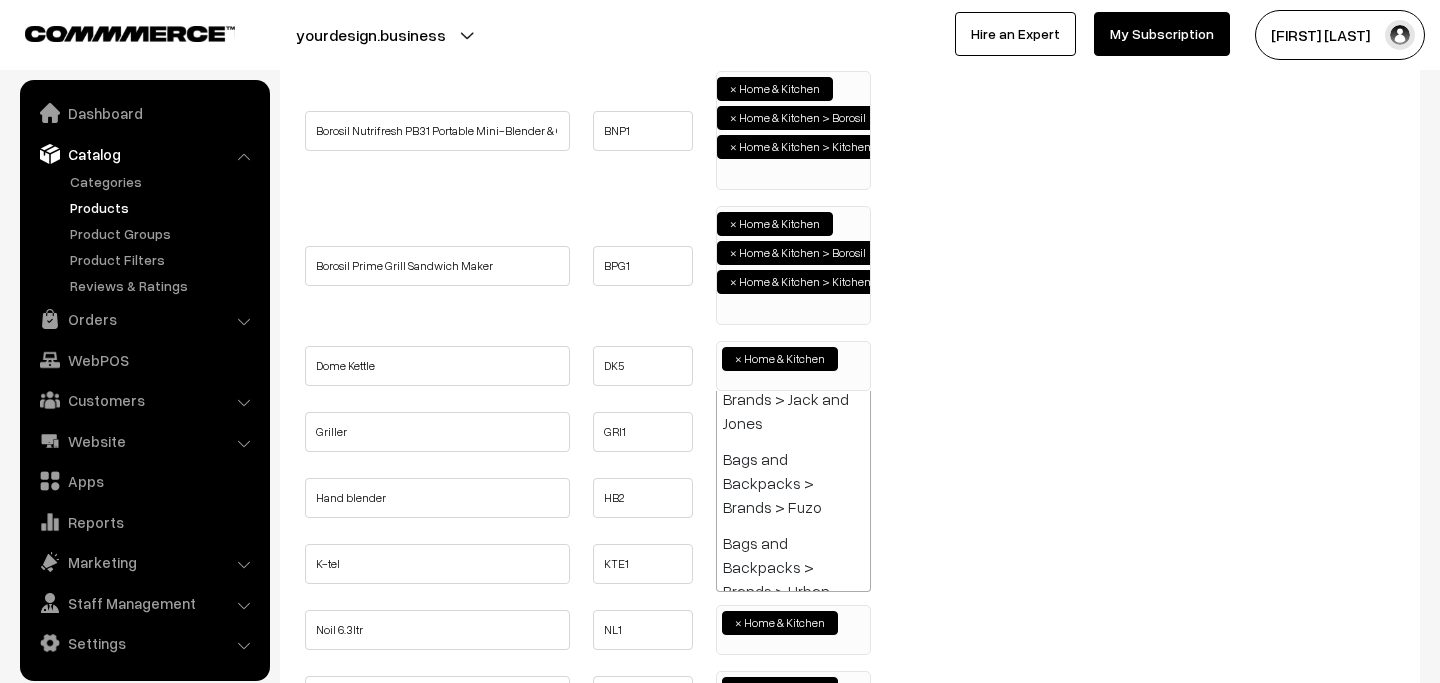 paste on "Kitchen Appliances" 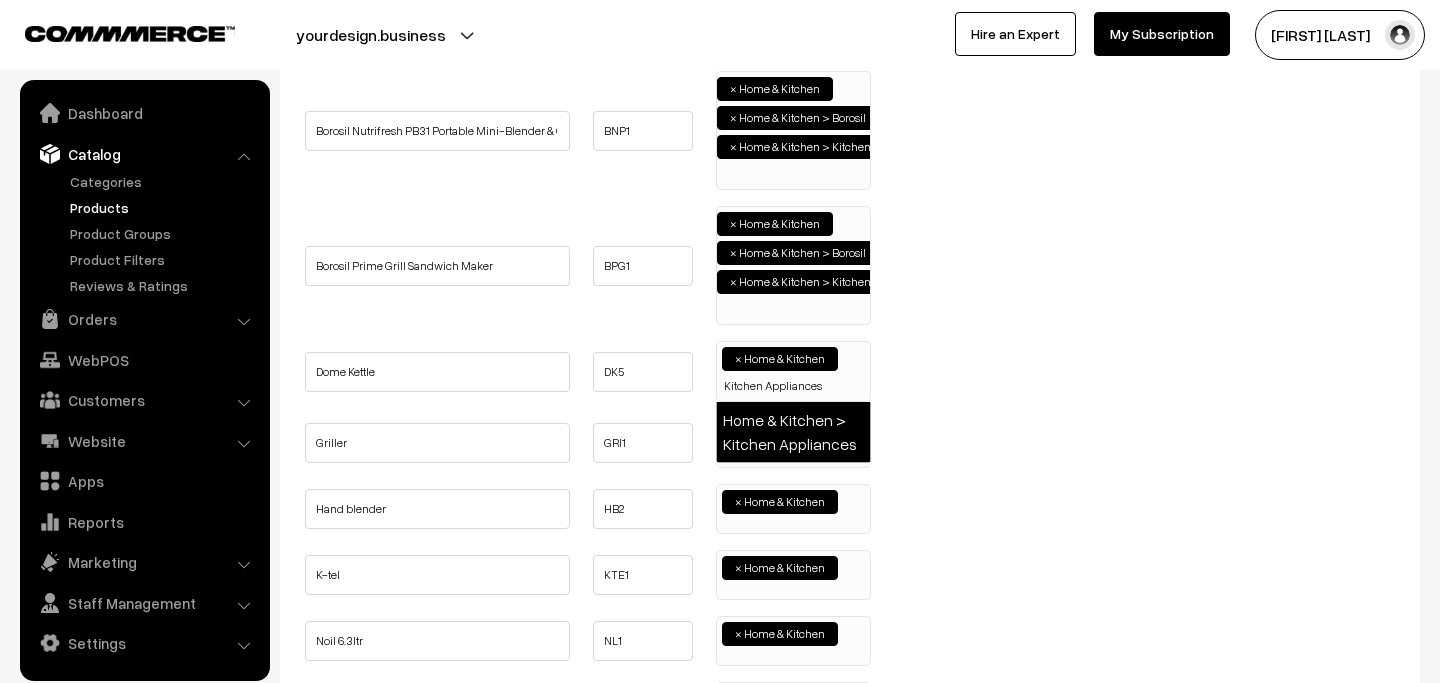 type on "Kitchen Appliances" 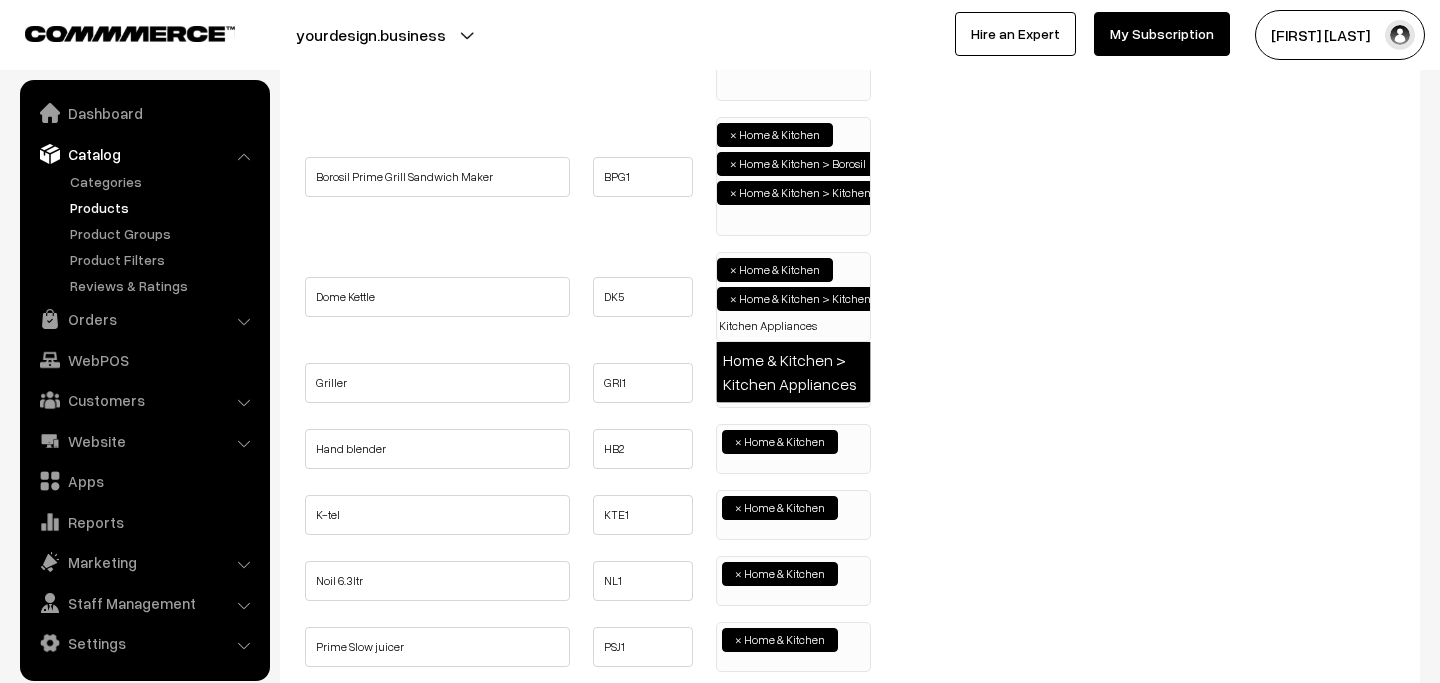 type on "Kitchen Appliances" 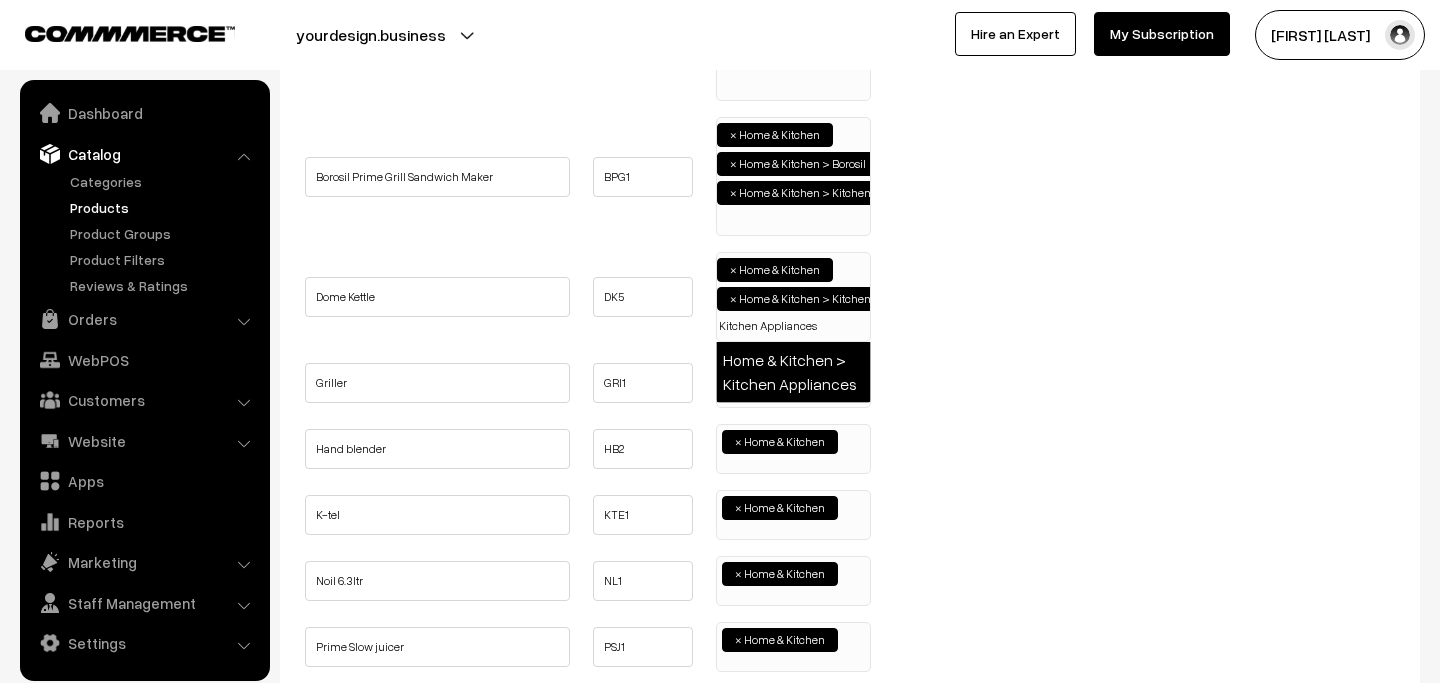 type 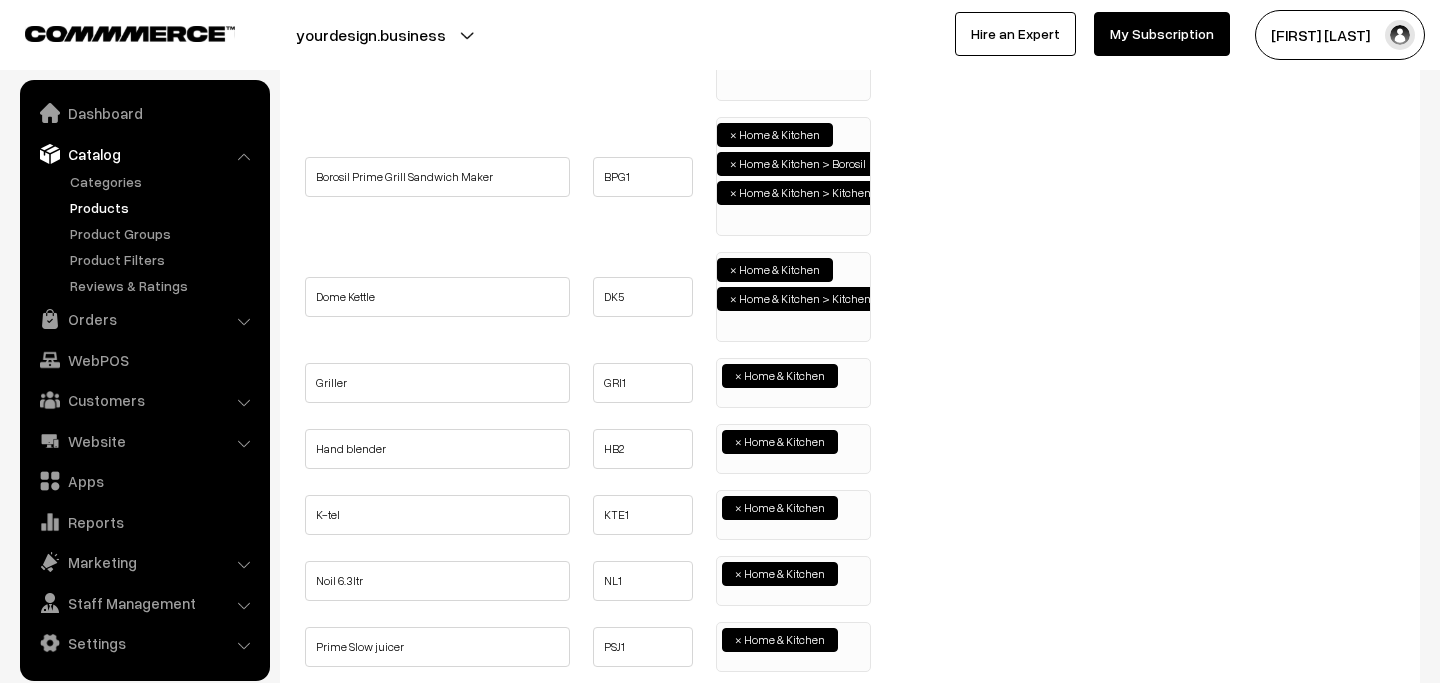 click on "× Home & Kitchen" at bounding box center (793, 383) 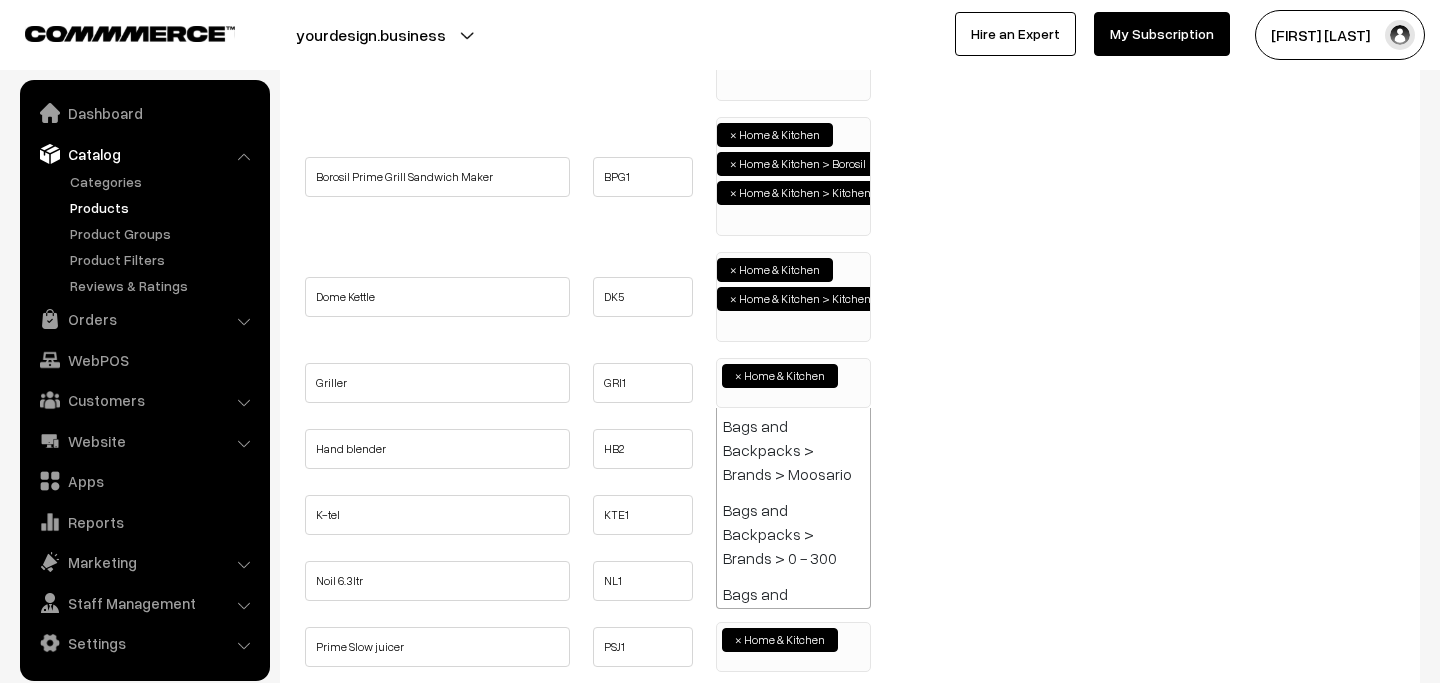 paste on "Kitchen Appliances" 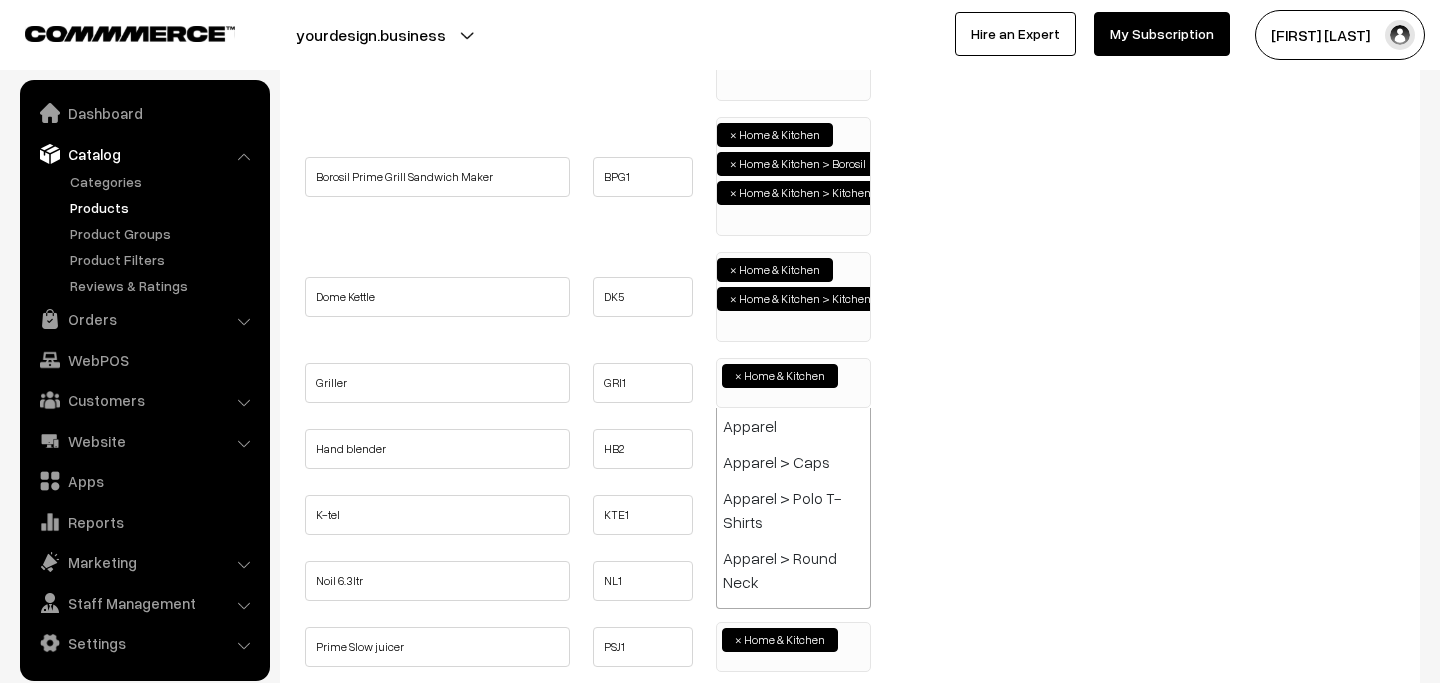 type on "Kitchen Appliances" 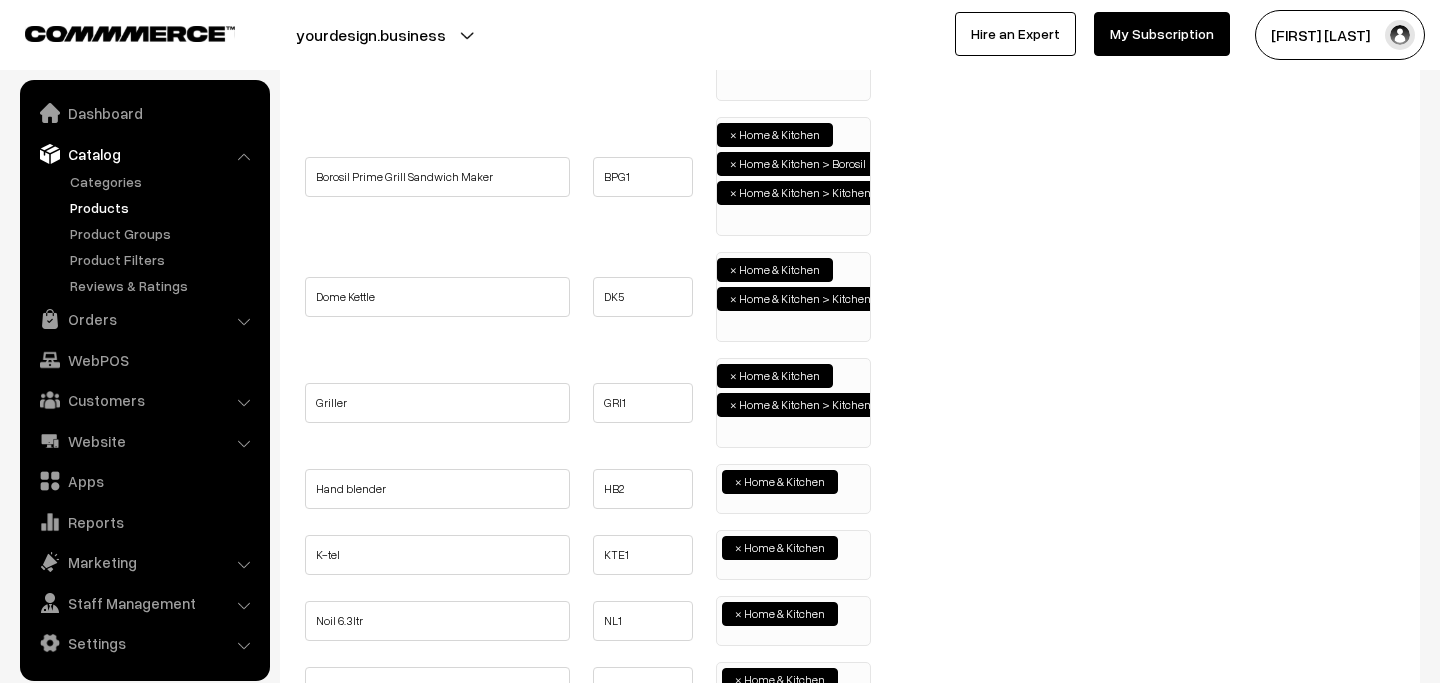 click at bounding box center [847, 480] 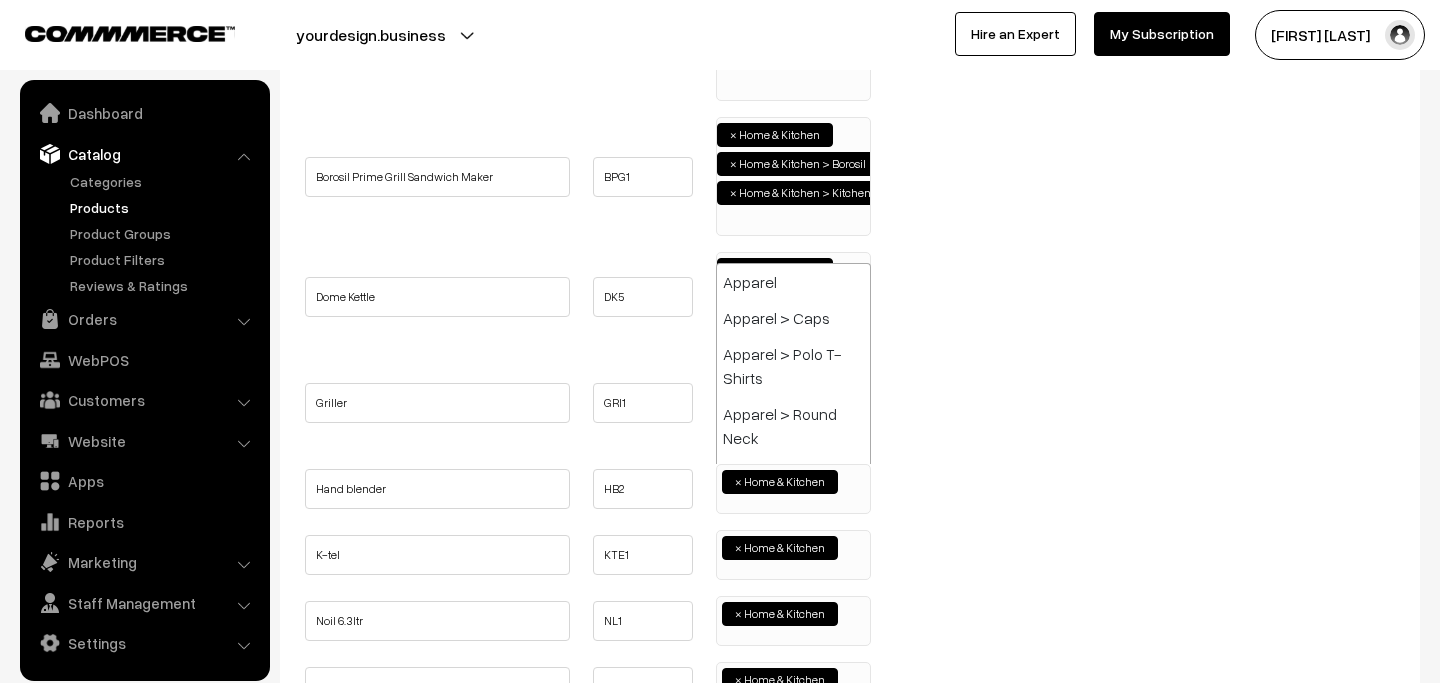 paste on "Kitchen Appliances" 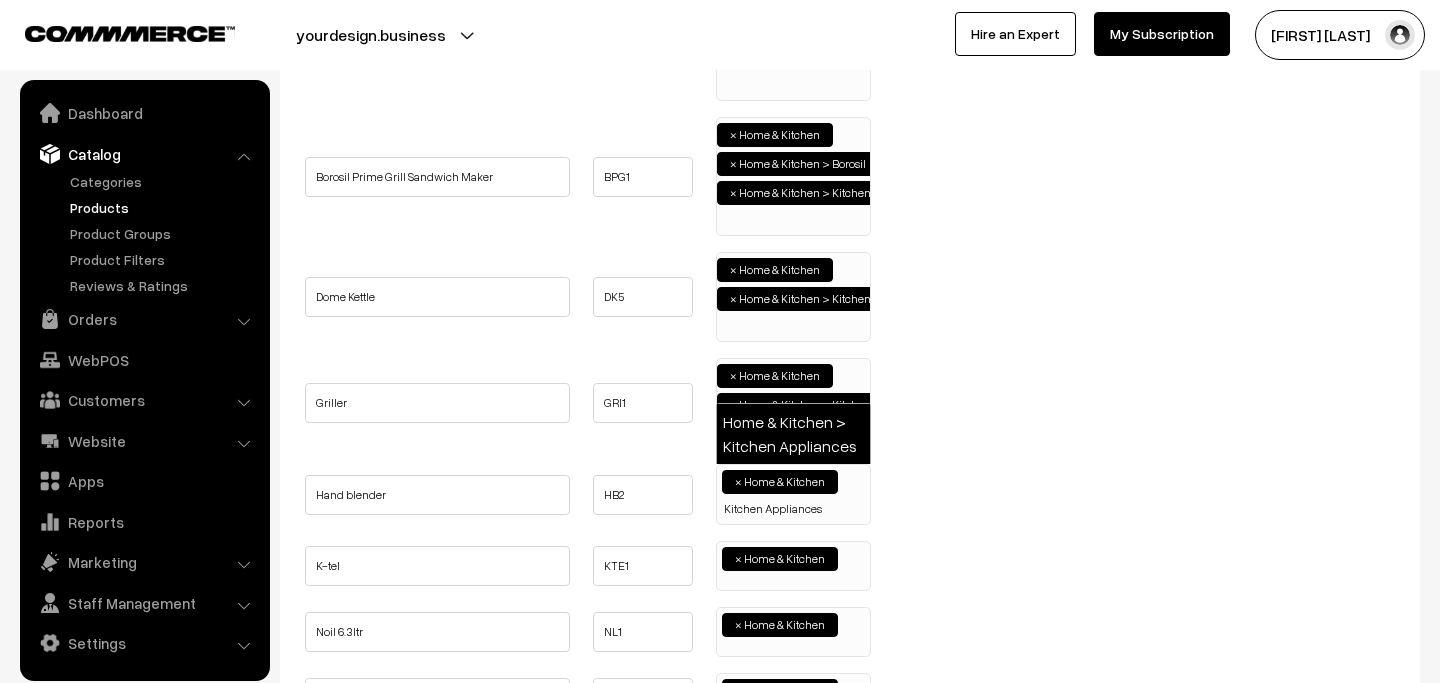 type on "Kitchen Appliances" 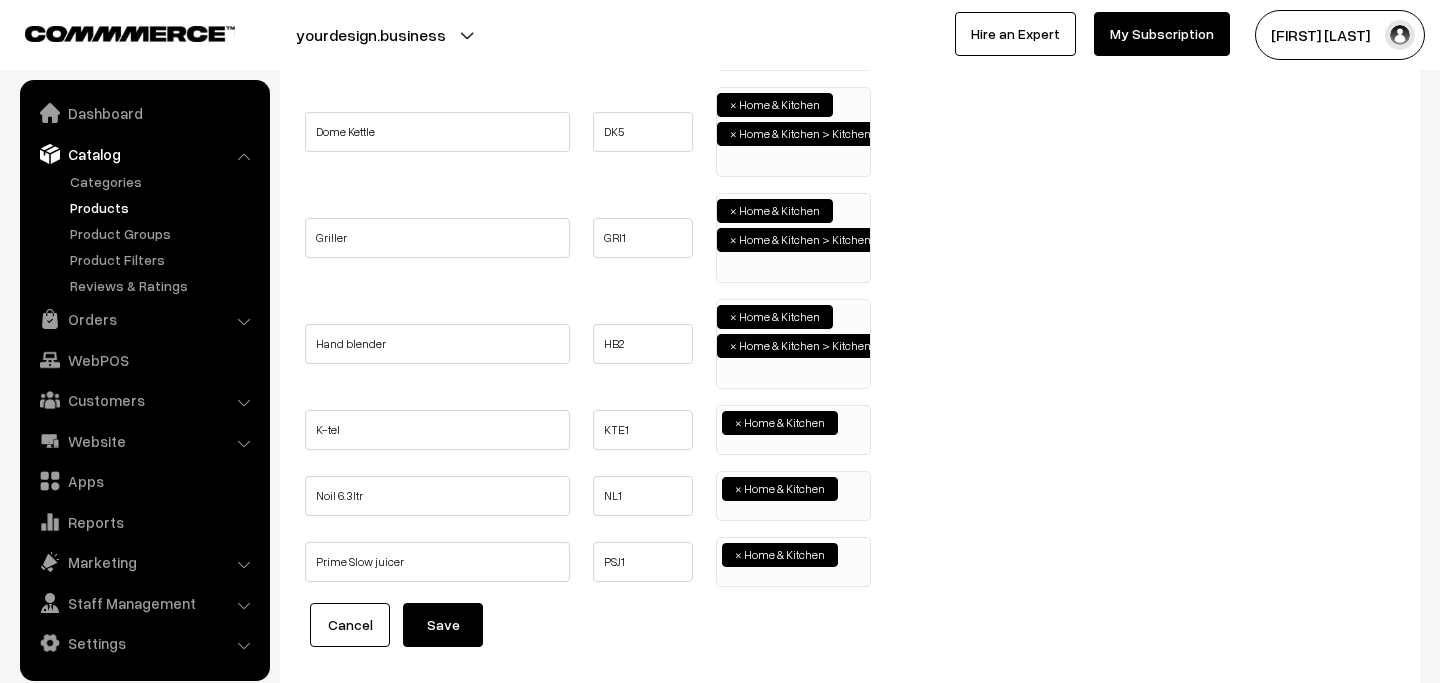 click on "× Home & Kitchen" at bounding box center [793, 430] 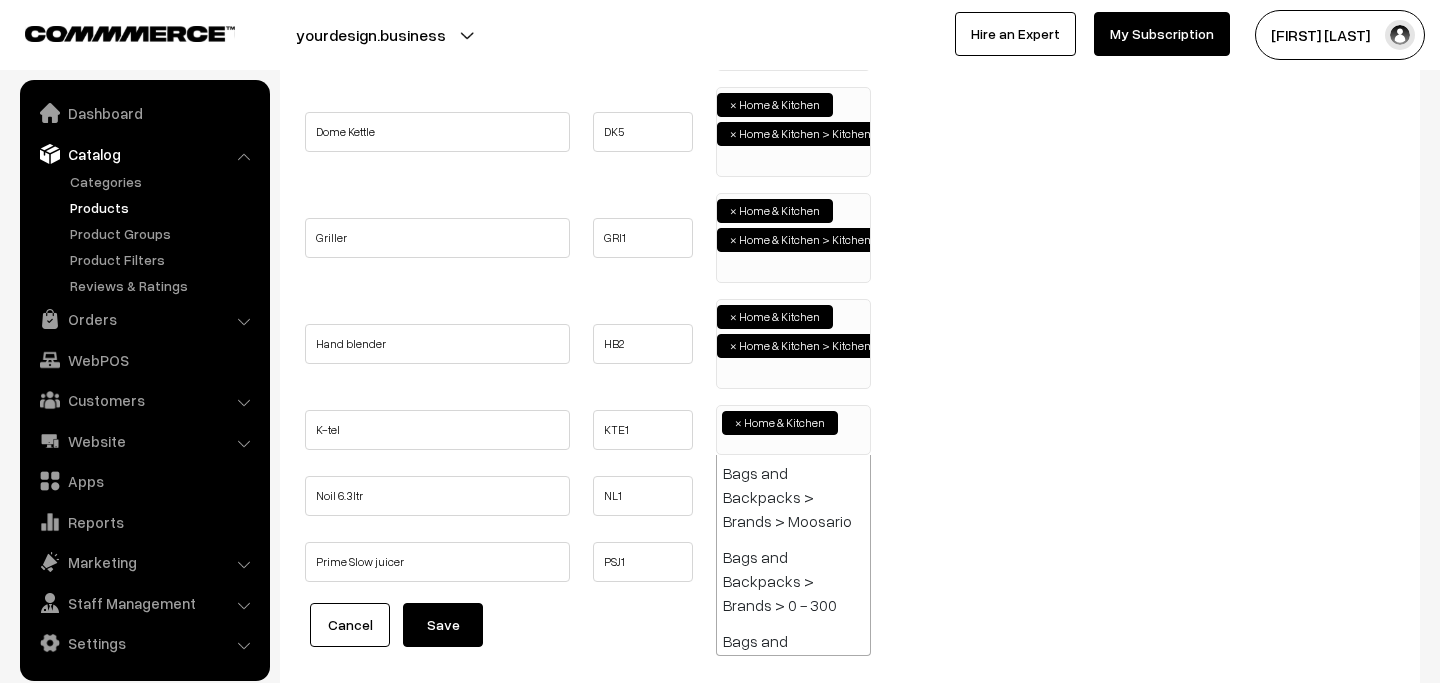 paste on "Kitchen Appliances" 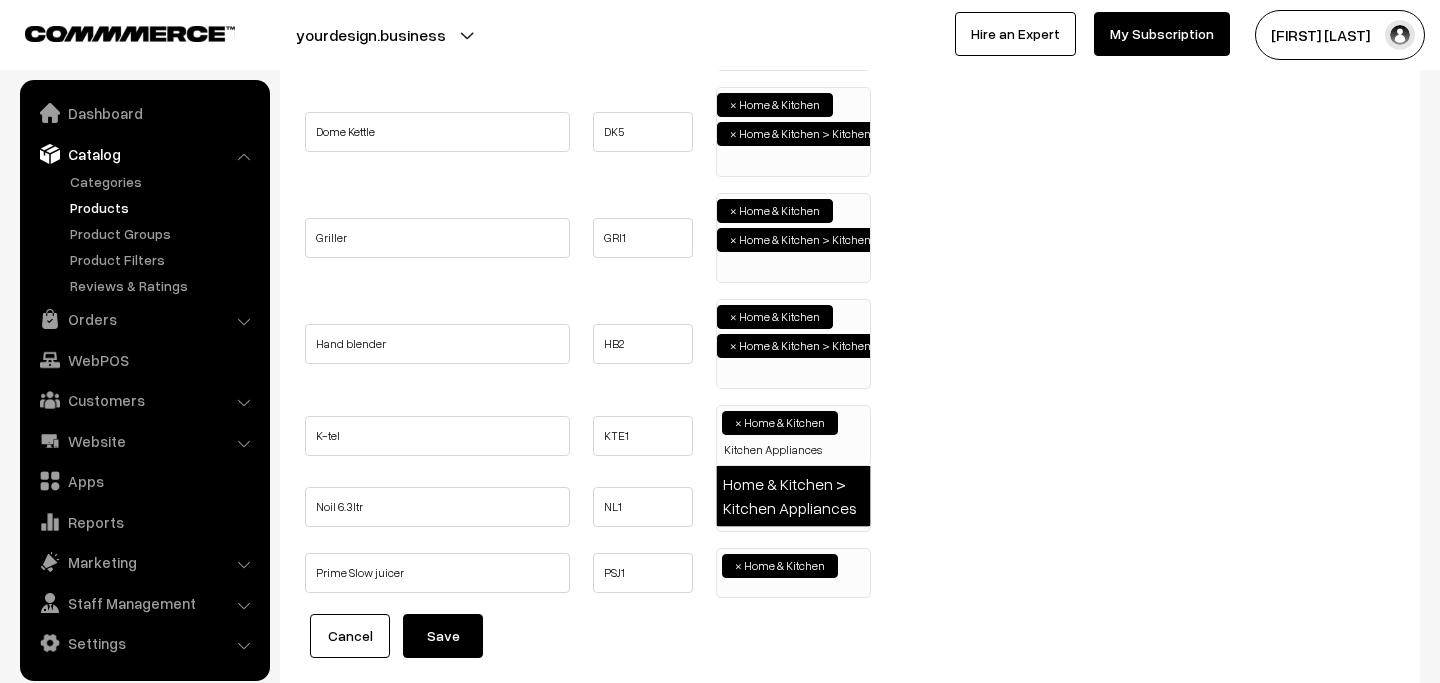 type on "Kitchen Appliances" 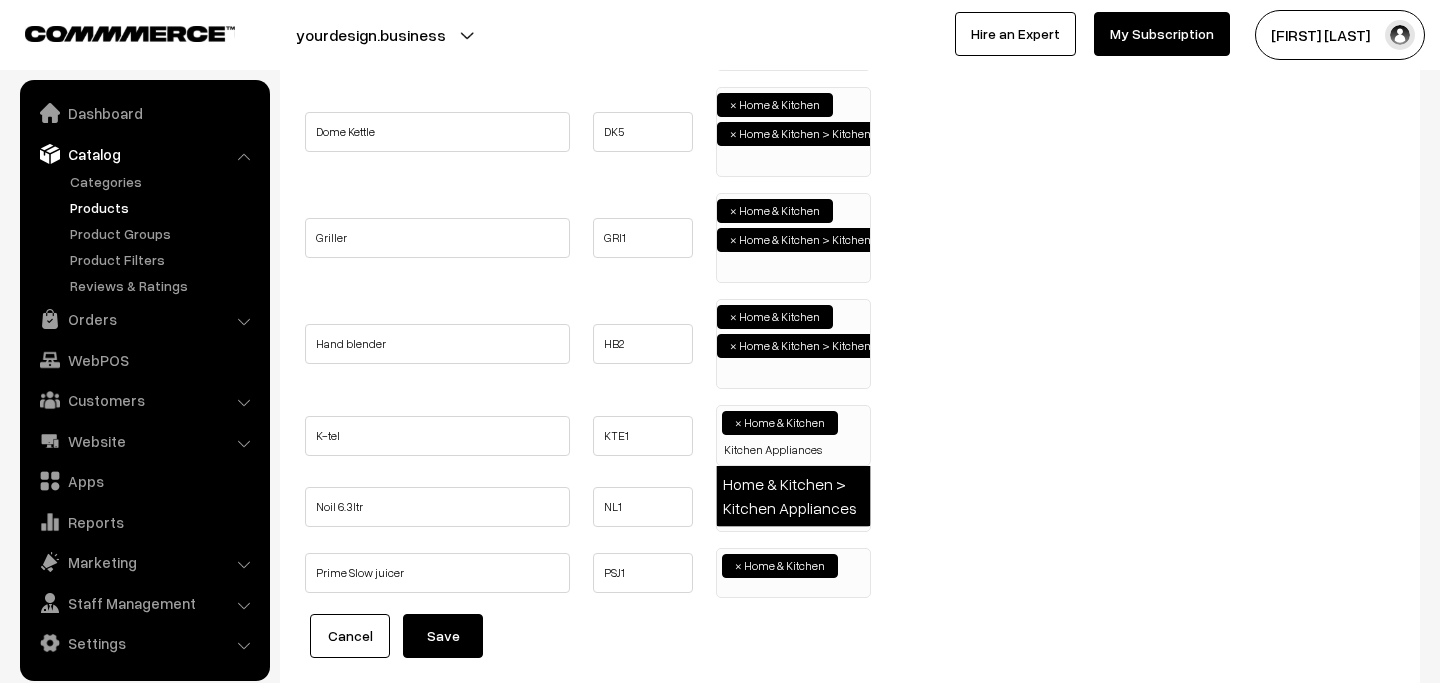 type 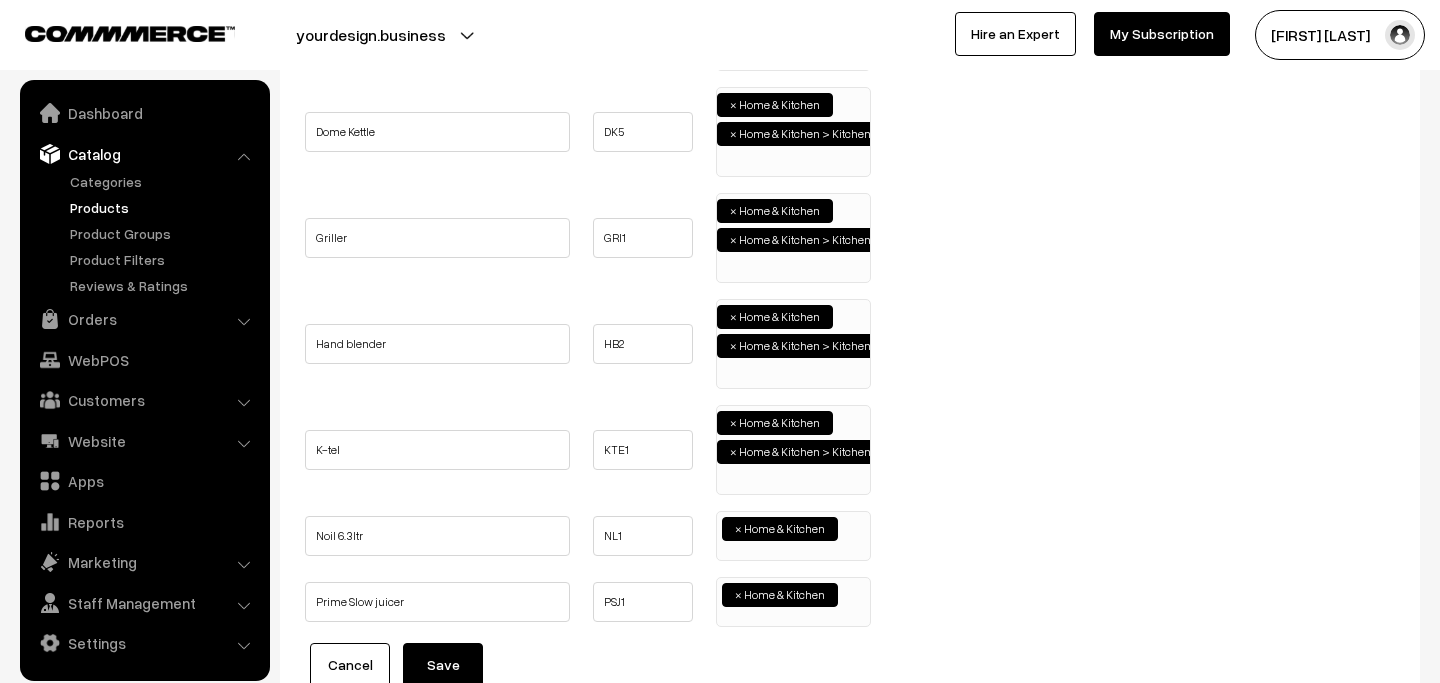 click on "× Home & Kitchen" at bounding box center (793, 536) 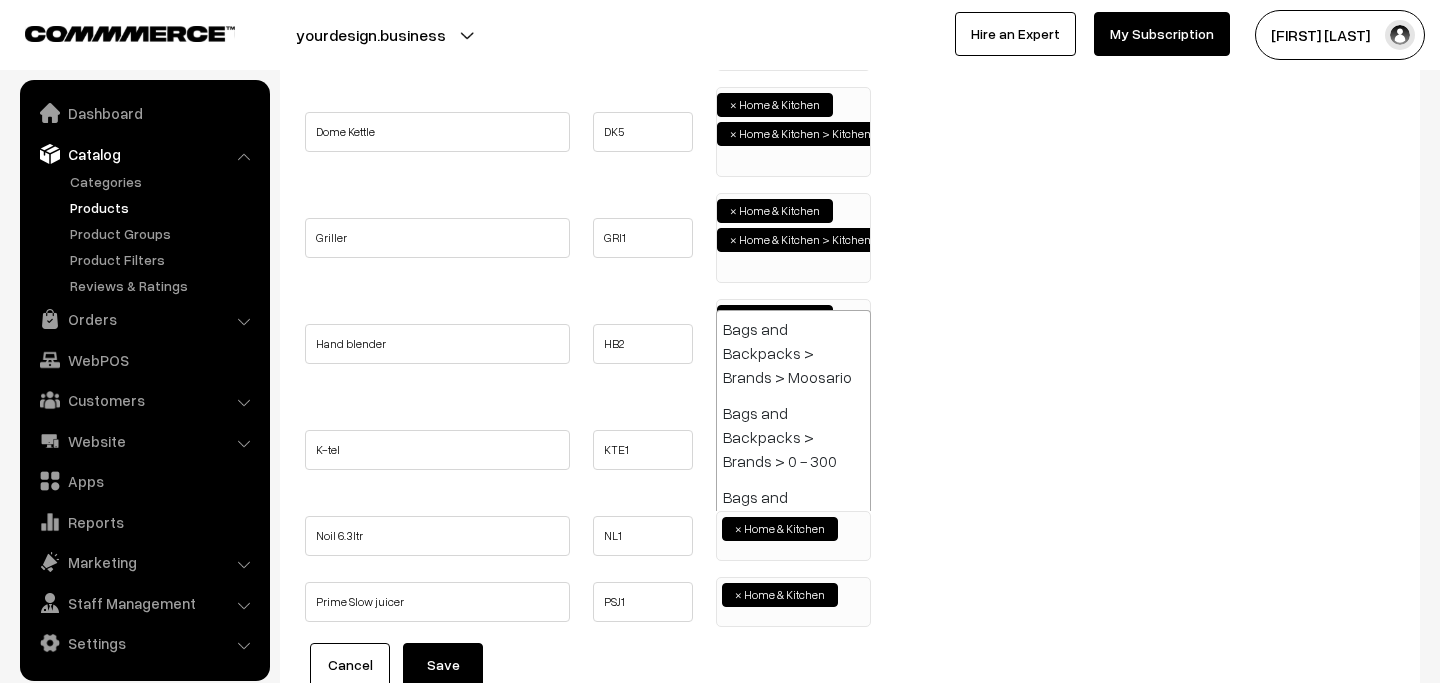 paste on "Kitchen Appliances" 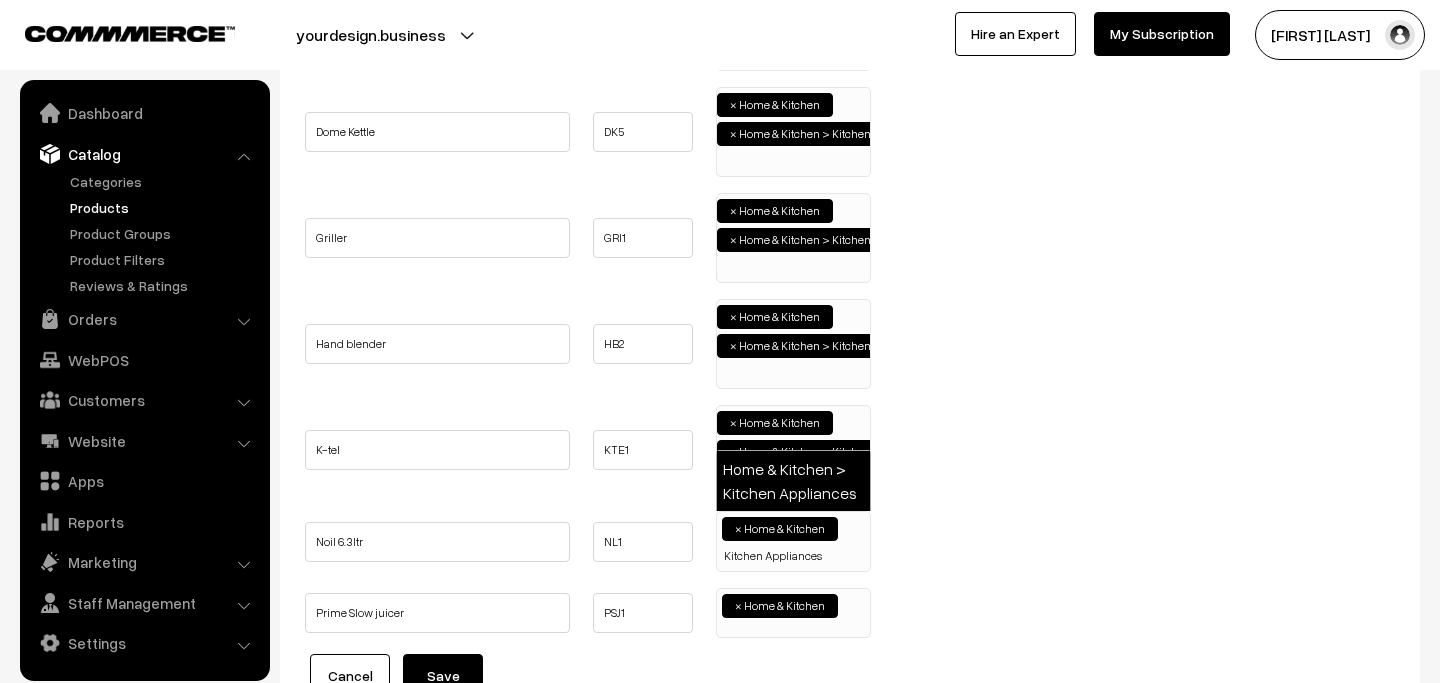 type on "Kitchen Appliances" 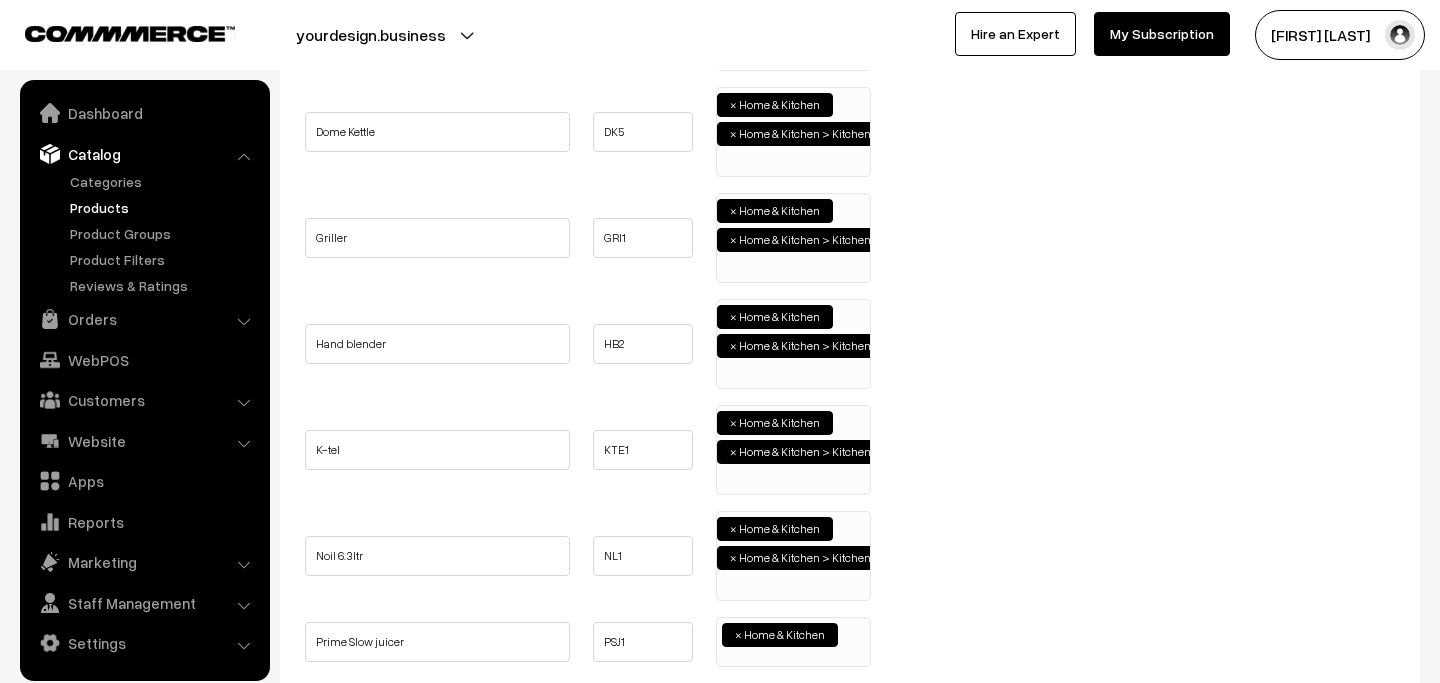 click on "× Home & Kitchen" at bounding box center (793, 642) 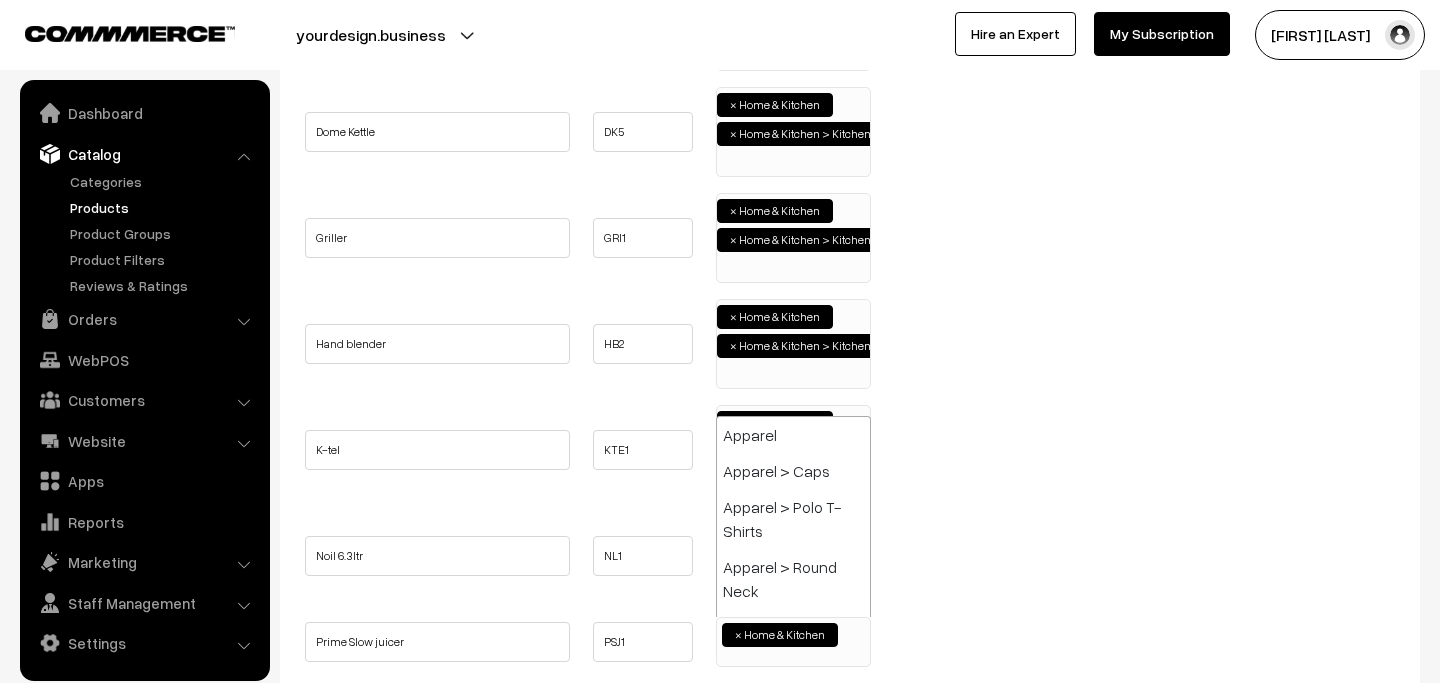 paste on "Kitchen Appliances" 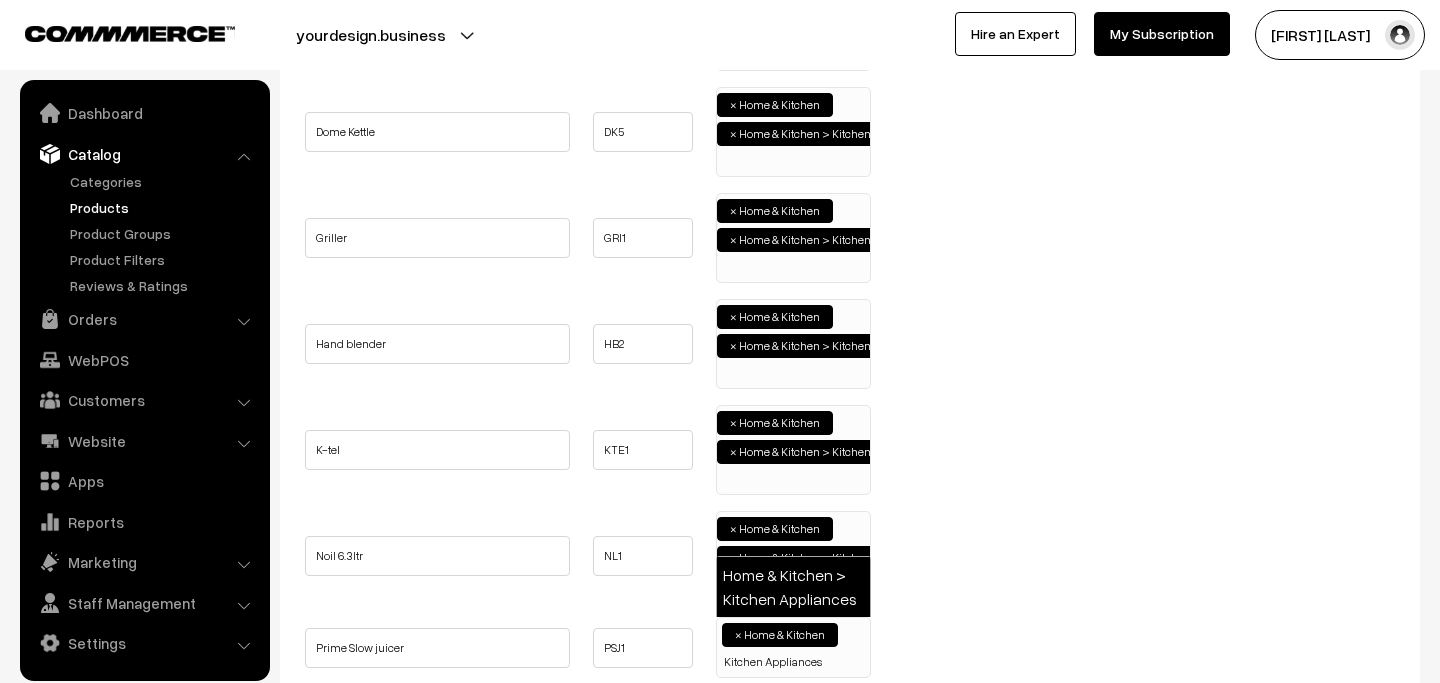 type on "Kitchen Appliances" 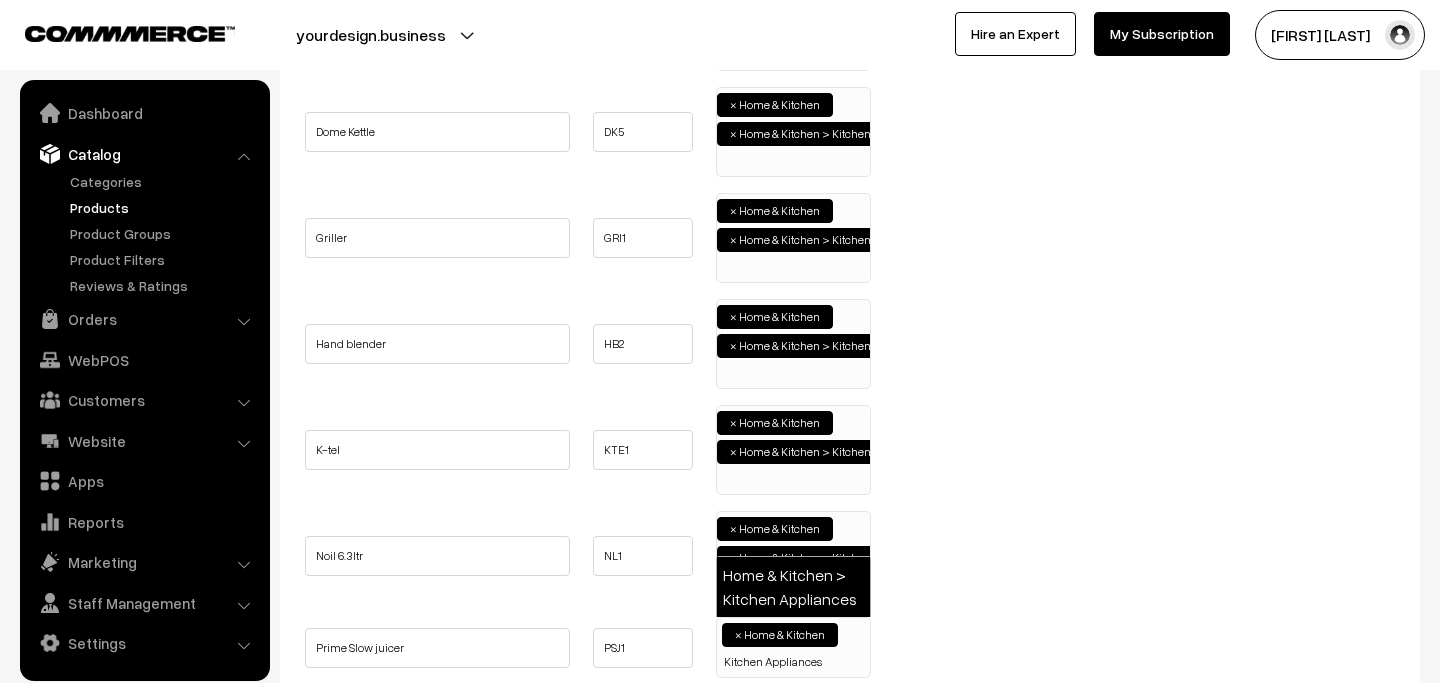 type 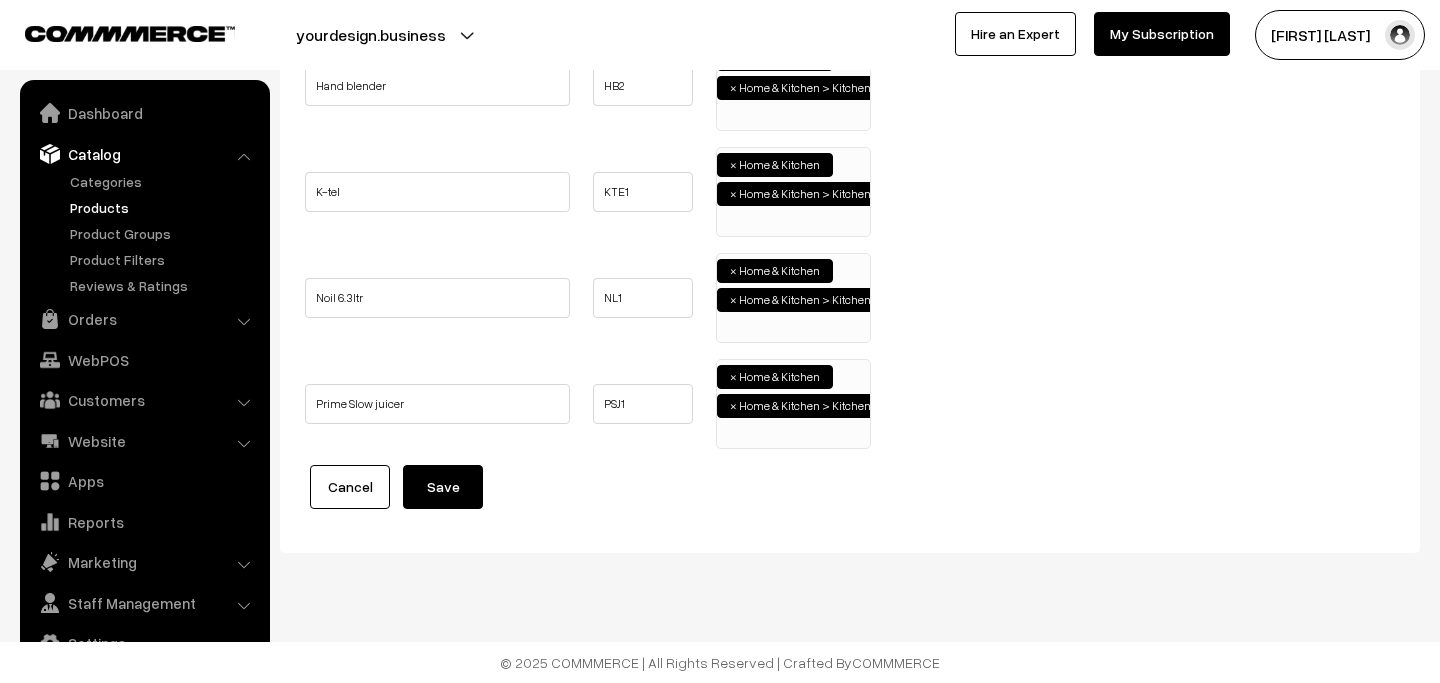 click on "Save" at bounding box center (443, 487) 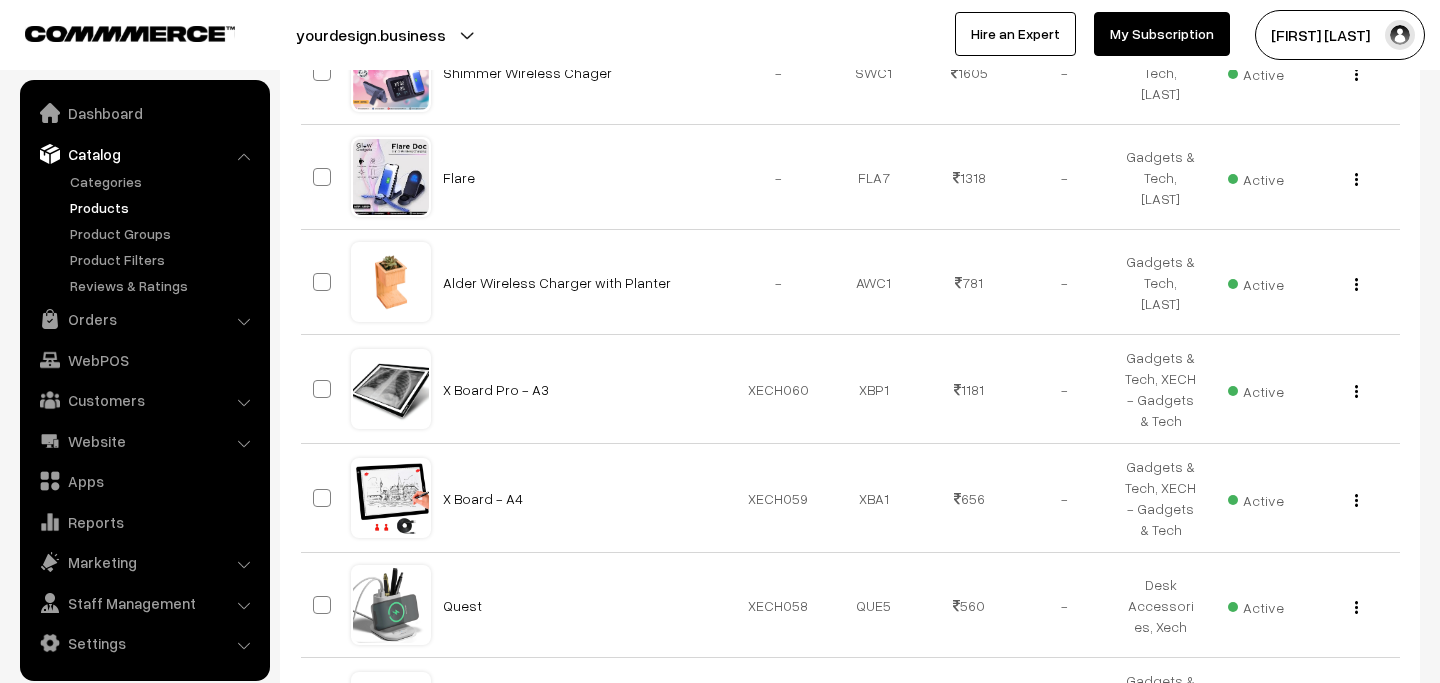 scroll, scrollTop: 0, scrollLeft: 0, axis: both 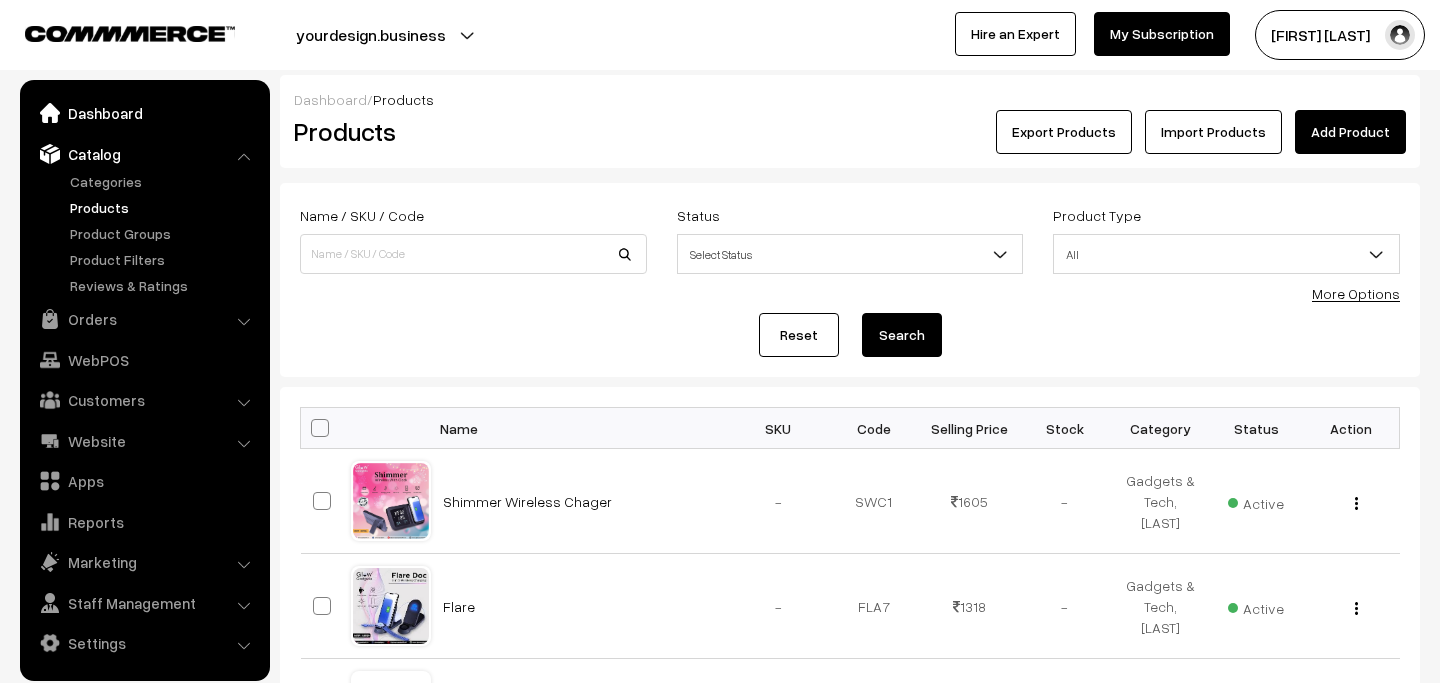click on "Dashboard" at bounding box center [144, 113] 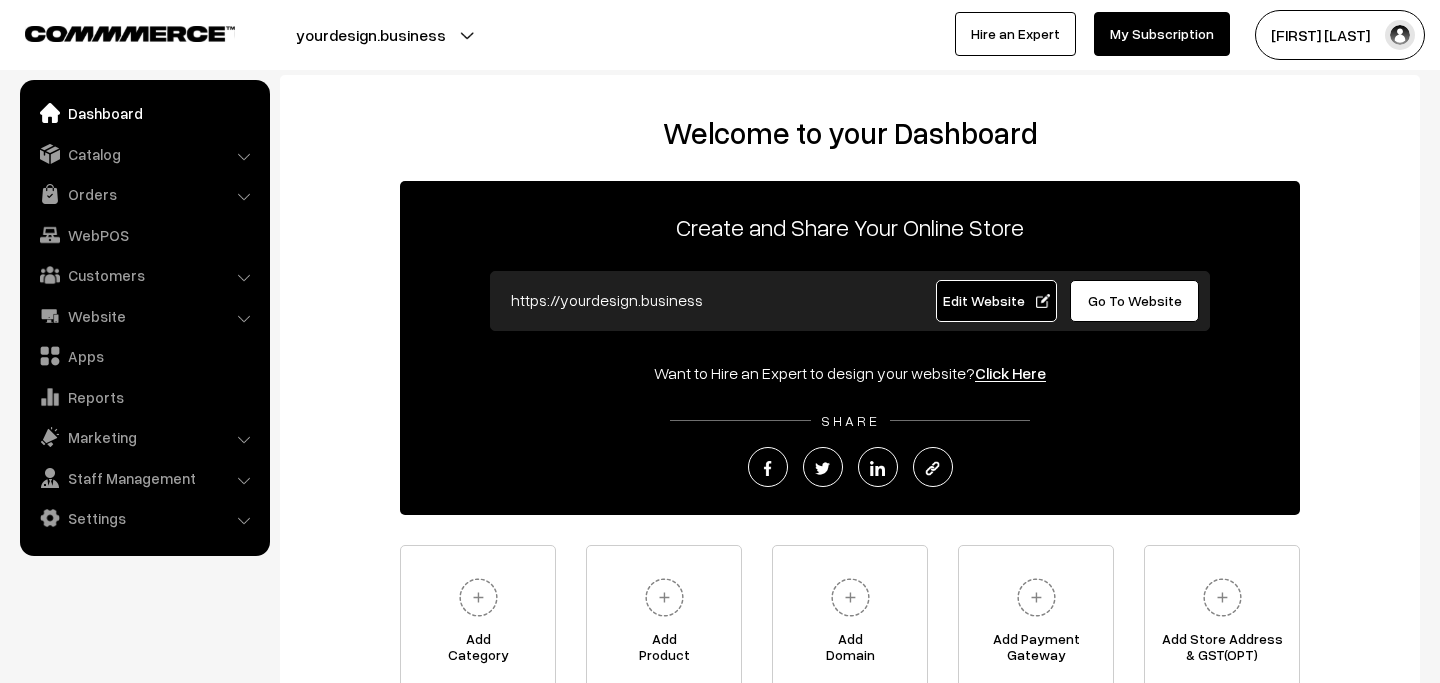 scroll, scrollTop: 0, scrollLeft: 0, axis: both 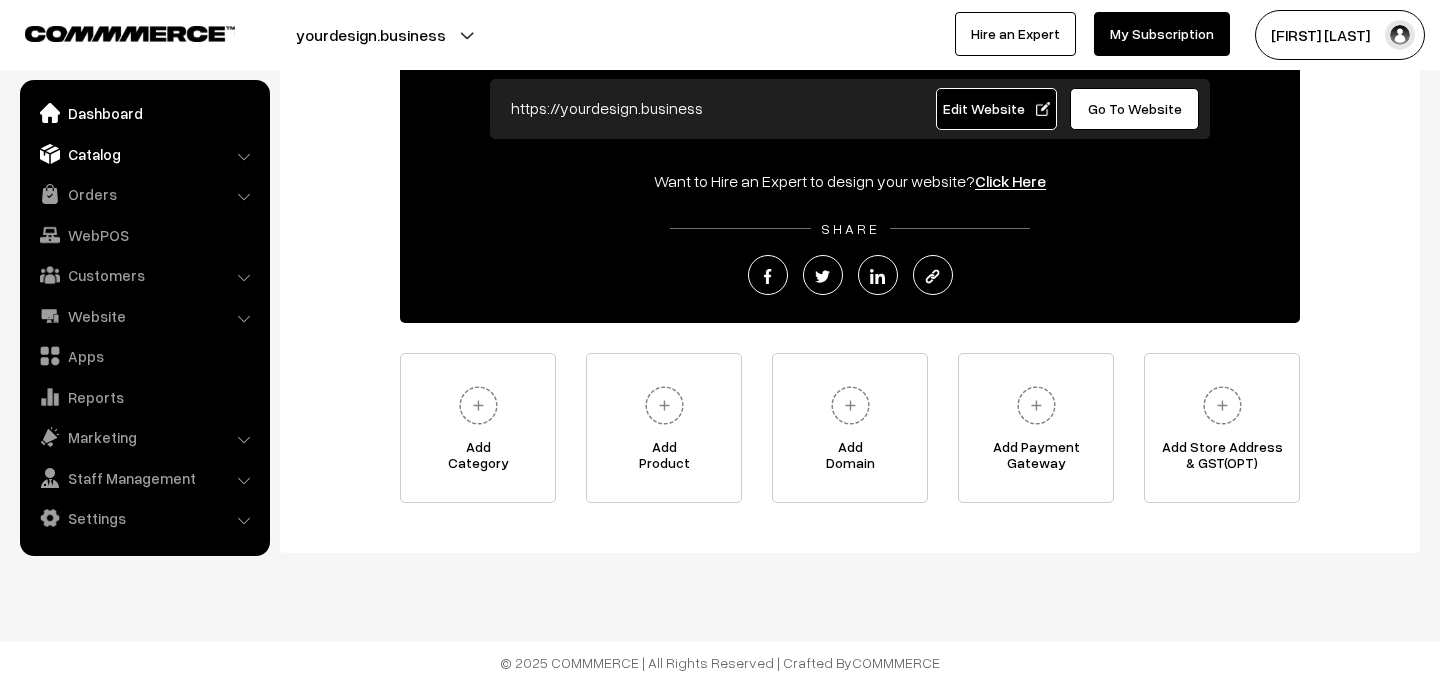 click on "Catalog" at bounding box center [144, 154] 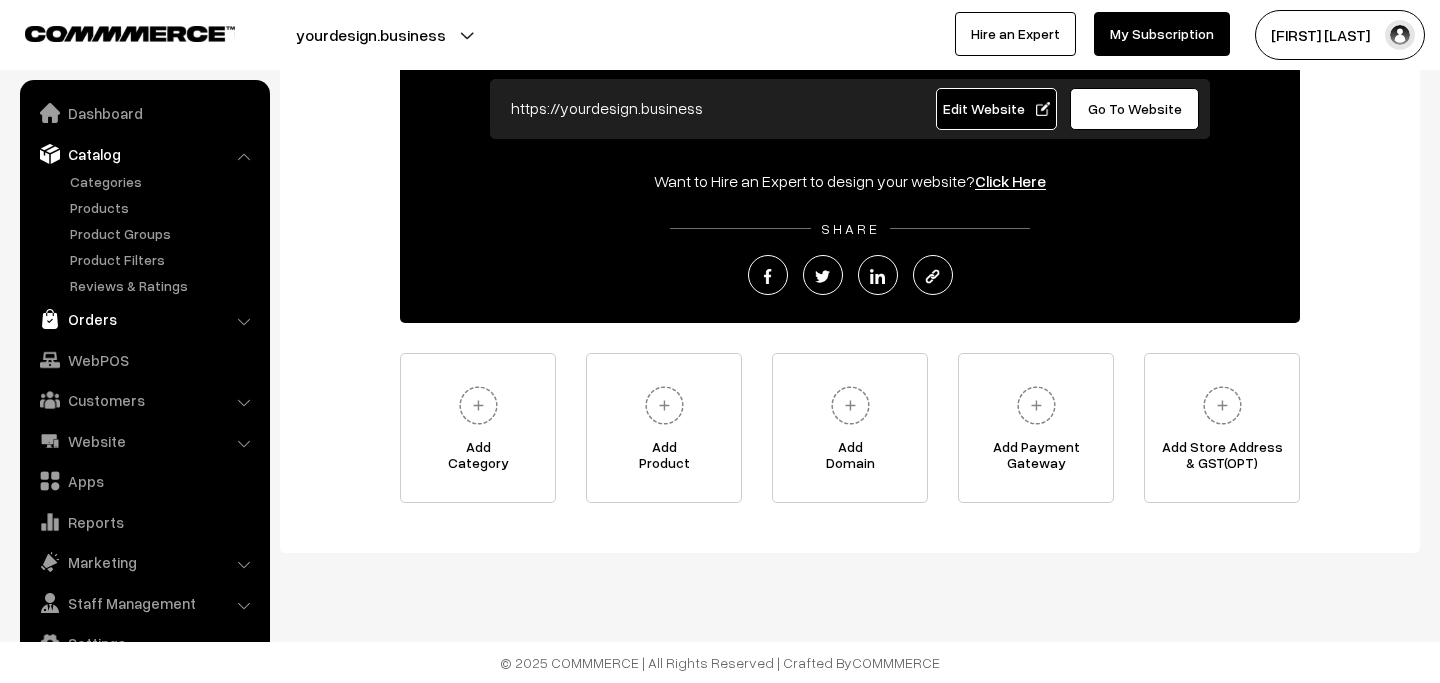 click on "Orders" at bounding box center [144, 319] 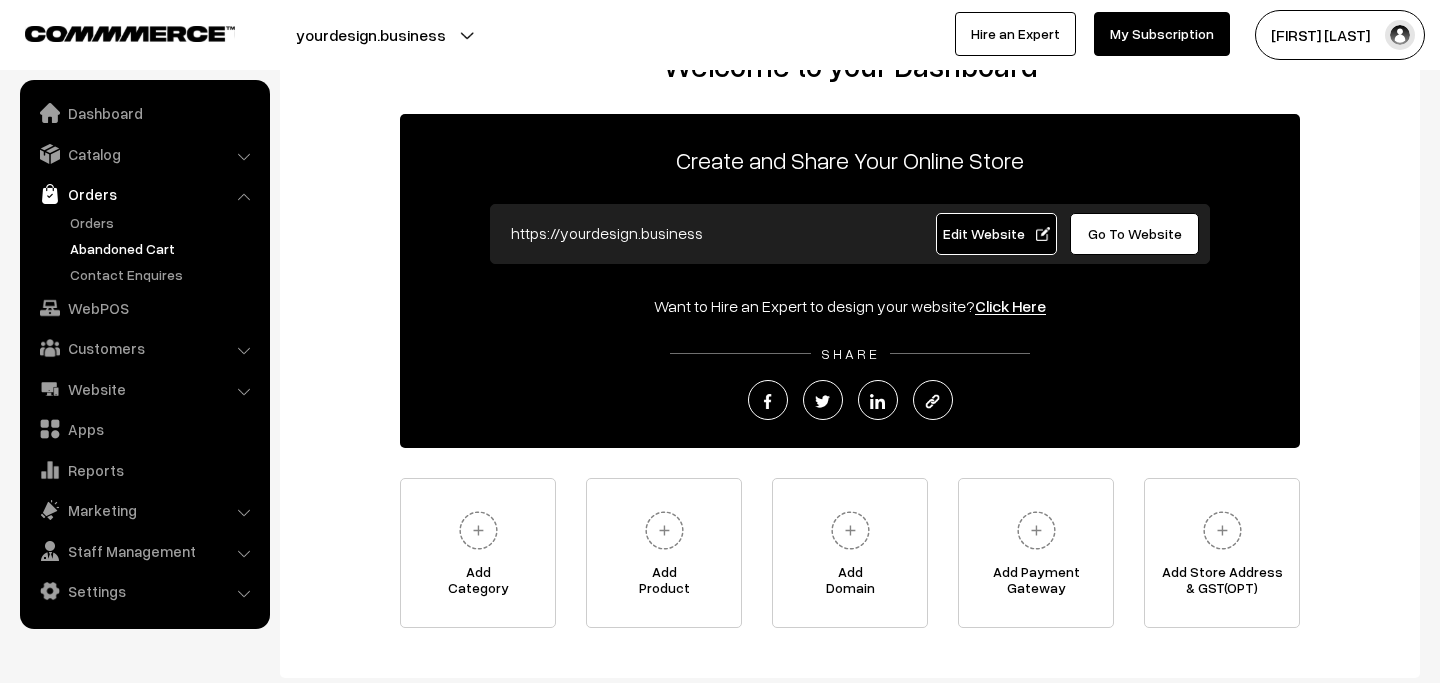 scroll, scrollTop: 0, scrollLeft: 0, axis: both 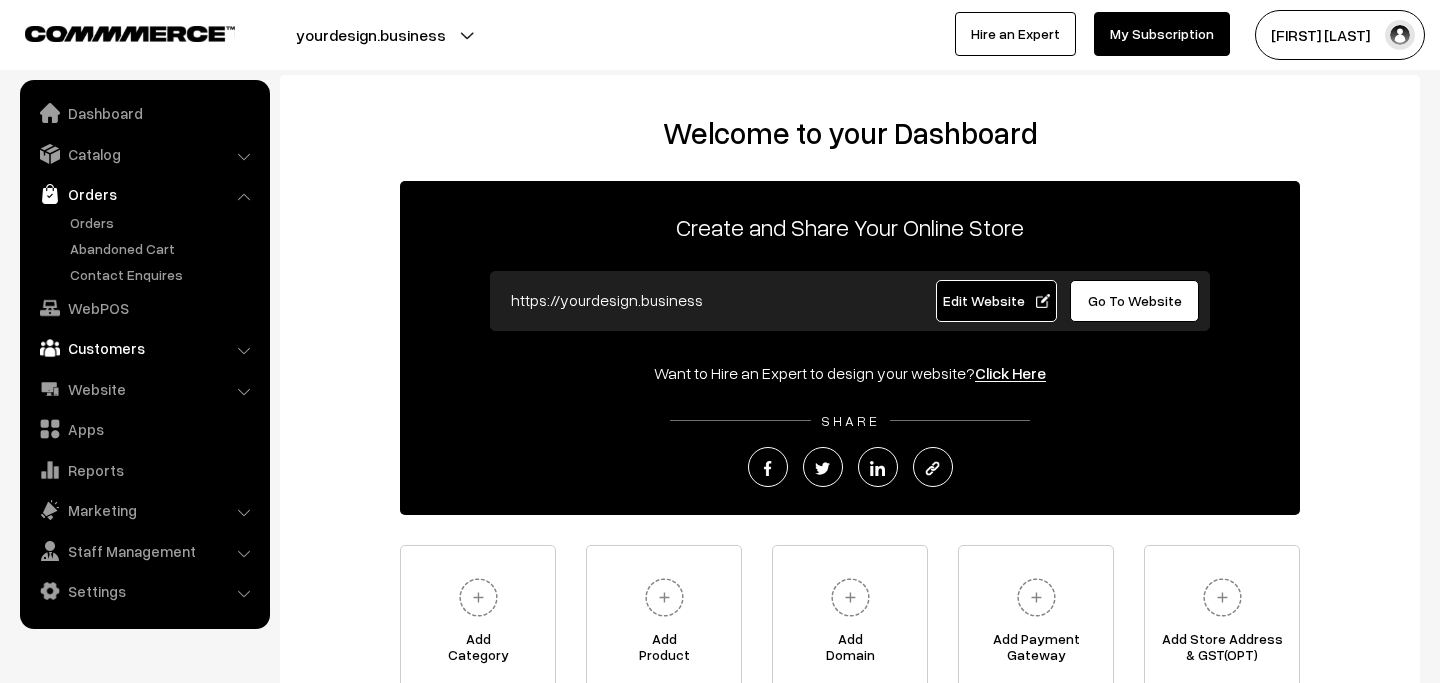 click on "Customers" at bounding box center [144, 348] 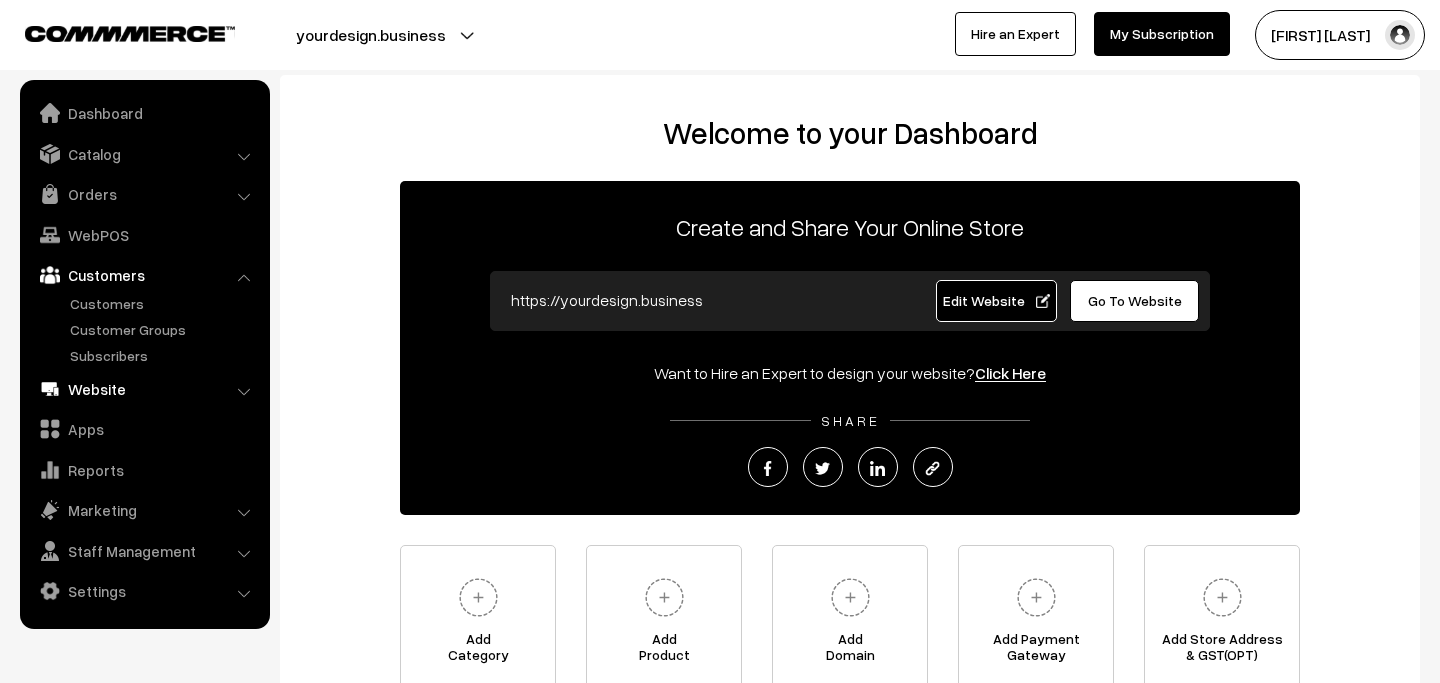 click on "Website" at bounding box center [144, 389] 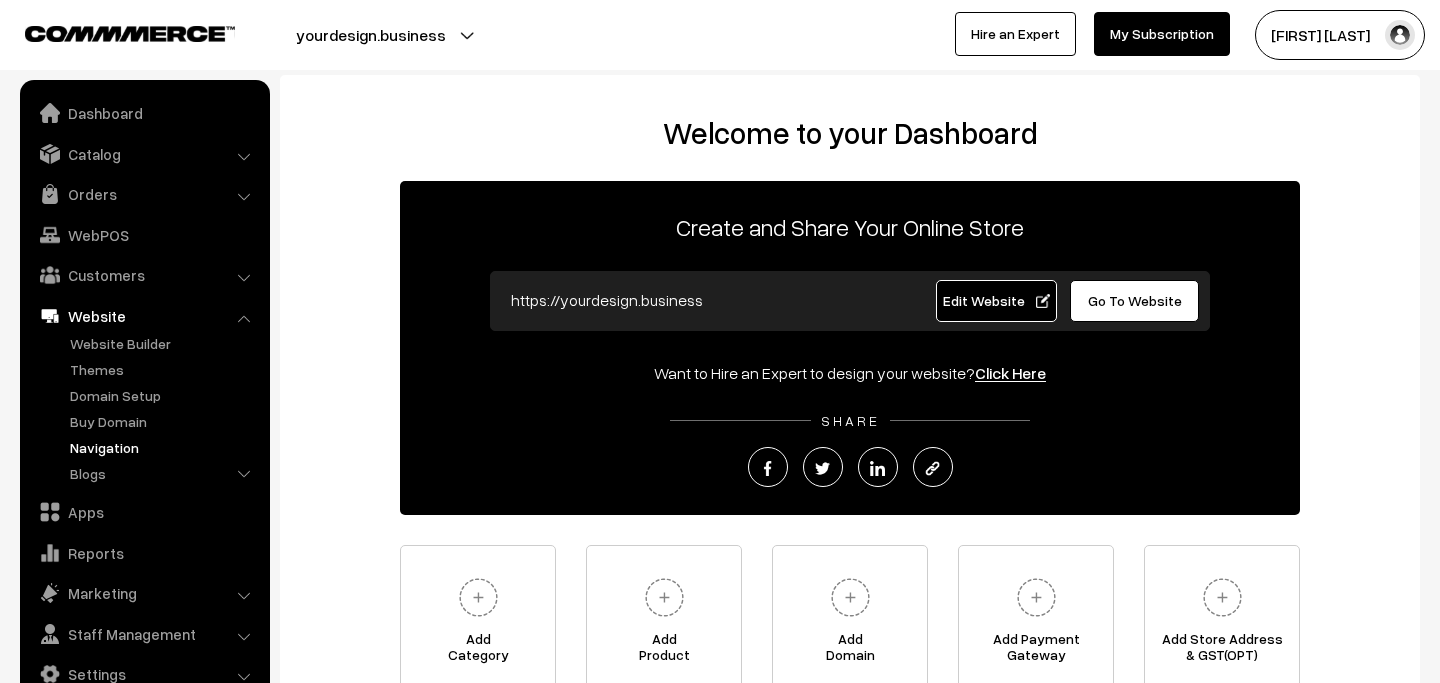 click on "Navigation" at bounding box center (164, 447) 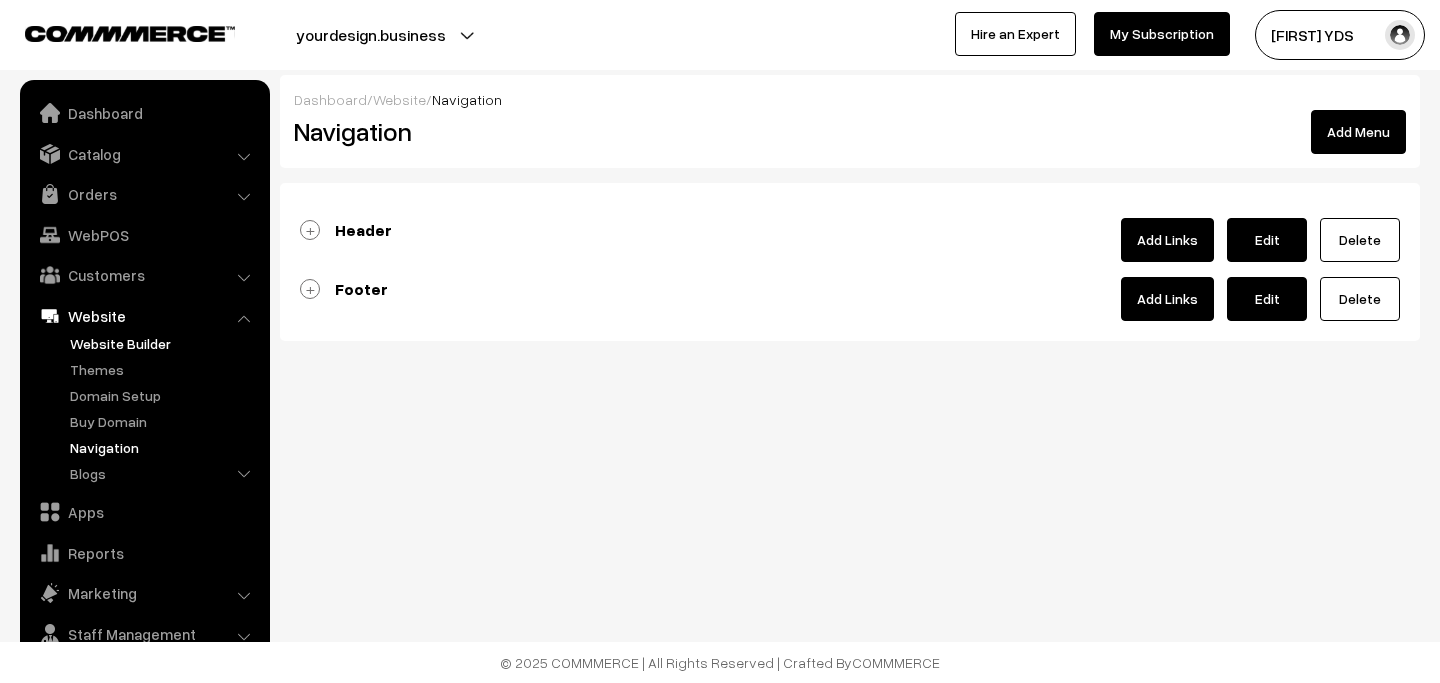 scroll, scrollTop: 0, scrollLeft: 0, axis: both 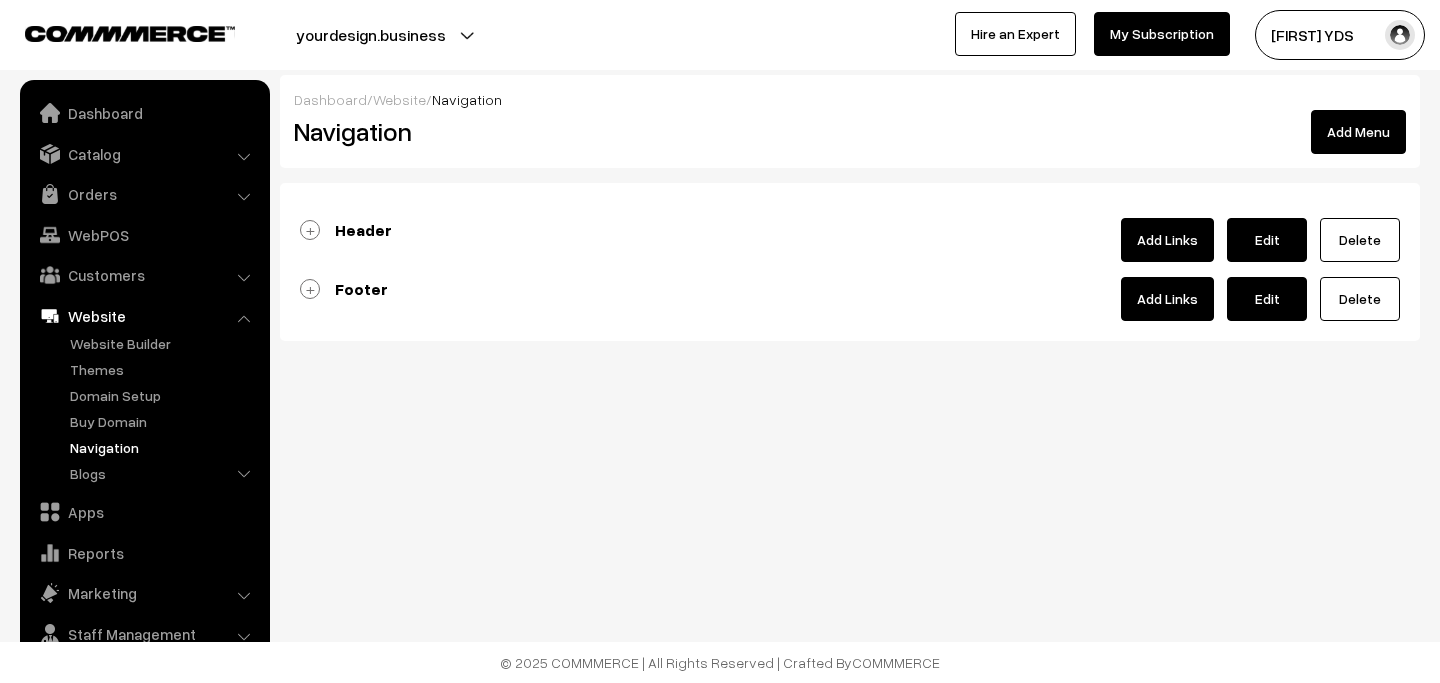 click on "Header" at bounding box center [363, 230] 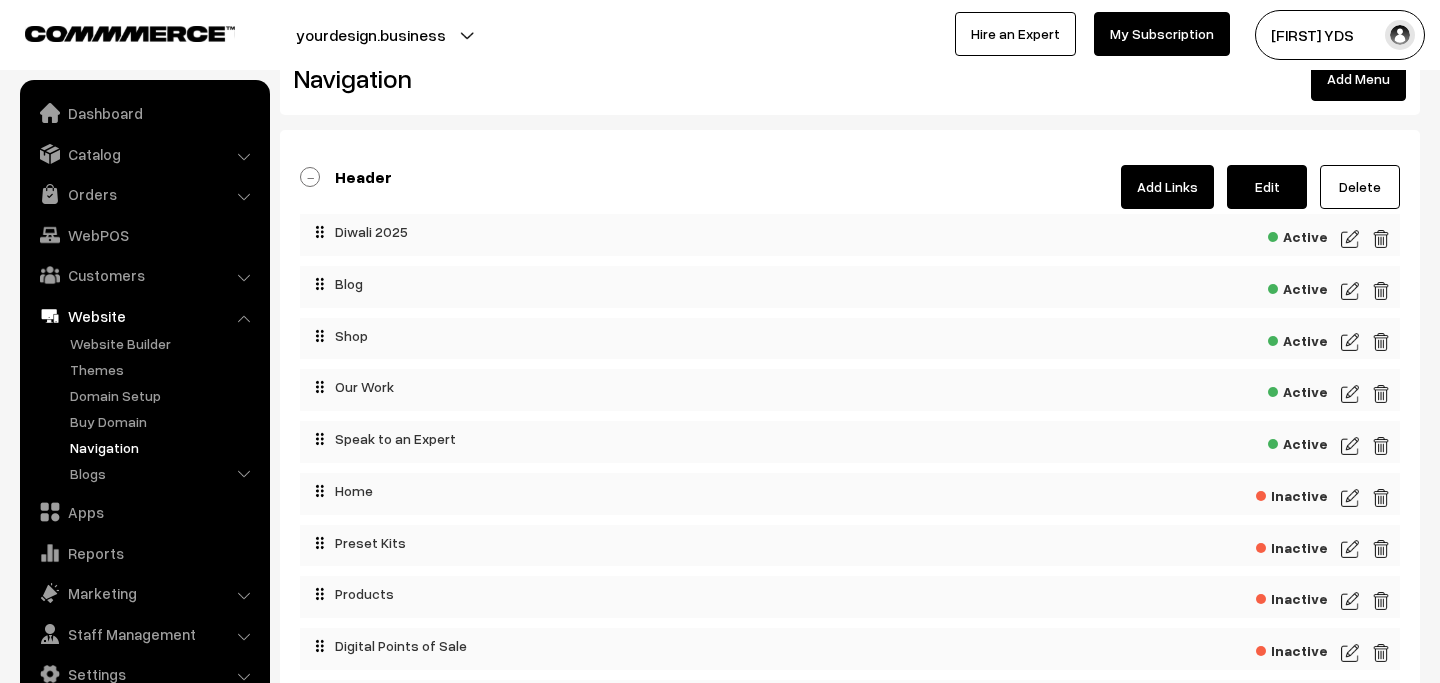 scroll, scrollTop: 59, scrollLeft: 0, axis: vertical 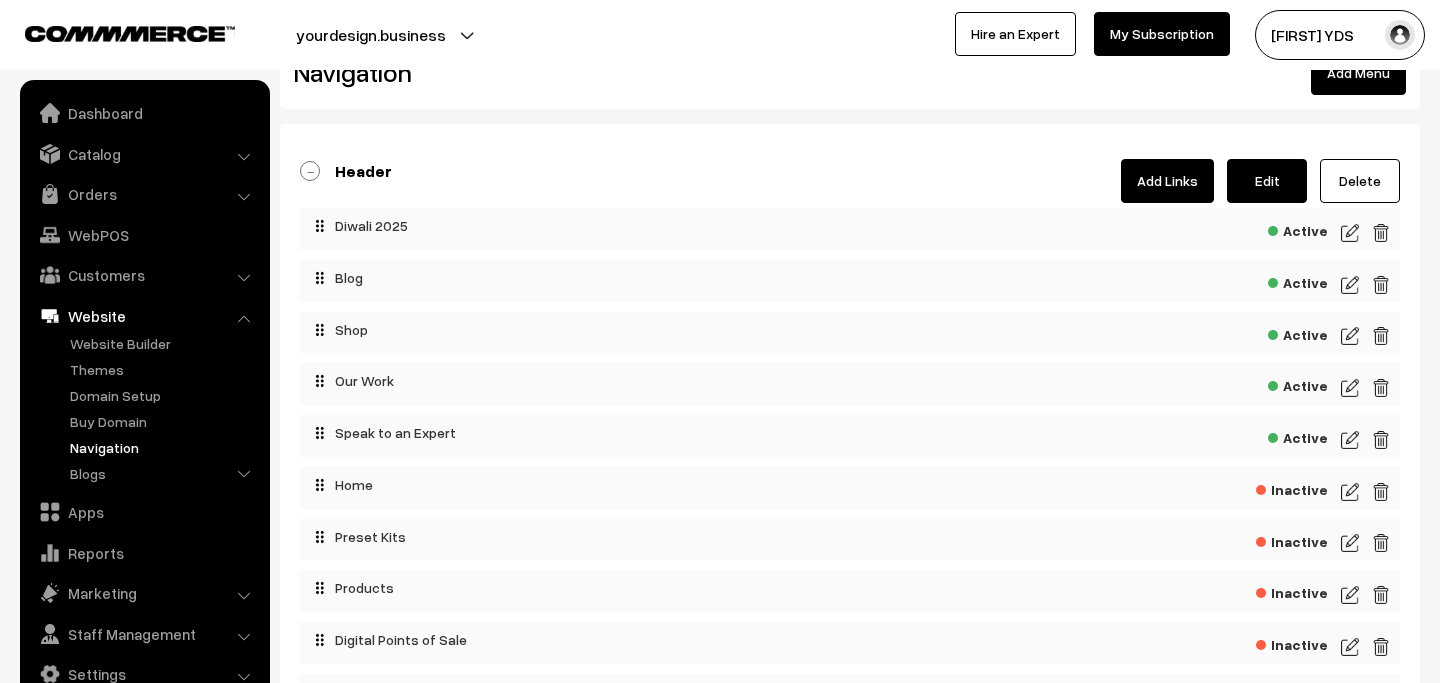 click at bounding box center [1350, 336] 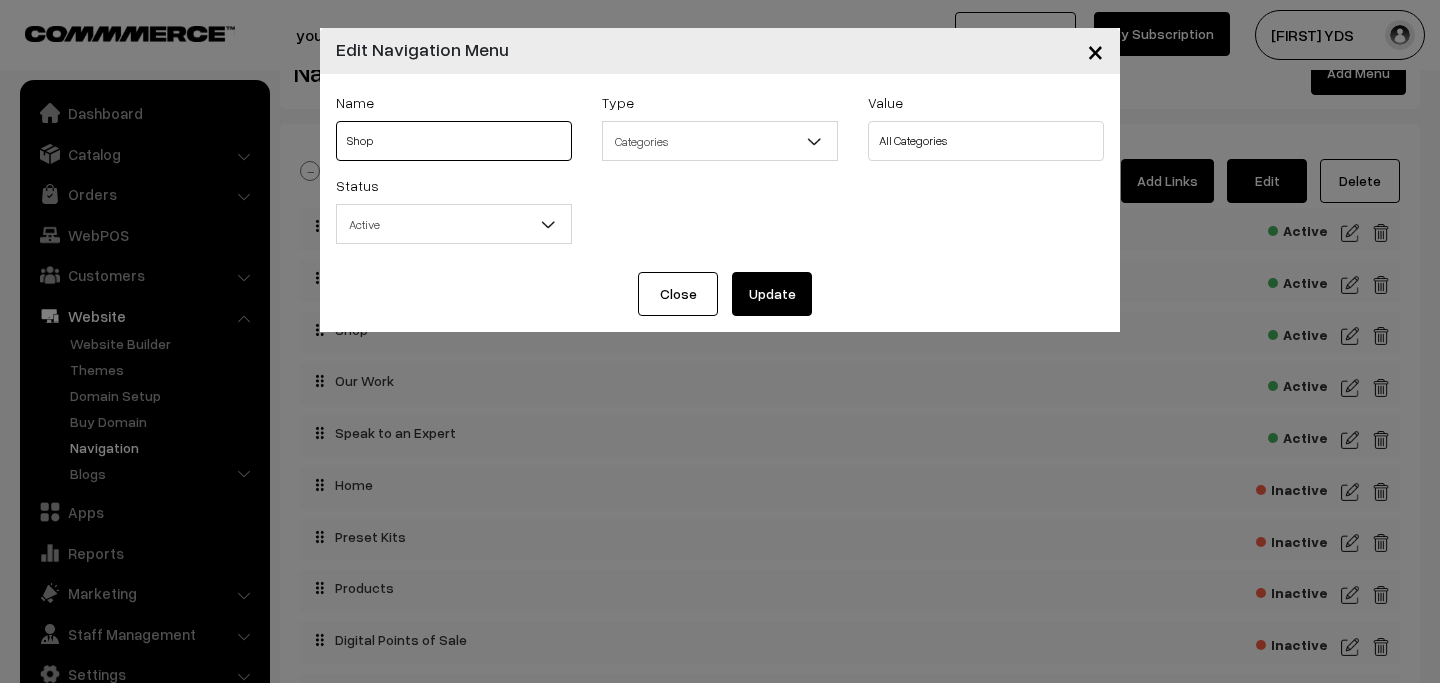 click on "Shop" at bounding box center (454, 141) 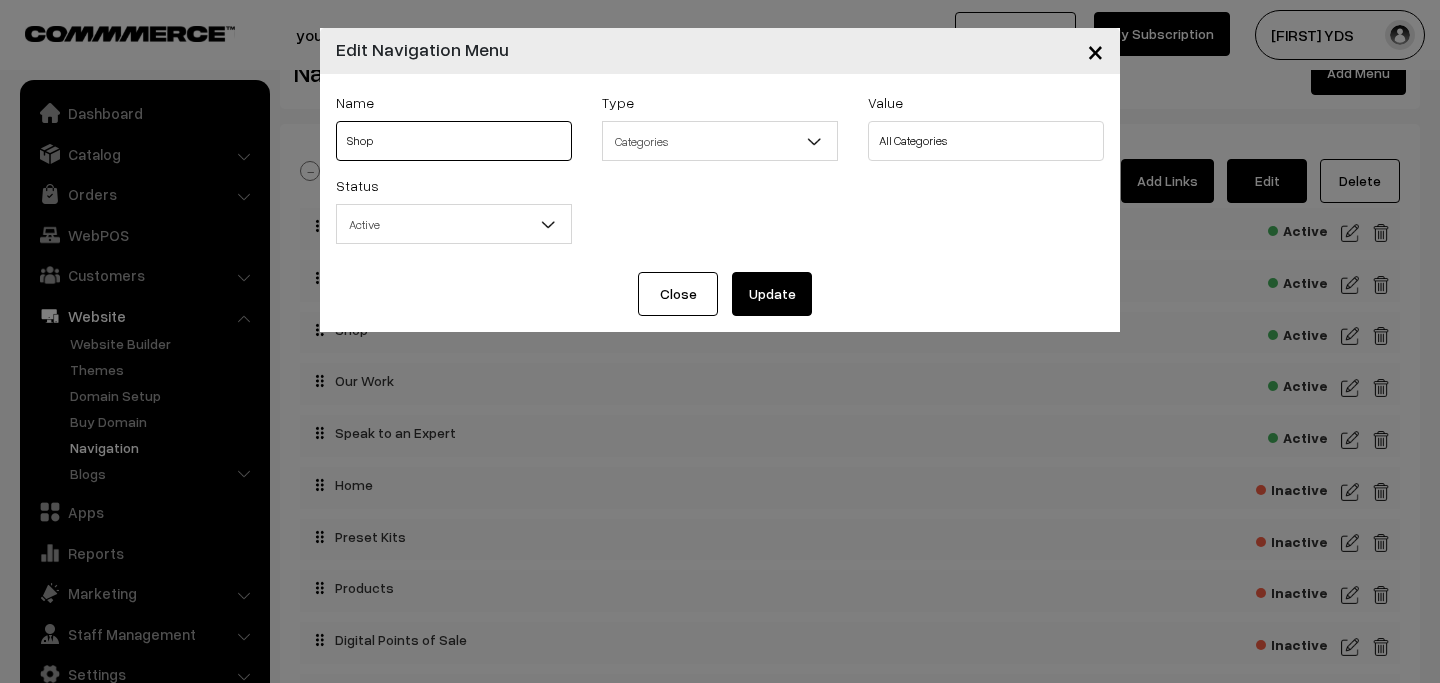 click on "Shop" at bounding box center [454, 141] 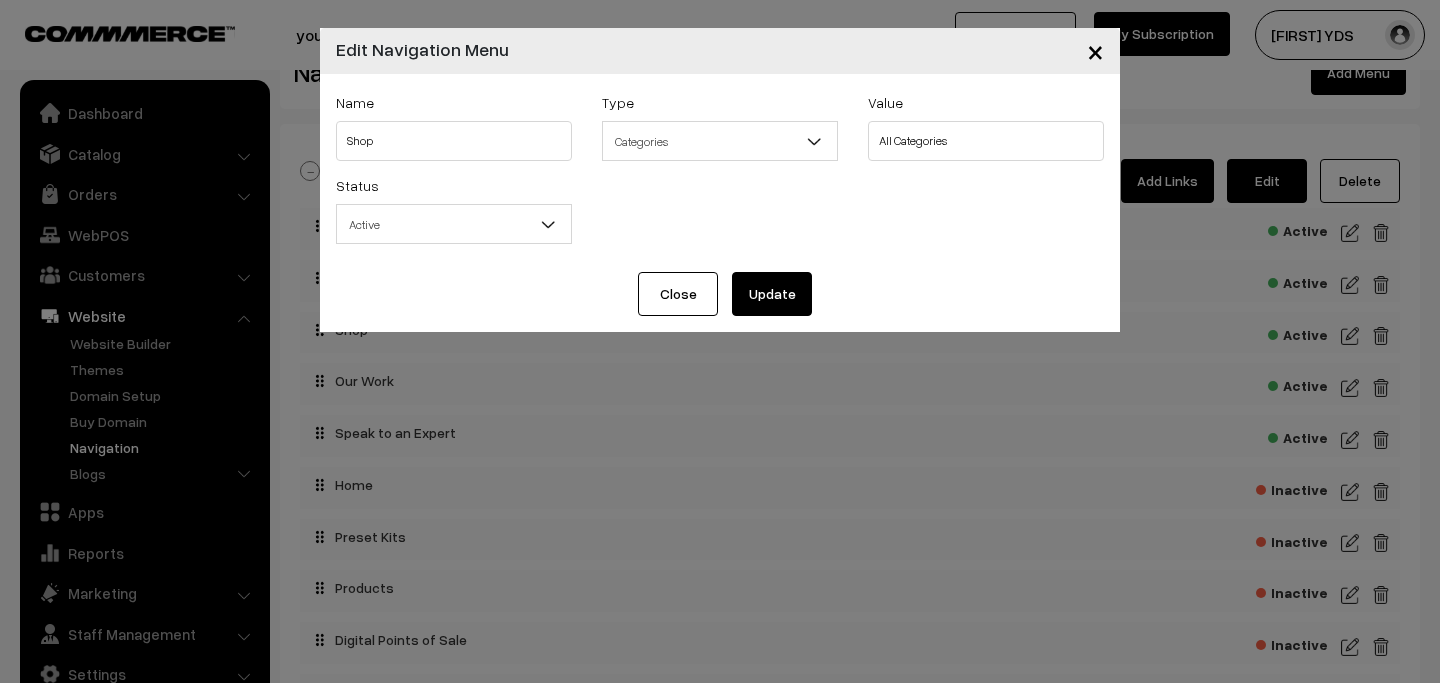 click on "Close
Update" at bounding box center (720, 302) 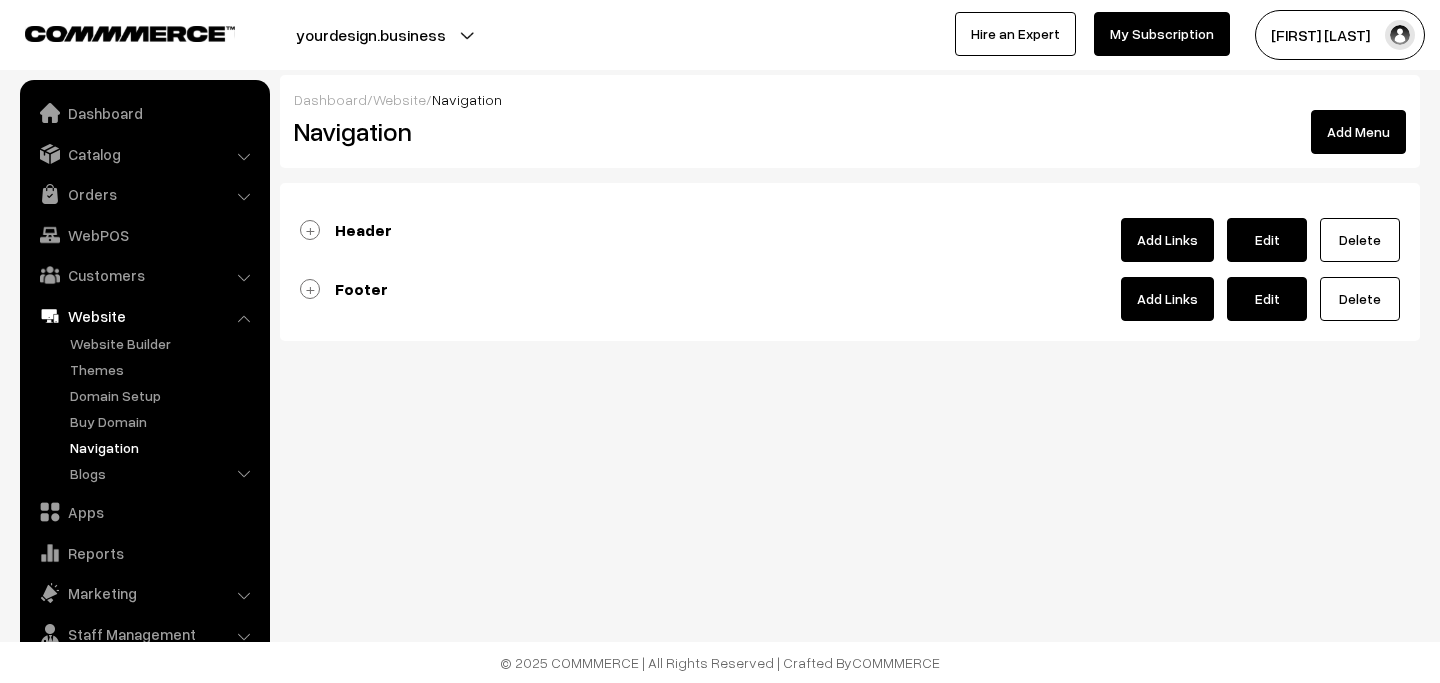 scroll, scrollTop: 0, scrollLeft: 0, axis: both 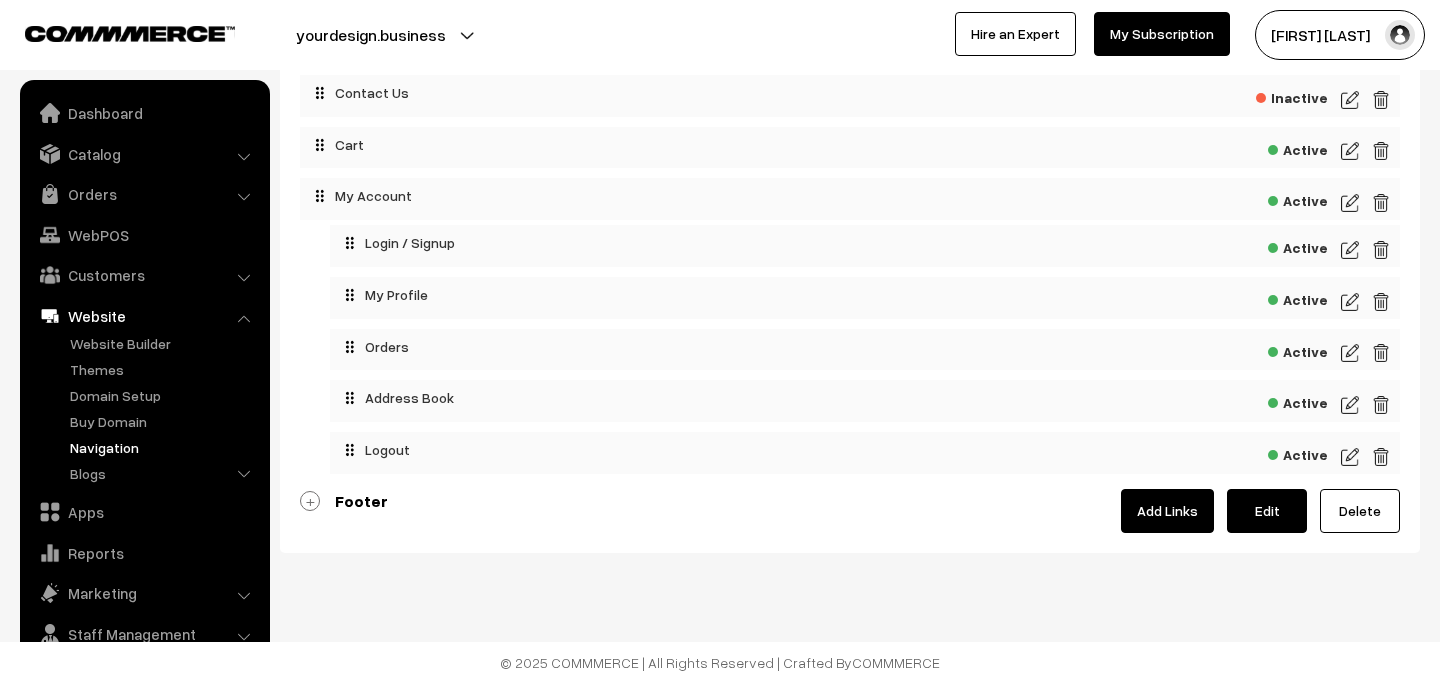 click on "Footer" at bounding box center [361, 501] 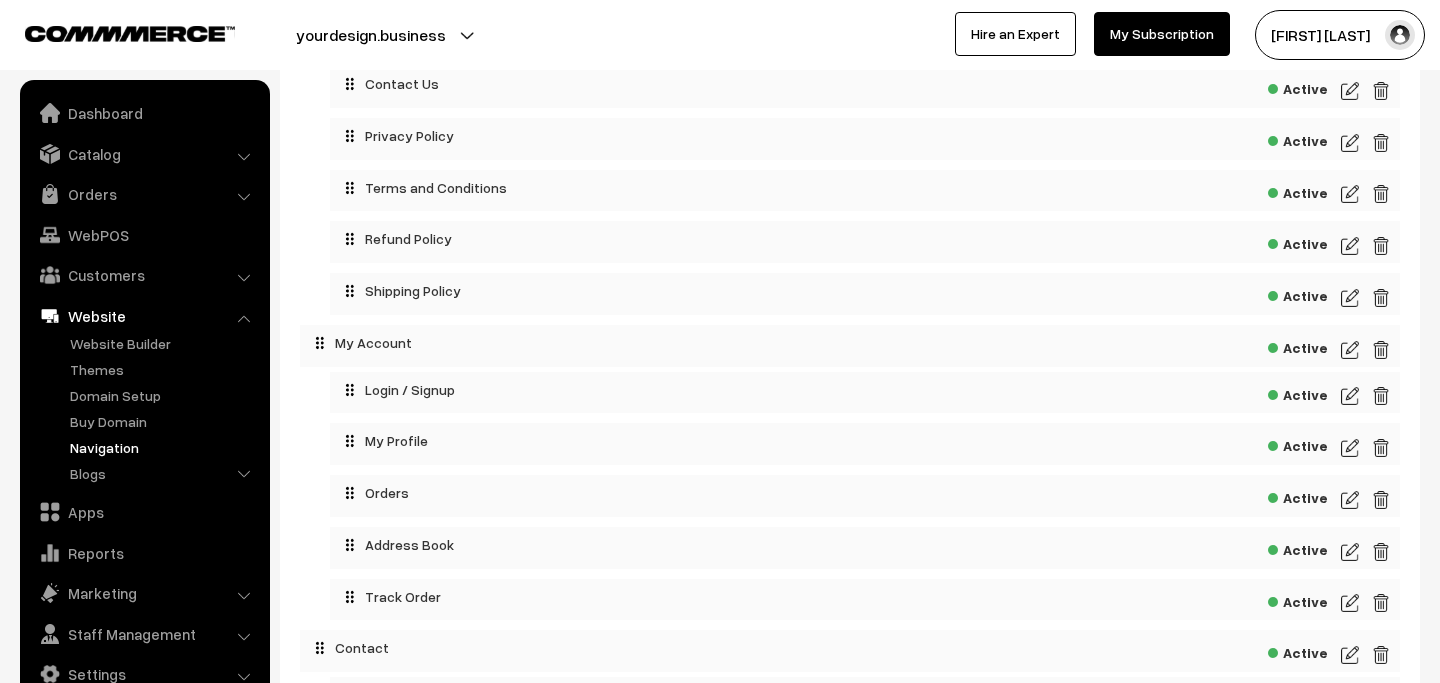 scroll, scrollTop: 1579, scrollLeft: 0, axis: vertical 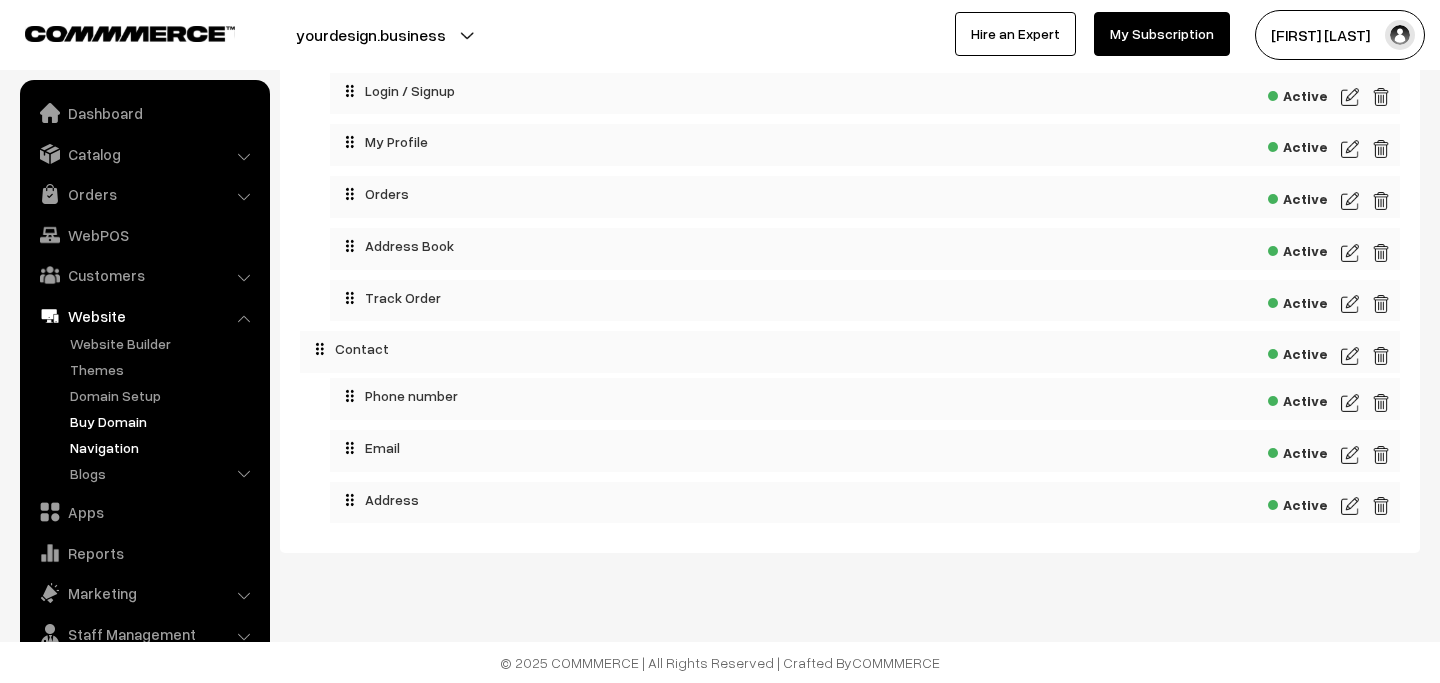 click on "Buy Domain" at bounding box center (164, 421) 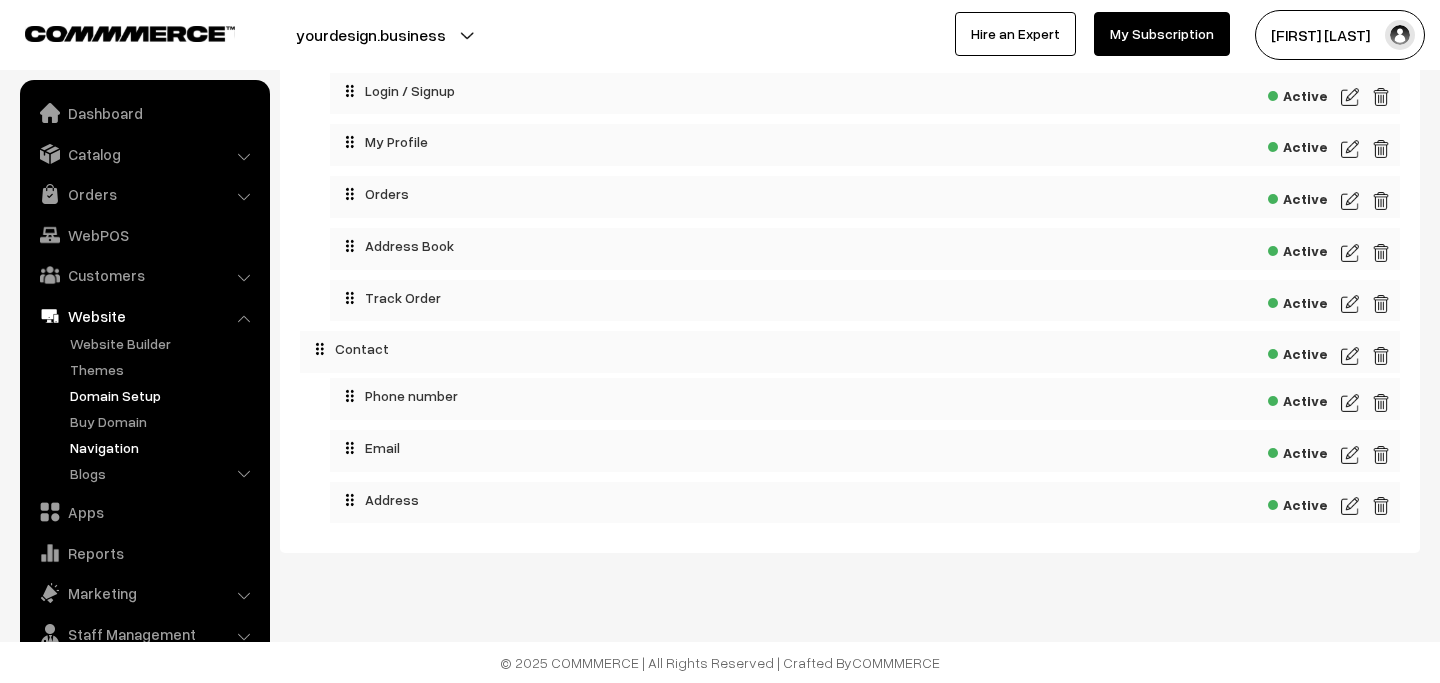 click on "Domain Setup" at bounding box center [164, 395] 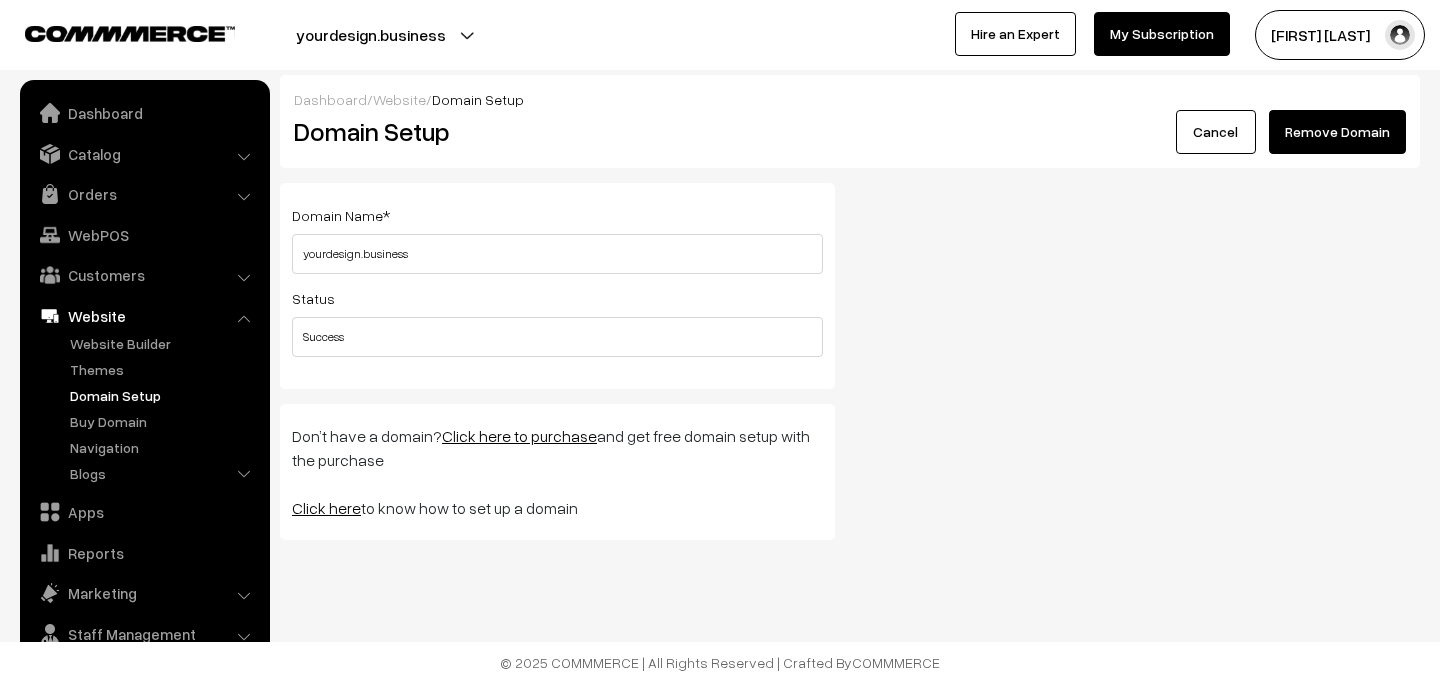 scroll, scrollTop: 0, scrollLeft: 0, axis: both 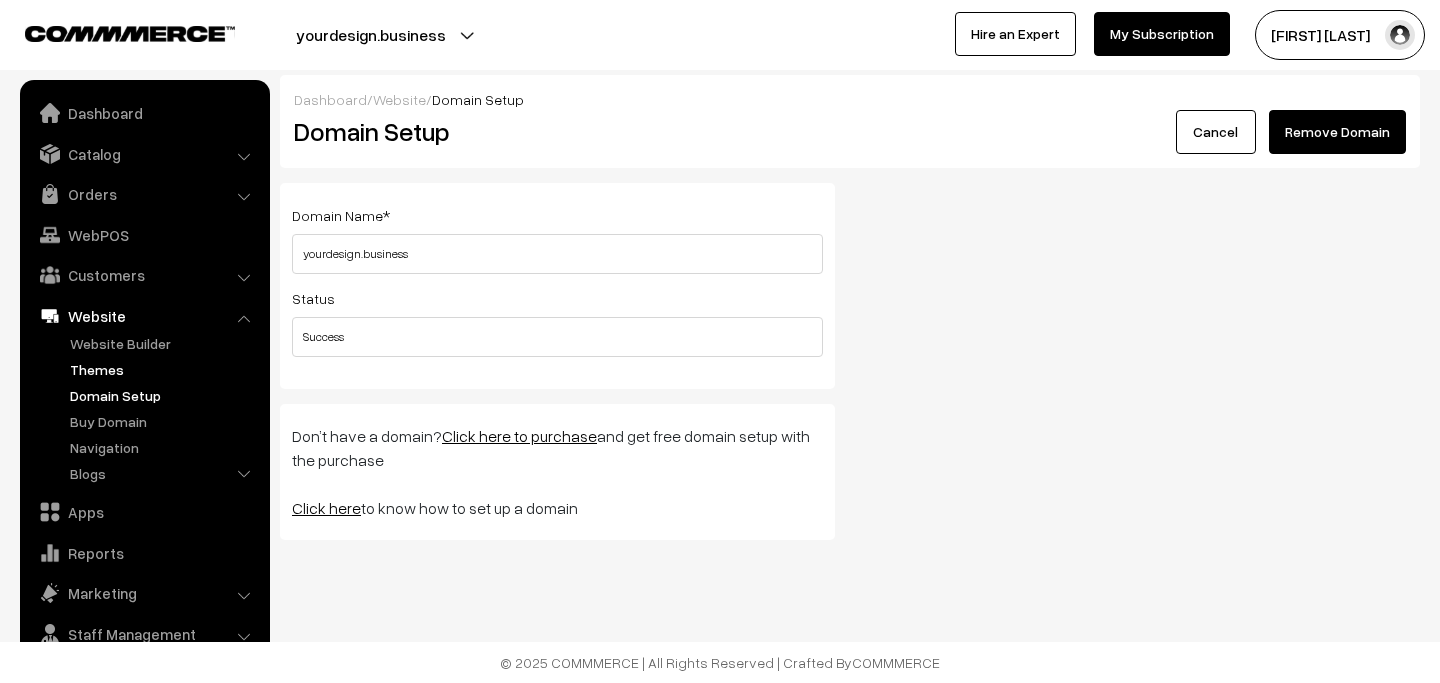 click on "Themes" at bounding box center [164, 369] 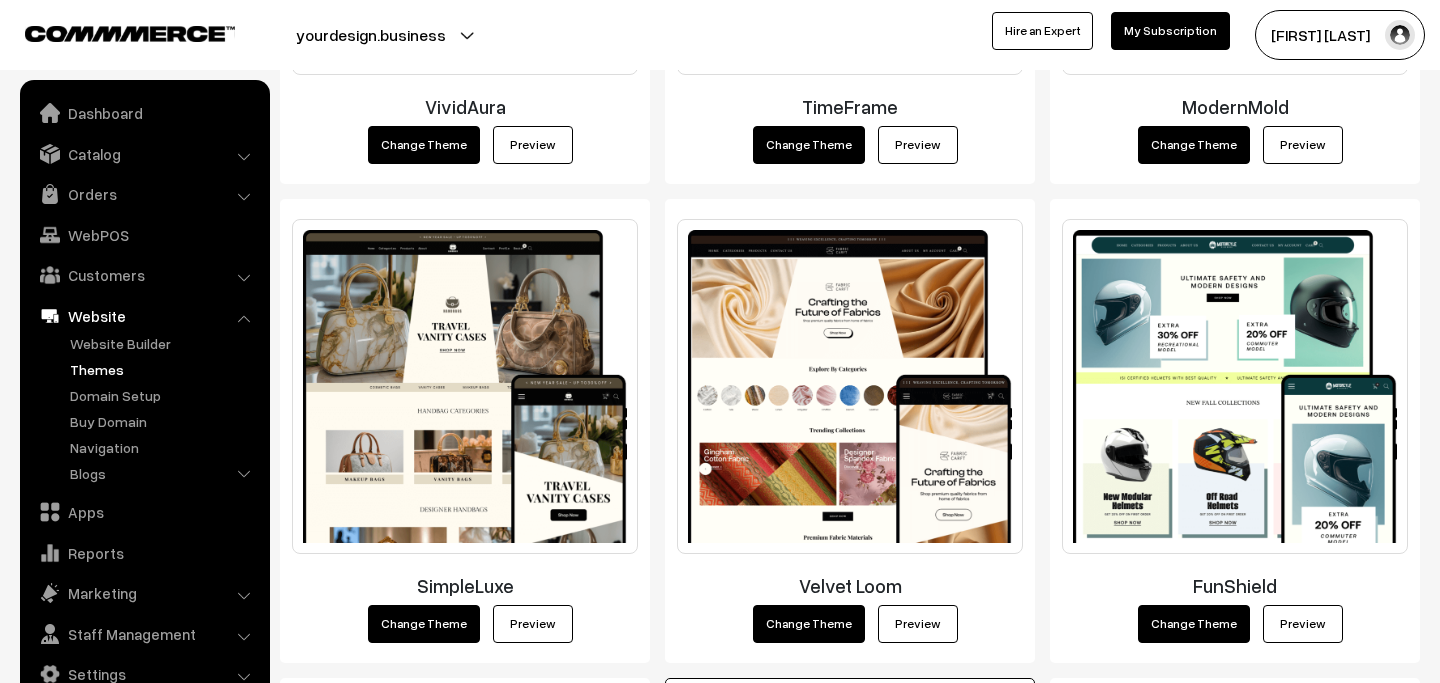 scroll, scrollTop: 2110, scrollLeft: 0, axis: vertical 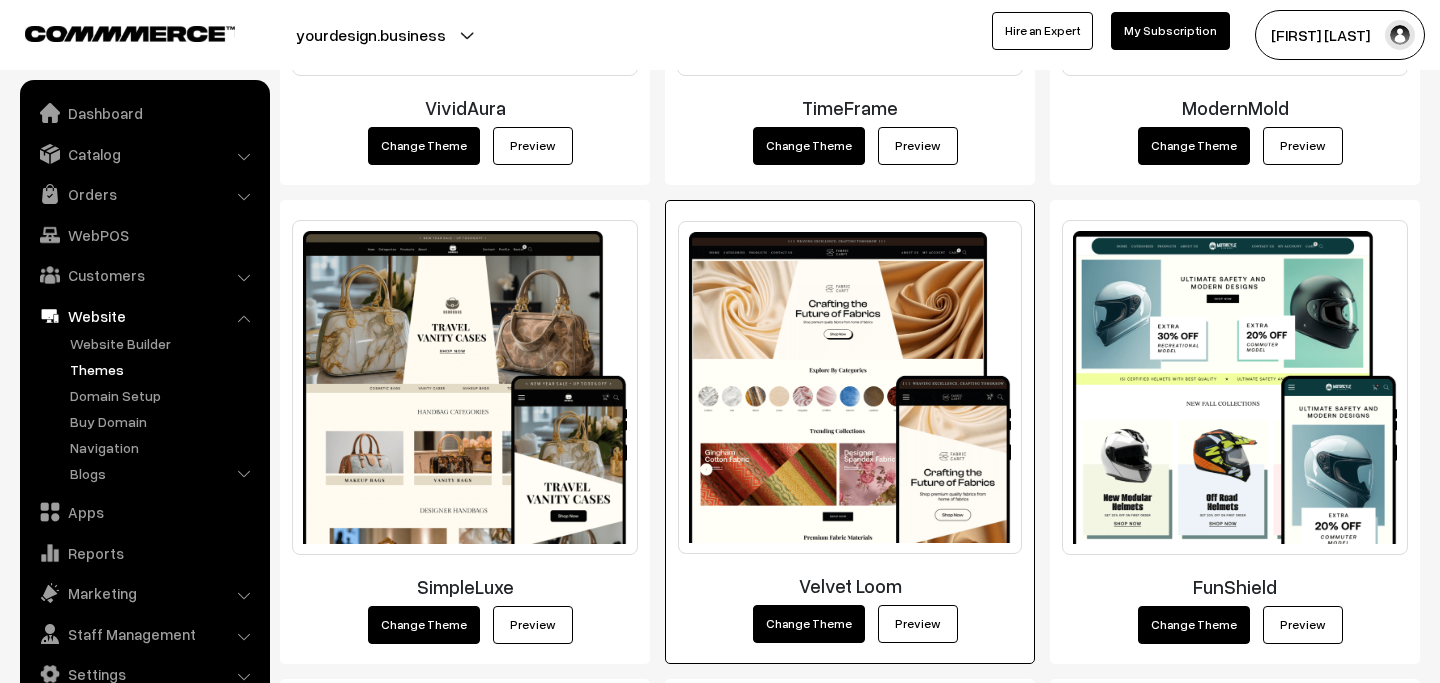 click on "Preview" at bounding box center [918, 624] 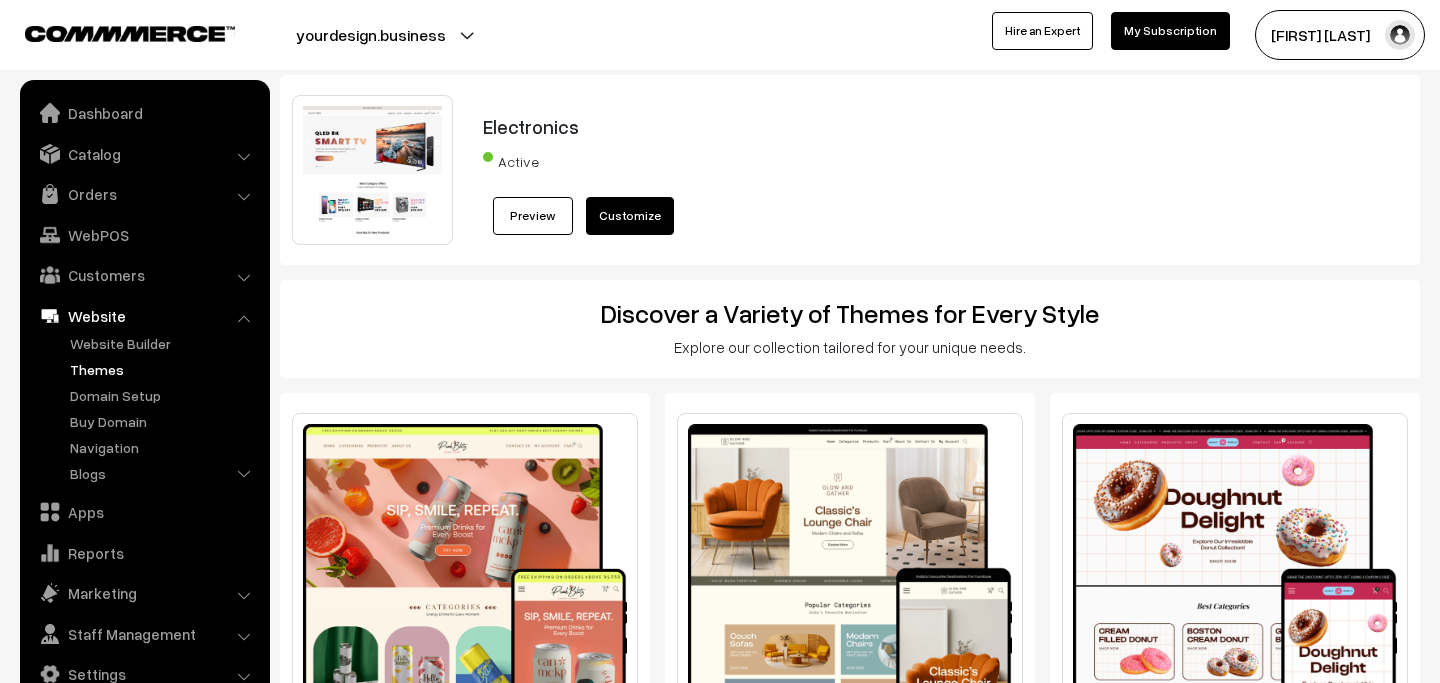 scroll, scrollTop: 2110, scrollLeft: 0, axis: vertical 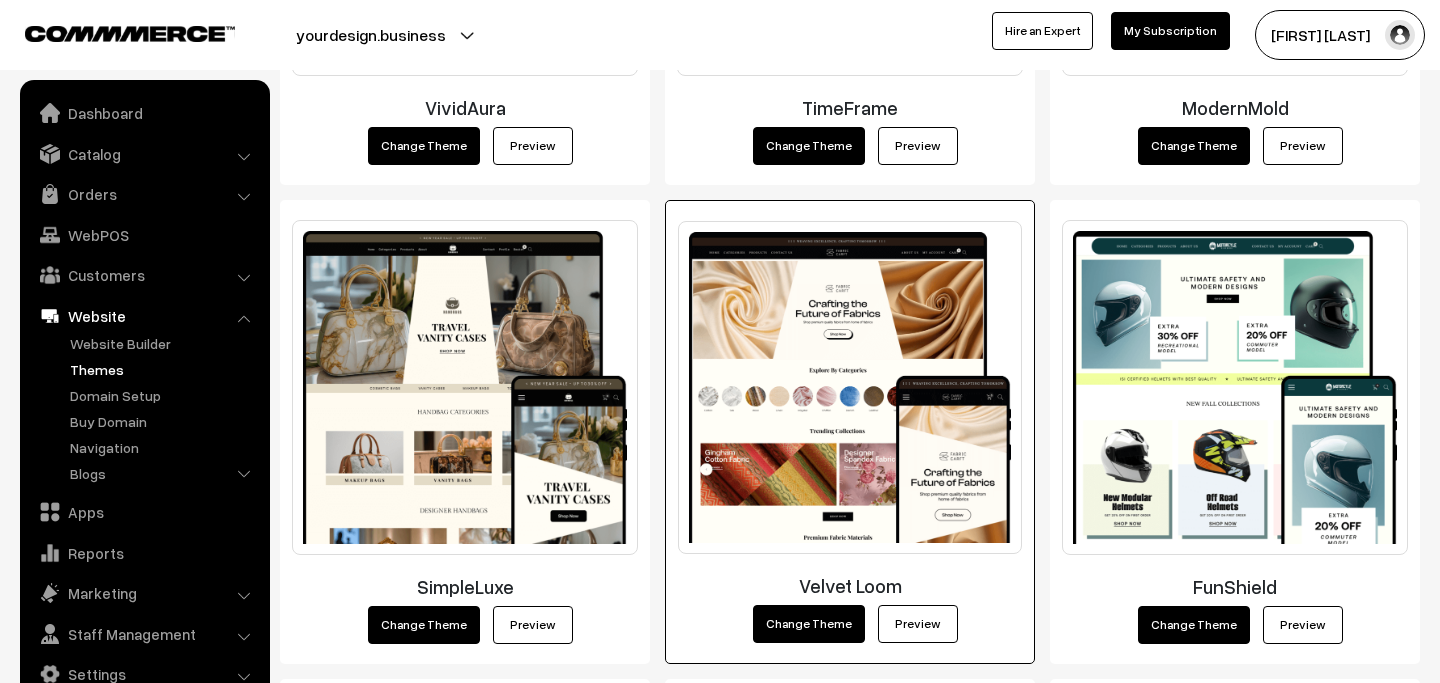 click on "Preview" at bounding box center [918, 624] 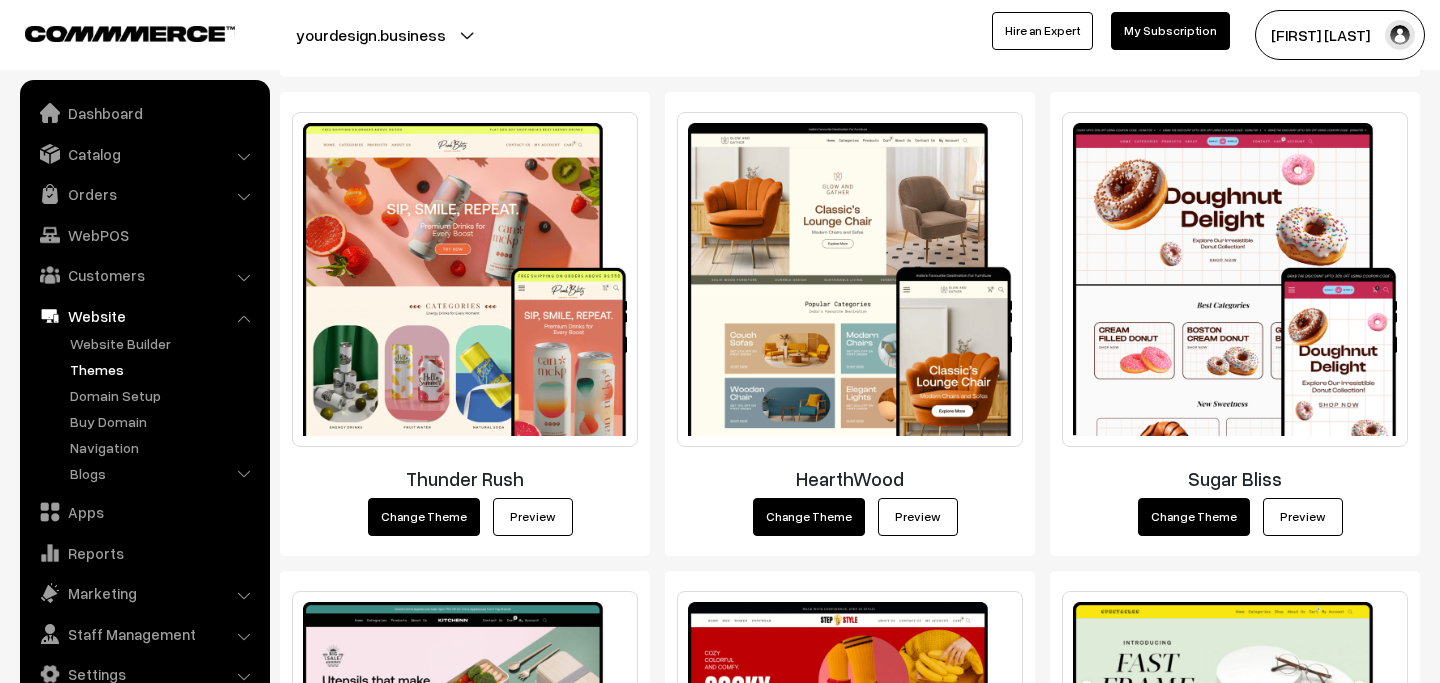 scroll, scrollTop: 0, scrollLeft: 0, axis: both 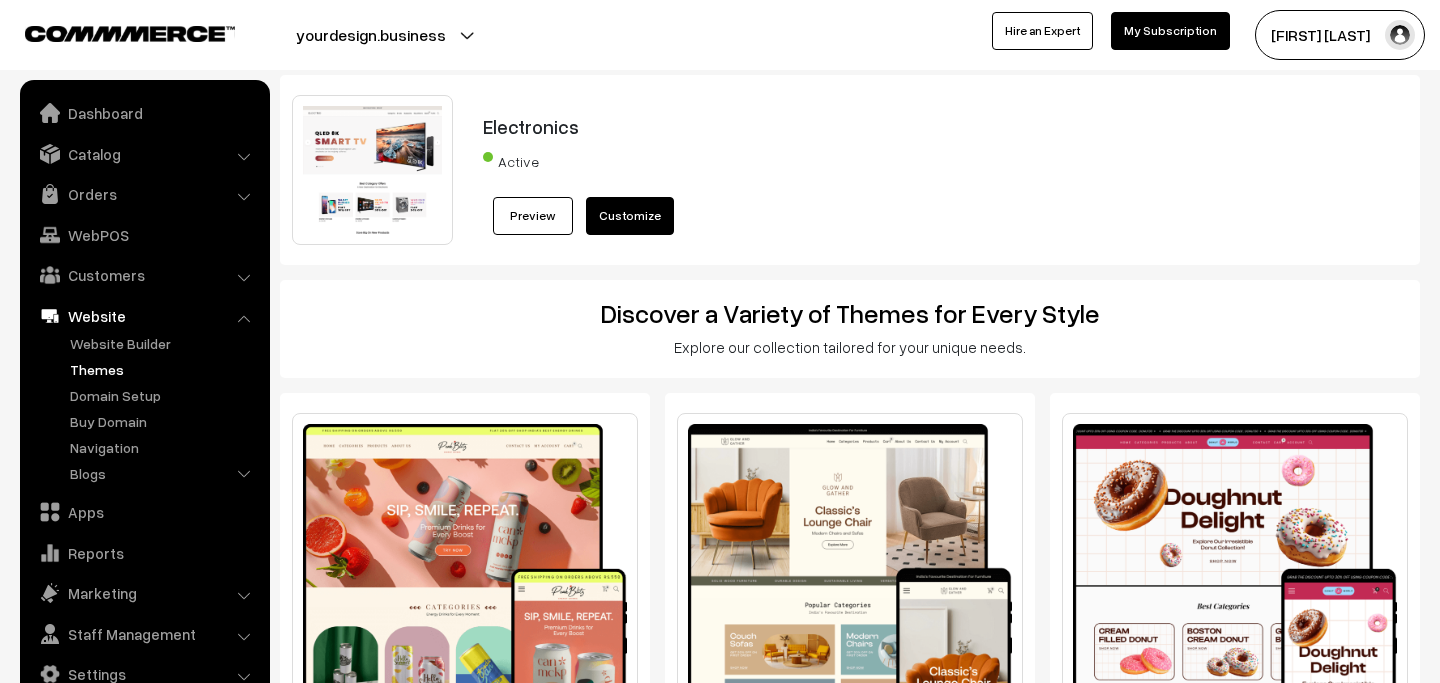 click on "Preview" at bounding box center (533, 216) 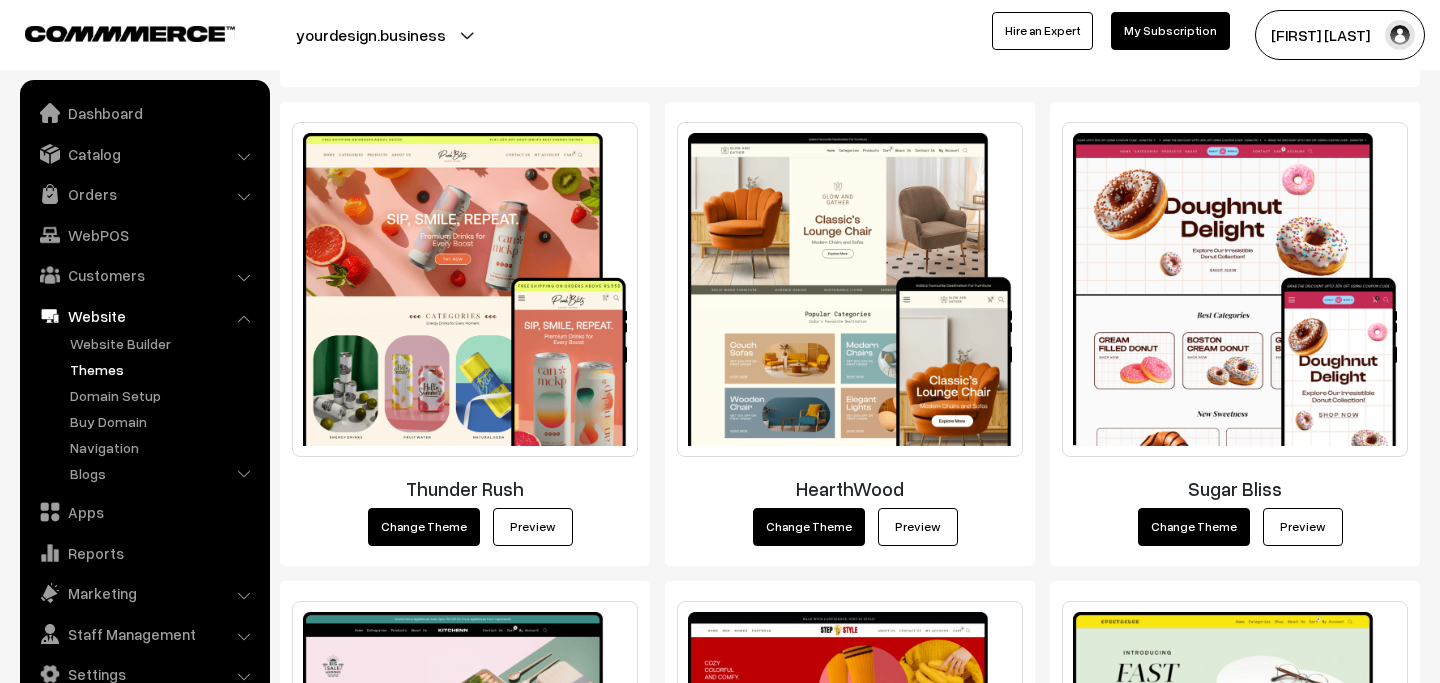 scroll, scrollTop: 299, scrollLeft: 0, axis: vertical 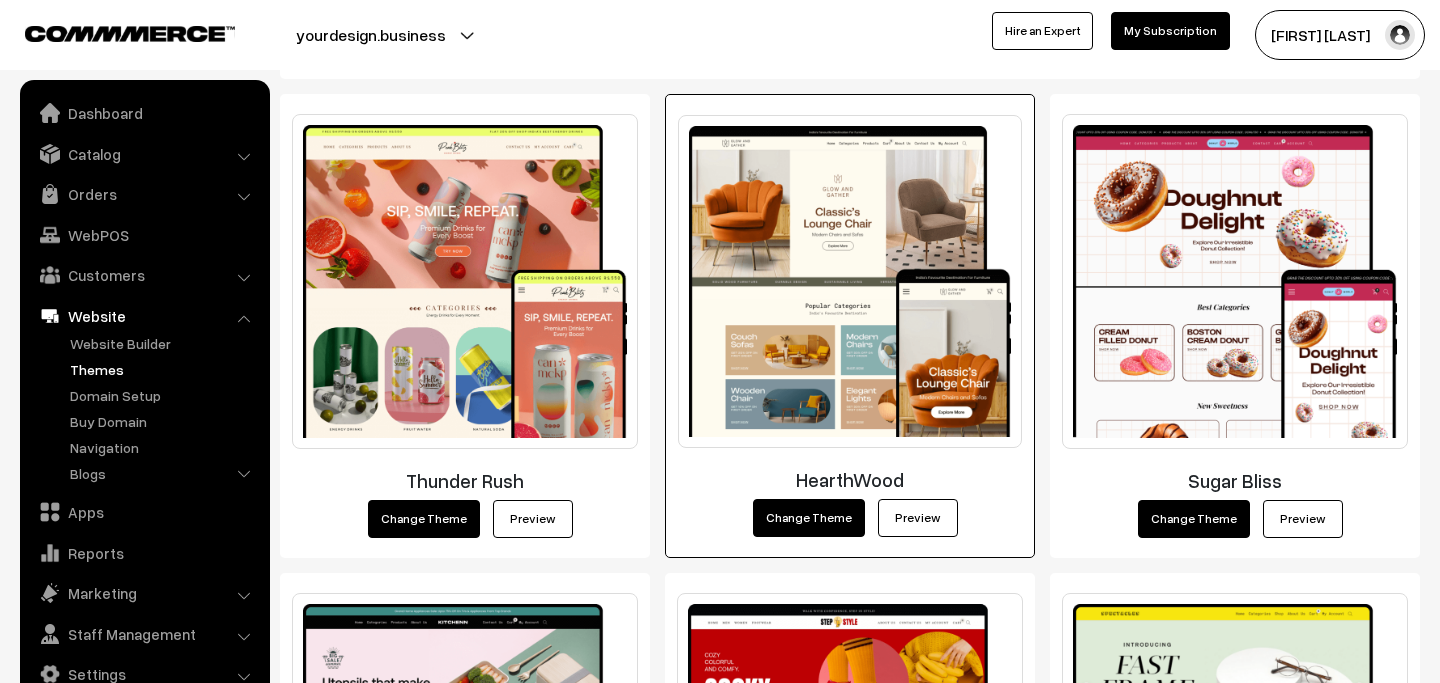 click on "Preview" at bounding box center (918, 518) 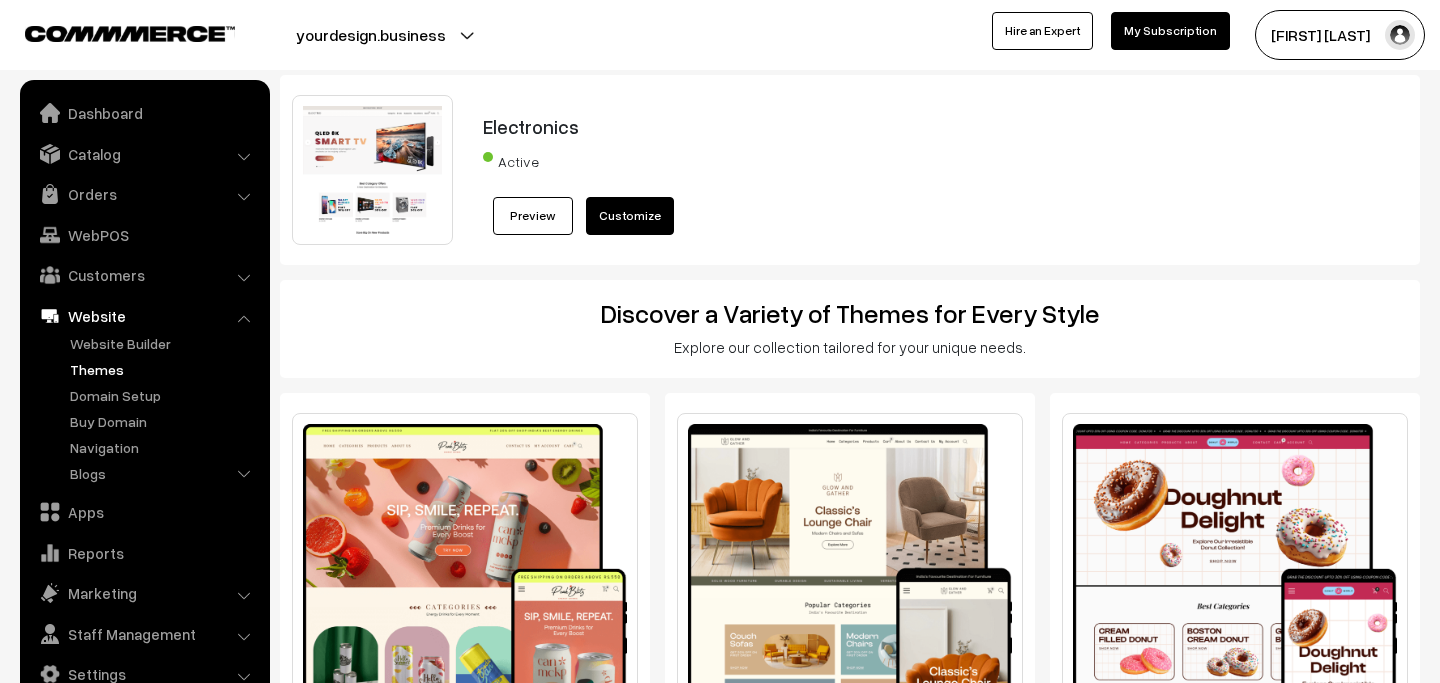 scroll, scrollTop: 0, scrollLeft: 0, axis: both 